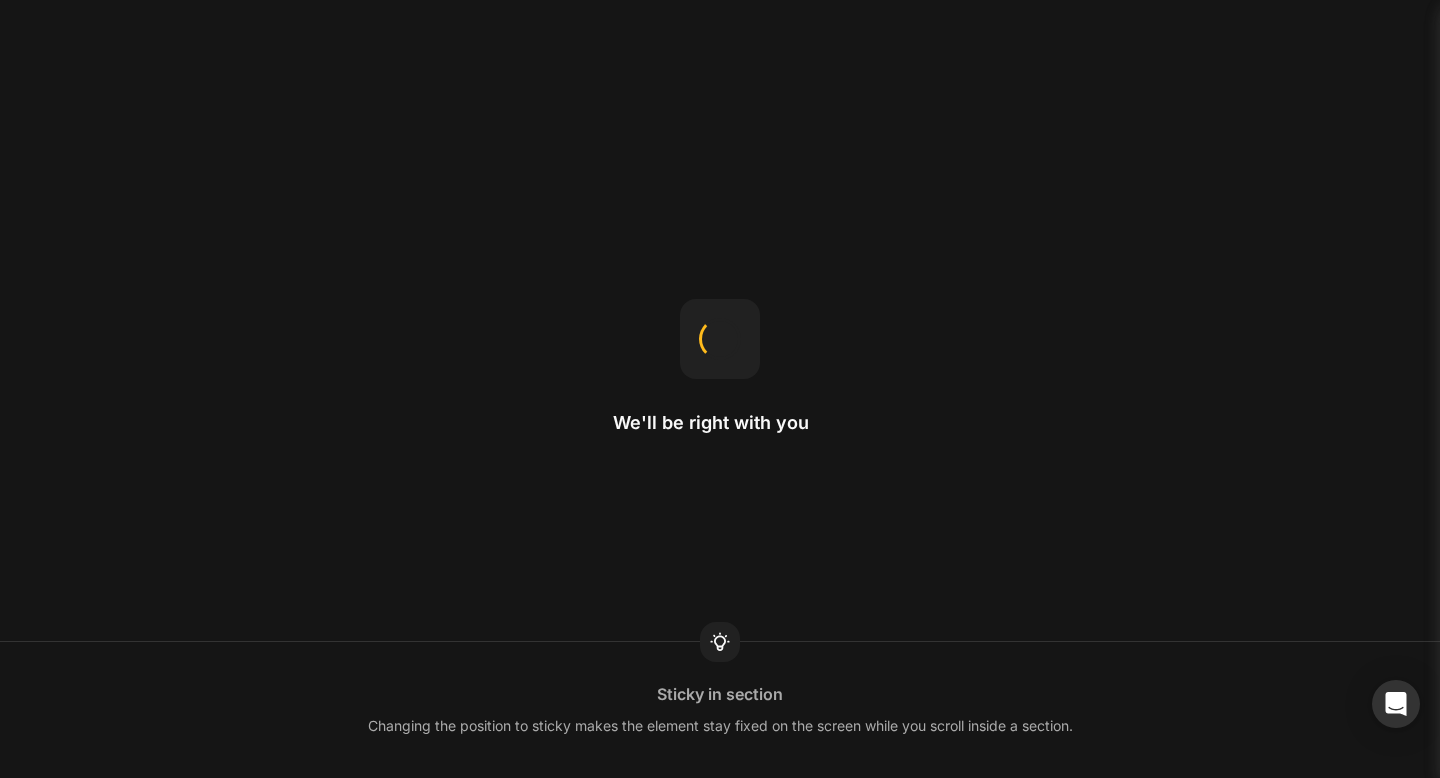 scroll, scrollTop: 0, scrollLeft: 0, axis: both 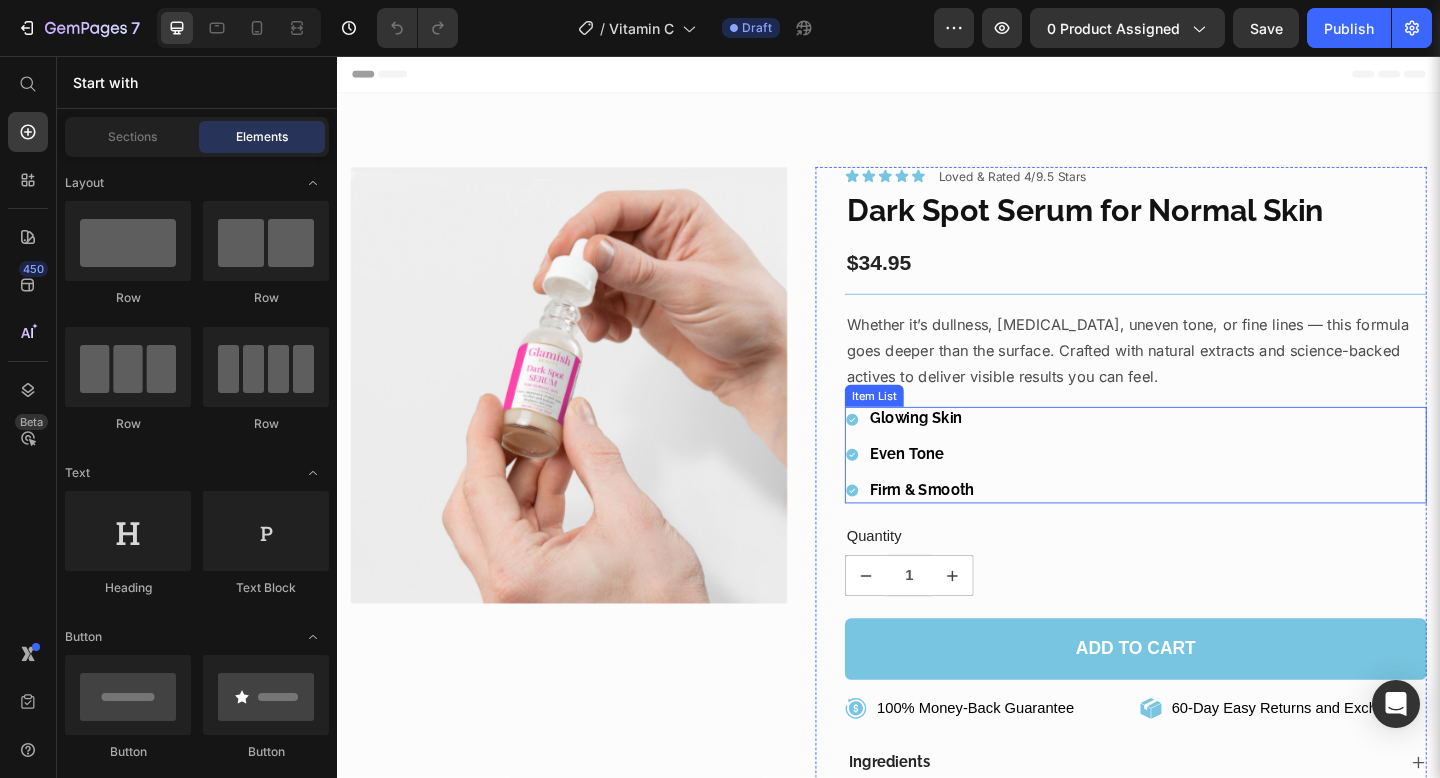 click on "Glowing Skin Even Tone Firm & Smooth" at bounding box center [1205, 490] 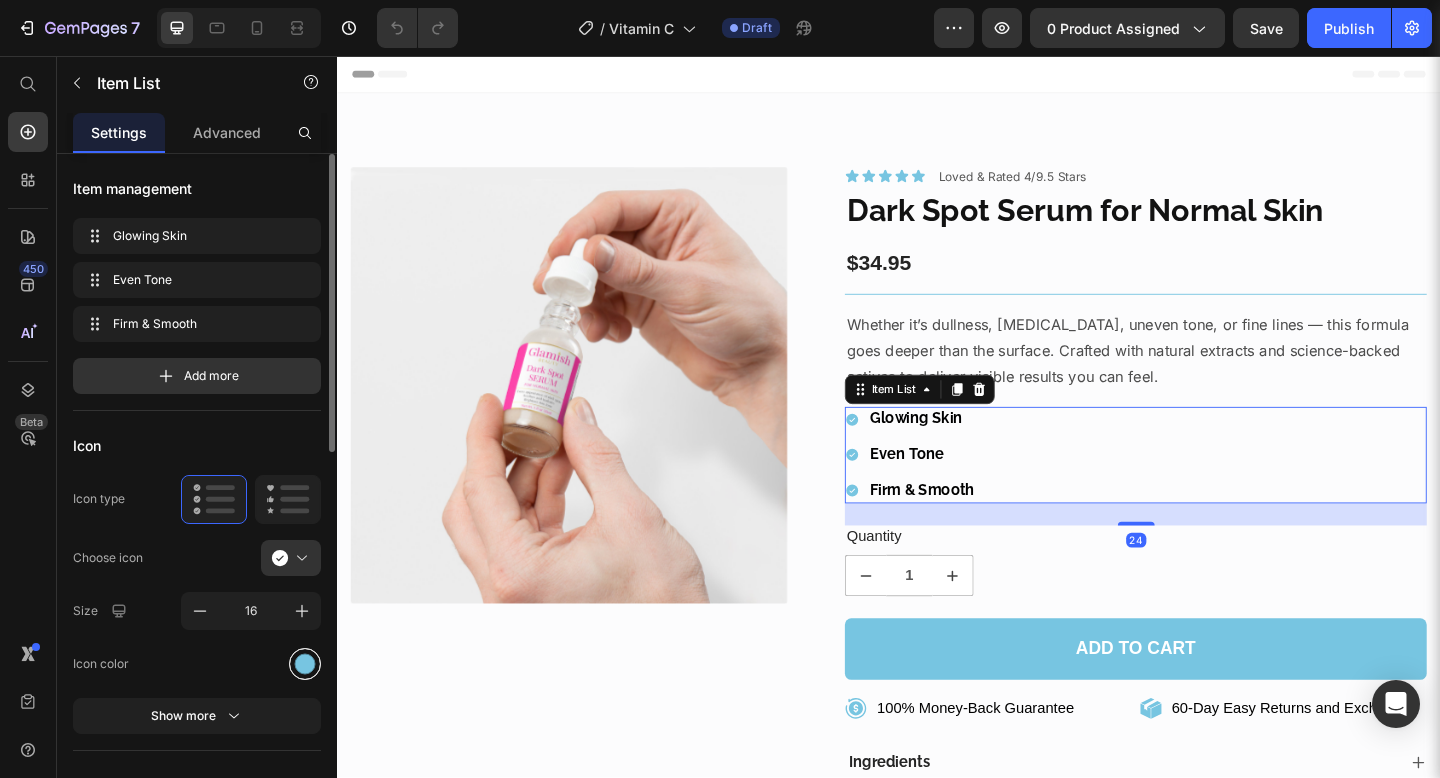 click at bounding box center (305, 663) 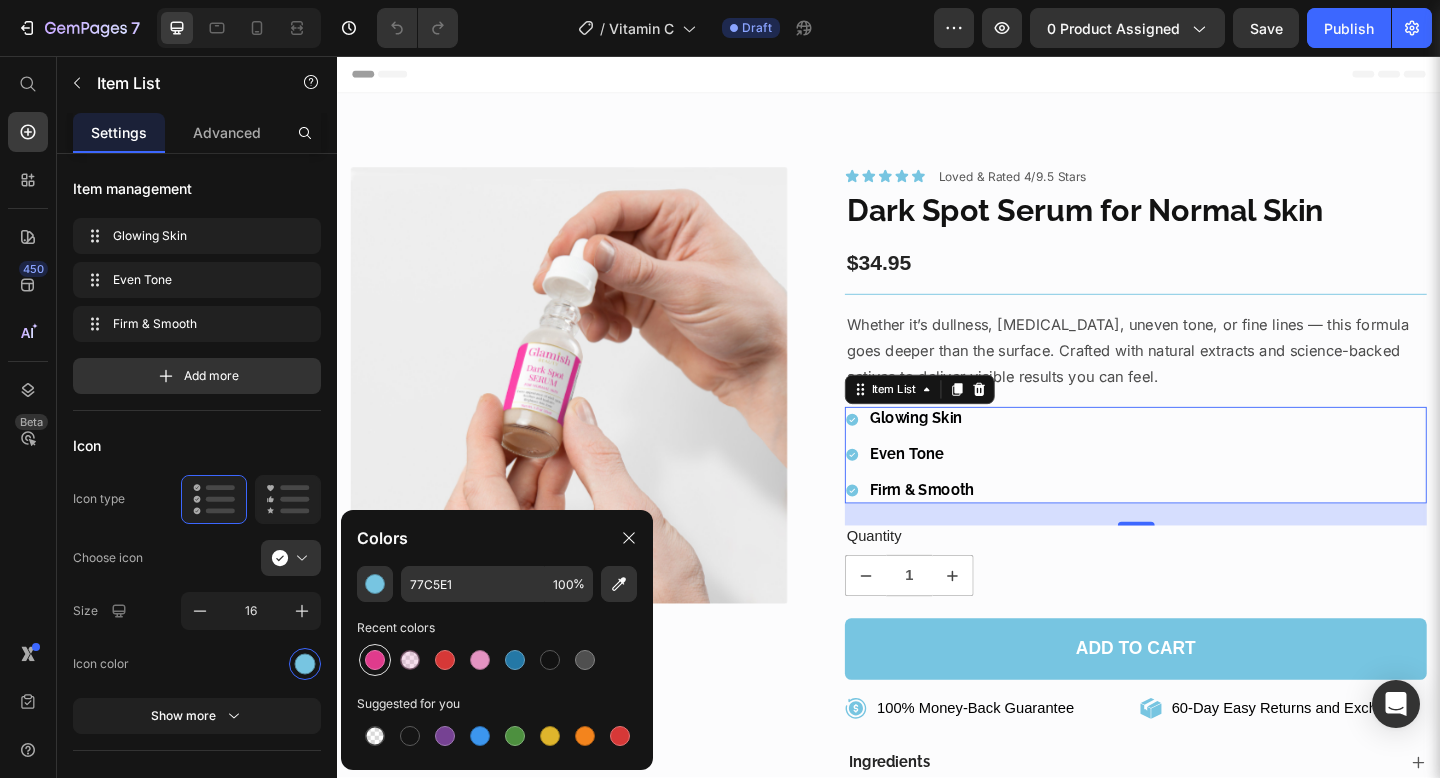 click at bounding box center (375, 660) 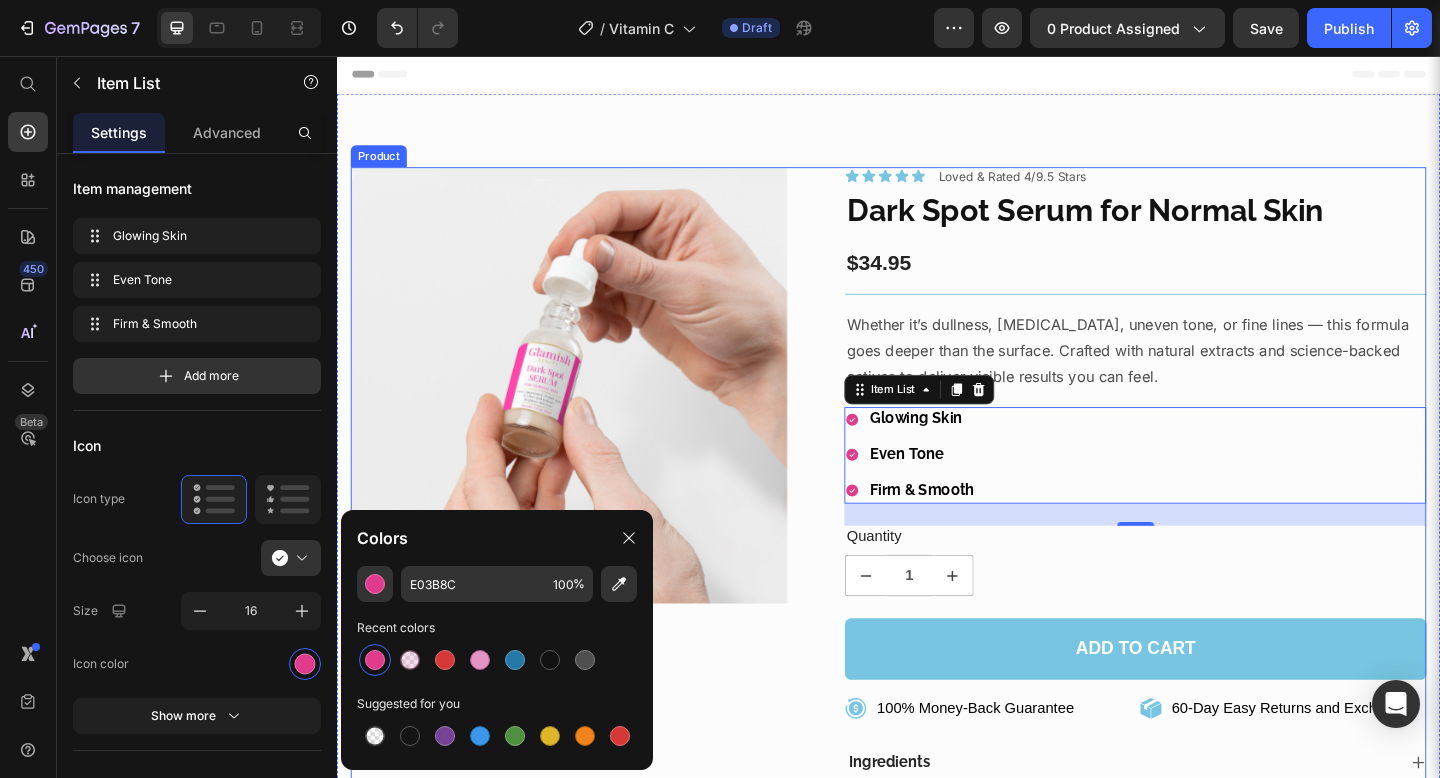 click on "Product Images" at bounding box center [589, 580] 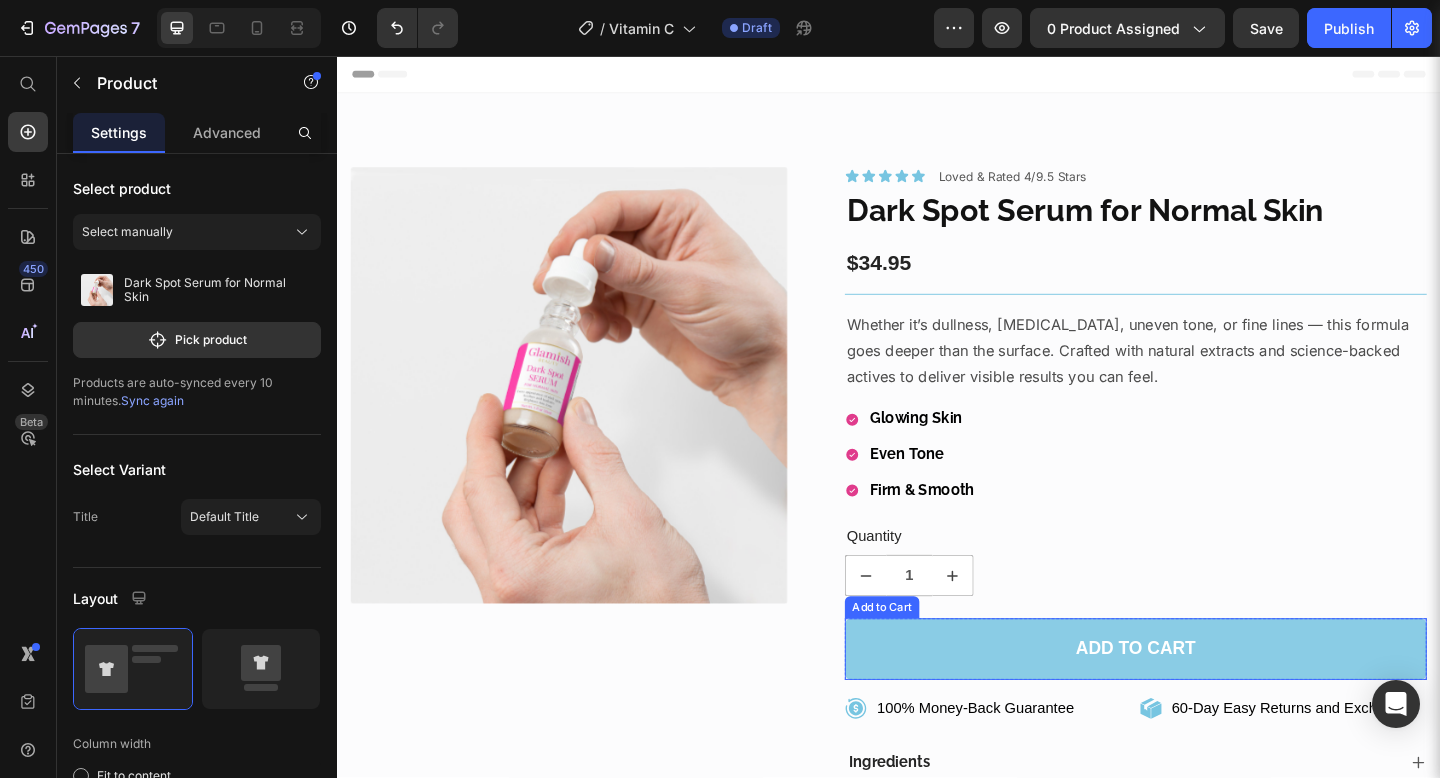 click on "Add to cart" at bounding box center (1205, 701) 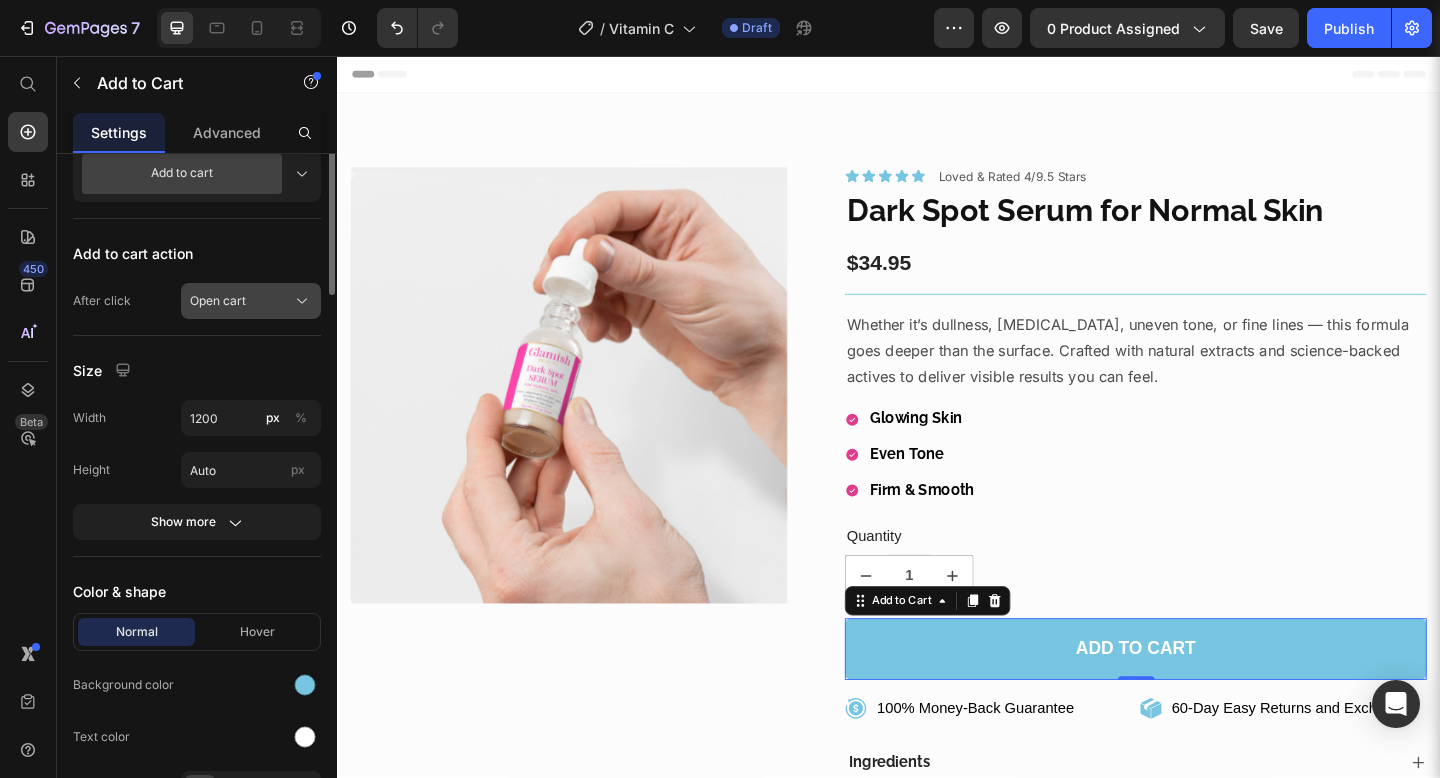scroll, scrollTop: 694, scrollLeft: 0, axis: vertical 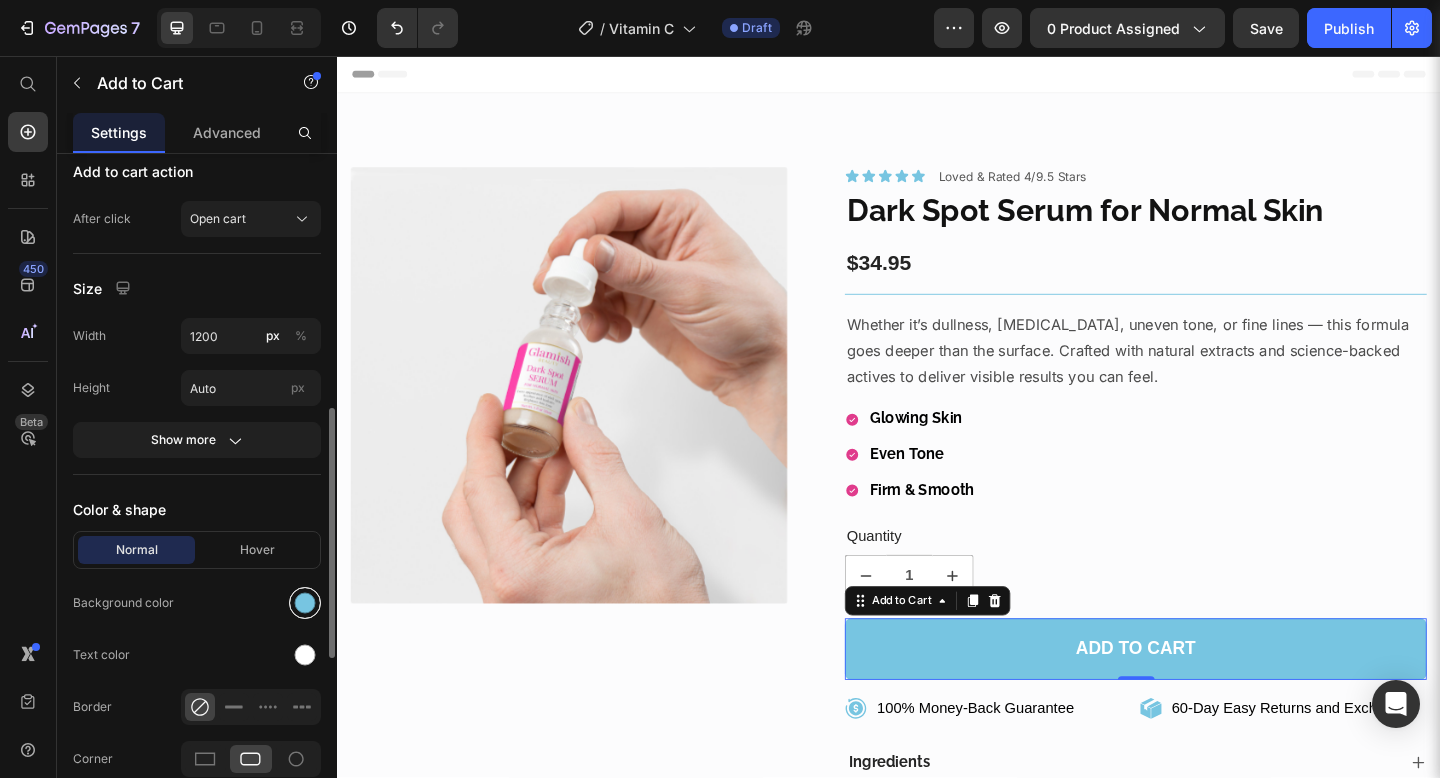 click at bounding box center (305, 603) 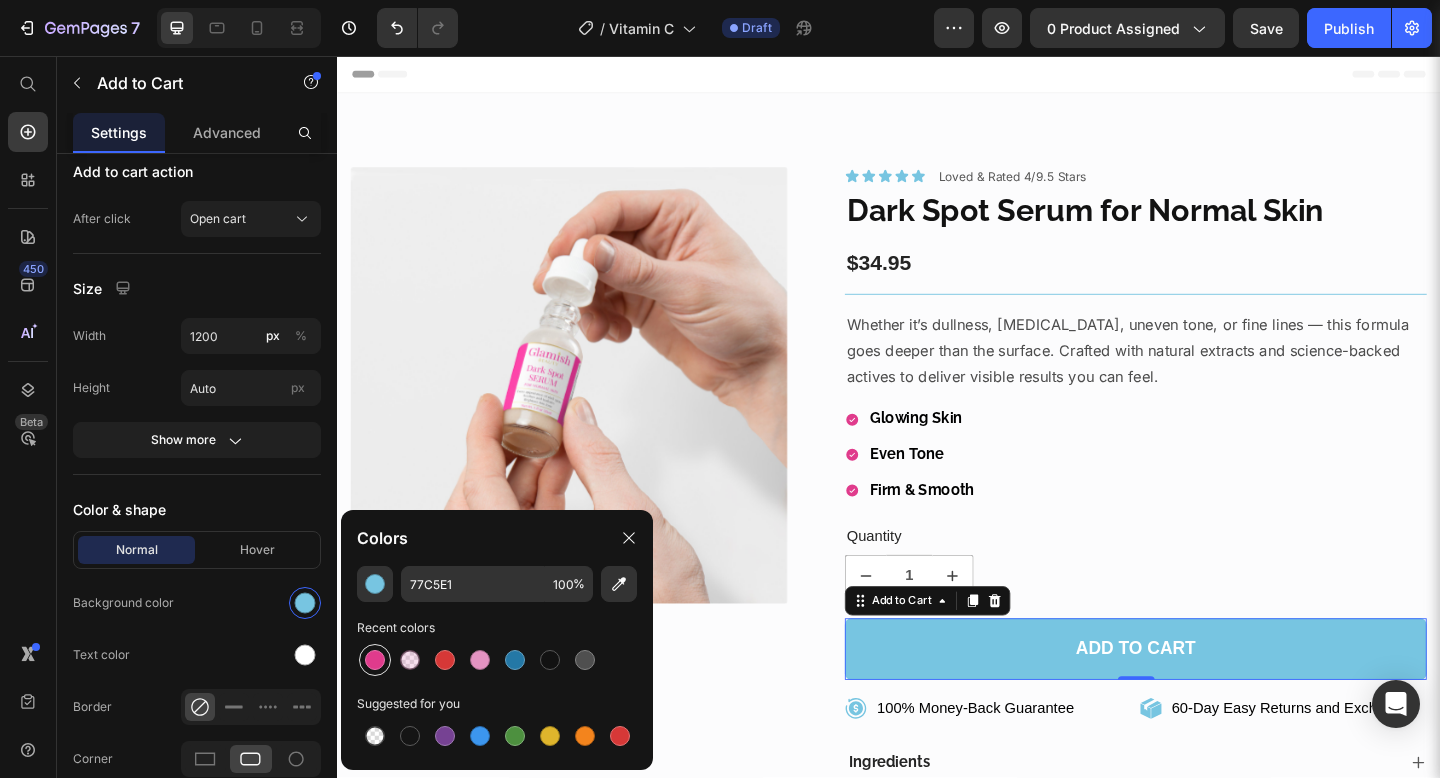 click at bounding box center (375, 660) 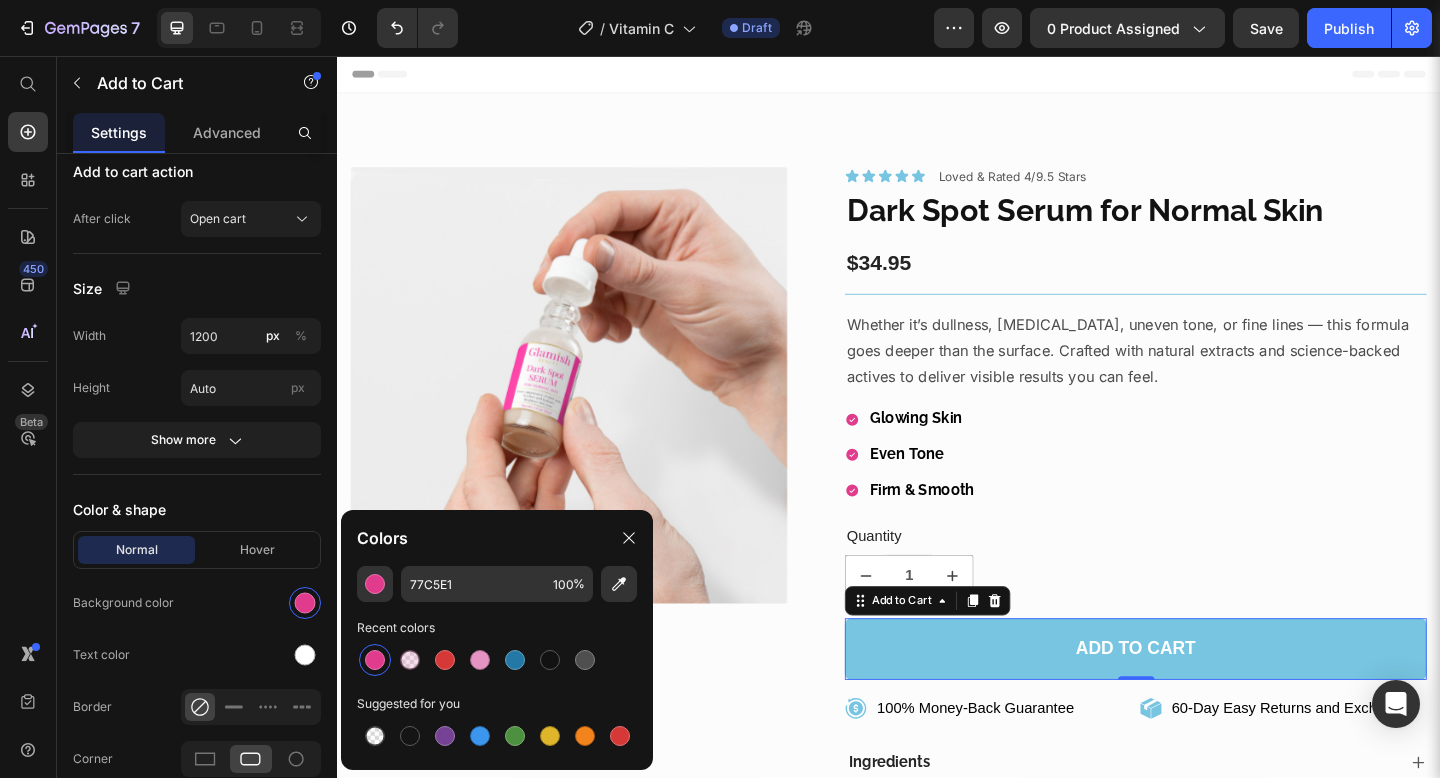 type on "E03B8C" 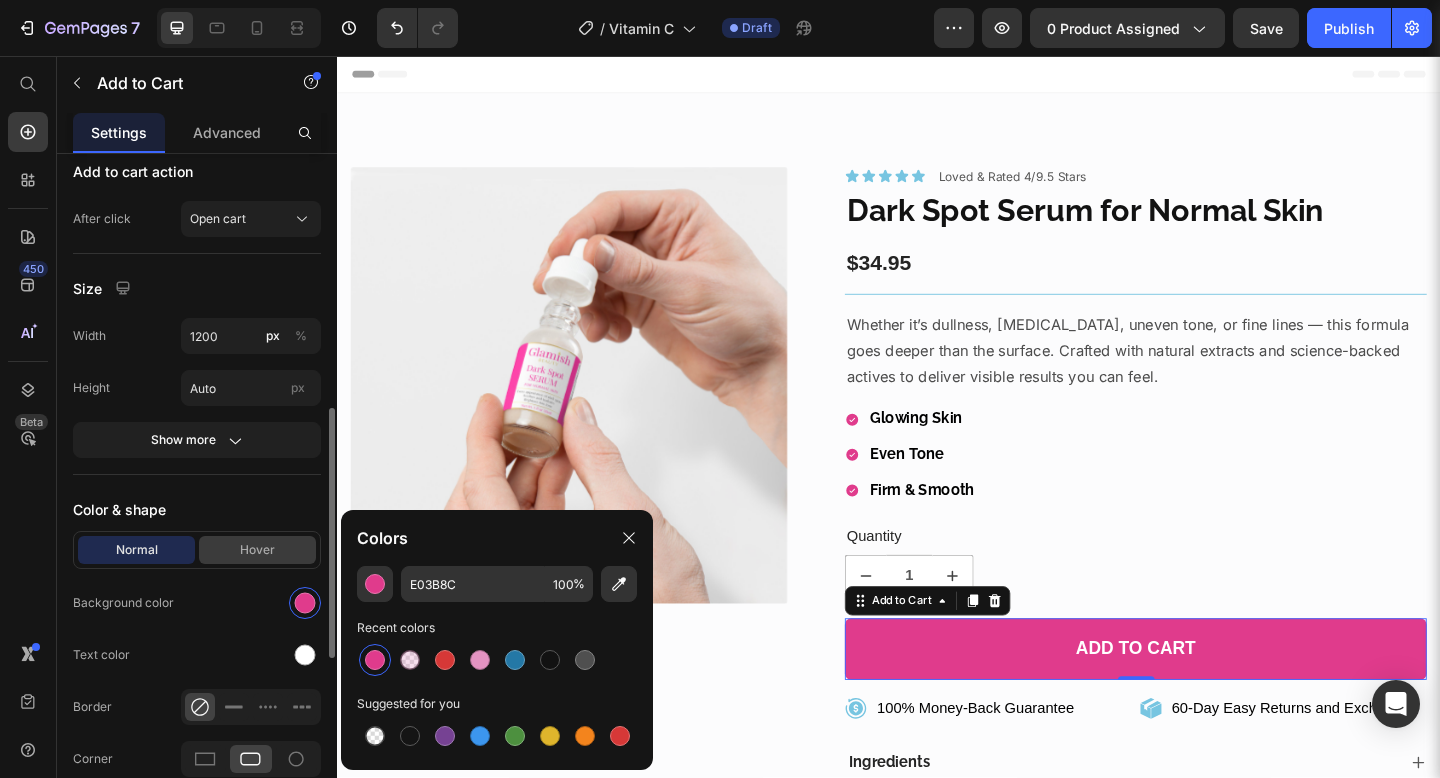 click on "Hover" at bounding box center (257, 550) 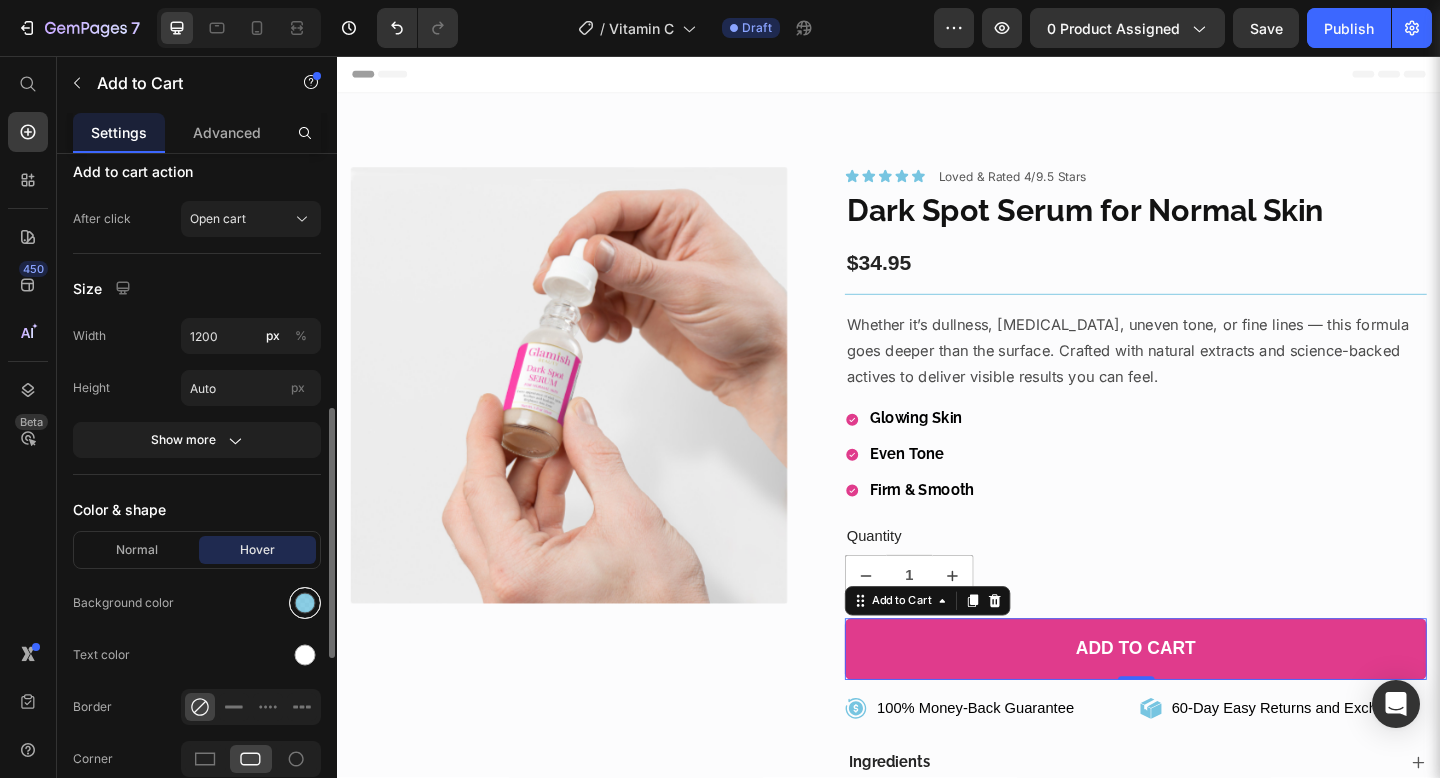 click at bounding box center [305, 603] 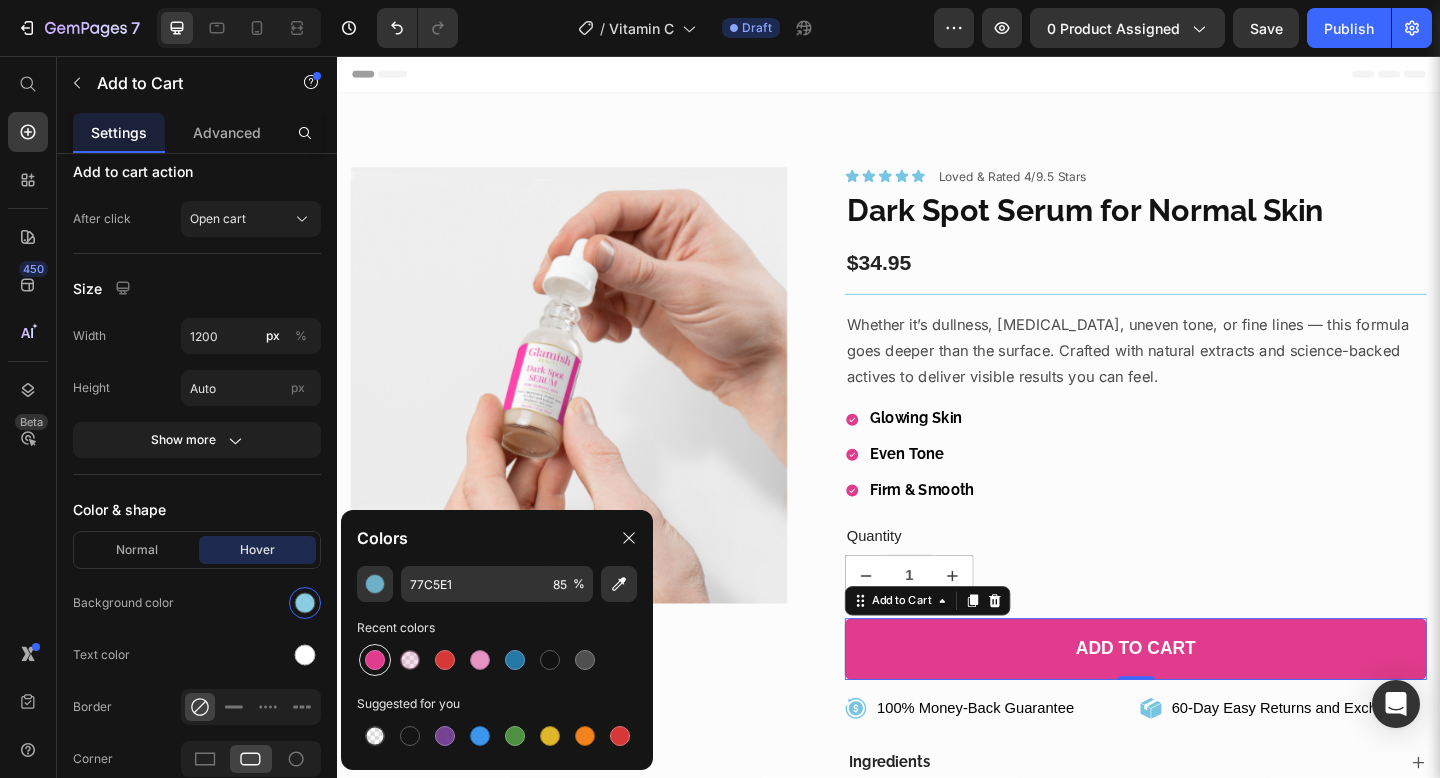 click at bounding box center [375, 660] 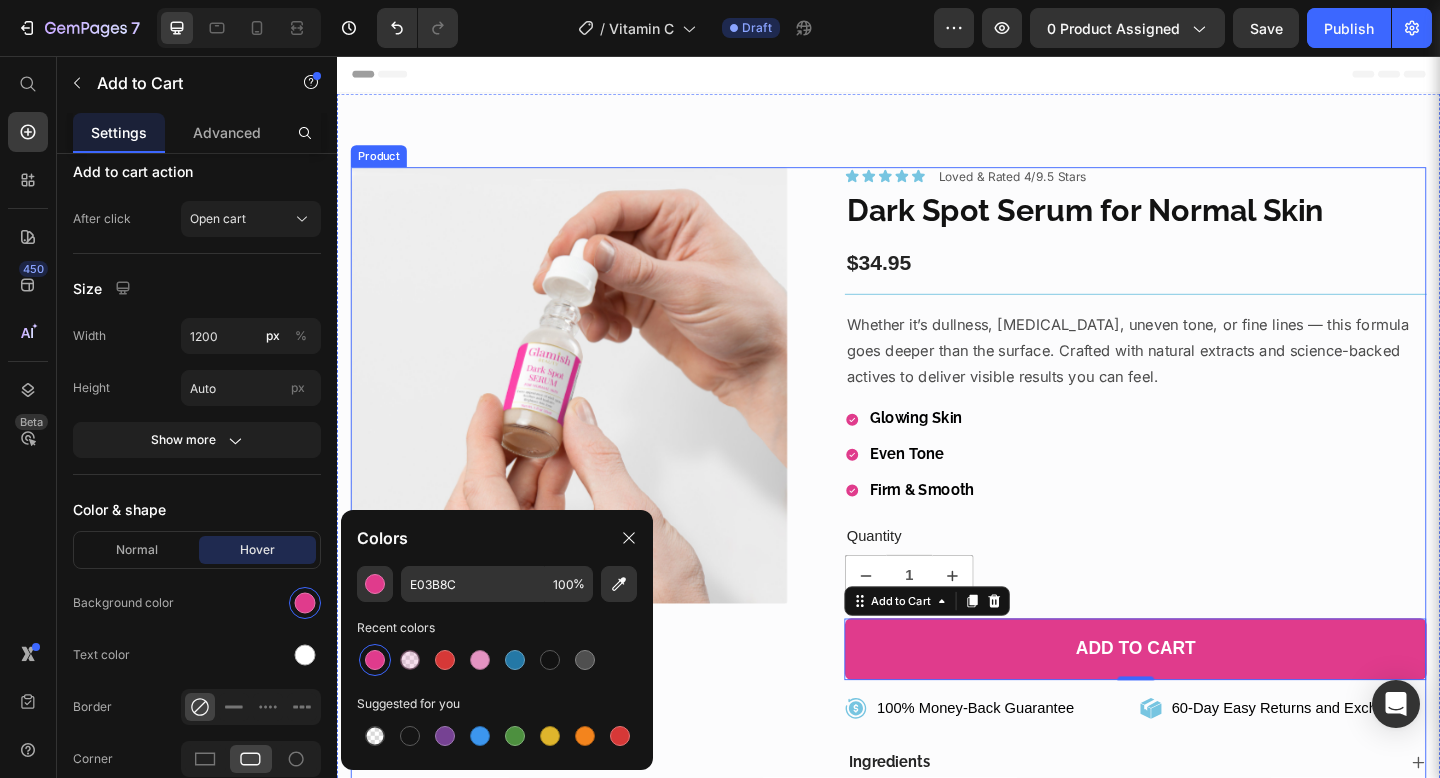 click on "Product Images" at bounding box center [589, 580] 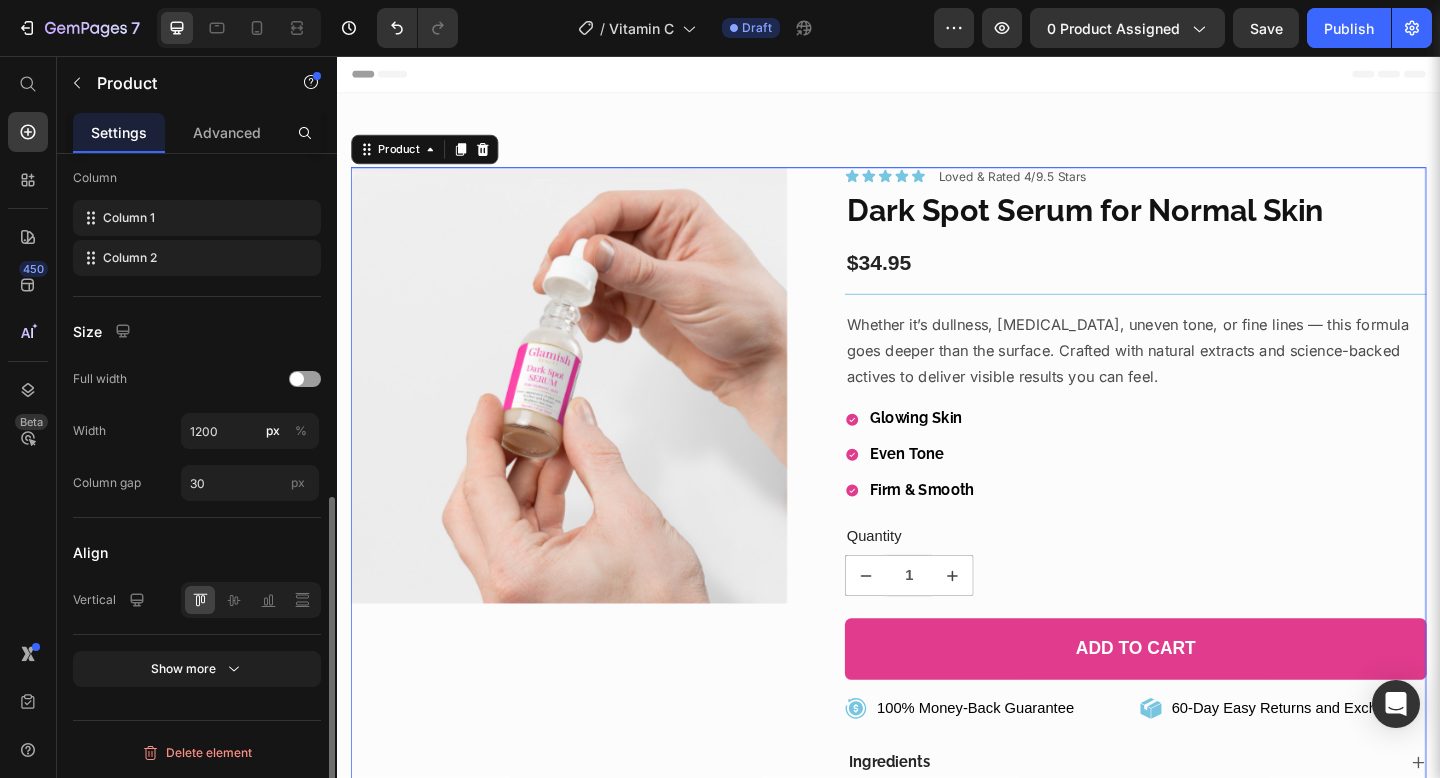 scroll, scrollTop: 0, scrollLeft: 0, axis: both 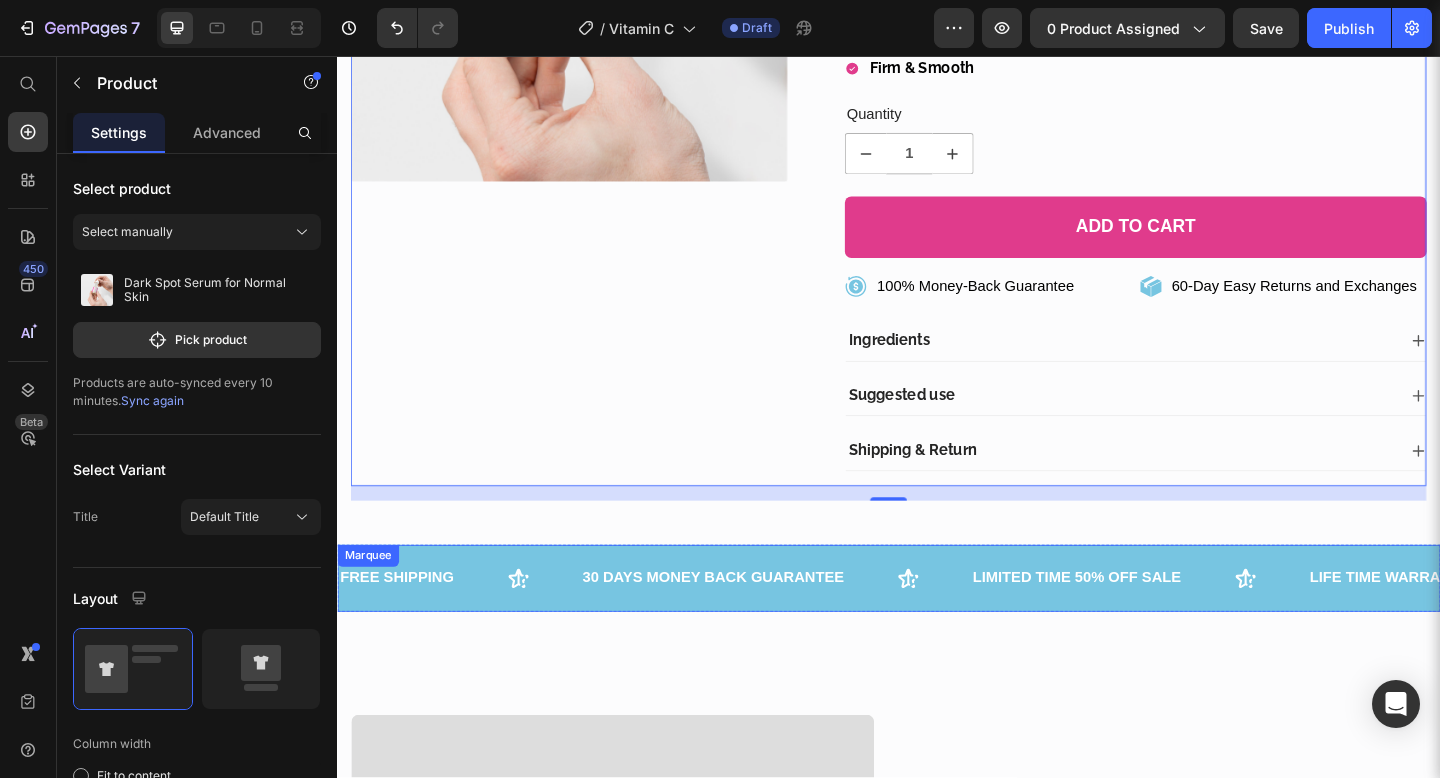 click on "FREE SHIPPING Text
30 DAYS MONEY BACK GUARANTEE Text
LIMITED TIME 50% OFF SALE Text
LIFE TIME WARRANTY Text
FREE SHIPPING Text
30 DAYS MONEY BACK GUARANTEE Text
LIMITED TIME 50% OFF SALE Text
LIFE TIME WARRANTY Text
Marquee" at bounding box center (937, 624) 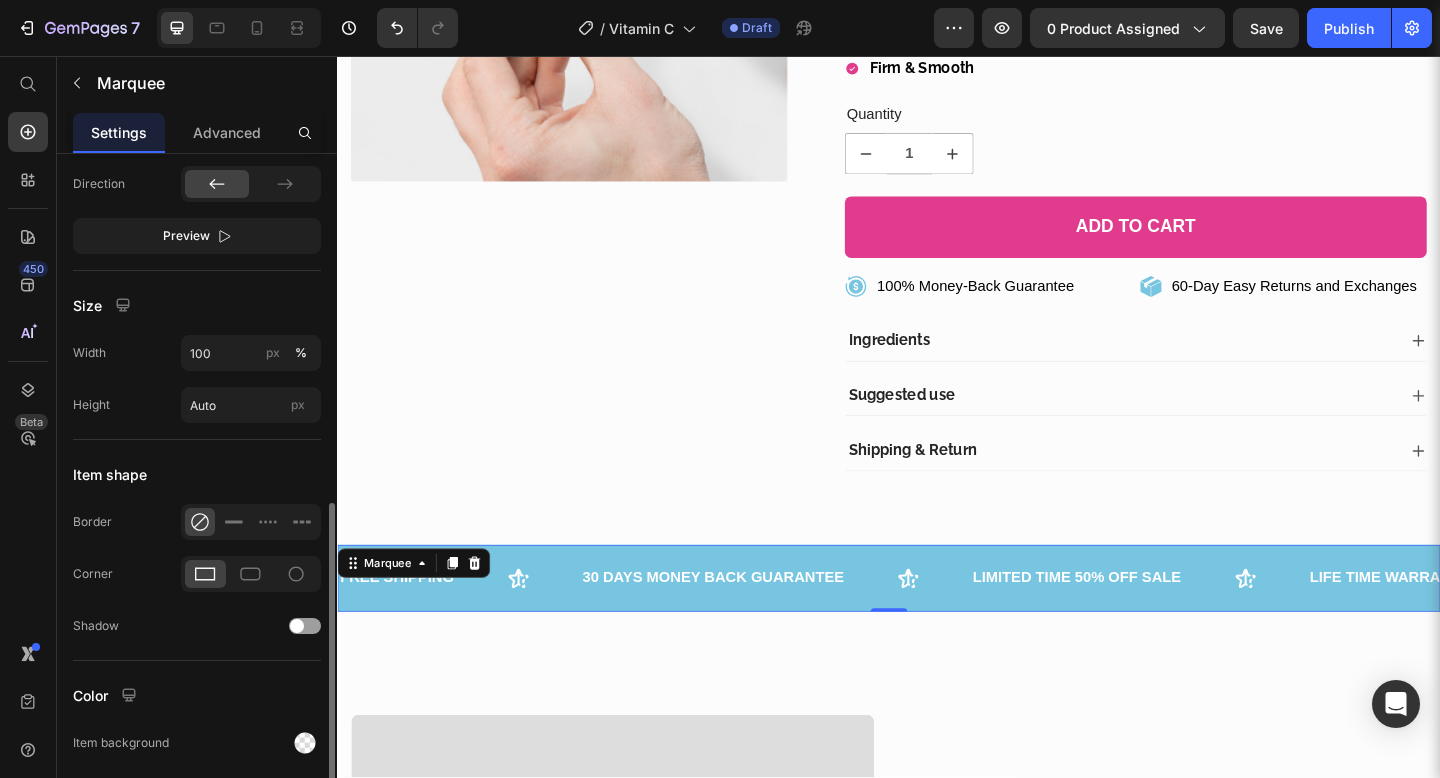 scroll, scrollTop: 974, scrollLeft: 0, axis: vertical 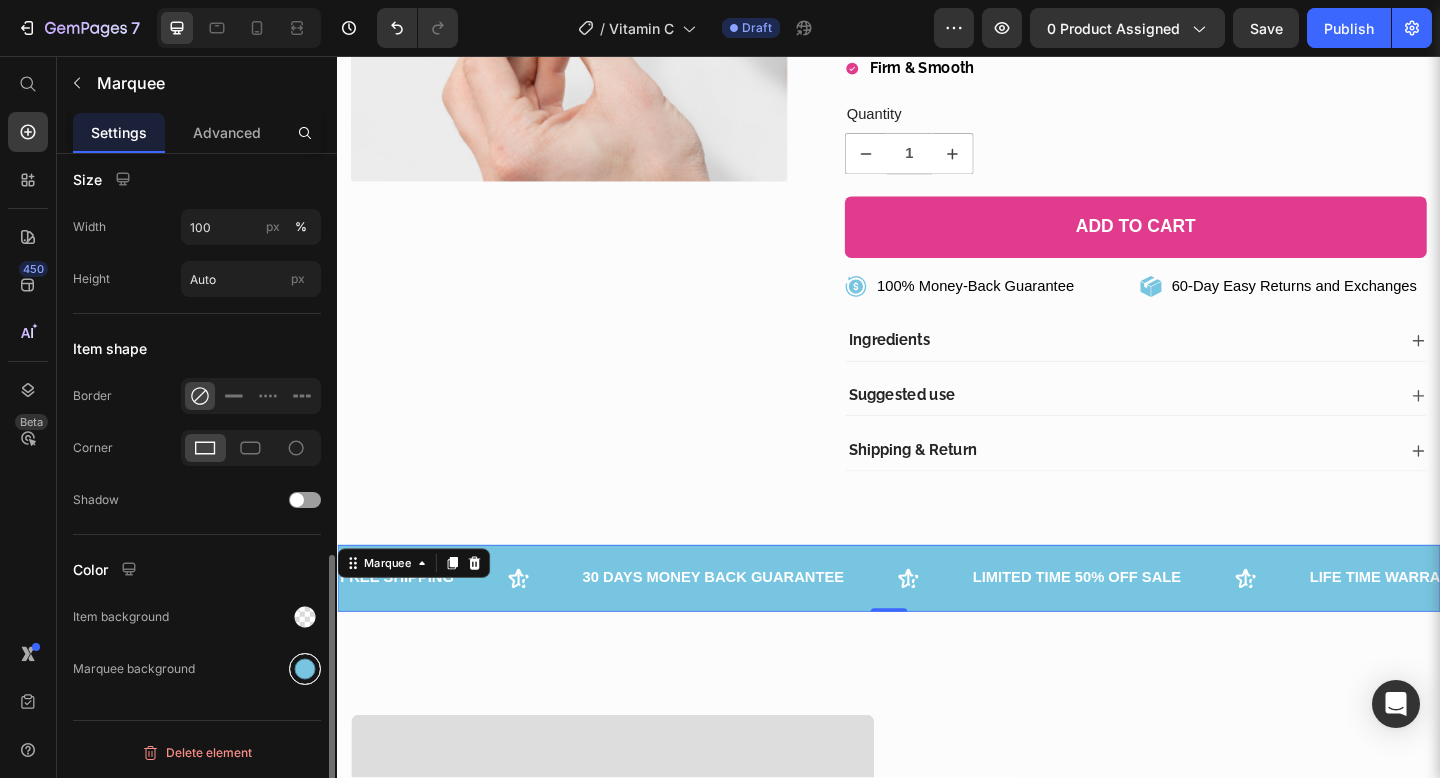 click at bounding box center [305, 669] 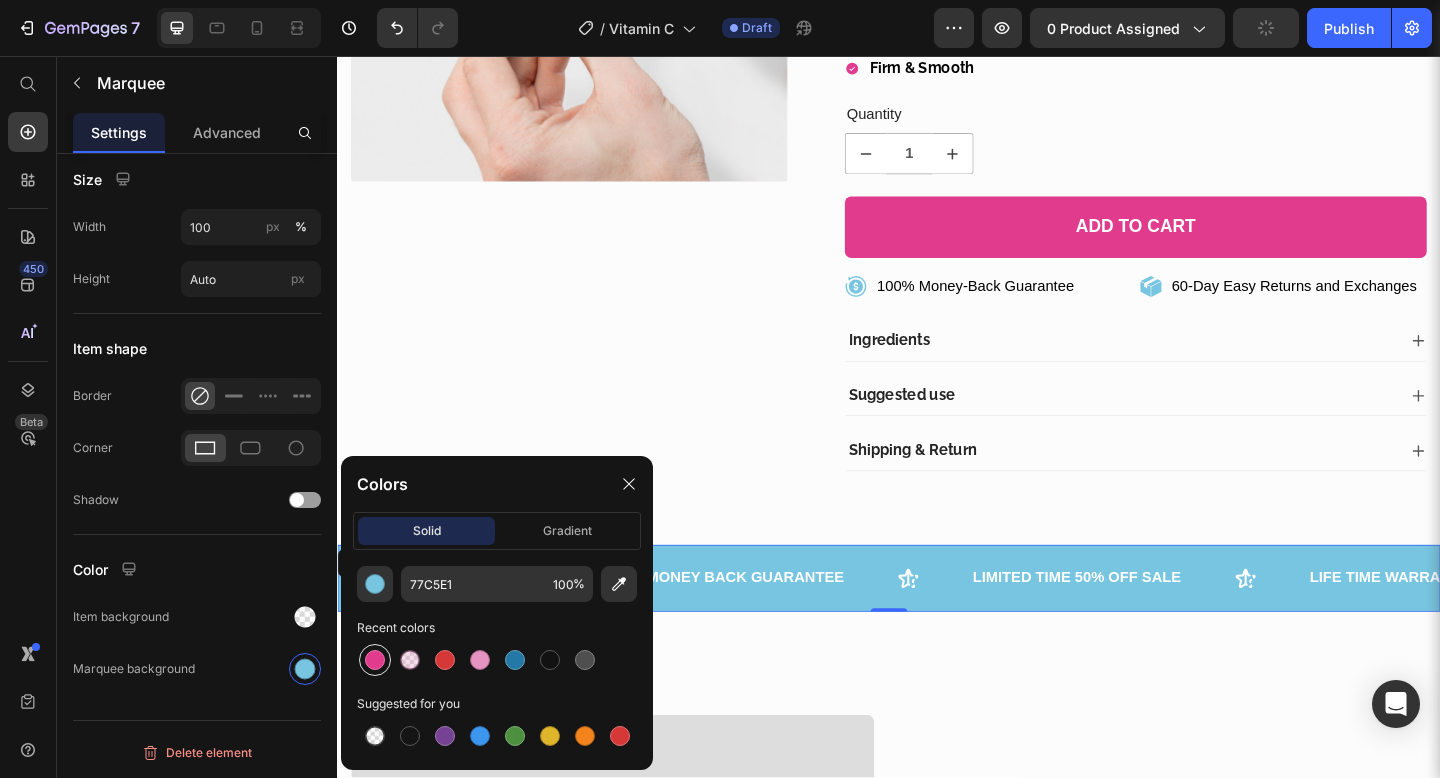 click at bounding box center [375, 660] 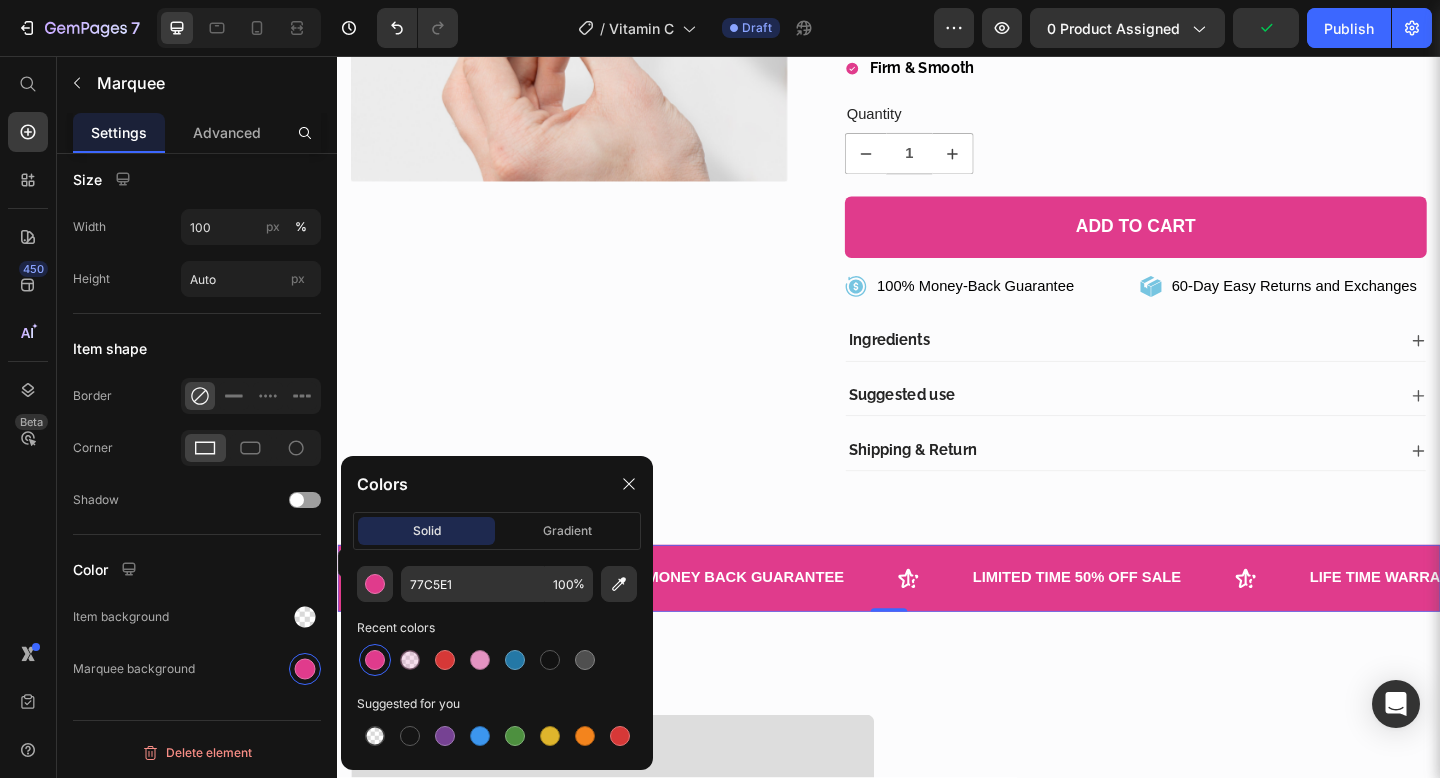 type on "E03B8C" 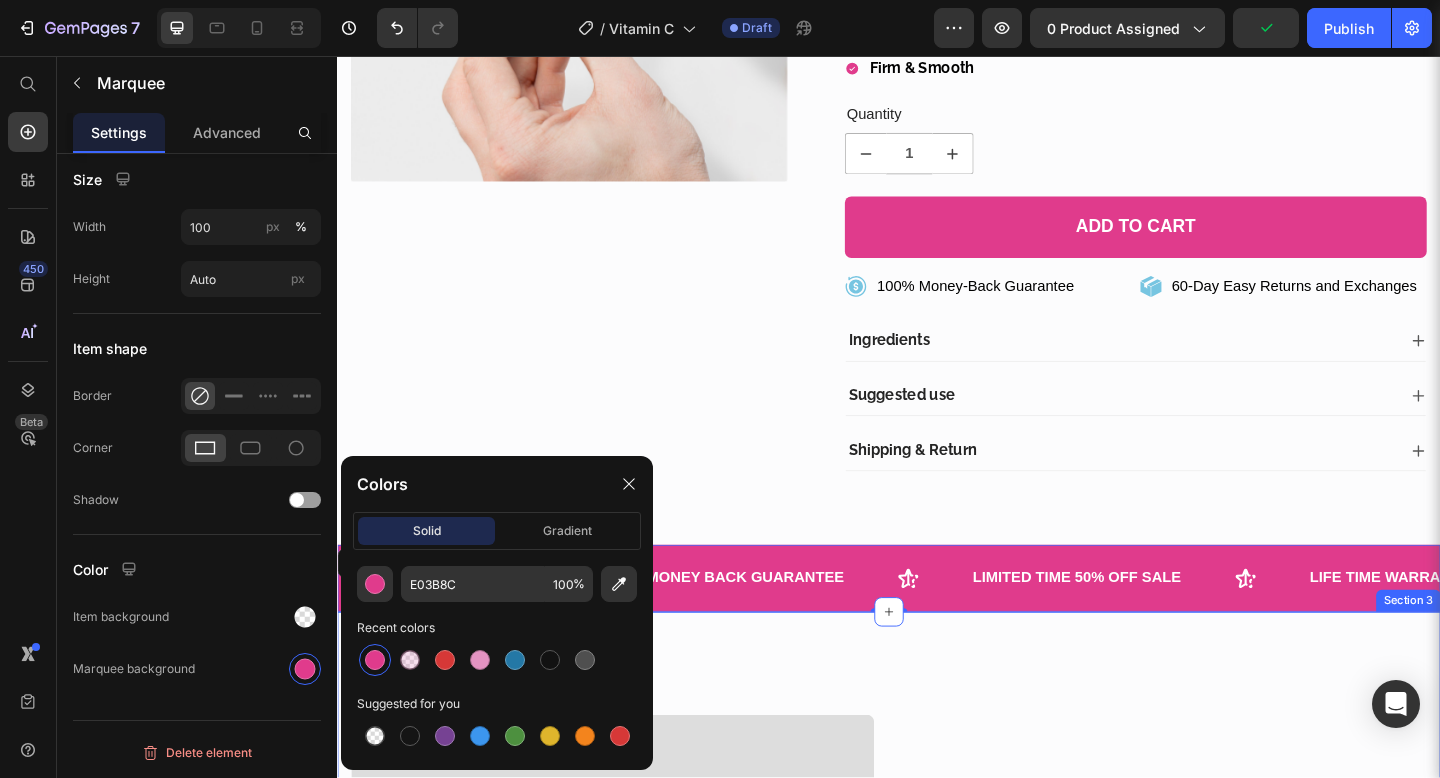 click on "Image Tired of Trying Skincare That Never Works? Heading You’ve tried cream after cream, hoping for a miracle — but your skin still looks tired, uneven, or irritated. The truth is, most products only treat the surface. At [GEOGRAPHIC_DATA], we go deeper, using ingredients your skin actually understands — to calm, repair, and revive your natural glow from within. This is more than skincare. This is a reset. Text block Start Now Button Row Powered by Ingredients That Actually Deliver Heading Every Belswen formula is carefully crafted with proven actives like Aloe [PERSON_NAME], [MEDICAL_DATA], Vitamin C, and [MEDICAL_DATA]. These aren’t trendy fillers — they’re targeted solutions for the real issues: dark spots, dullness, fine lines, [MEDICAL_DATA], and sensitivity. Text block Start Now Button Image Row Section 3" at bounding box center (937, 1367) 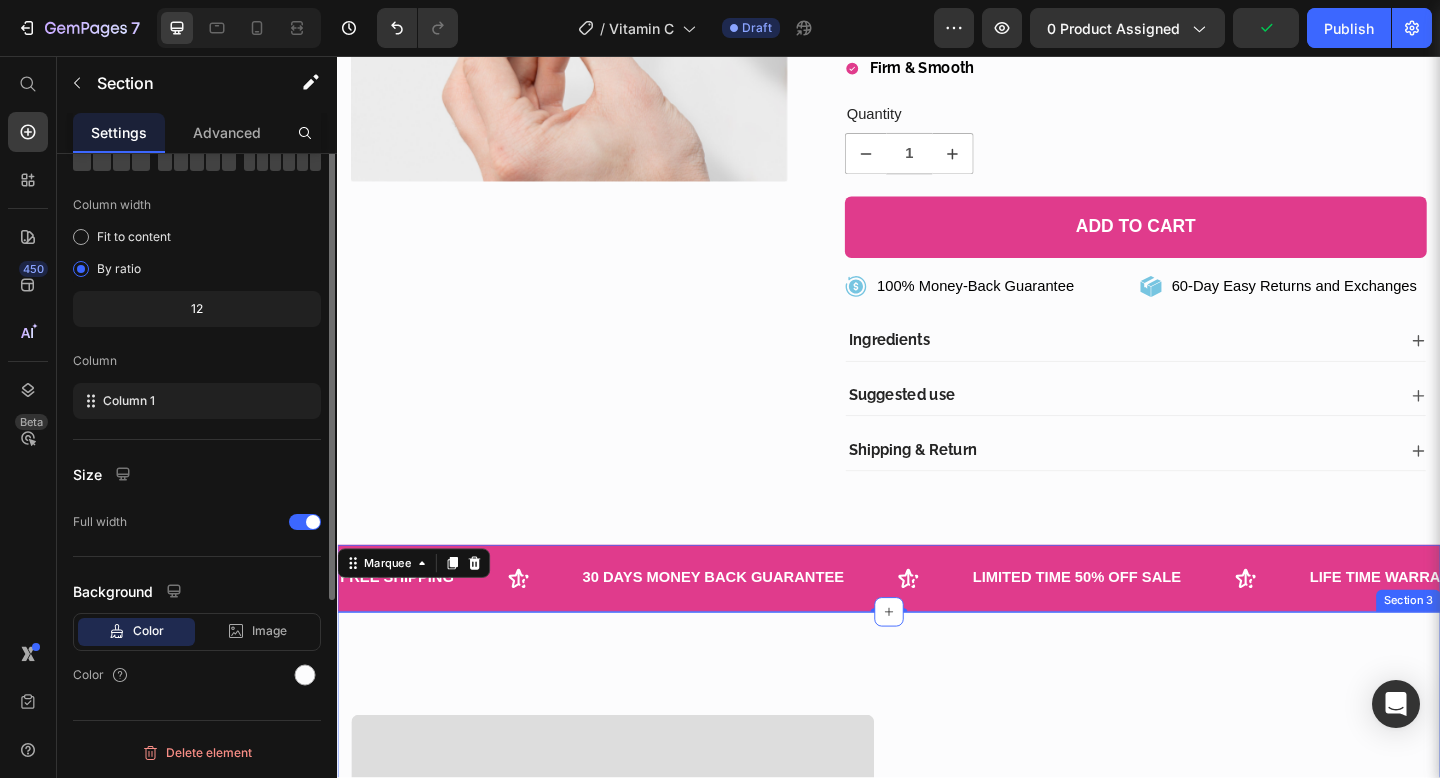 scroll, scrollTop: 0, scrollLeft: 0, axis: both 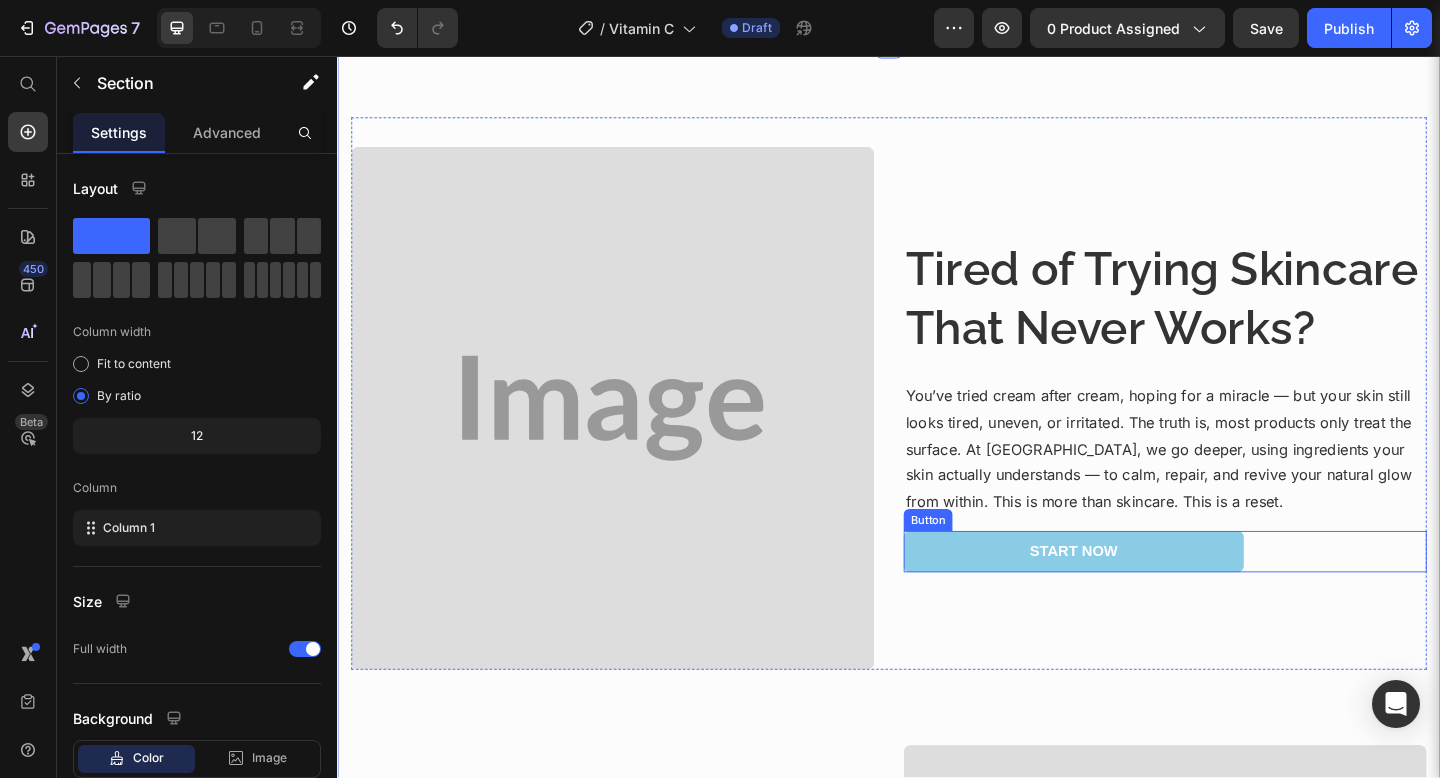 click on "Start Now" at bounding box center (1138, 595) 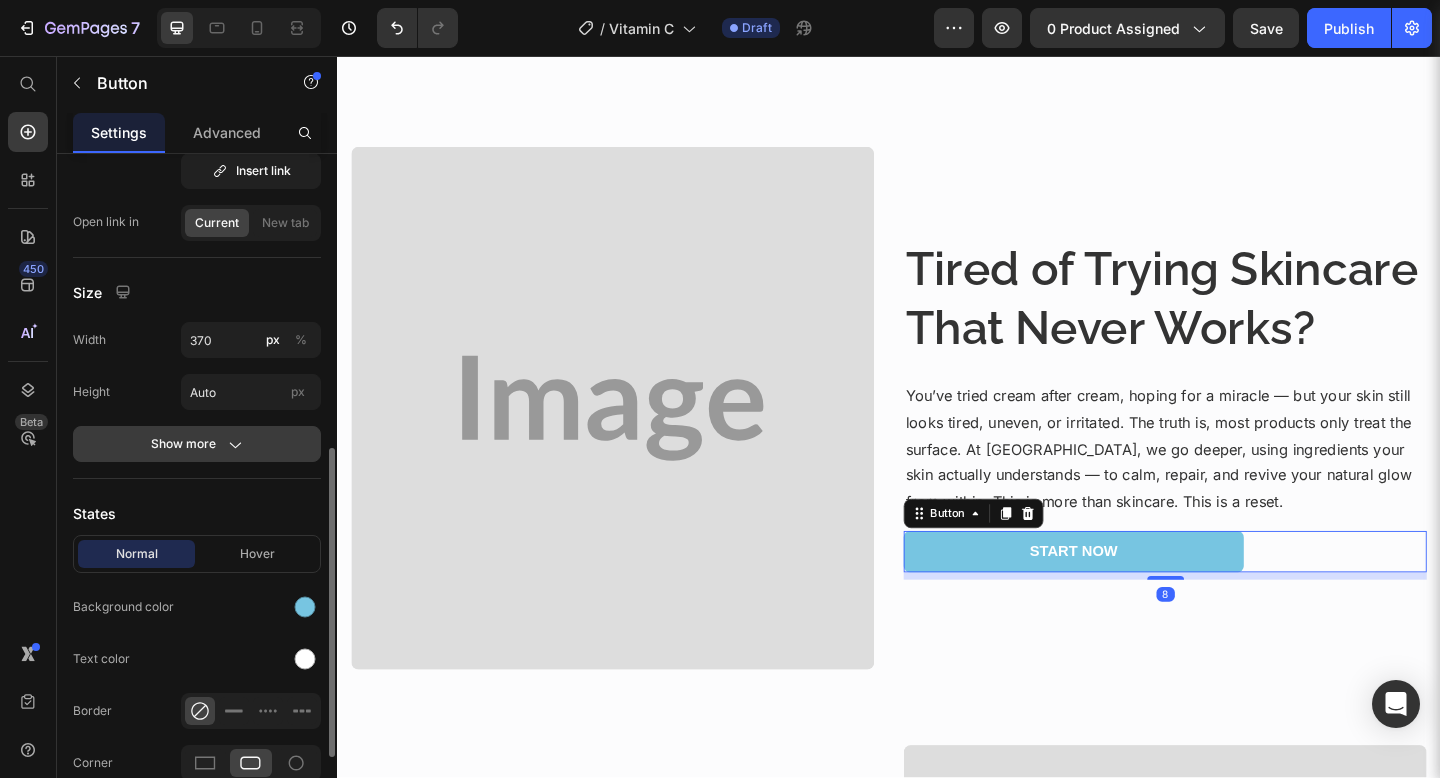 scroll, scrollTop: 358, scrollLeft: 0, axis: vertical 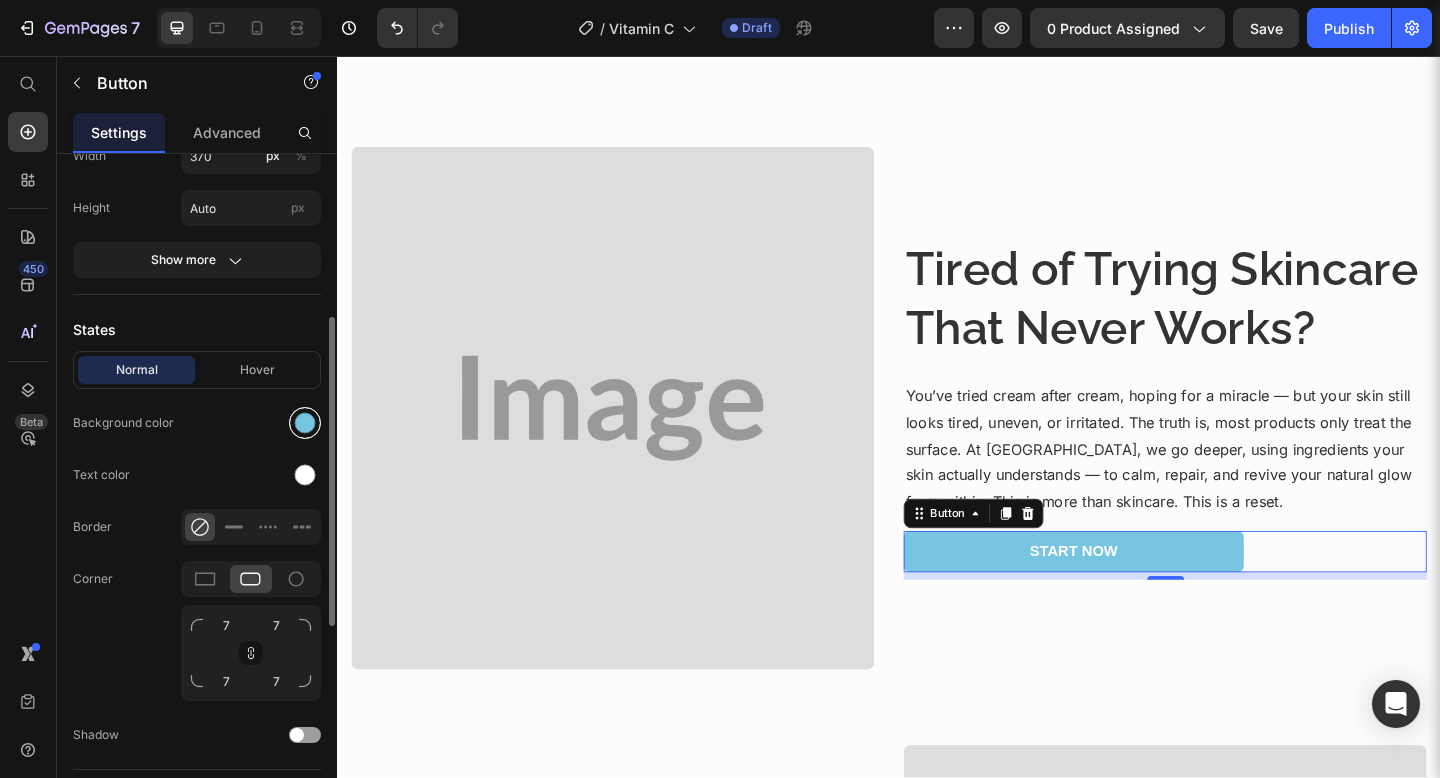 click at bounding box center [305, 423] 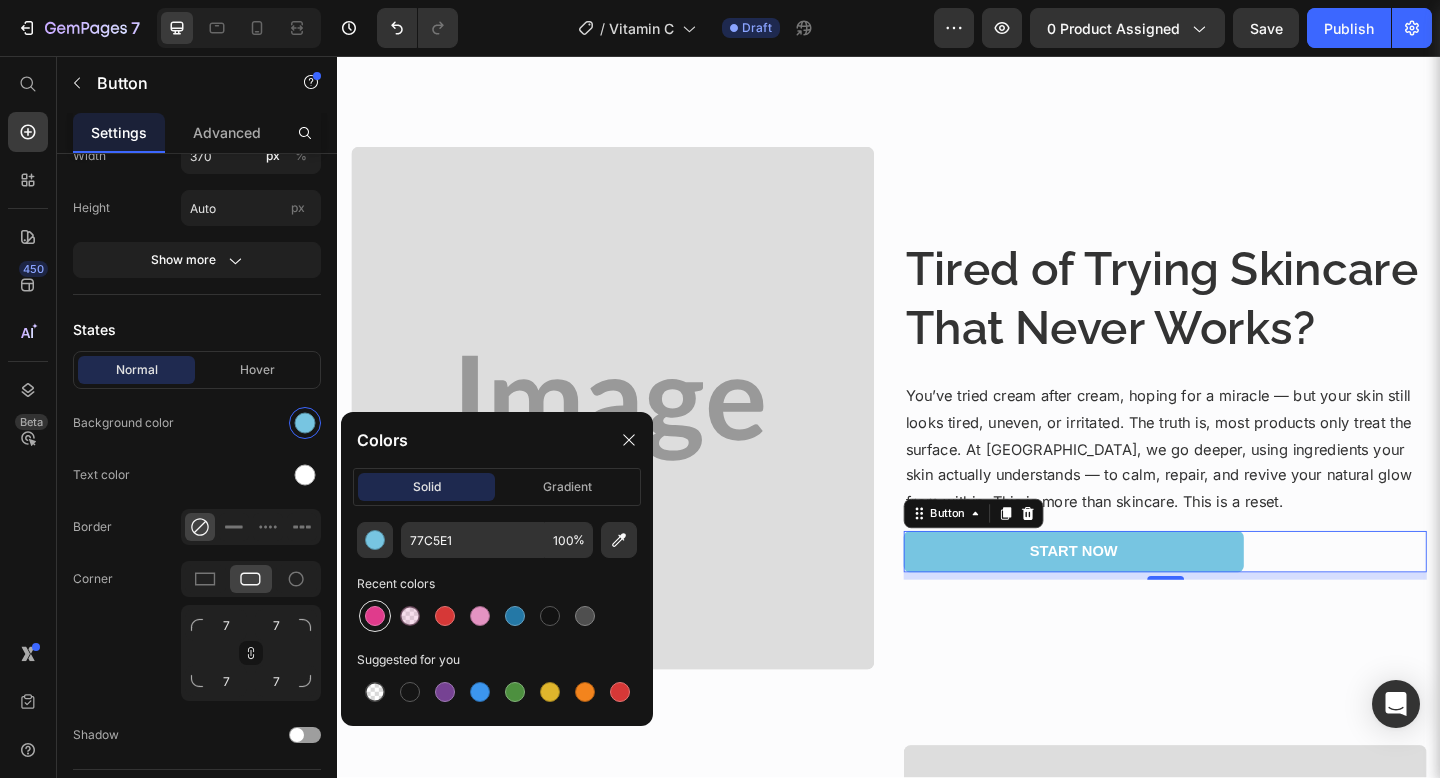 click at bounding box center [375, 616] 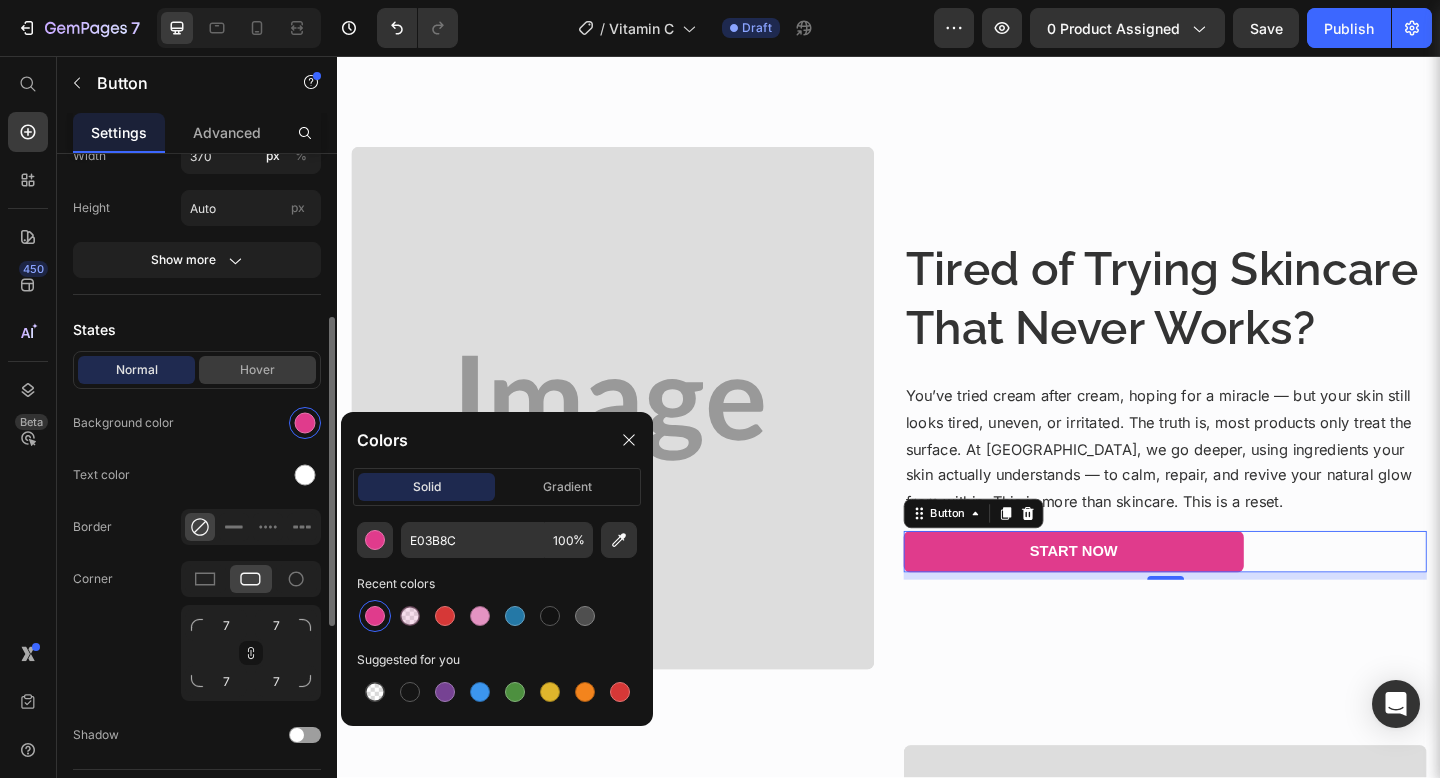 click on "Hover" at bounding box center (257, 370) 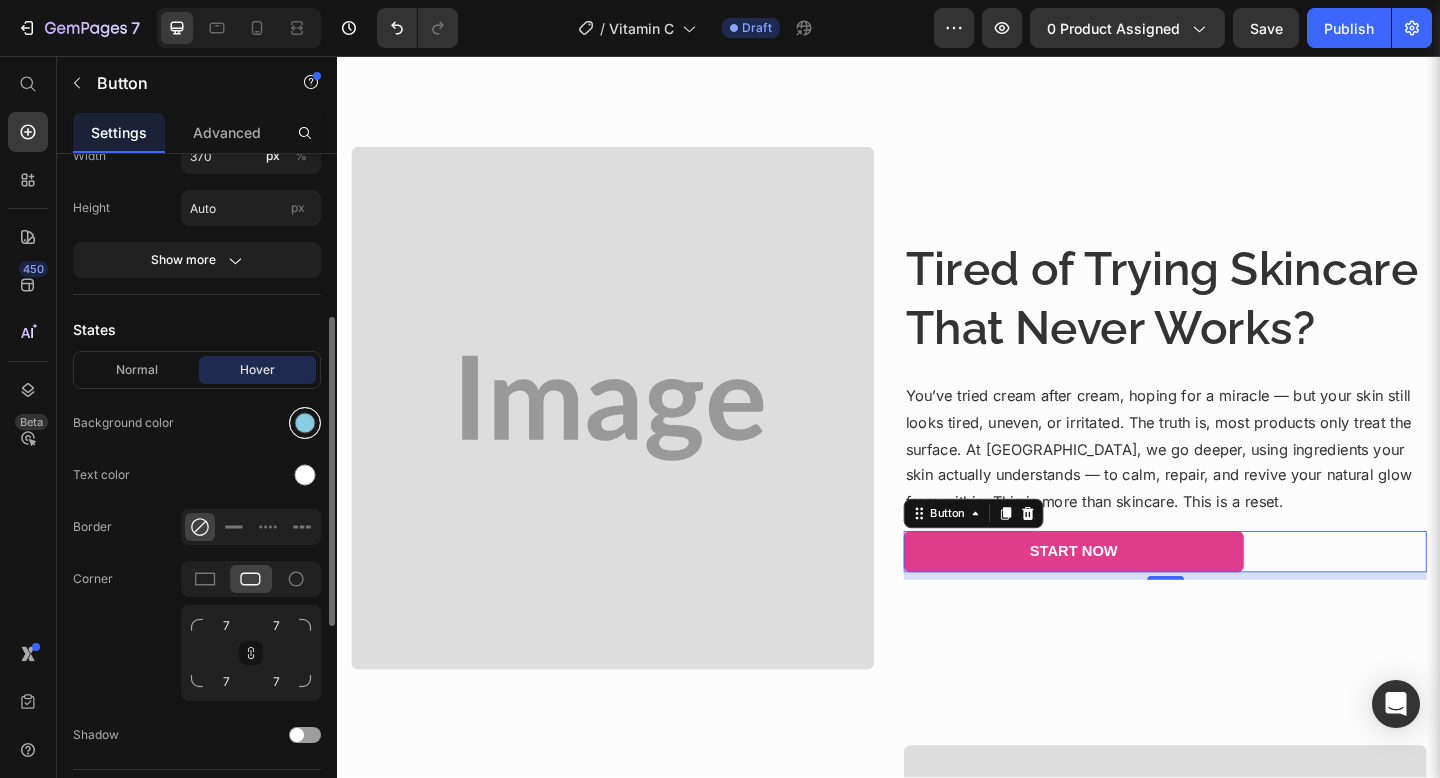 click at bounding box center [305, 423] 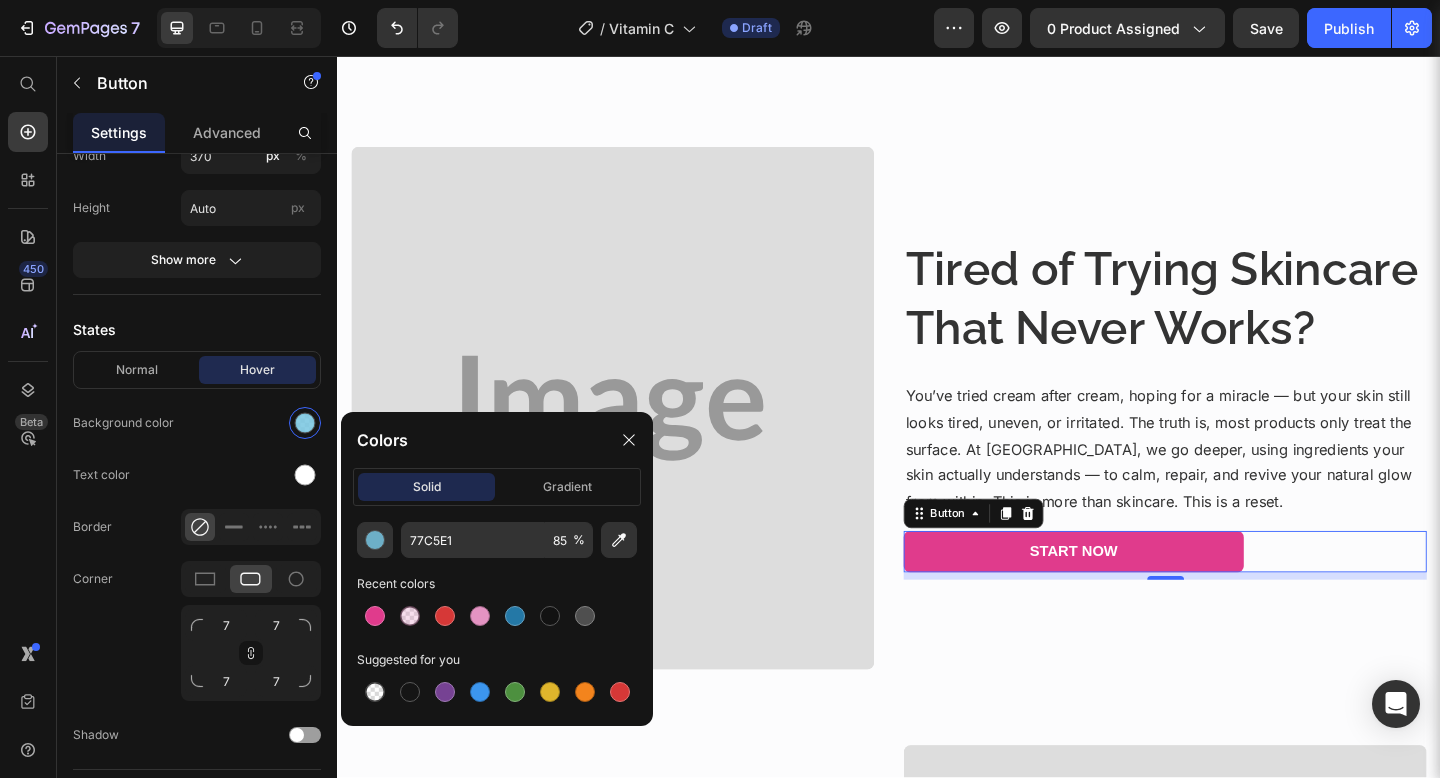 click on "Recent colors" 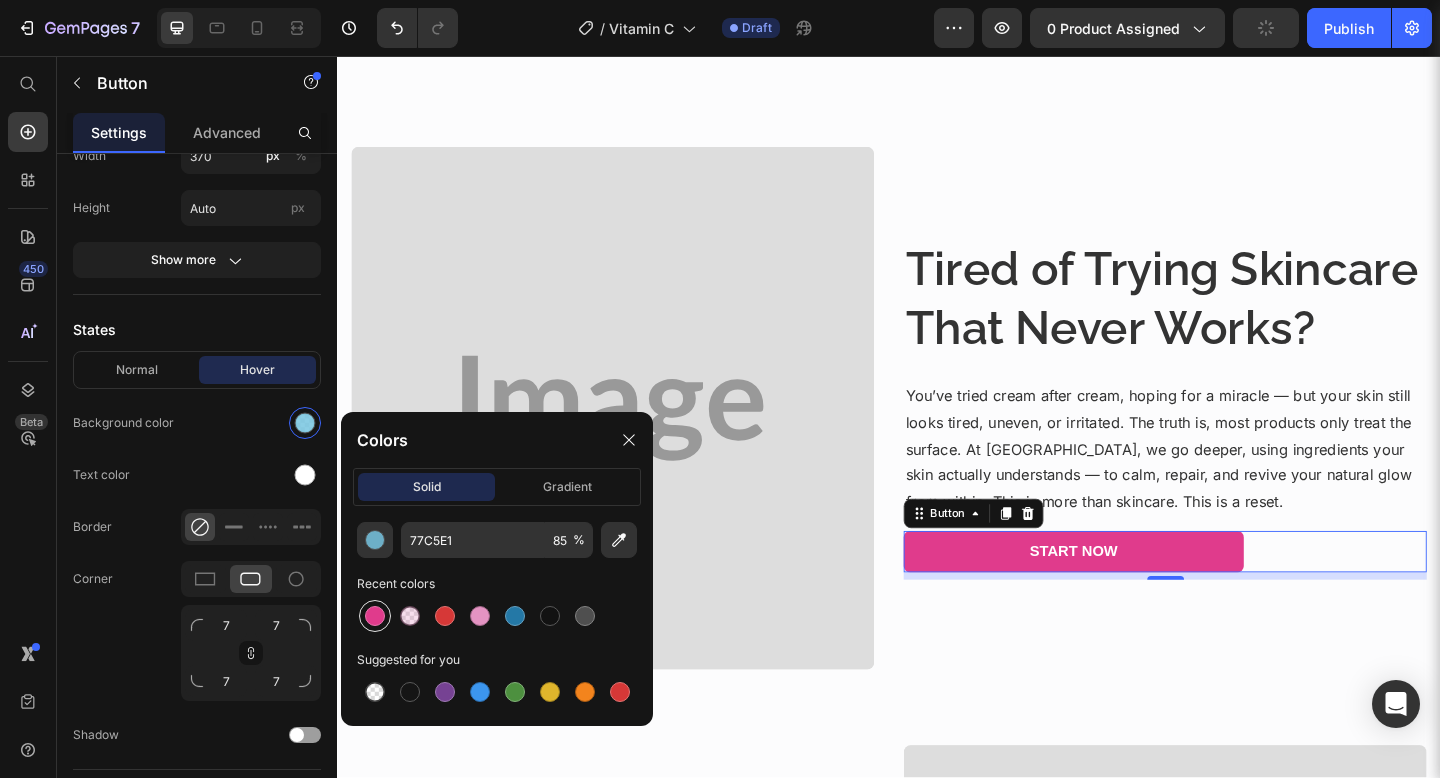 click at bounding box center (375, 616) 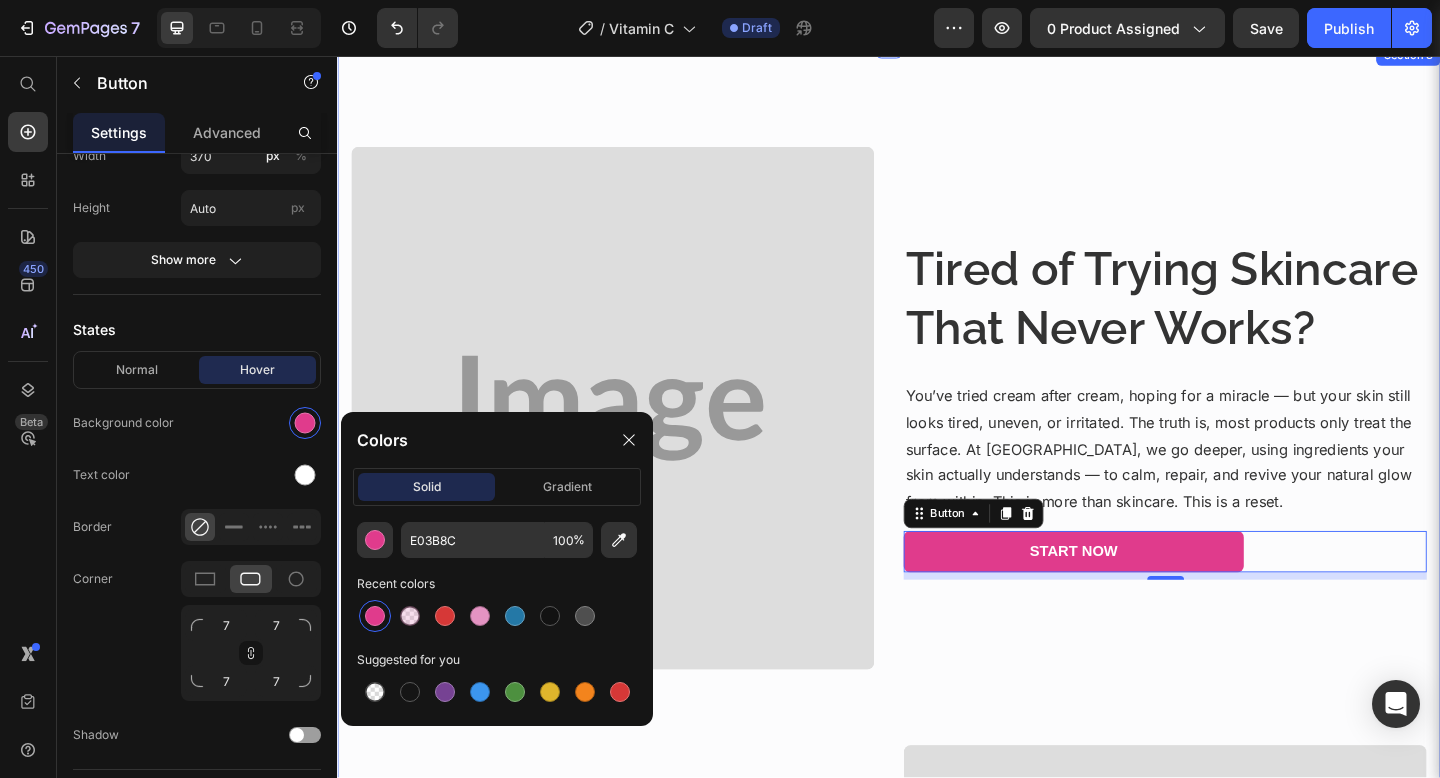 click on "Image Tired of Trying Skincare That Never Works? Heading You’ve tried cream after cream, hoping for a miracle — but your skin still looks tired, uneven, or irritated. The truth is, most products only treat the surface. At [GEOGRAPHIC_DATA], we go deeper, using ingredients your skin actually understands — to calm, repair, and revive your natural glow from within. This is more than skincare. This is a reset. Text block Start Now Button   8 Row Powered by Ingredients That Actually Deliver Heading Every Belswen formula is carefully crafted with proven actives like Aloe [PERSON_NAME], [MEDICAL_DATA], Vitamin C, and [MEDICAL_DATA]. These aren’t trendy fillers — they’re targeted solutions for the real issues: dark spots, dullness, fine lines, [MEDICAL_DATA], and sensitivity. Text block Start Now Button Image Row" at bounding box center (937, 749) 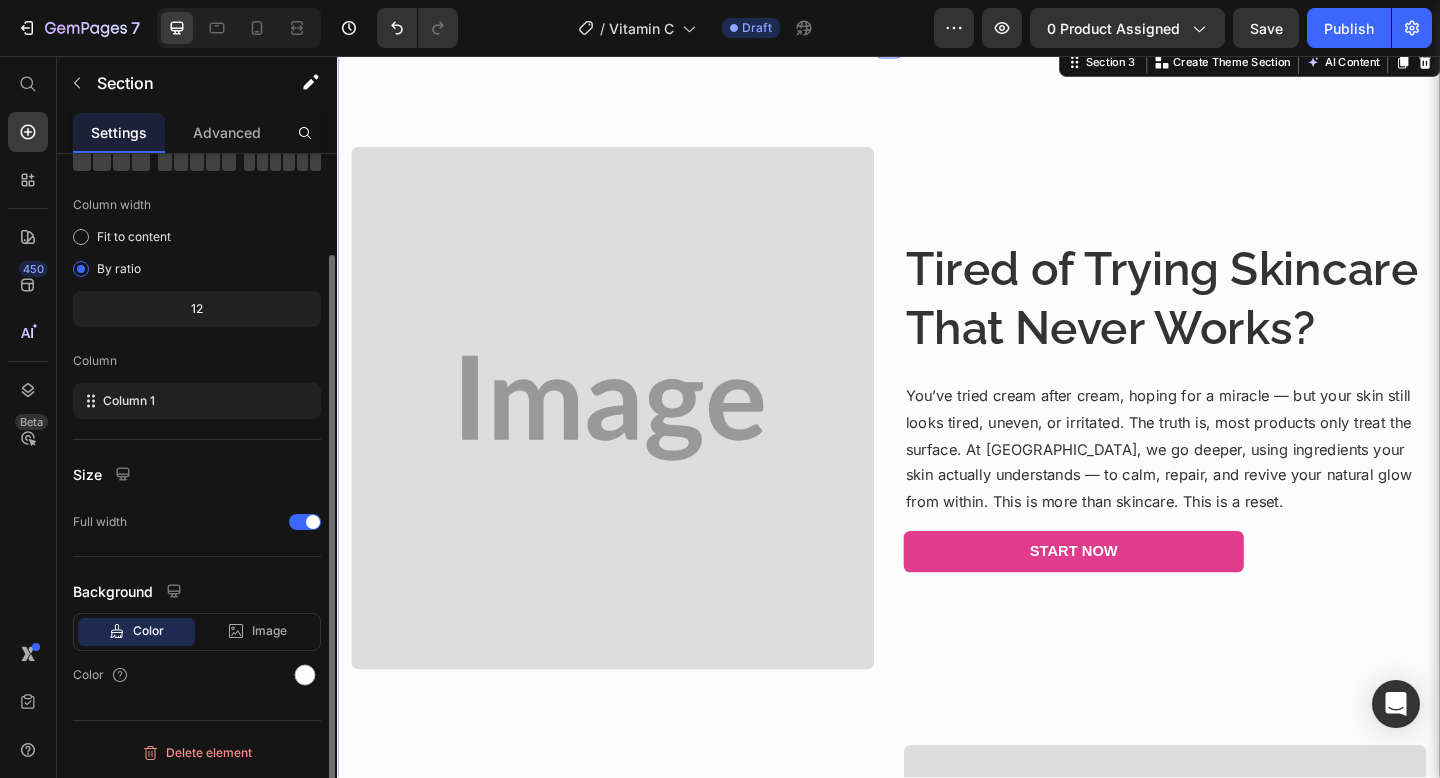 scroll, scrollTop: 0, scrollLeft: 0, axis: both 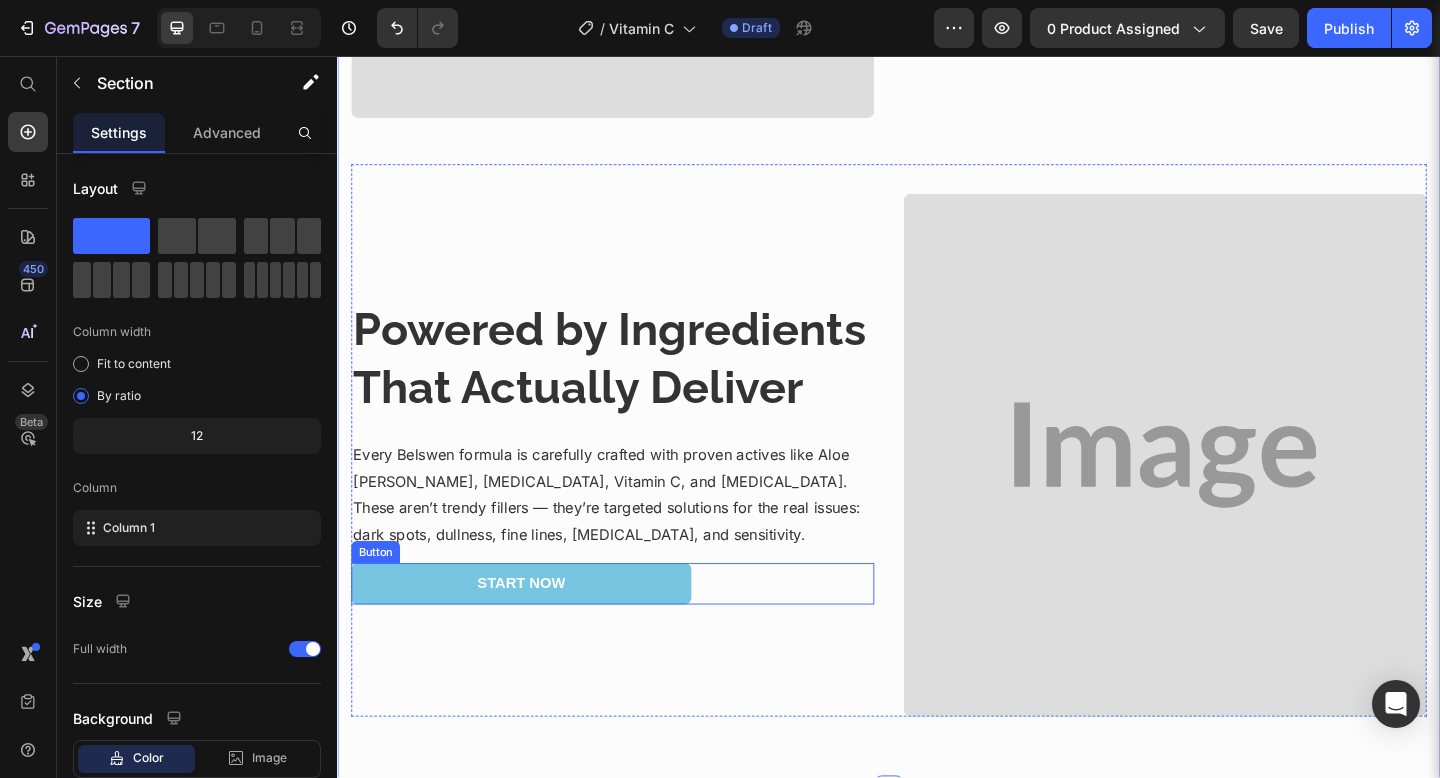 click on "Start Now Button" at bounding box center [636, 630] 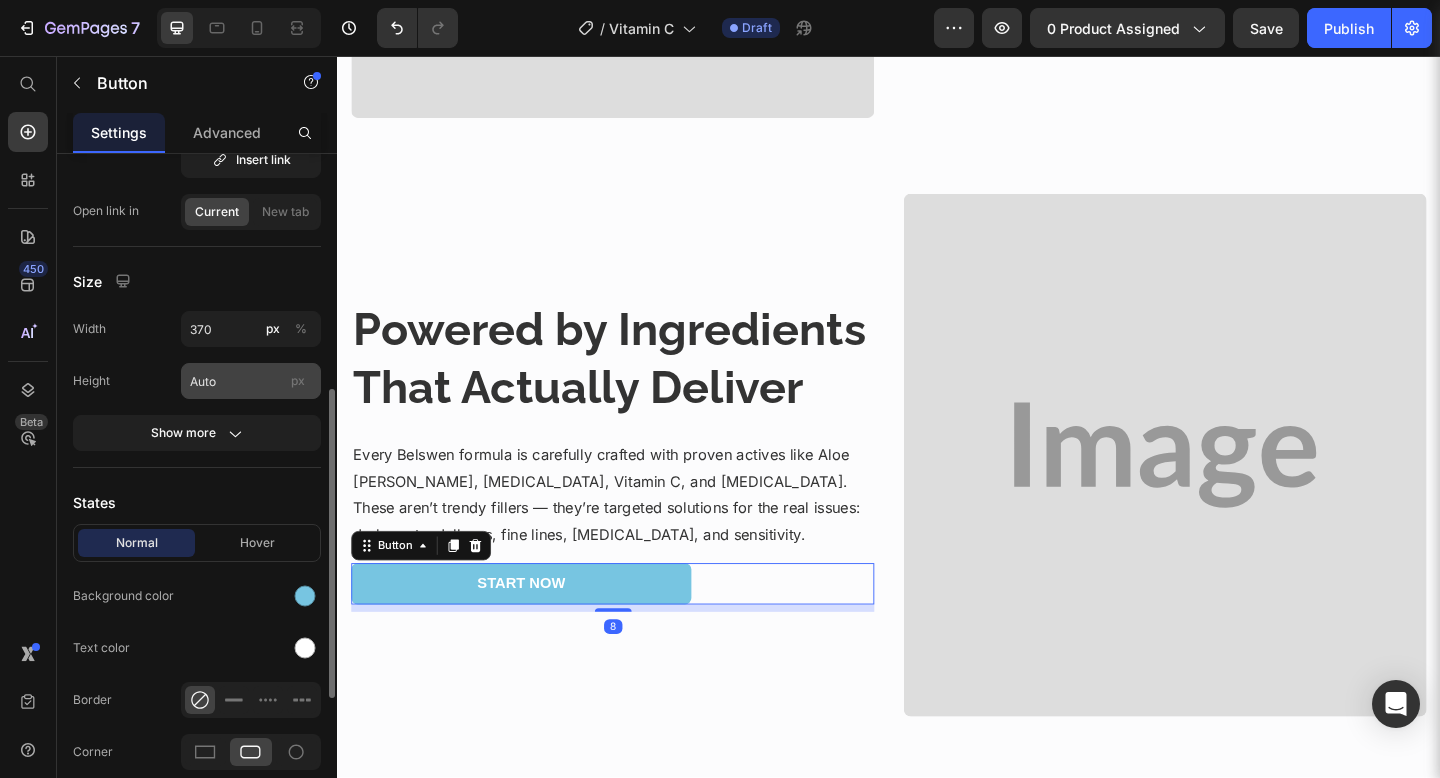 scroll, scrollTop: 289, scrollLeft: 0, axis: vertical 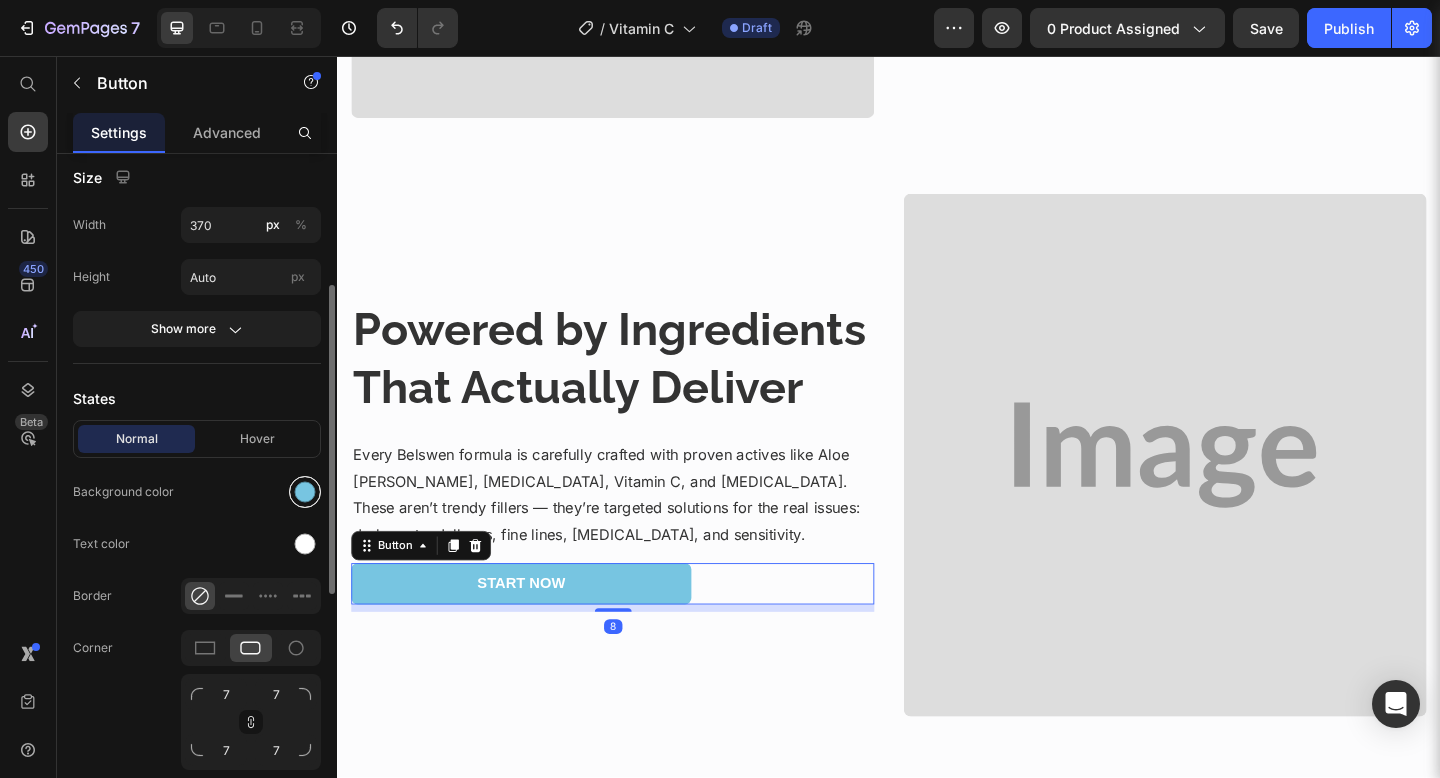 click at bounding box center (305, 492) 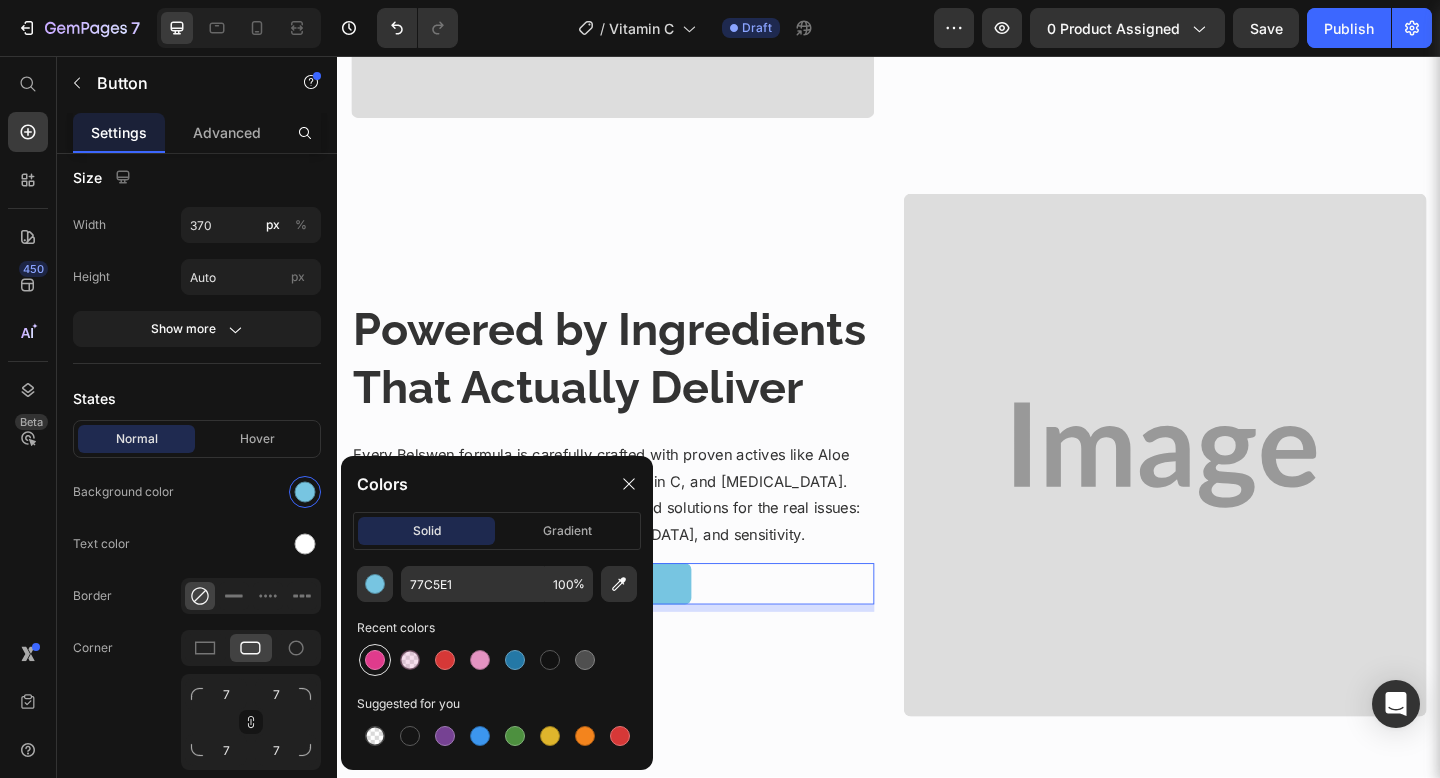 click at bounding box center (375, 660) 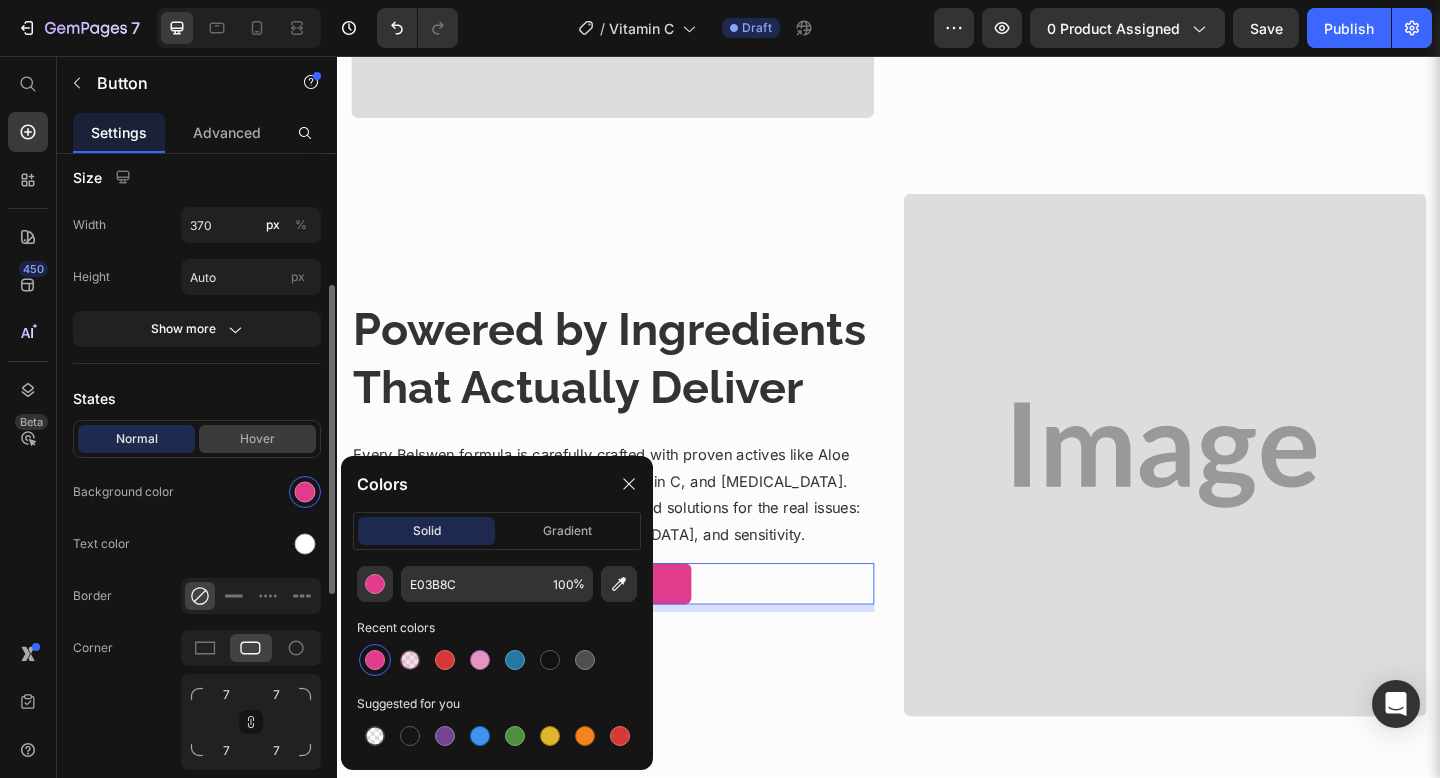 click on "Hover" at bounding box center (257, 439) 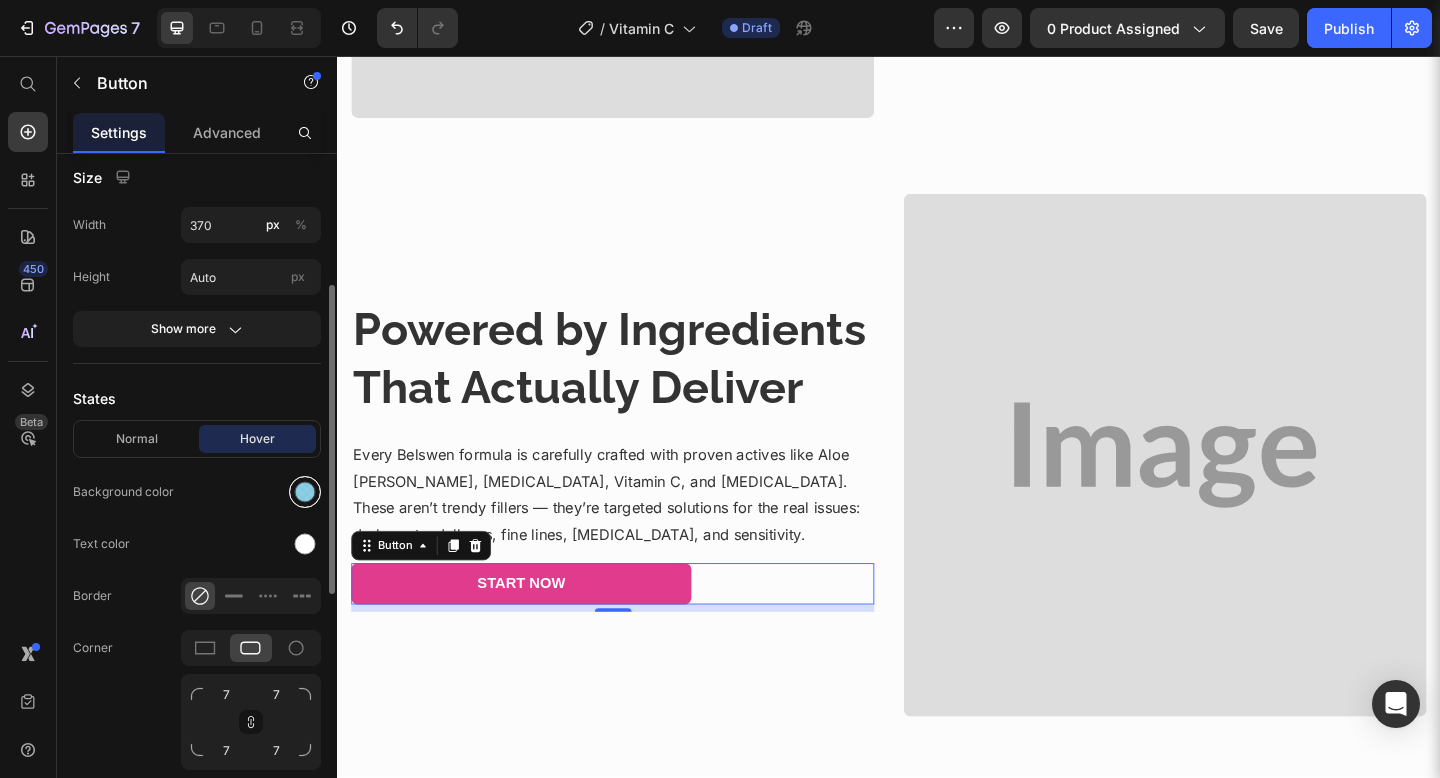 click at bounding box center [305, 492] 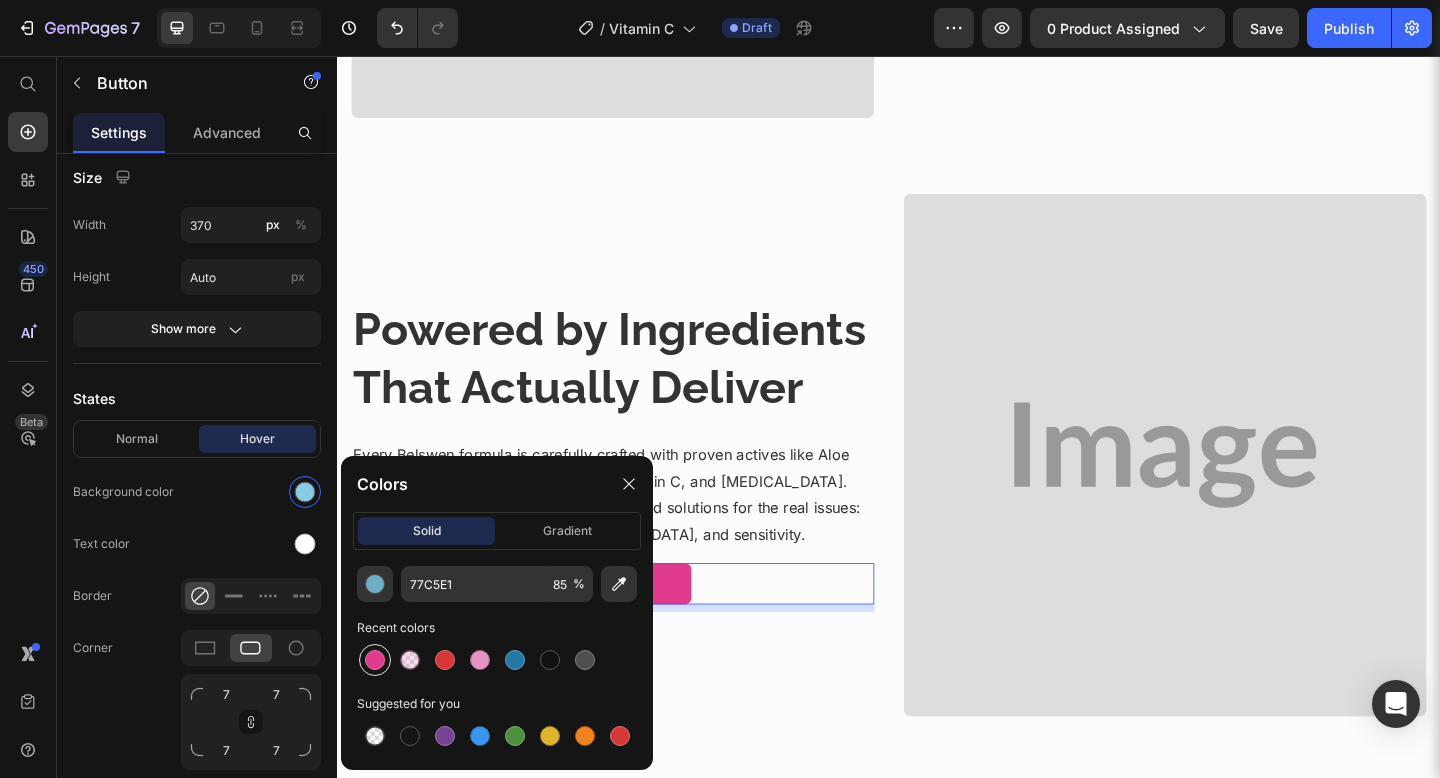 click at bounding box center [375, 660] 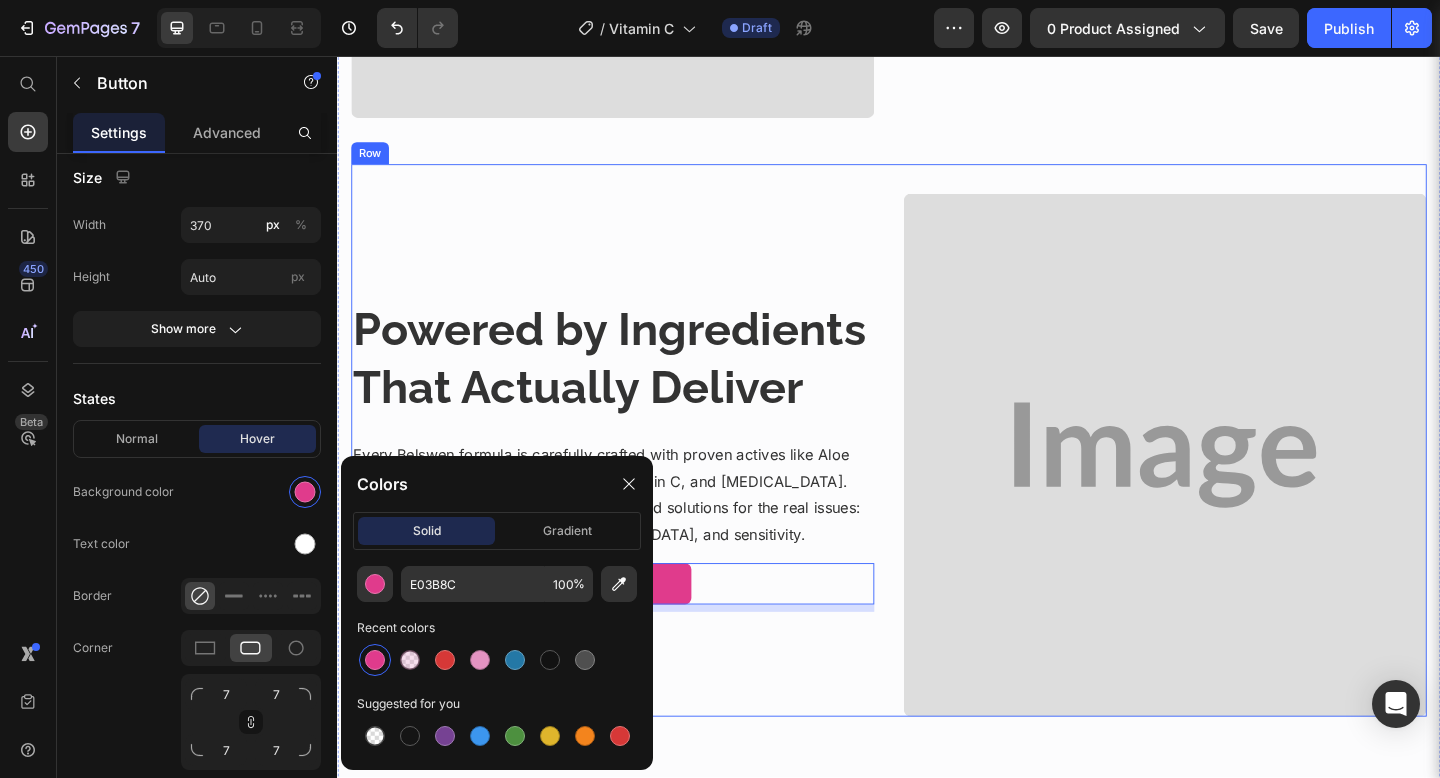 click on "Powered by Ingredients That Actually Deliver Heading Every Belswen formula is carefully crafted with proven actives like Aloe [PERSON_NAME], [MEDICAL_DATA], Vitamin C, and [MEDICAL_DATA]. These aren’t trendy fillers — they’re targeted solutions for the real issues: dark spots, dullness, fine lines, [MEDICAL_DATA], and sensitivity. Text block Start Now Button   8" at bounding box center (636, 490) 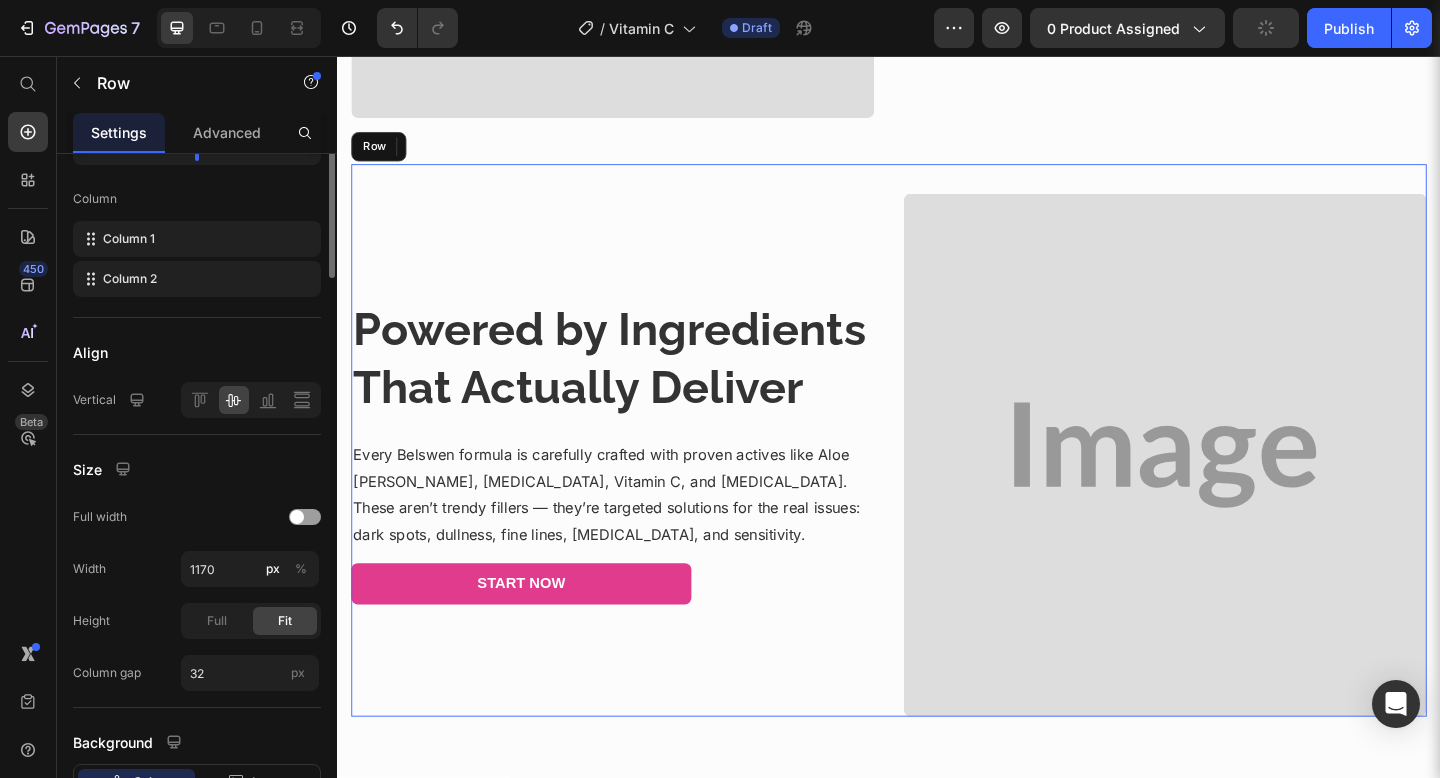 scroll, scrollTop: 0, scrollLeft: 0, axis: both 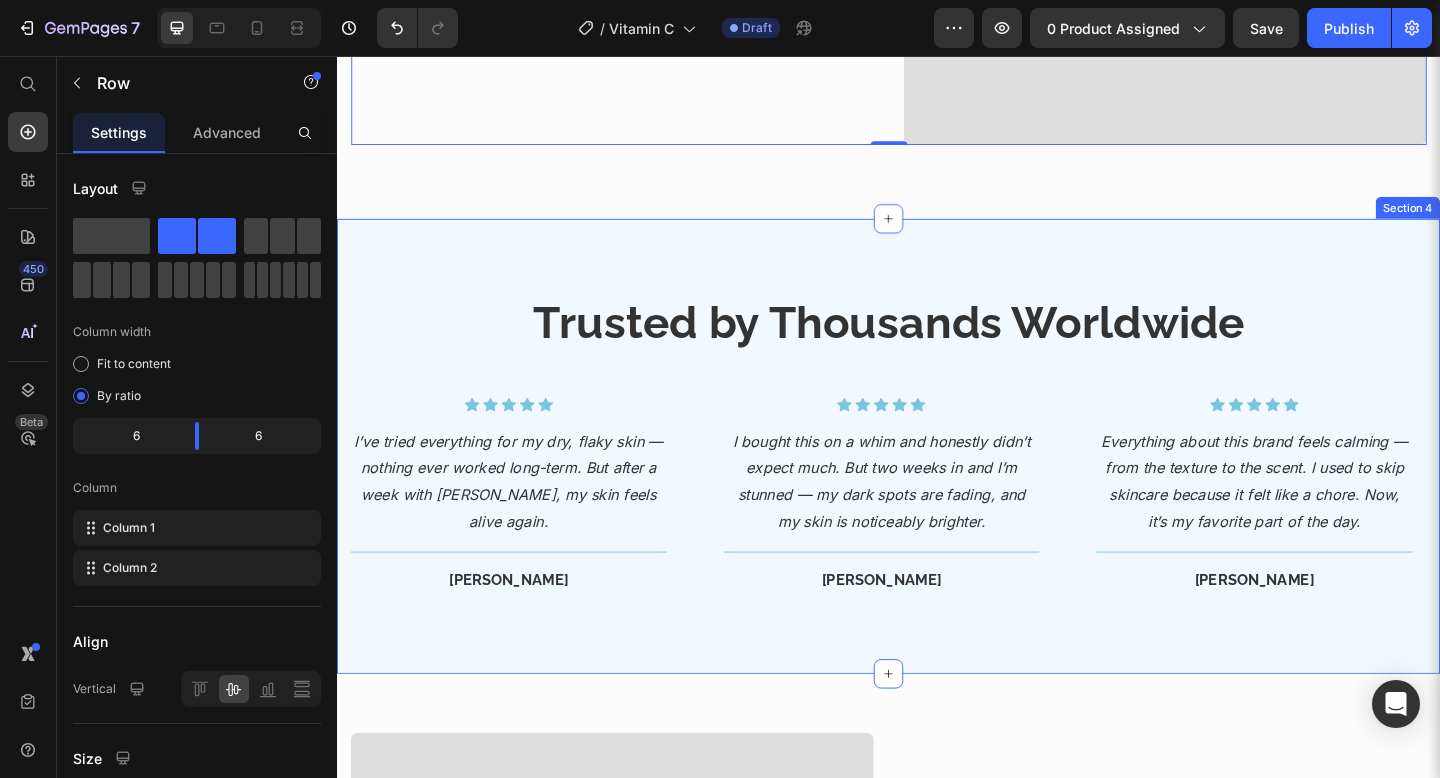 click on "Trusted by Thousands Worldwide Heading                Icon                Icon                Icon                Icon                Icon Icon List Hoz I’ve tried everything for my dry, flaky skin — nothing ever worked long-term. But after a week with [PERSON_NAME], my skin feels alive again.  Text block                Title Line [PERSON_NAME] Heading Row                Icon                Icon                Icon                Icon                Icon Icon List Hoz I bought this on a whim and honestly didn’t expect much. But two weeks in and I’m stunned — my dark spots are fading, and my skin is noticeably brighter. Text block                Title Line [PERSON_NAME] Heading Row                Icon                Icon                Icon                Icon                Icon Icon List Hoz Everything about this brand feels calming — from the texture to the scent. I used to skip skincare because it felt like a chore. Now, it’s my favorite part of the day.  Text block                Title Line [PERSON_NAME] Row" at bounding box center [937, 480] 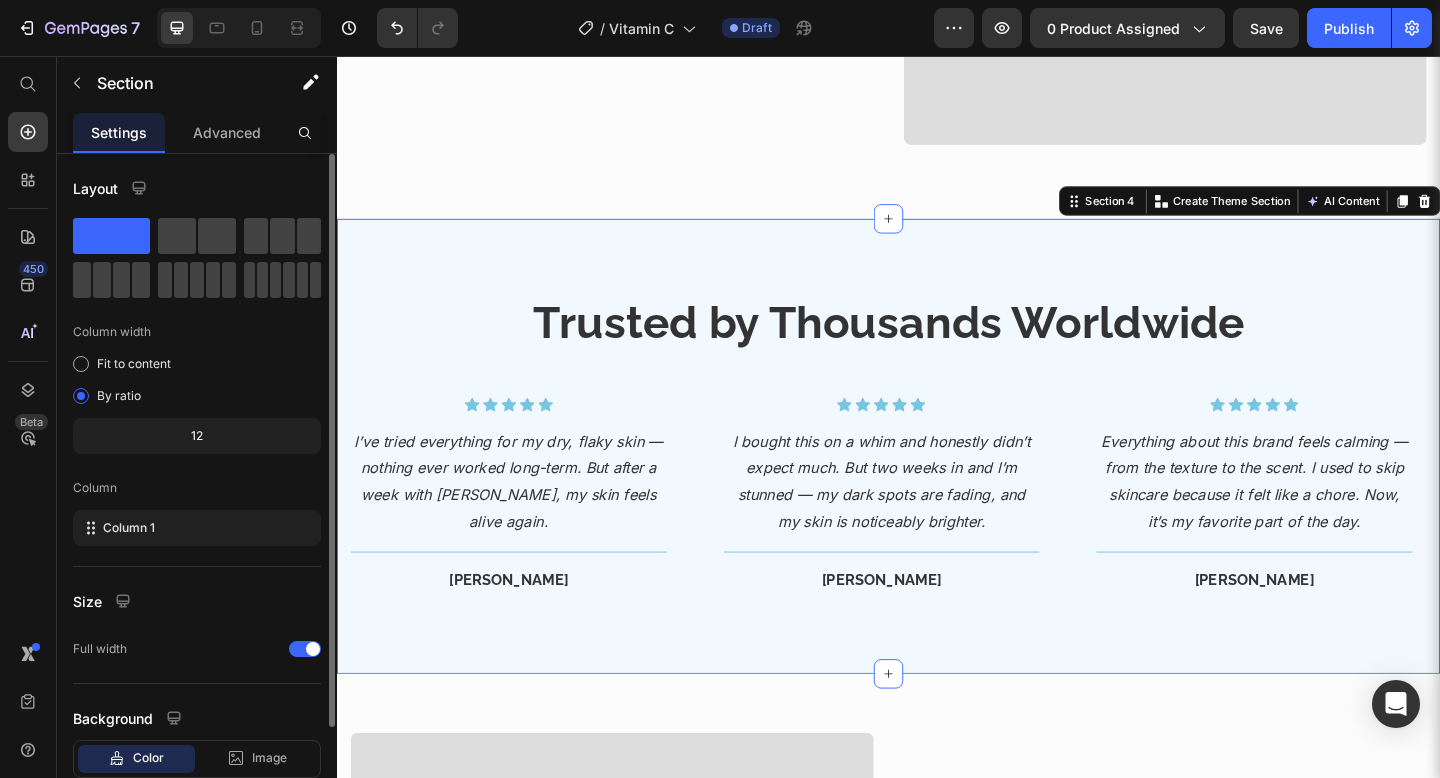 scroll, scrollTop: 127, scrollLeft: 0, axis: vertical 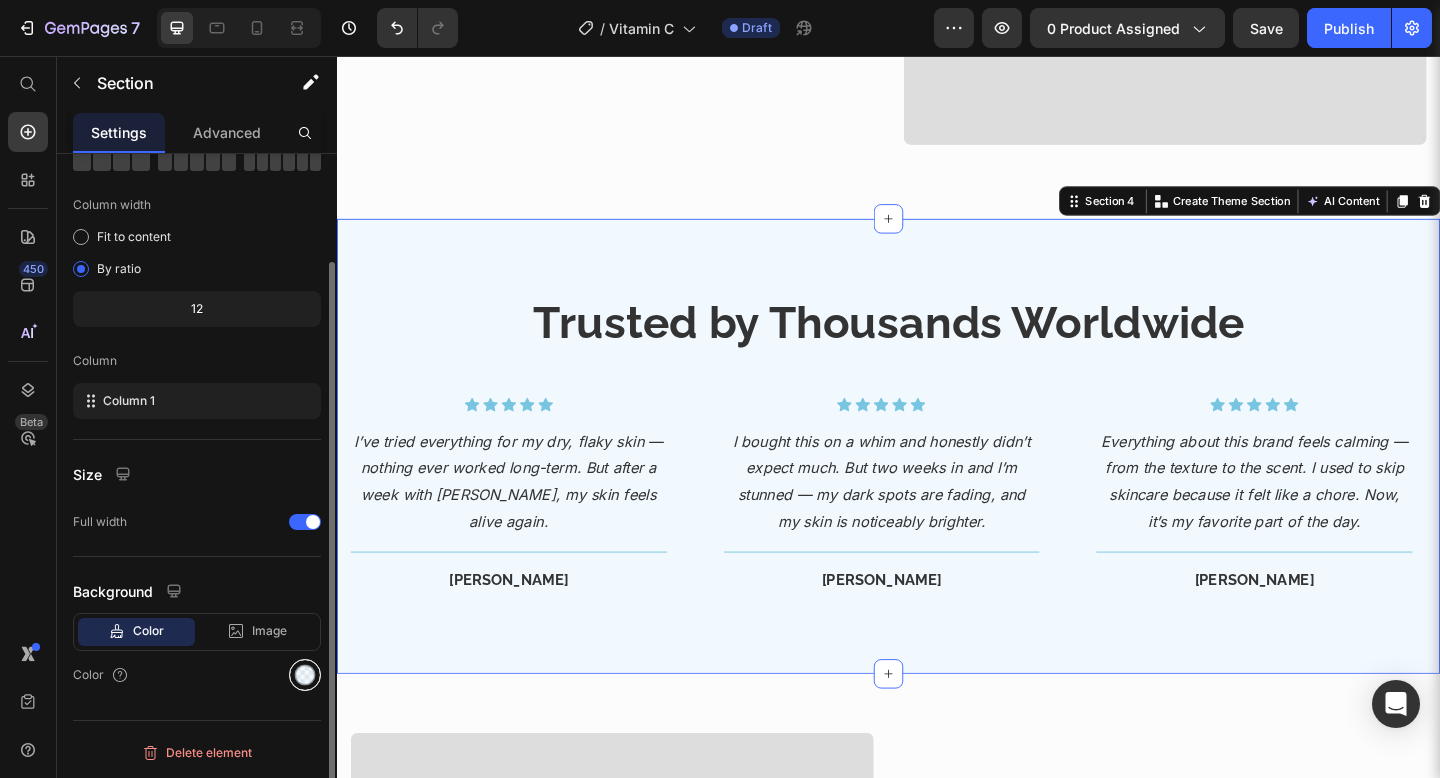 click at bounding box center (305, 675) 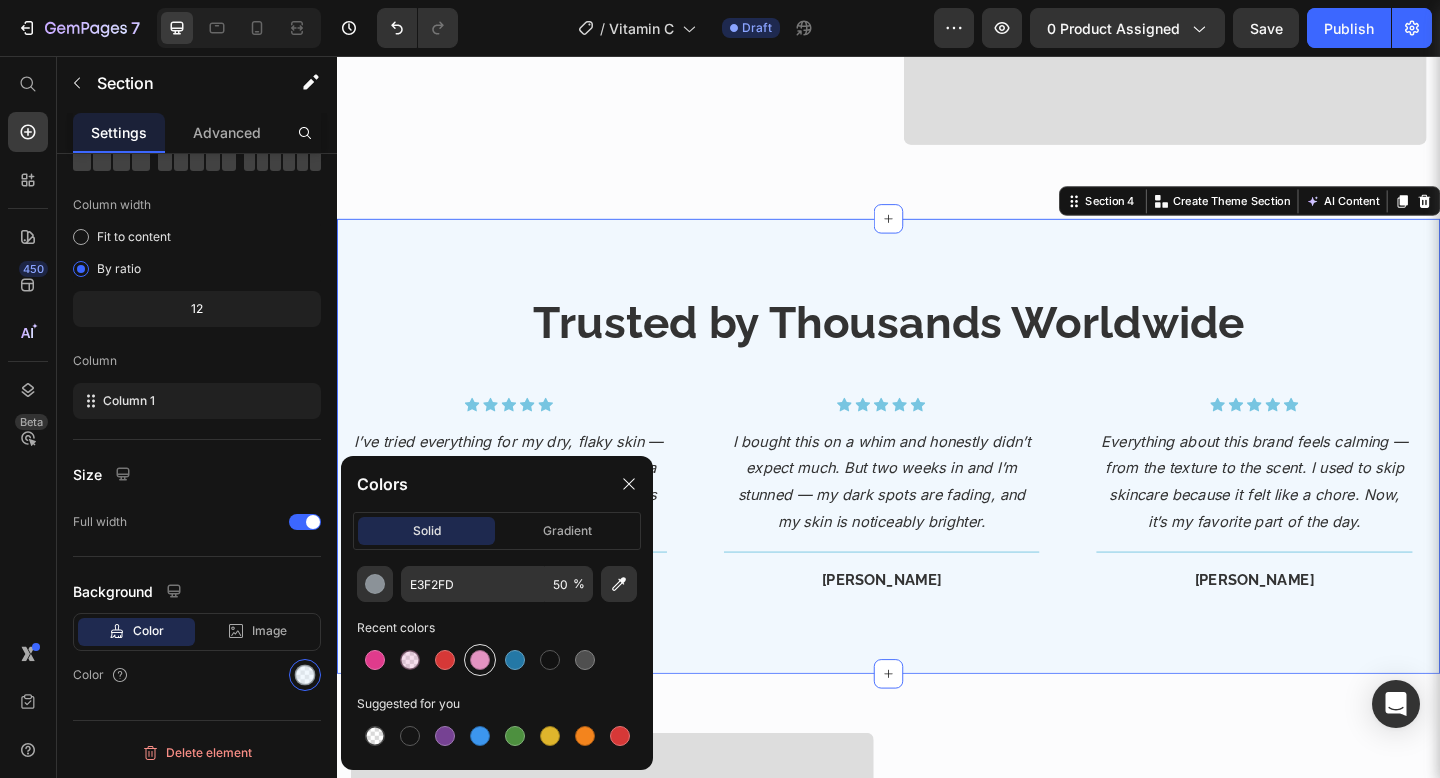 click at bounding box center [480, 660] 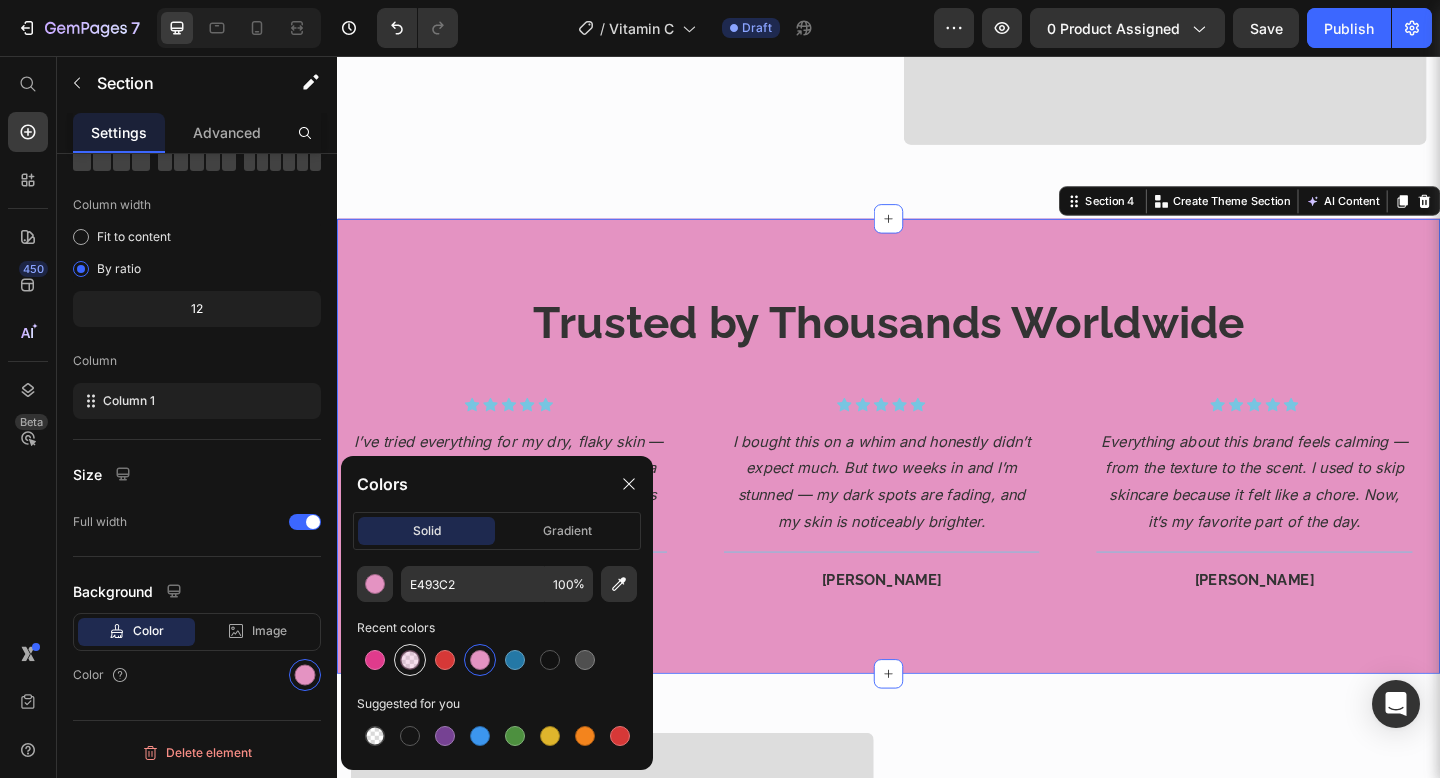 click at bounding box center (410, 660) 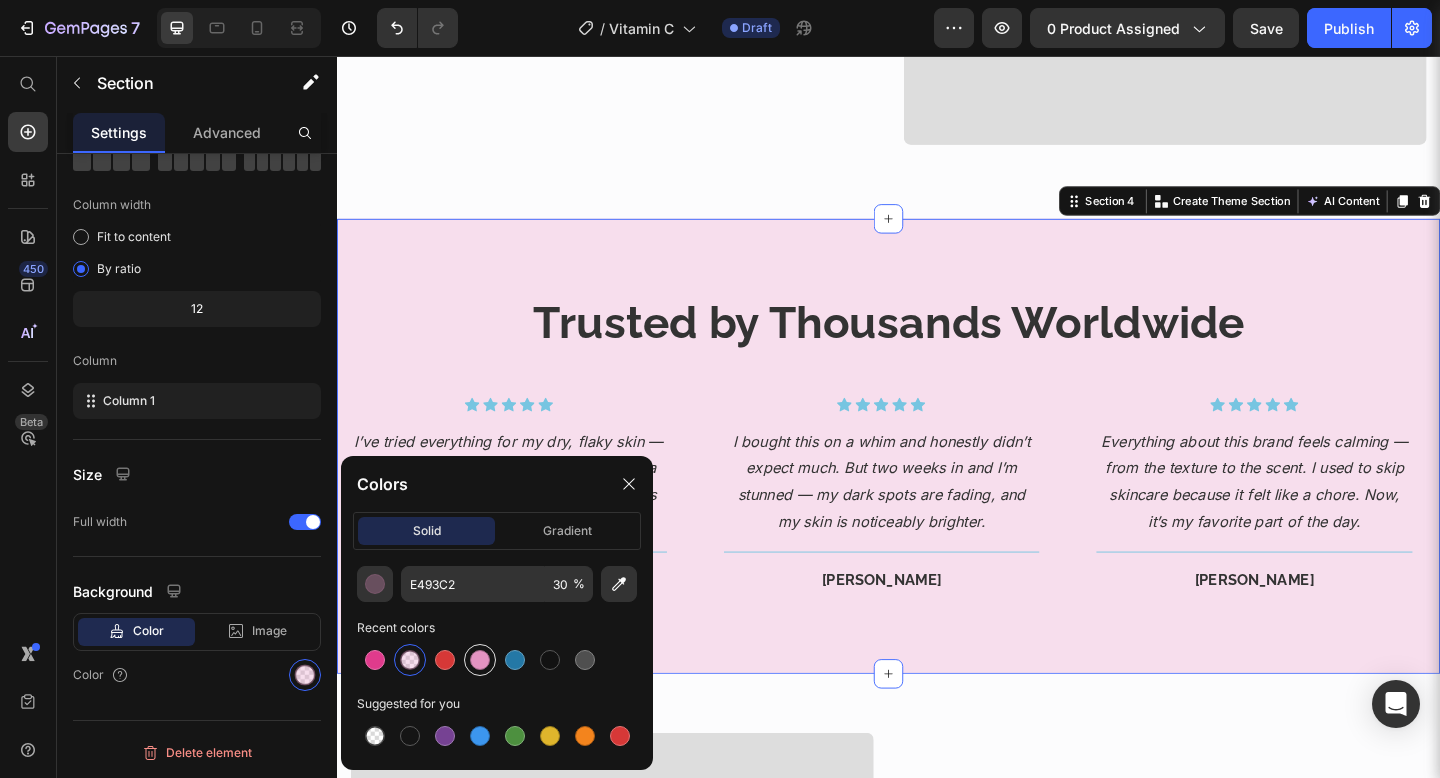 click at bounding box center (480, 660) 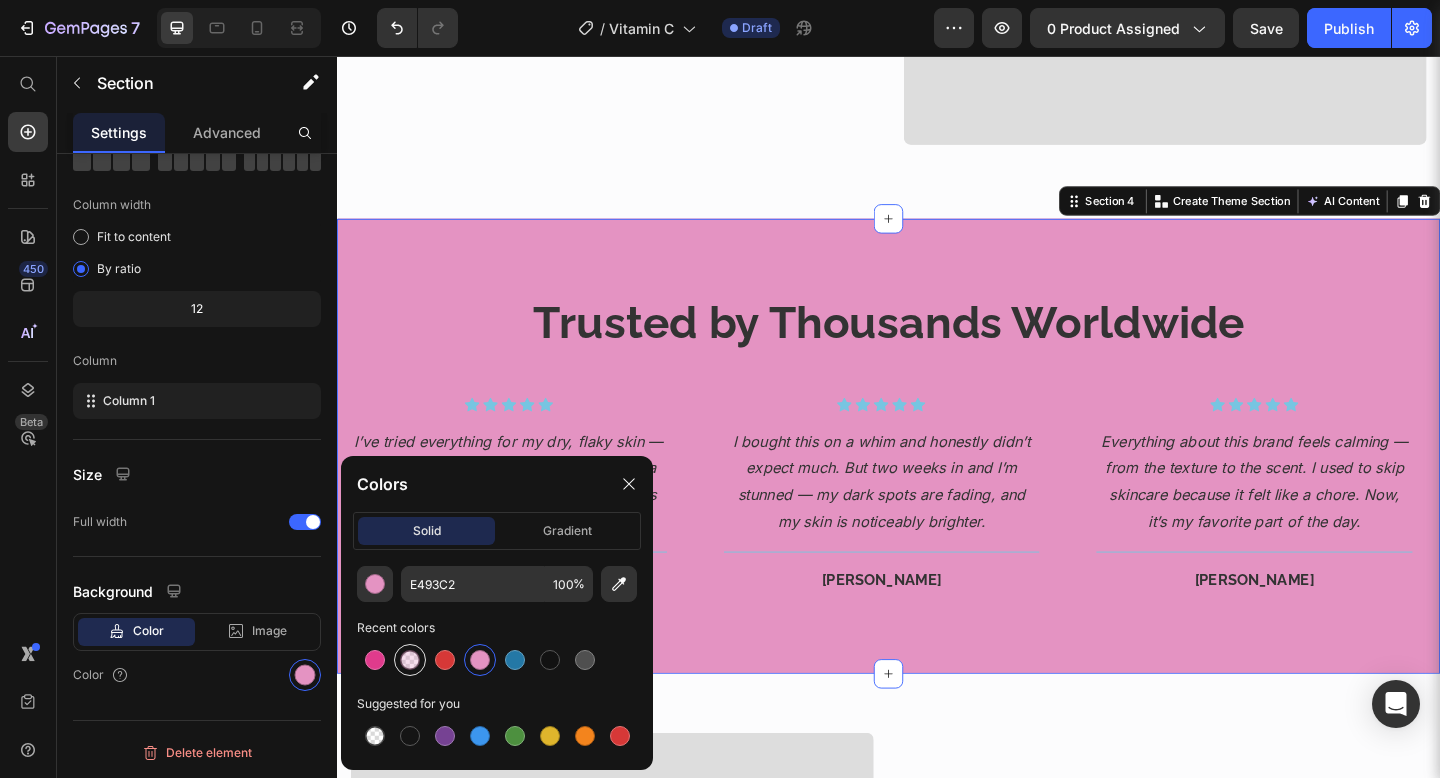 click at bounding box center (410, 660) 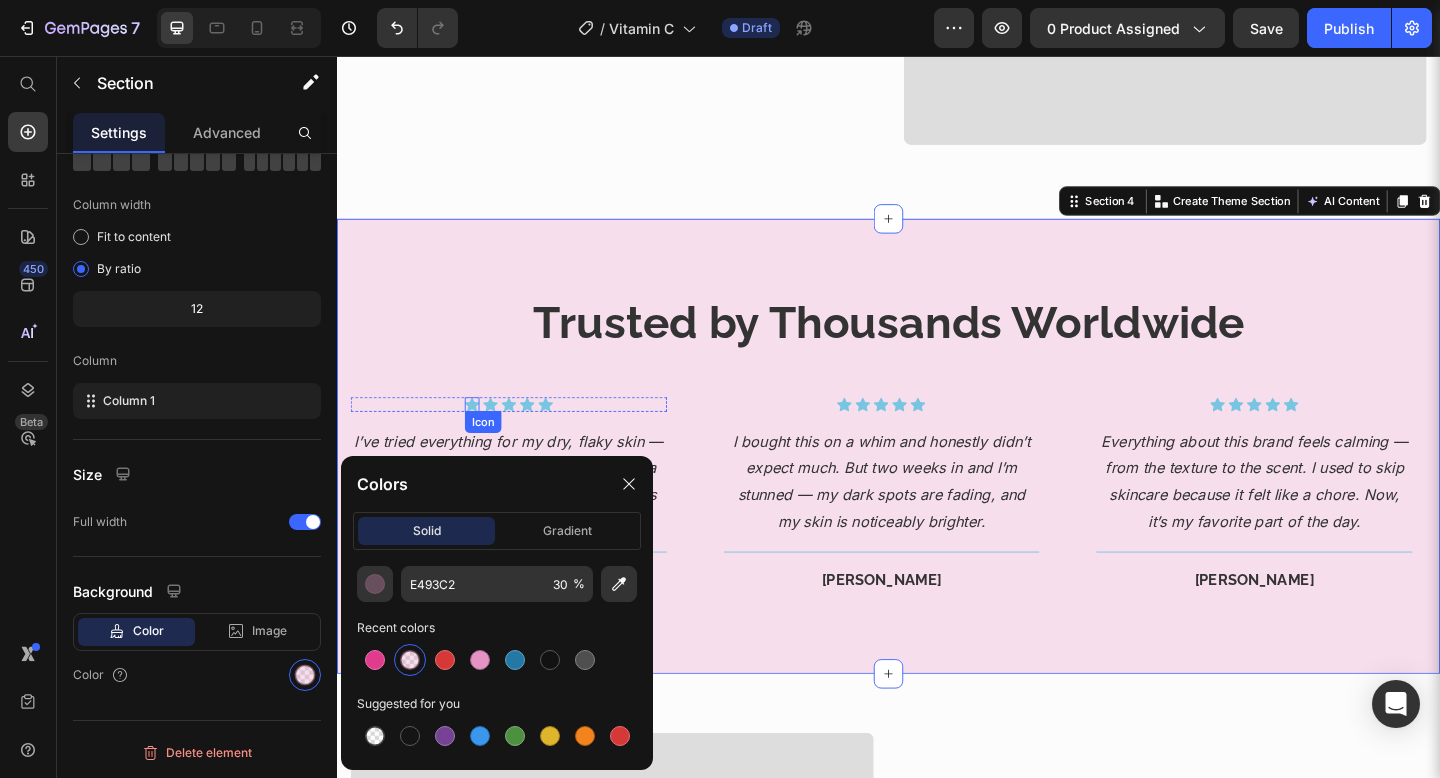 click 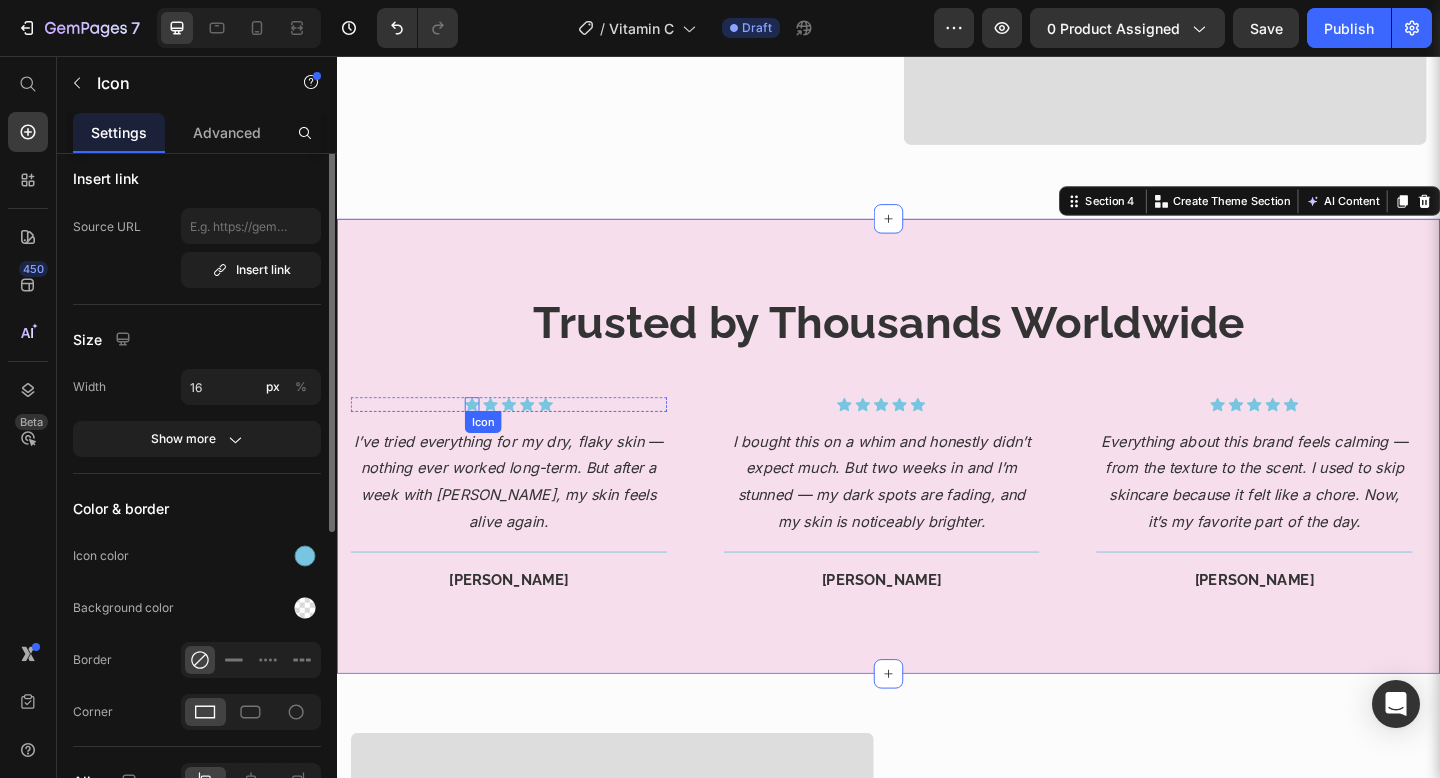 scroll, scrollTop: 0, scrollLeft: 0, axis: both 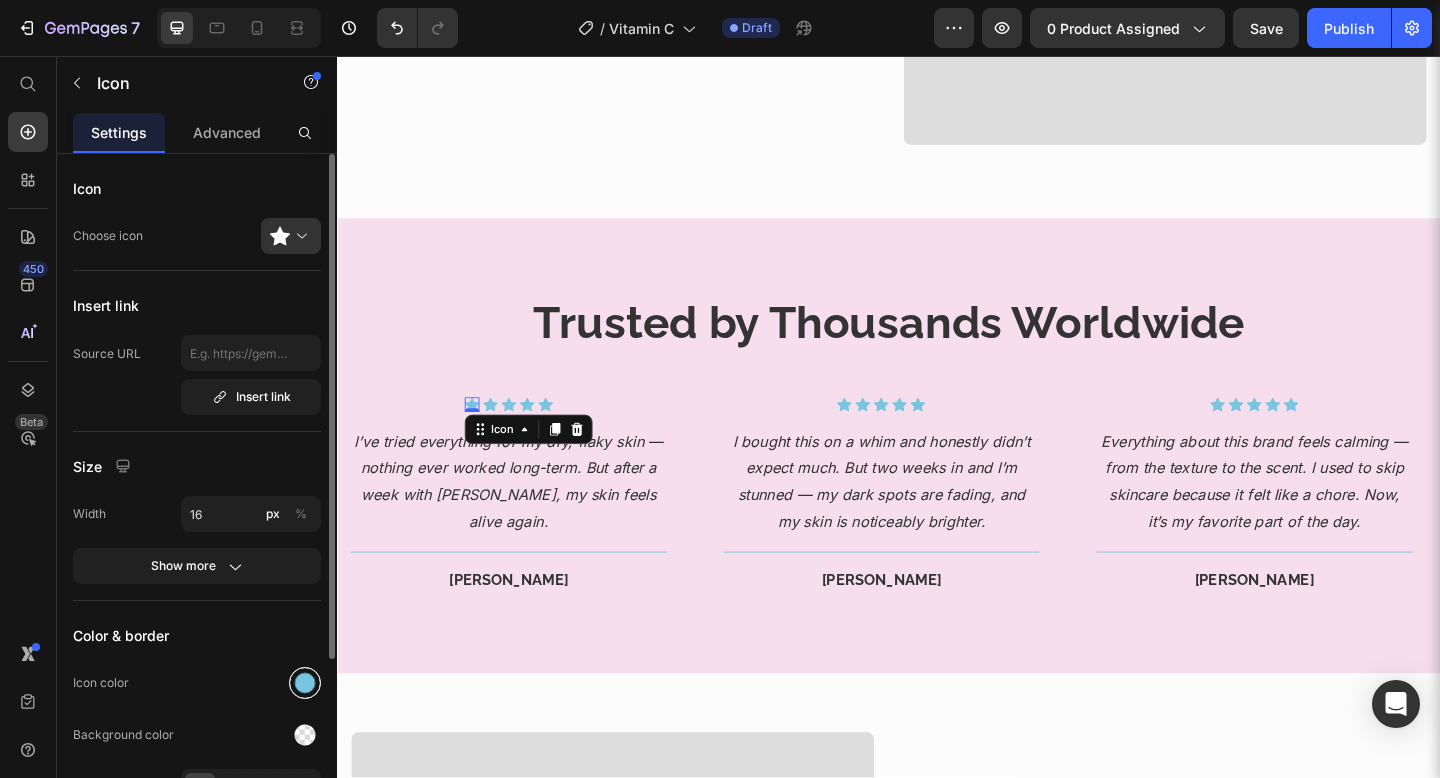 click at bounding box center (305, 683) 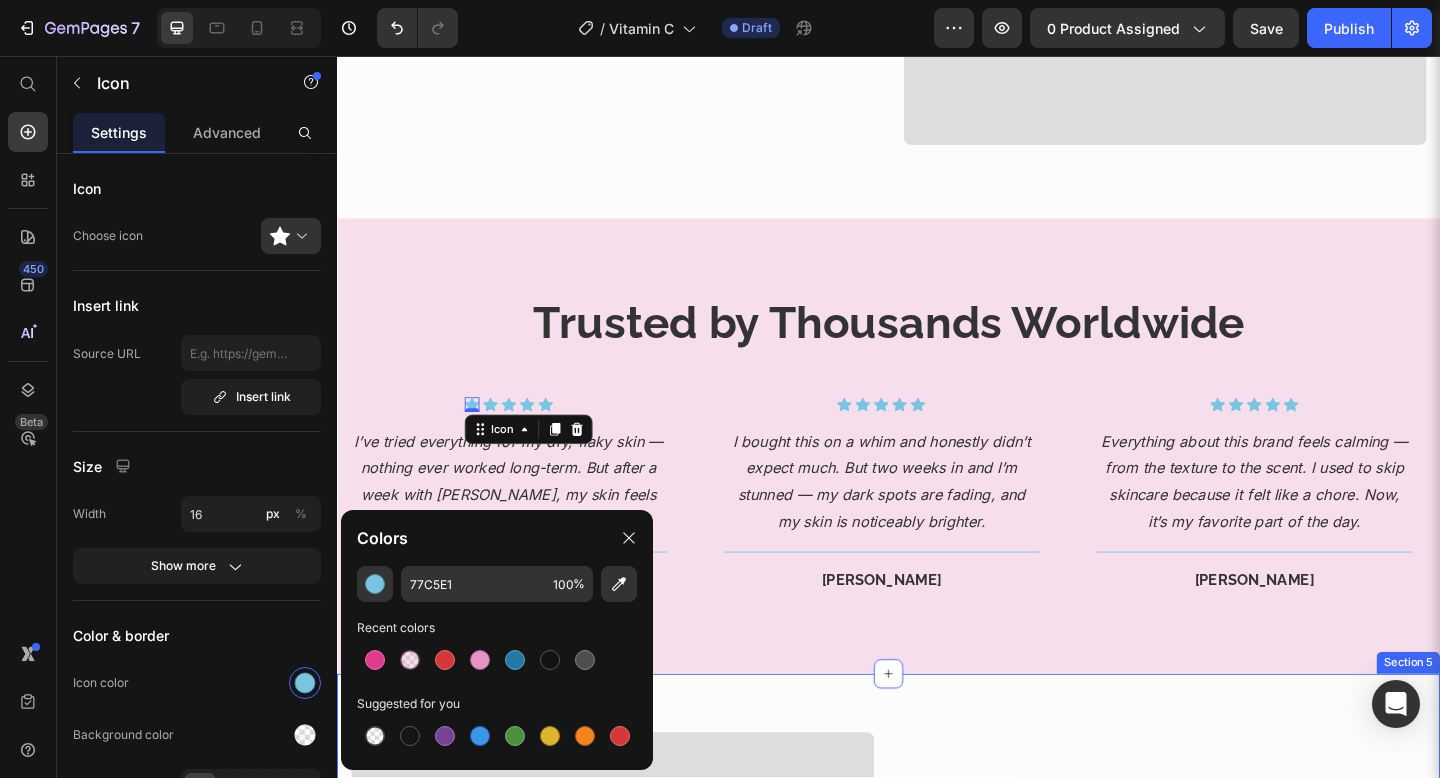 click on "Image What If You Could See Real Results — Fast? Heading Most women who switch to [PERSON_NAME] notice the difference in just a few days. Softer texture, brighter tone, fewer blemishes — and a renewed sense of confidence every time they look in the mirror. This isn’t about chasing perfection — it’s about reclaiming the healthy, beautiful skin you were meant to have, one gentle step at a time. Text block Start Now Button Row Give Your Skin the Care It’s Been Begging For Heading You’ve waited long enough. Whether you’re fighting dullness, breakouts, early aging, or irritation — we have the formula designed for your skin’s needs. It’s time to stop wasting money on broken promises and finally experience skincare that makes you feel something. Text block Start Now Button
Image
Carousel Row Section 5" at bounding box center (937, 1386) 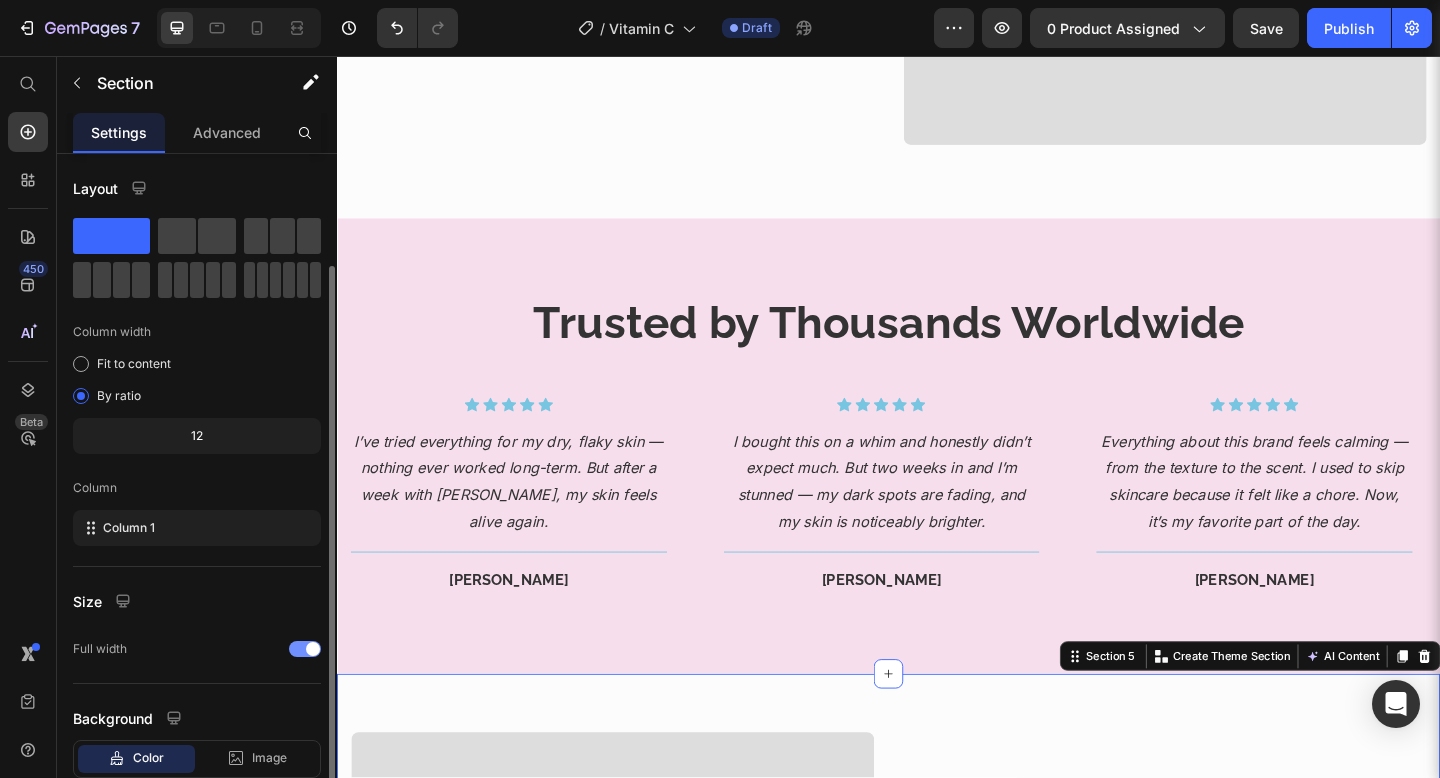 scroll, scrollTop: 127, scrollLeft: 0, axis: vertical 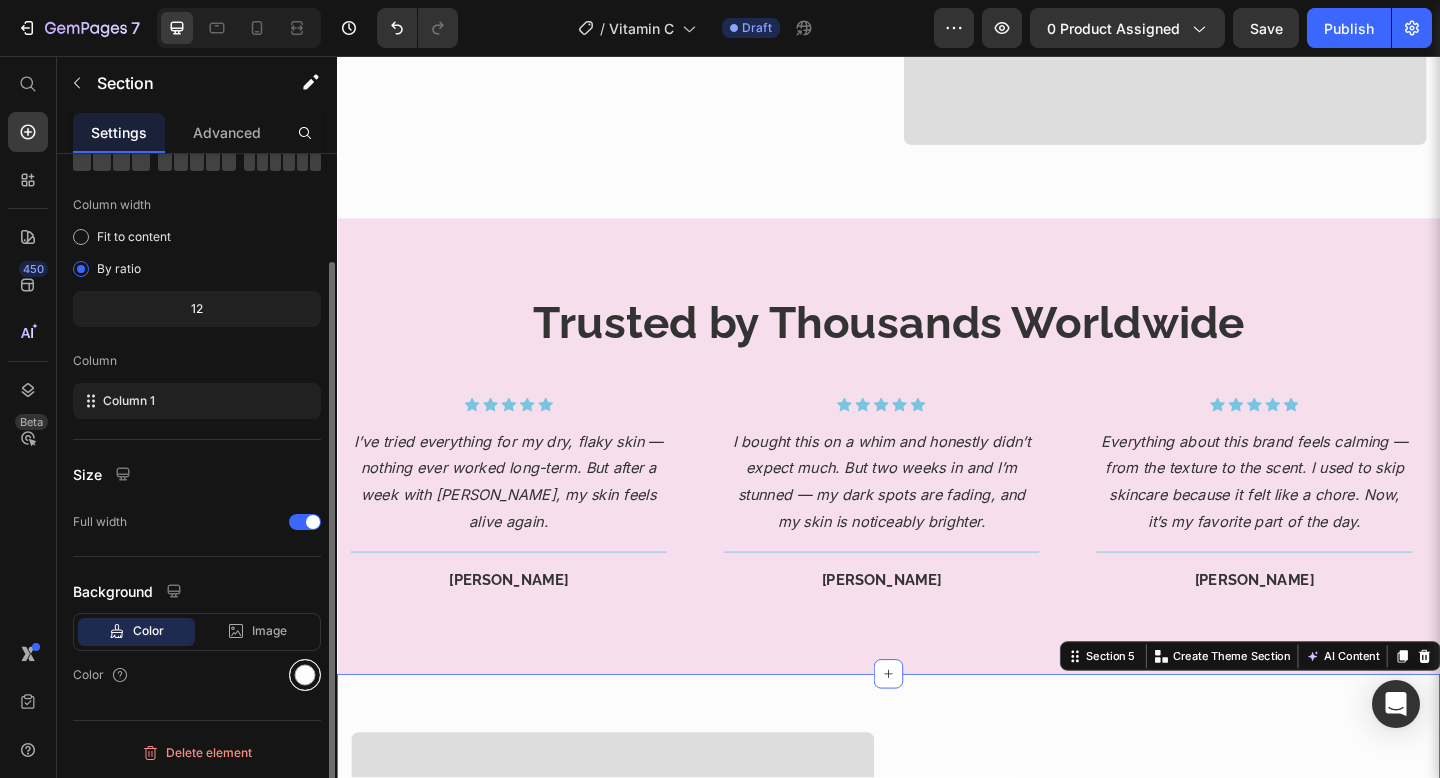 click at bounding box center [305, 675] 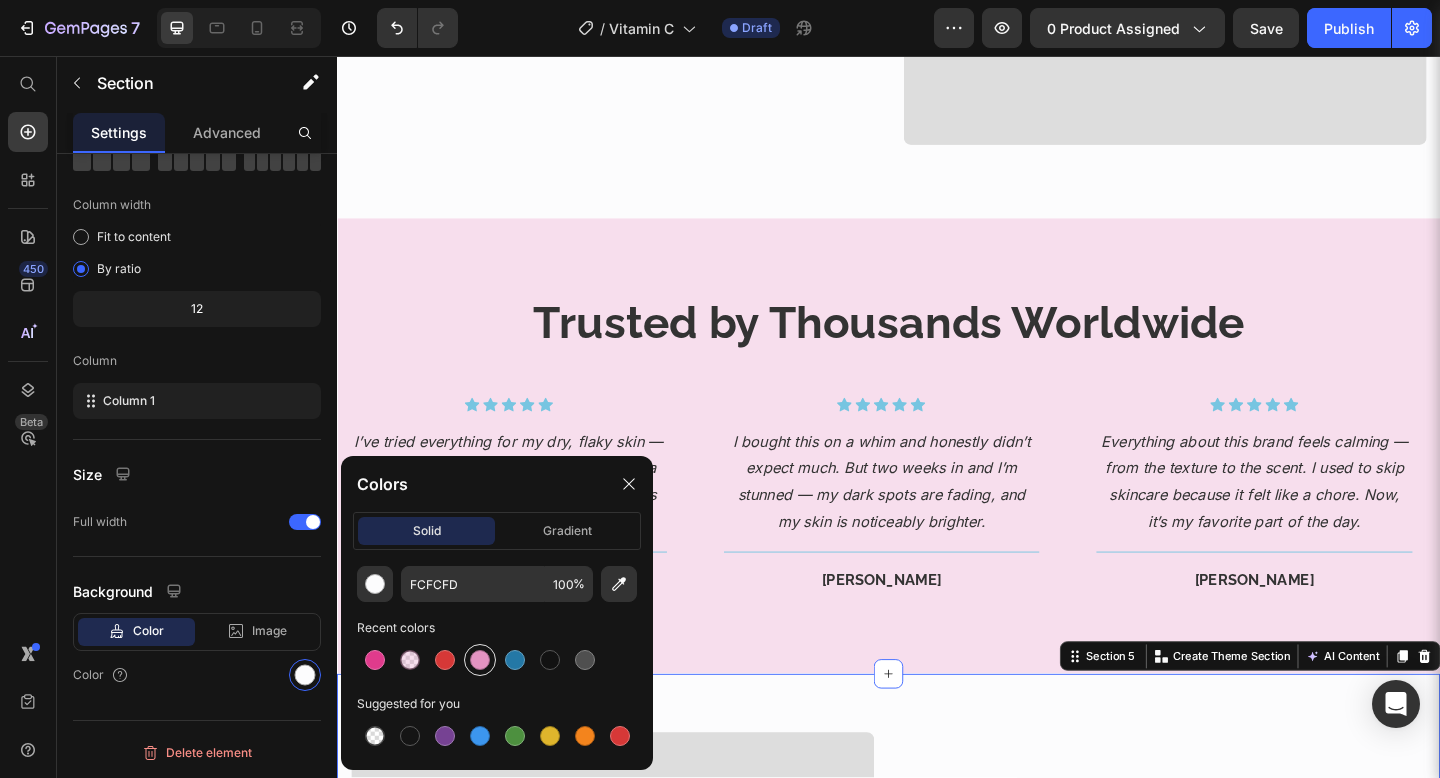 click at bounding box center (480, 660) 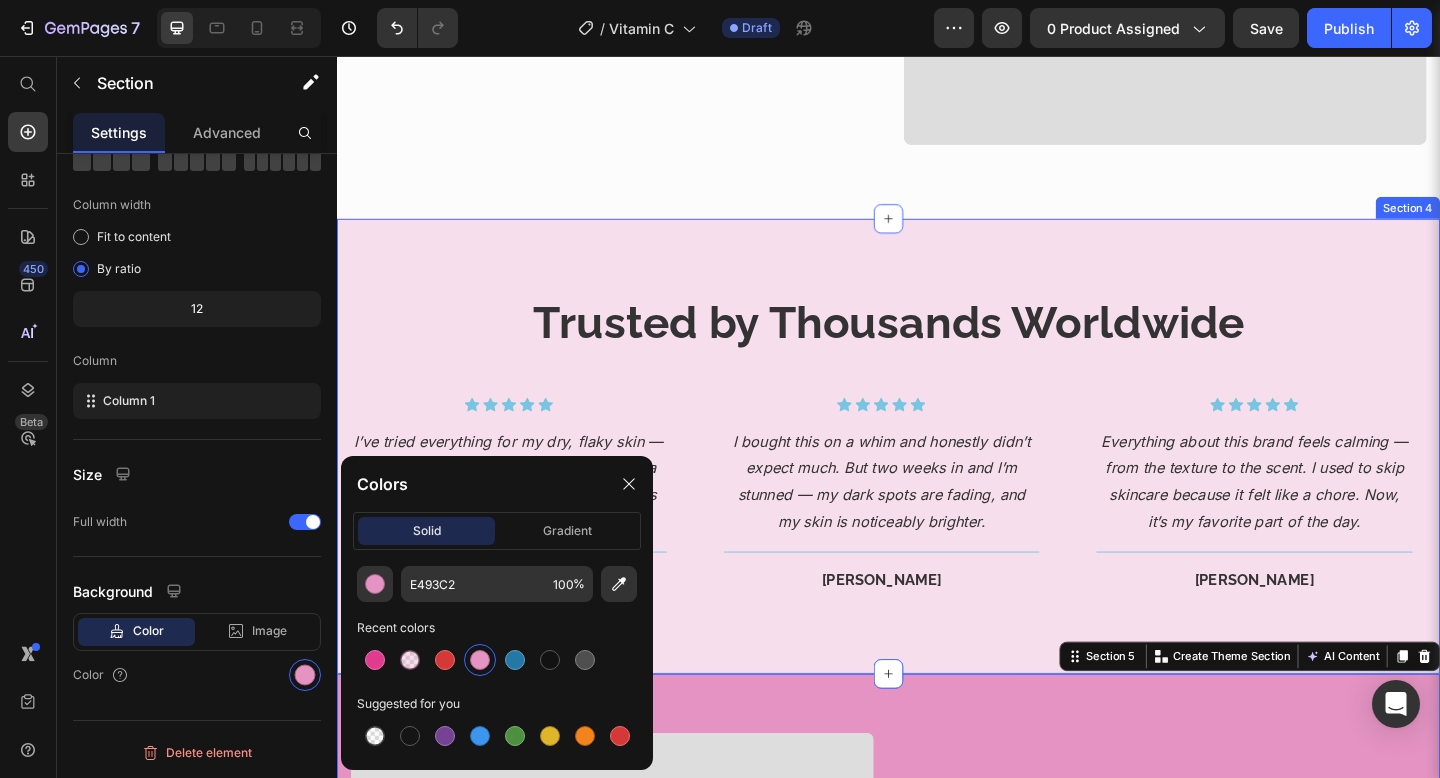 scroll, scrollTop: 2319, scrollLeft: 0, axis: vertical 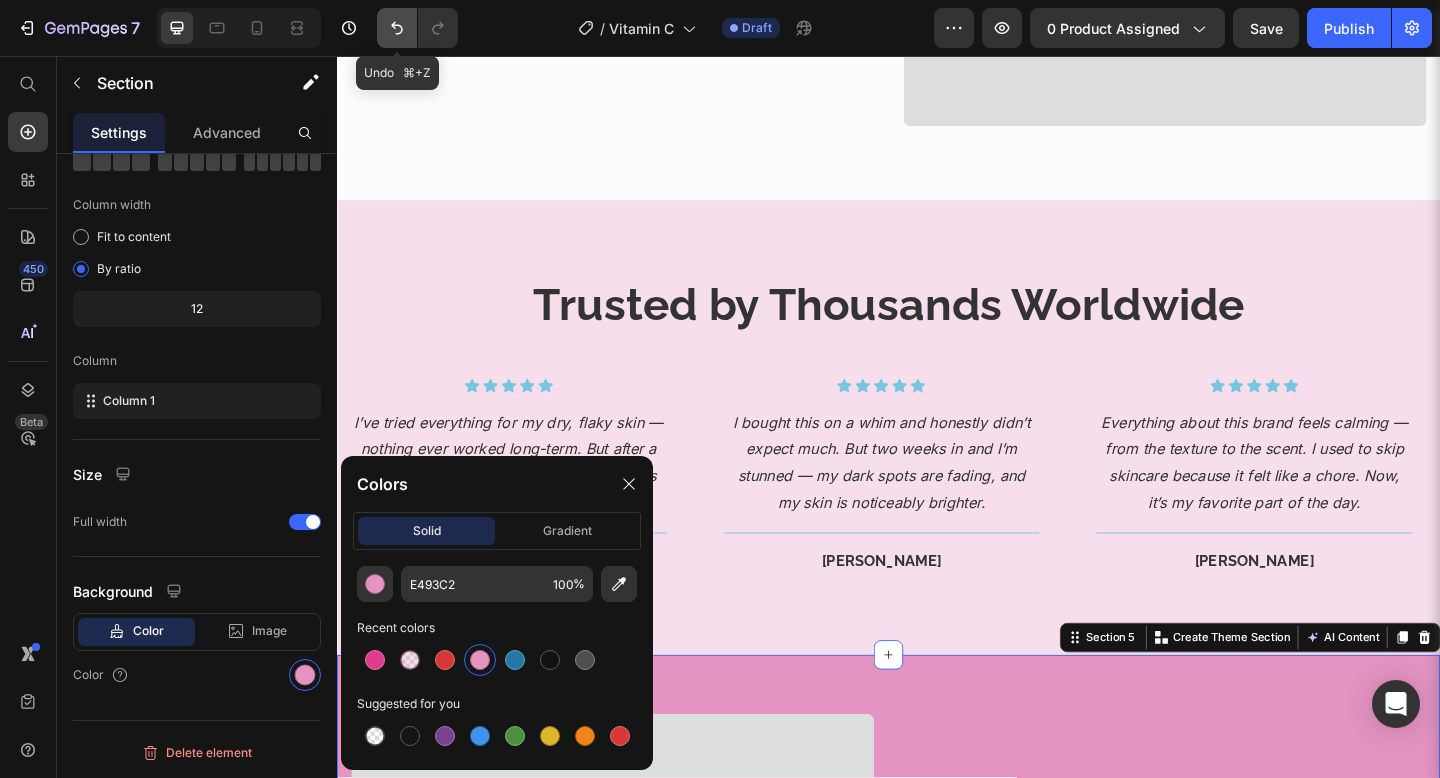 click 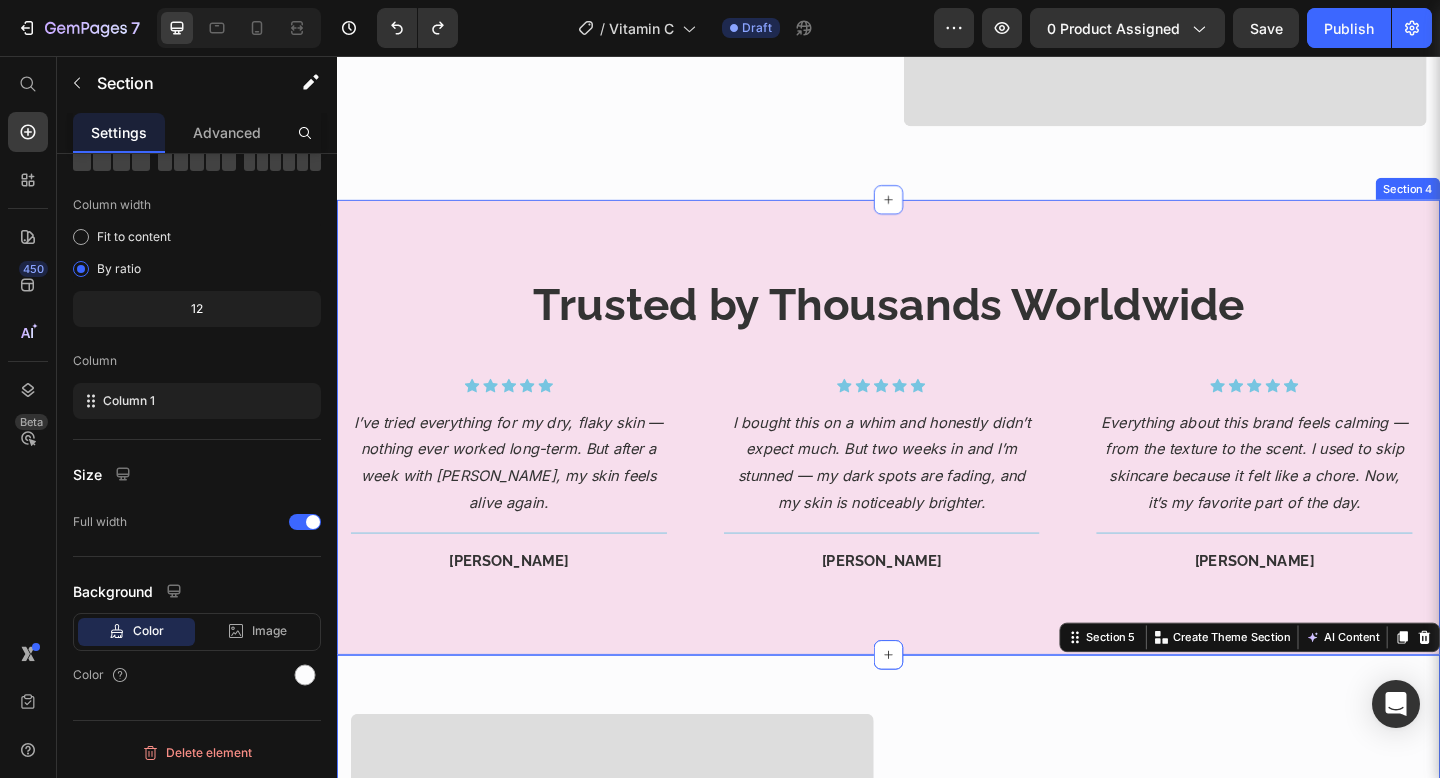 click on "Trusted by Thousands Worldwide Heading                Icon                Icon                Icon                Icon                Icon Icon List Hoz I’ve tried everything for my dry, flaky skin — nothing ever worked long-term. But after a week with [PERSON_NAME], my skin feels alive again.  Text block                Title Line [PERSON_NAME] Heading Row                Icon                Icon                Icon                Icon                Icon Icon List Hoz I bought this on a whim and honestly didn’t expect much. But two weeks in and I’m stunned — my dark spots are fading, and my skin is noticeably brighter. Text block                Title Line [PERSON_NAME] Heading Row                Icon                Icon                Icon                Icon                Icon Icon List Hoz Everything about this brand feels calming — from the texture to the scent. I used to skip skincare because it felt like a chore. Now, it’s my favorite part of the day.  Text block                Title Line [PERSON_NAME] Row" at bounding box center (937, 460) 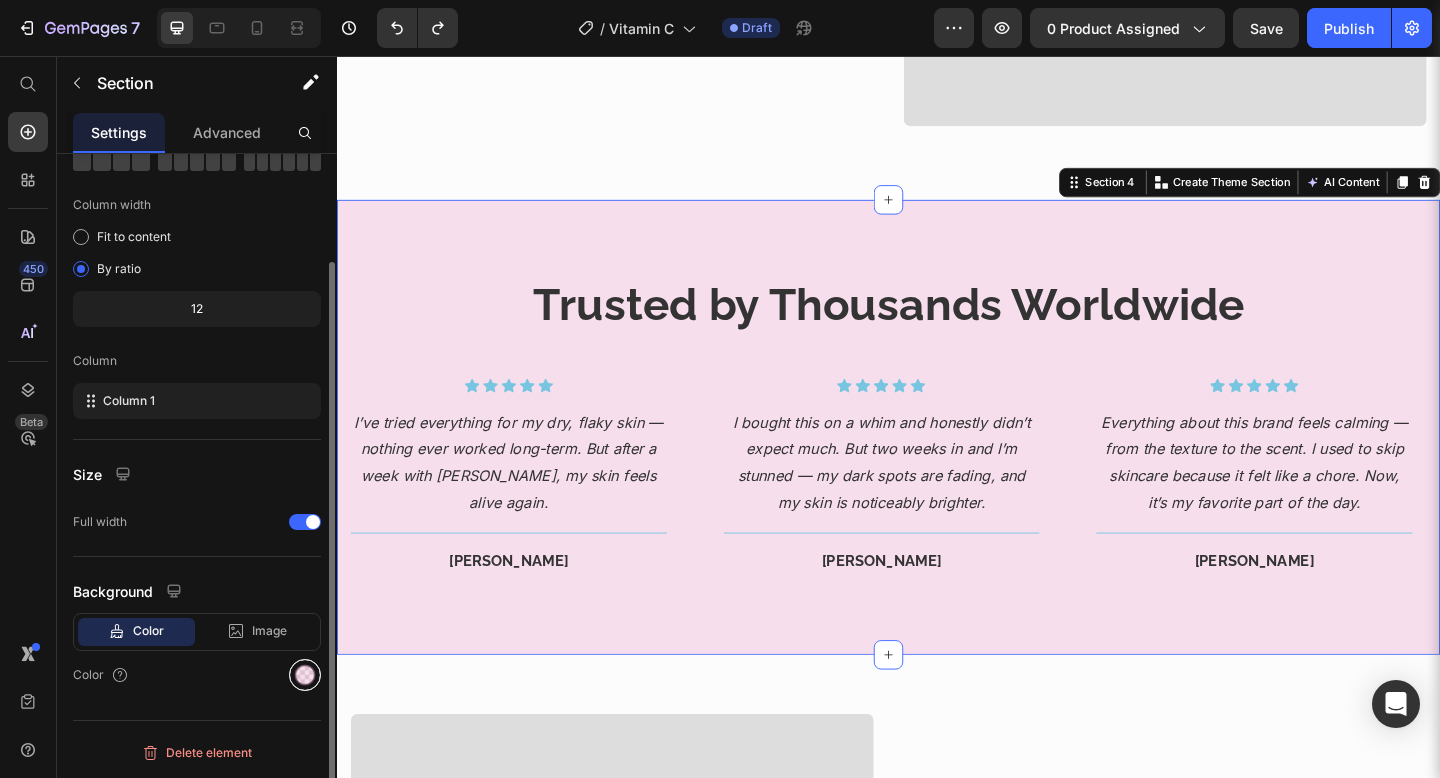 click at bounding box center [305, 675] 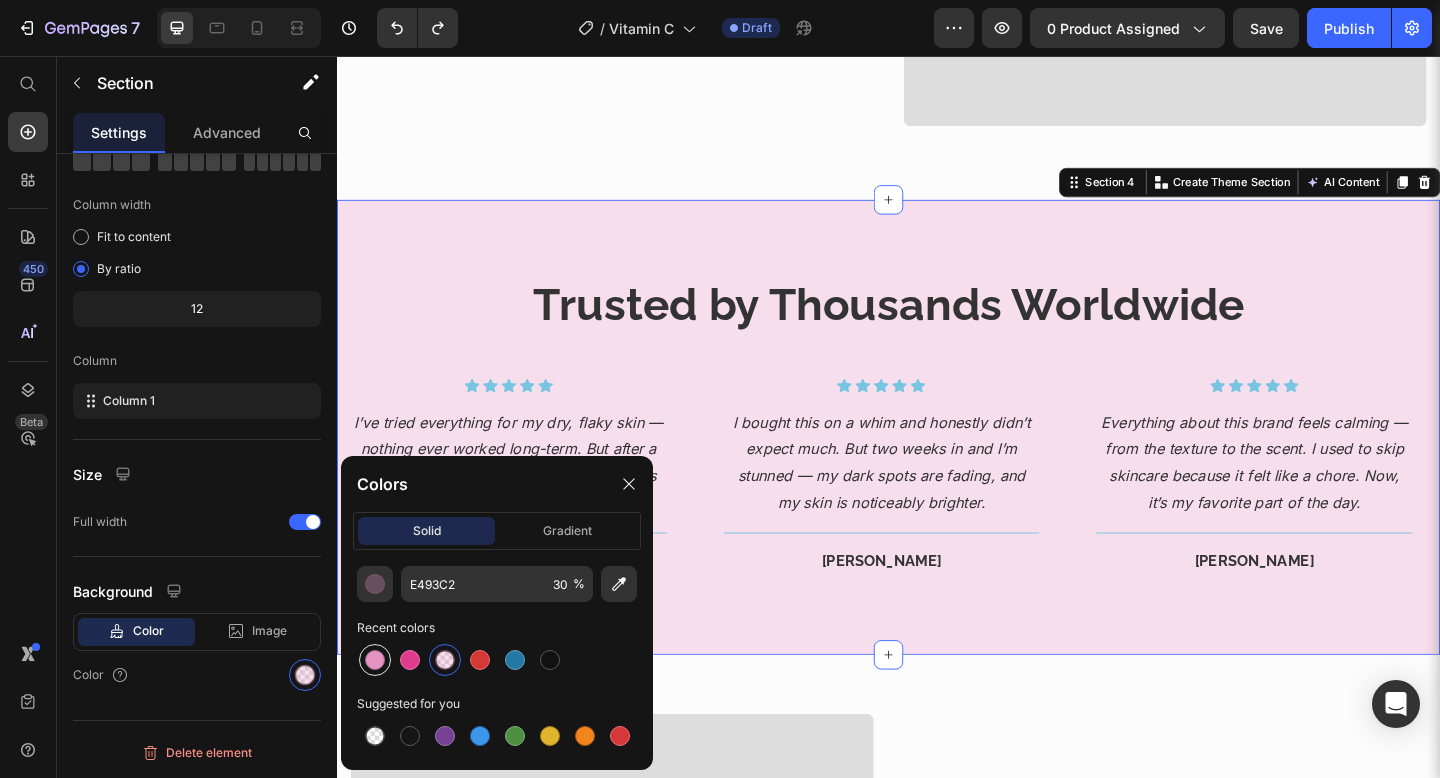 click at bounding box center [375, 660] 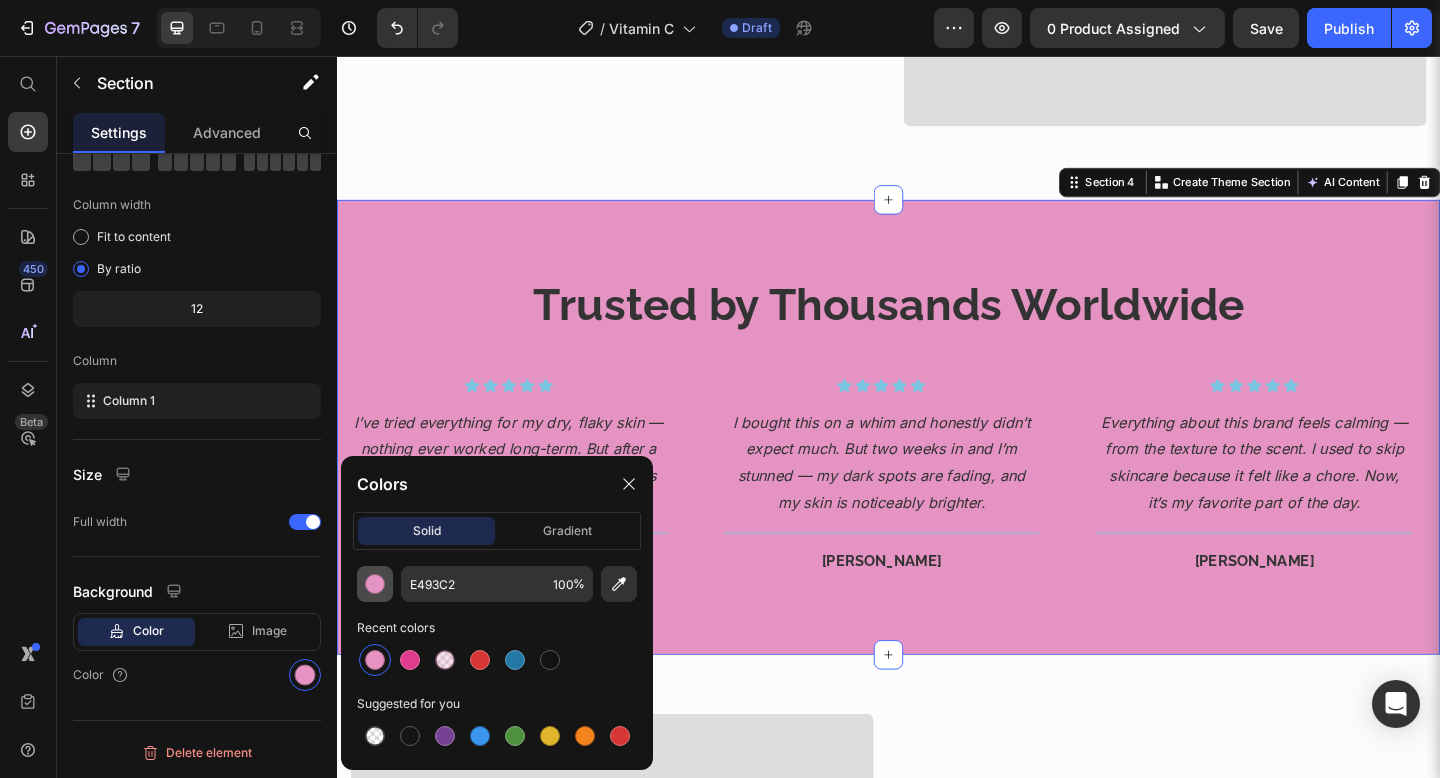 click at bounding box center (375, 584) 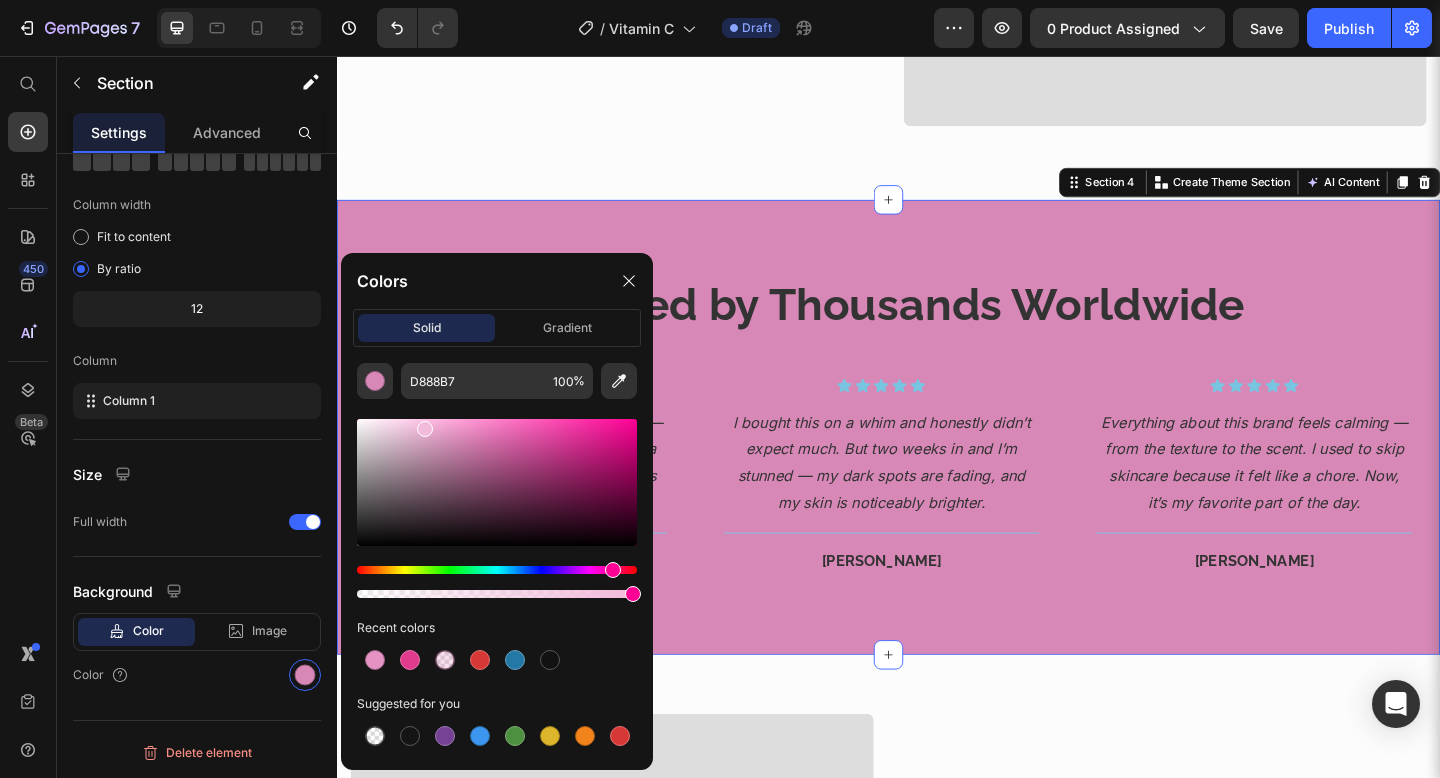 drag, startPoint x: 461, startPoint y: 437, endPoint x: 423, endPoint y: 425, distance: 39.849716 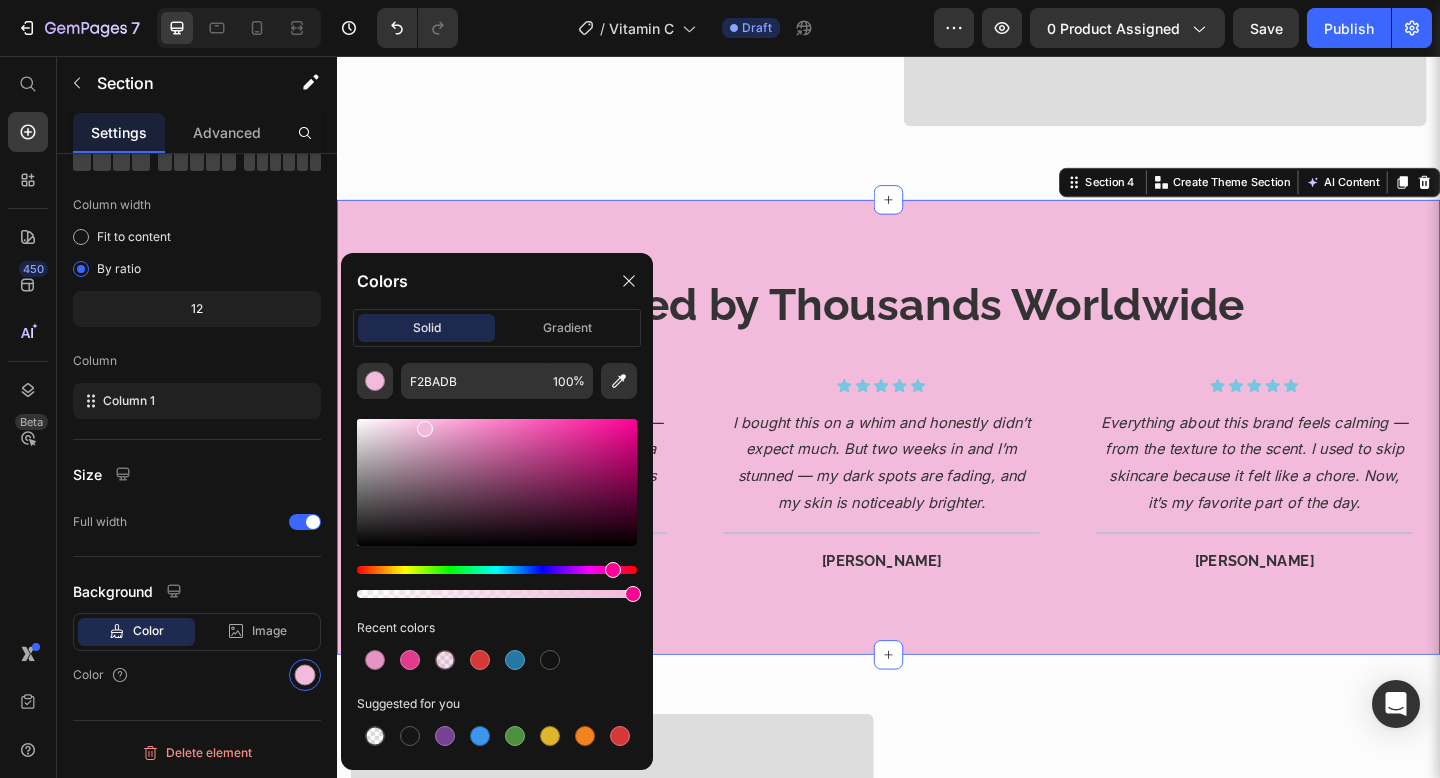 click on "Trusted by Thousands Worldwide Heading                Icon                Icon                Icon                Icon                Icon Icon List Hoz I’ve tried everything for my dry, flaky skin — nothing ever worked long-term. But after a week with [PERSON_NAME], my skin feels alive again.  Text block                Title Line [PERSON_NAME] Heading Row                Icon                Icon                Icon                Icon                Icon Icon List Hoz I bought this on a whim and honestly didn’t expect much. But two weeks in and I’m stunned — my dark spots are fading, and my skin is noticeably brighter. Text block                Title Line [PERSON_NAME] Heading Row                Icon                Icon                Icon                Icon                Icon Icon List Hoz Everything about this brand feels calming — from the texture to the scent. I used to skip skincare because it felt like a chore. Now, it’s my favorite part of the day.  Text block                Title Line [PERSON_NAME] Row" at bounding box center (937, 460) 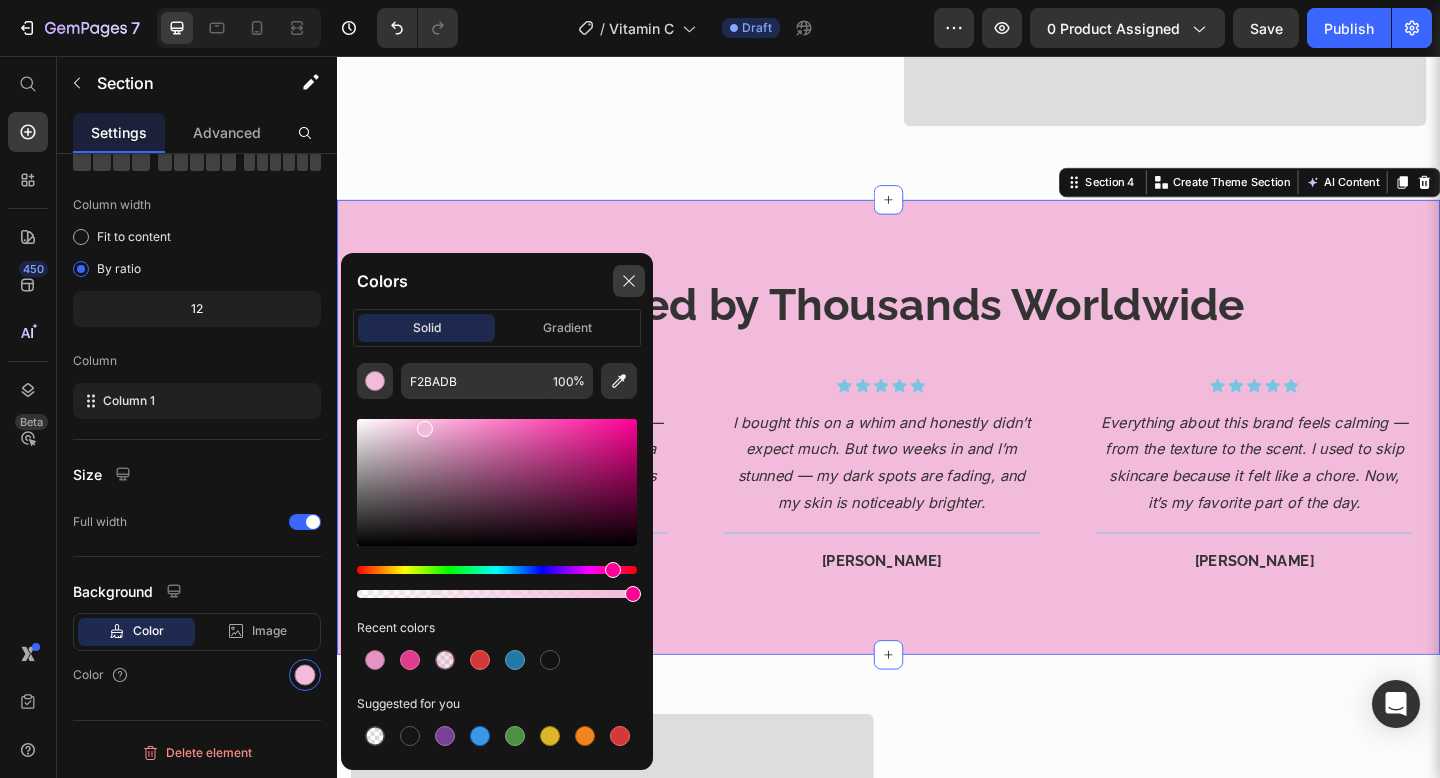 click at bounding box center (629, 281) 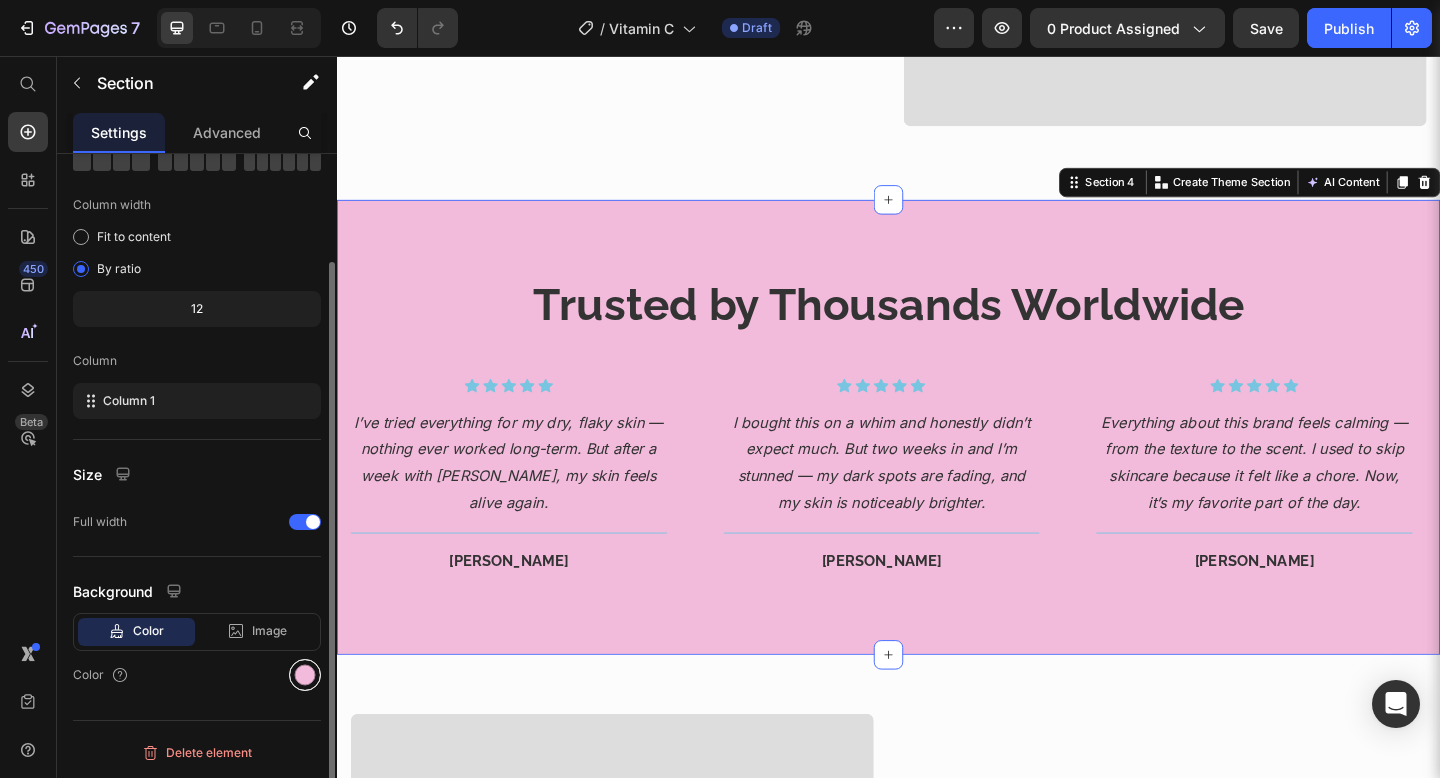 click at bounding box center (305, 675) 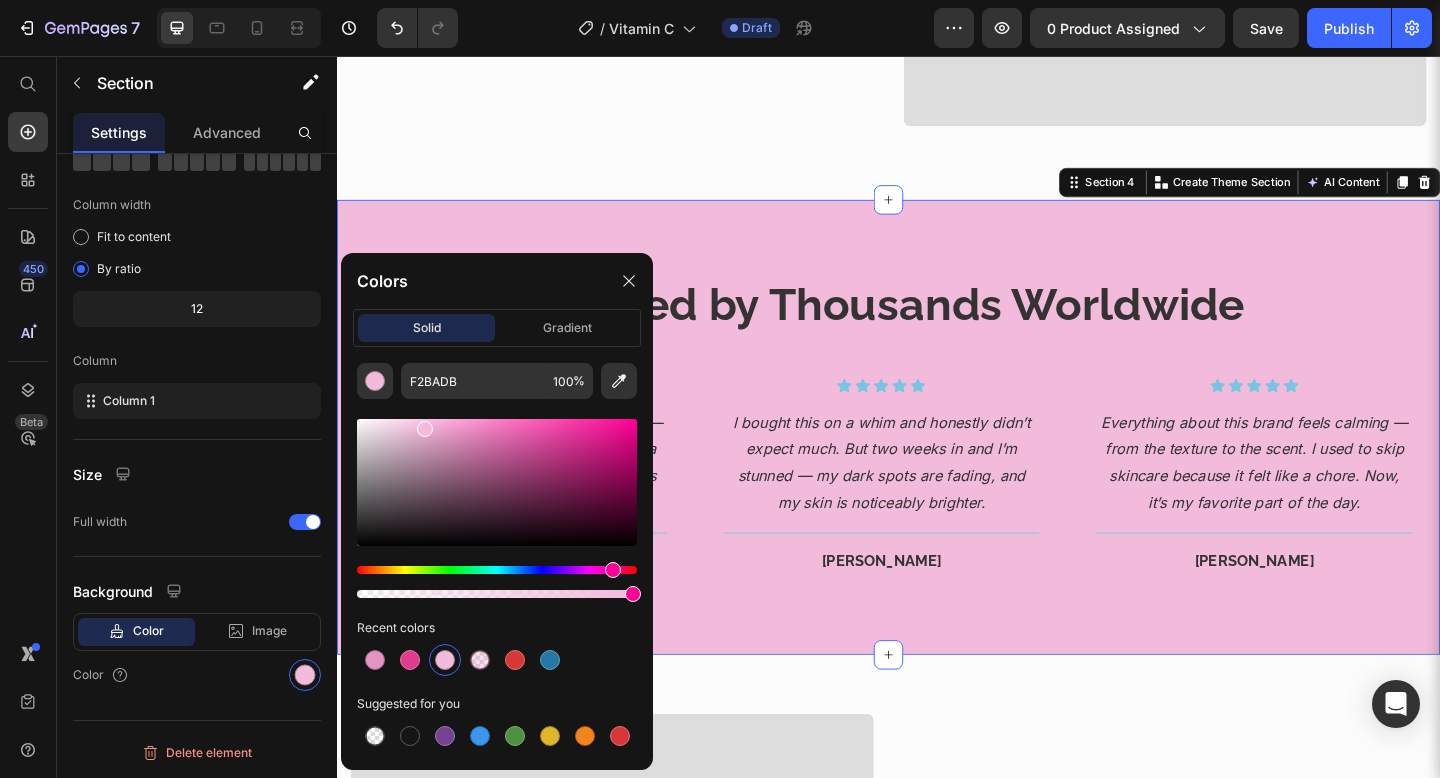 click on "Trusted by Thousands Worldwide Heading                Icon                Icon                Icon                Icon                Icon Icon List Hoz I’ve tried everything for my dry, flaky skin — nothing ever worked long-term. But after a week with [PERSON_NAME], my skin feels alive again.  Text block                Title Line [PERSON_NAME] Heading Row                Icon                Icon                Icon                Icon                Icon Icon List Hoz I bought this on a whim and honestly didn’t expect much. But two weeks in and I’m stunned — my dark spots are fading, and my skin is noticeably brighter. Text block                Title Line [PERSON_NAME] Heading Row                Icon                Icon                Icon                Icon                Icon Icon List Hoz Everything about this brand feels calming — from the texture to the scent. I used to skip skincare because it felt like a chore. Now, it’s my favorite part of the day.  Text block                Title Line [PERSON_NAME] Row" at bounding box center (937, 460) 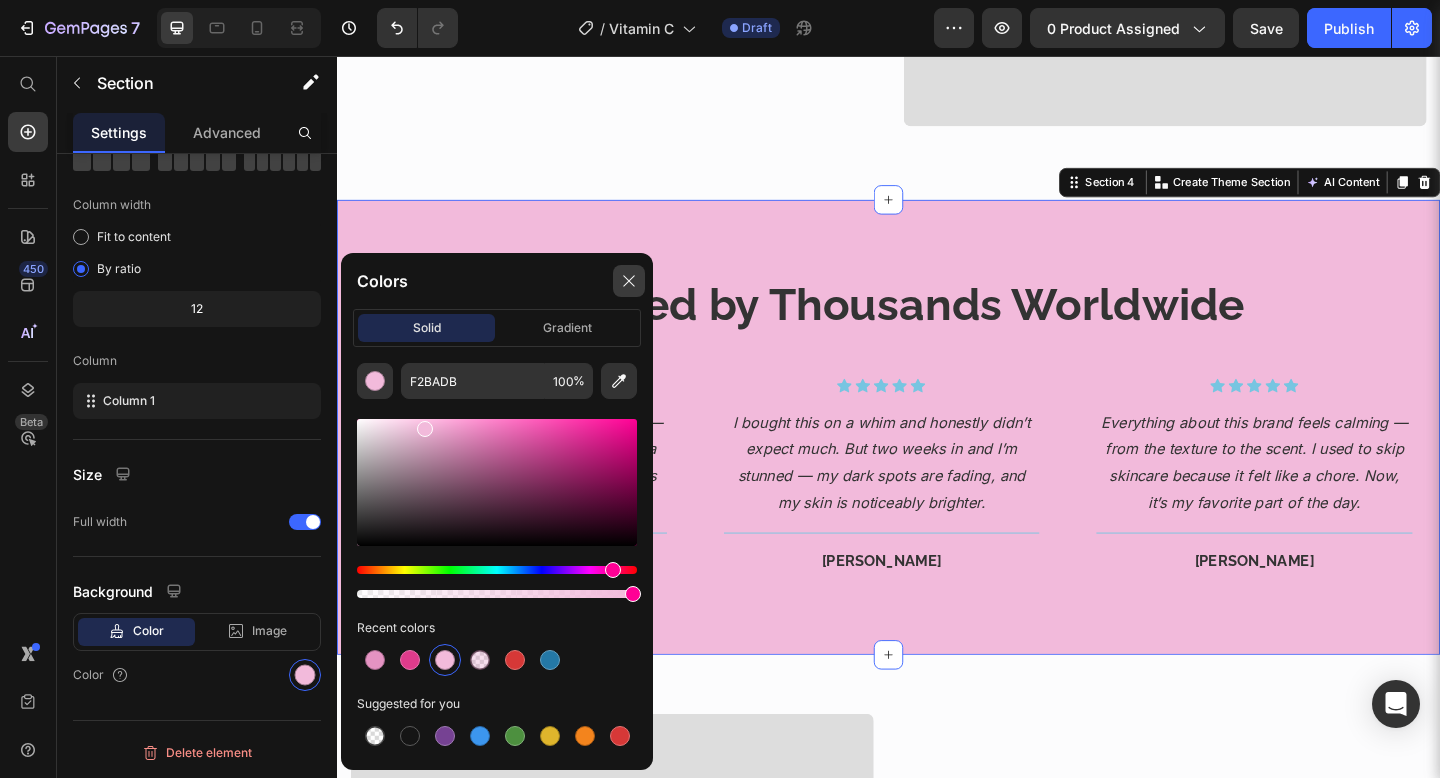 click at bounding box center [629, 281] 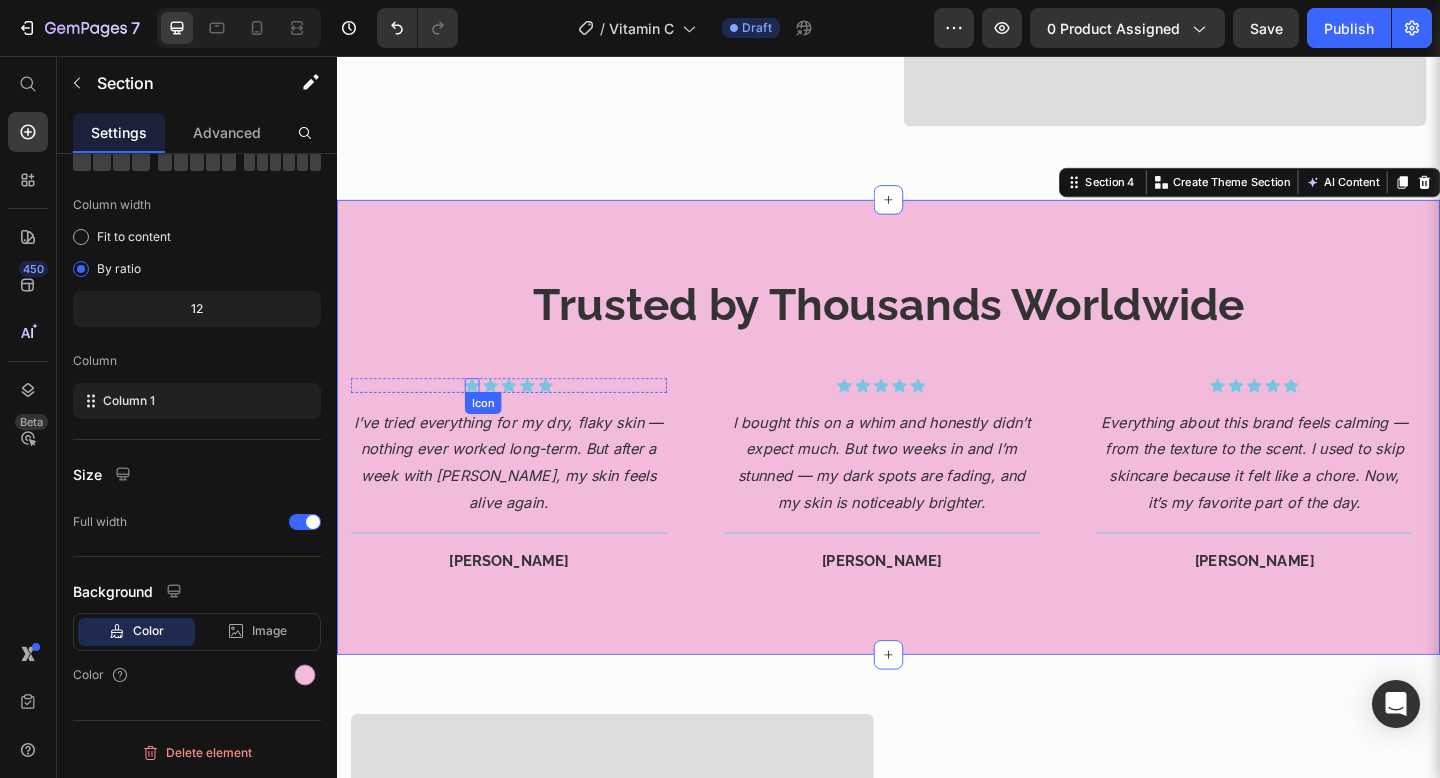 click 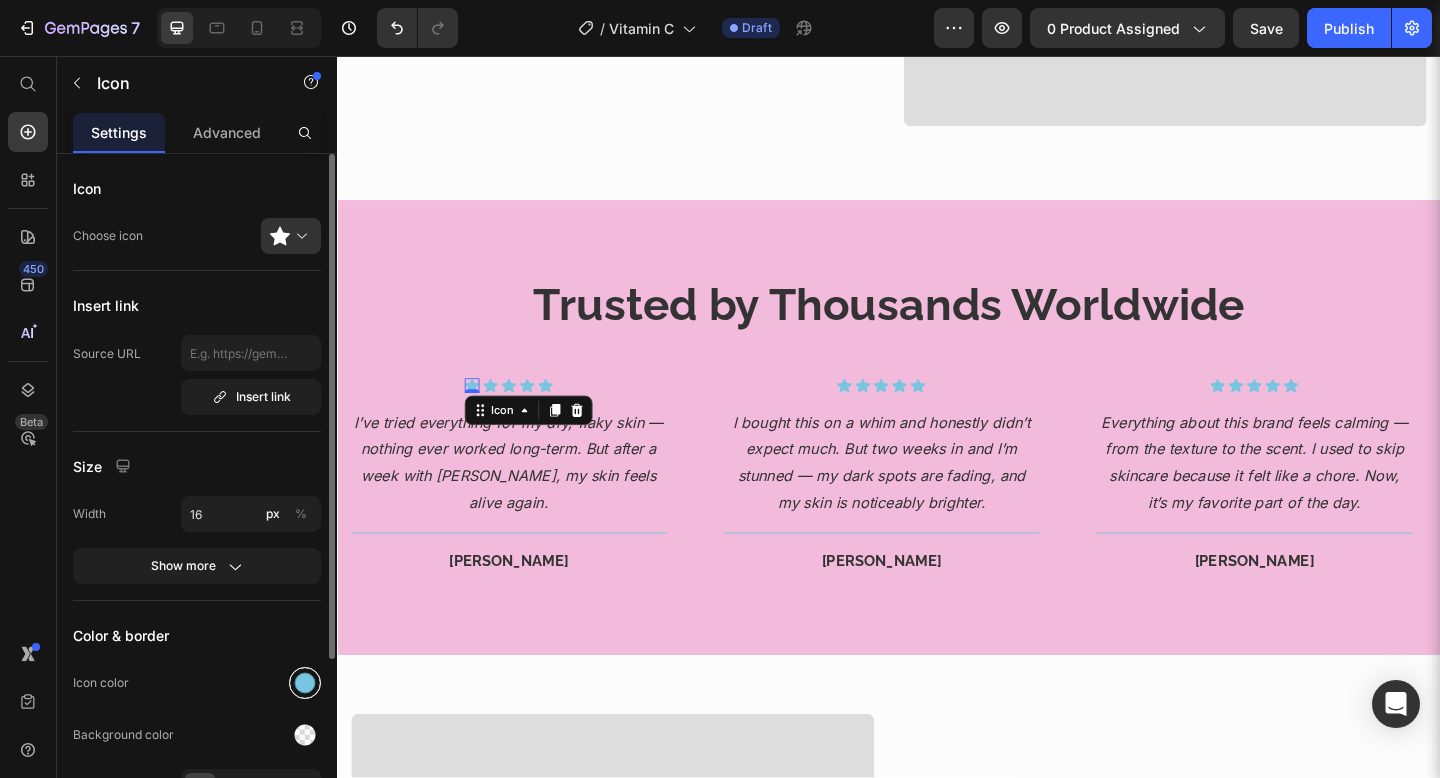 click at bounding box center [305, 683] 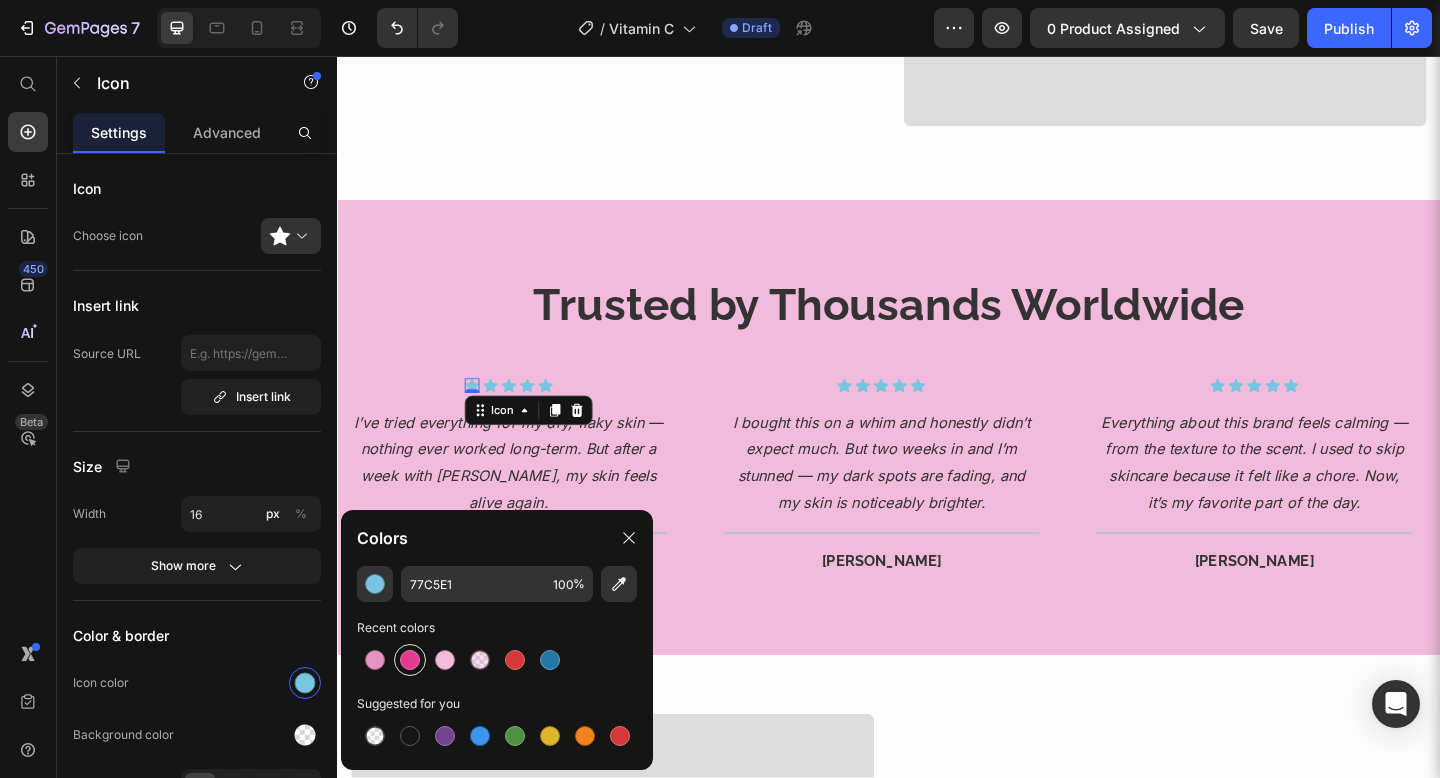 click at bounding box center (410, 660) 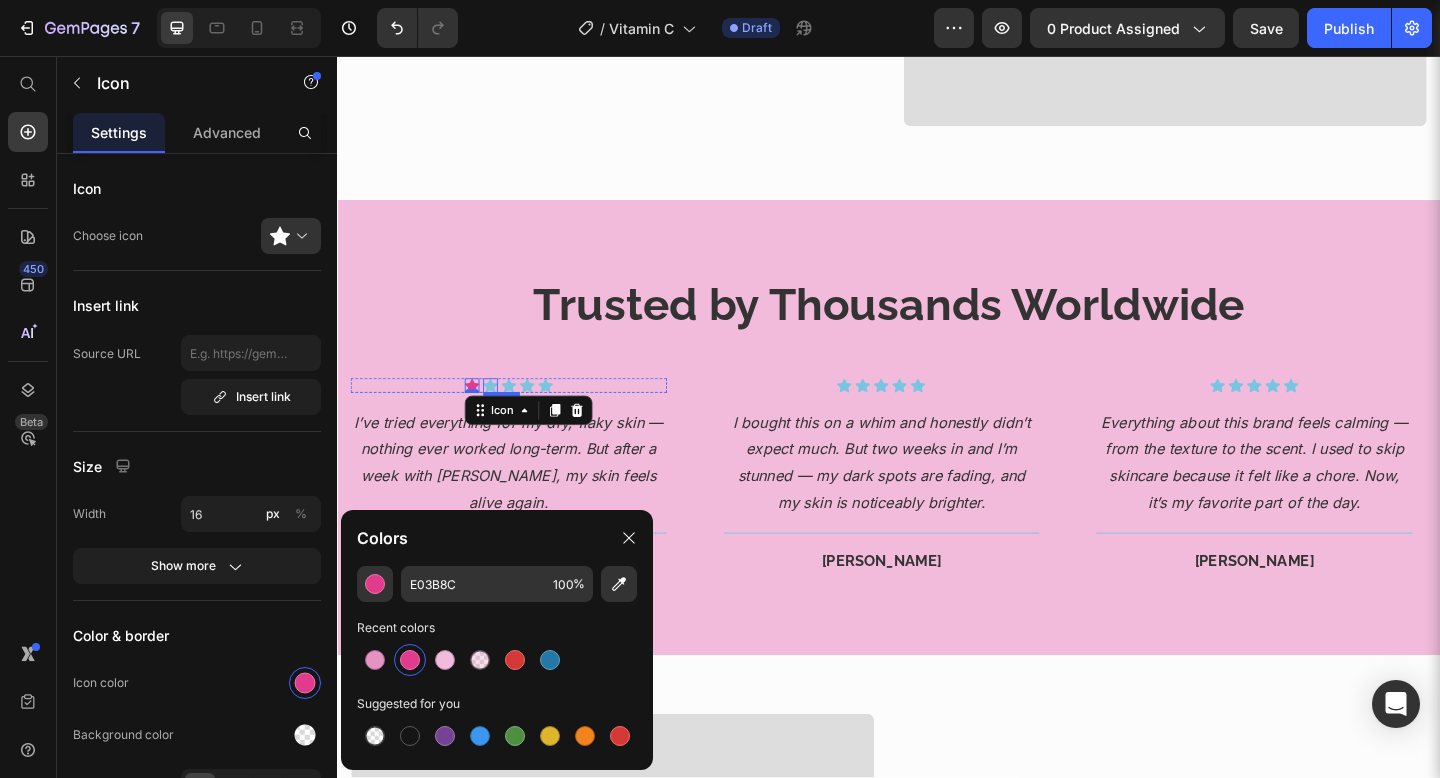 click 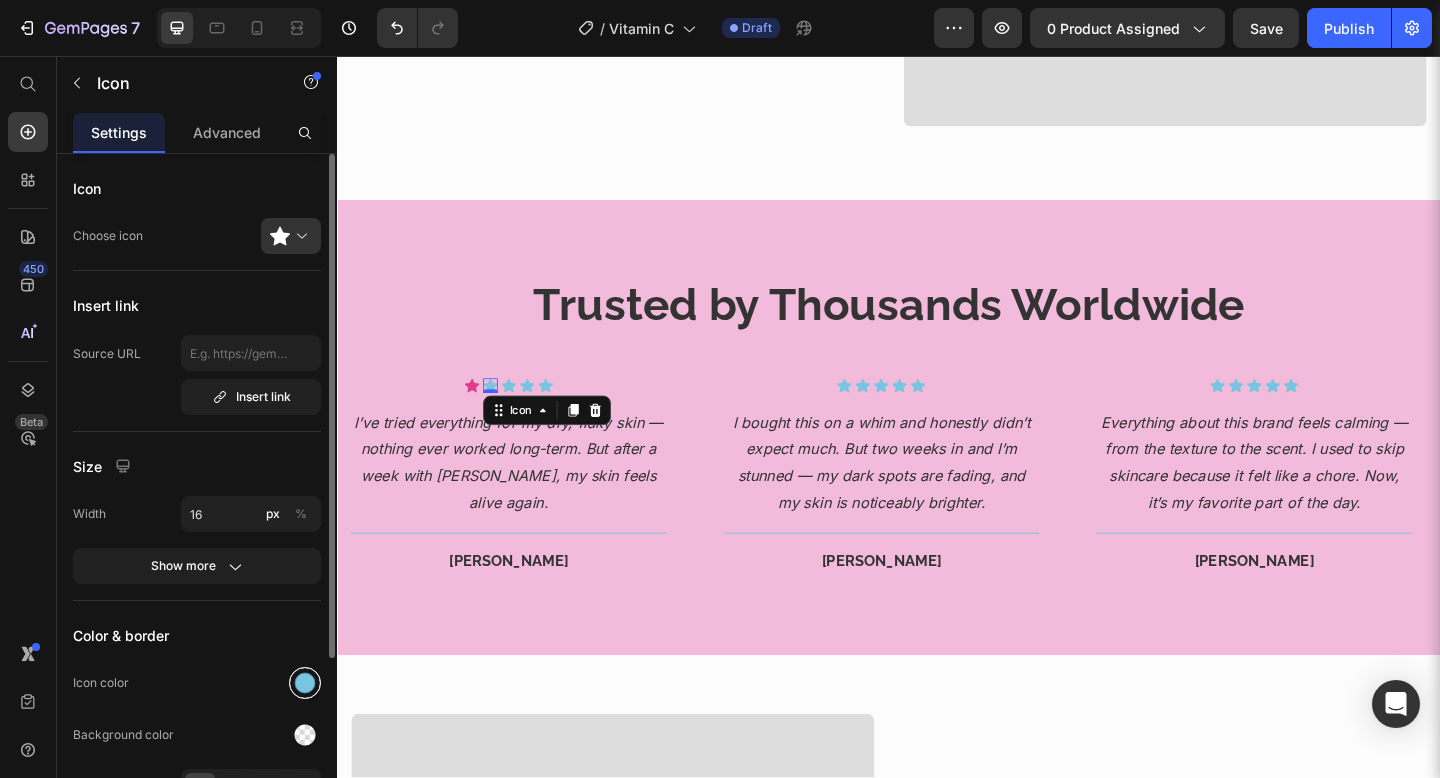 click at bounding box center [305, 683] 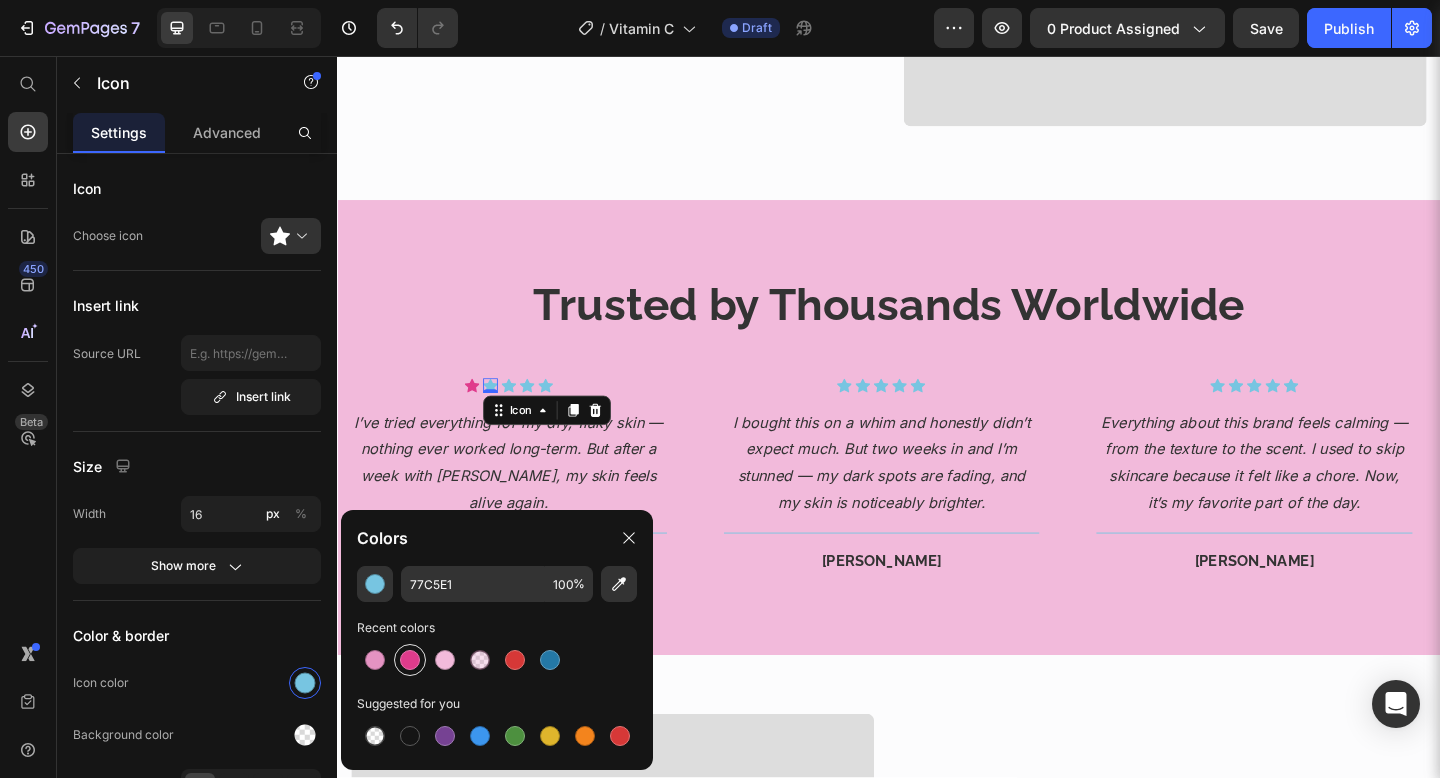 click at bounding box center [410, 660] 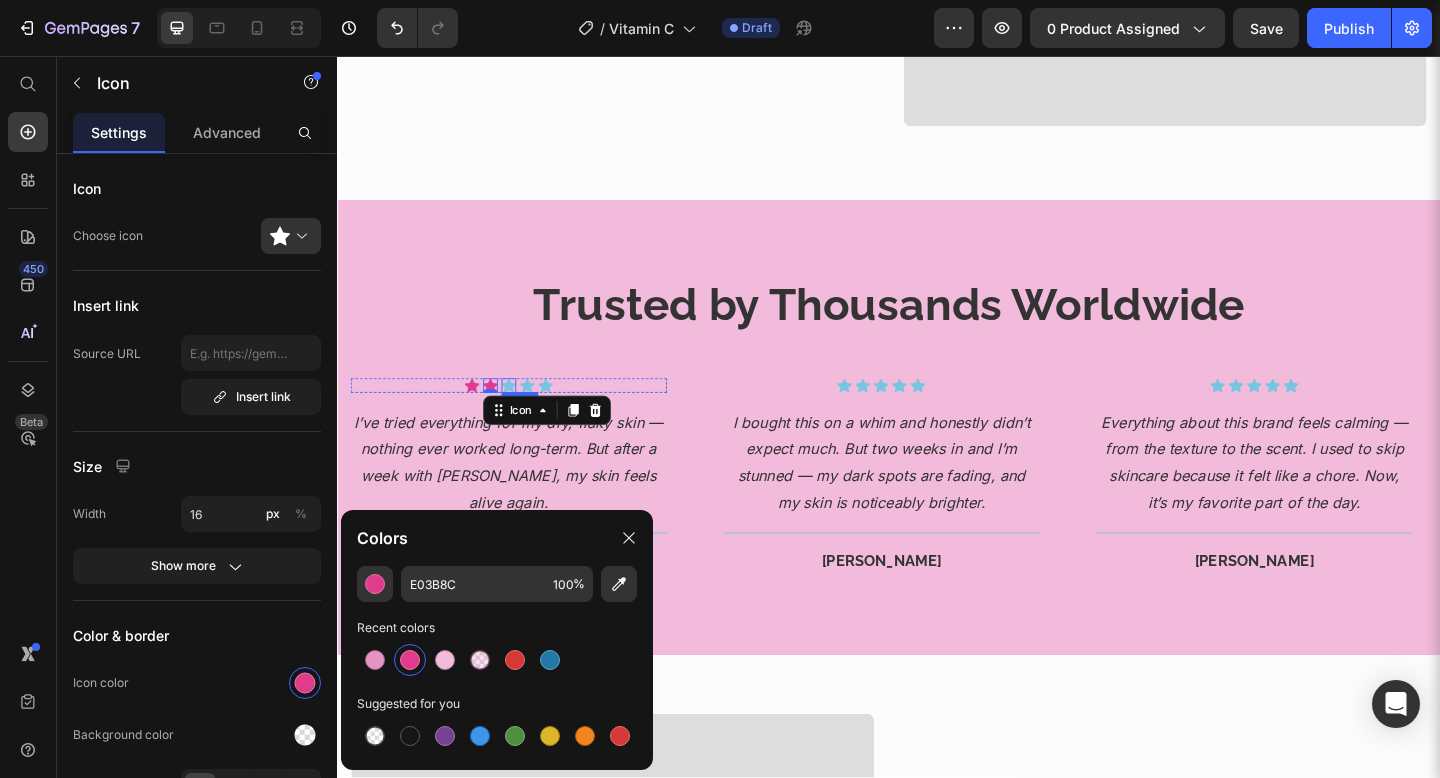 click 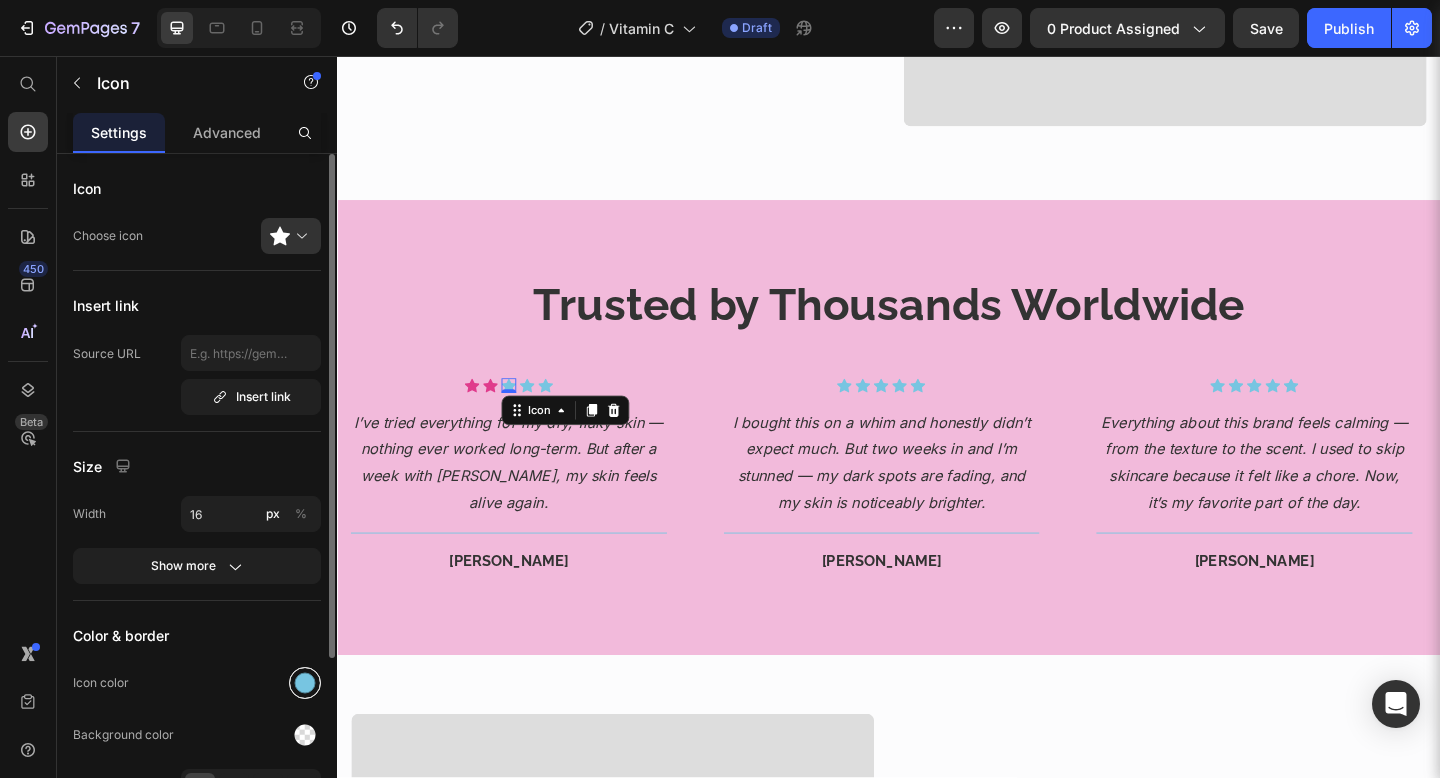 click at bounding box center [305, 683] 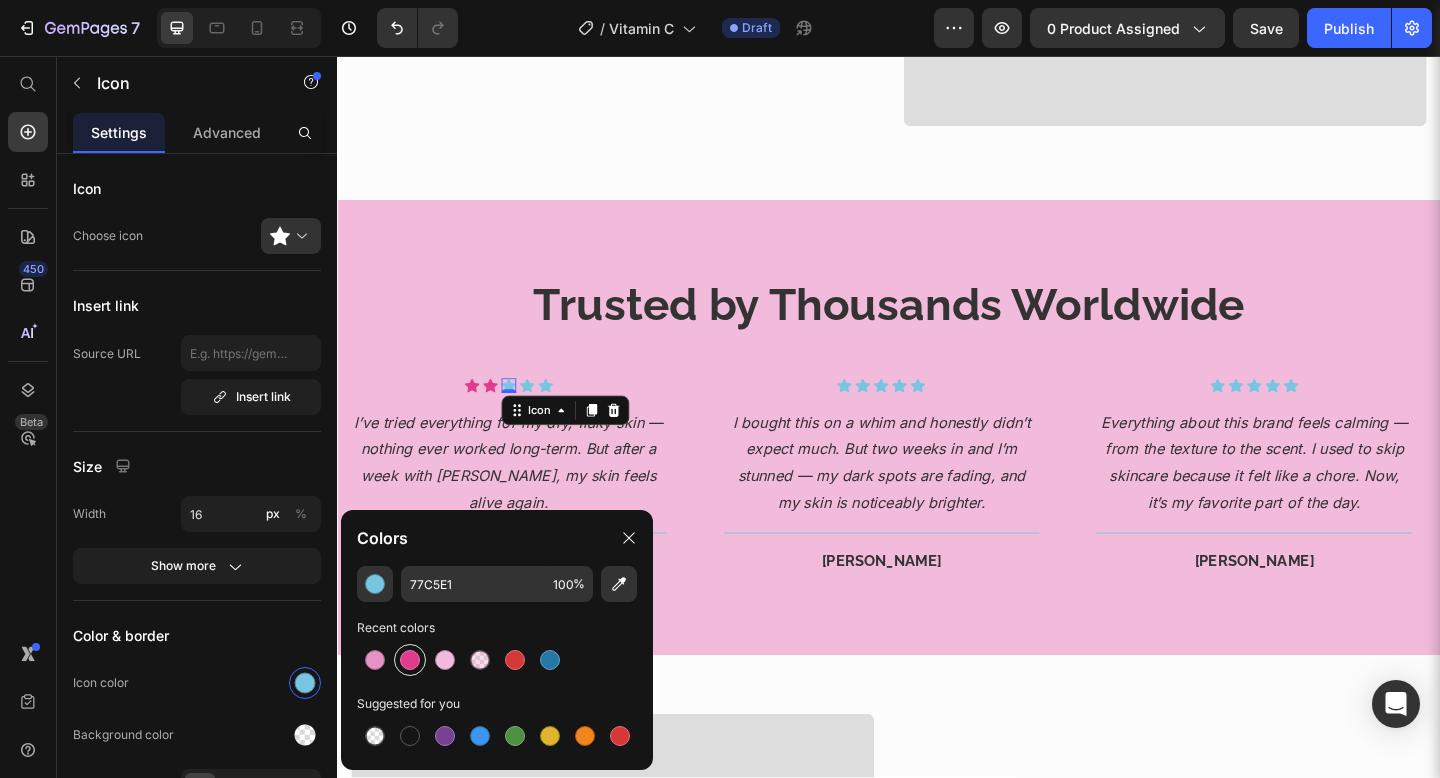 click at bounding box center (410, 660) 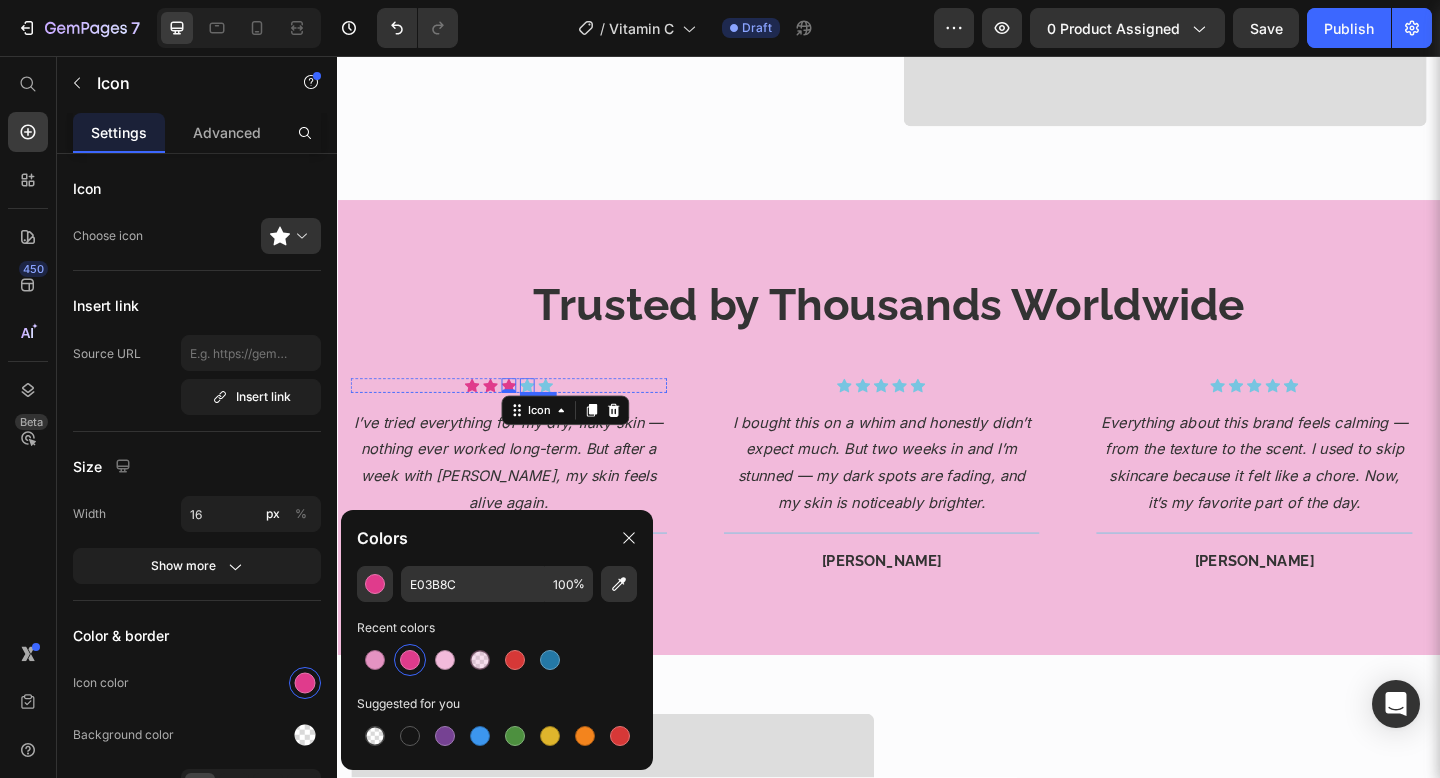 click 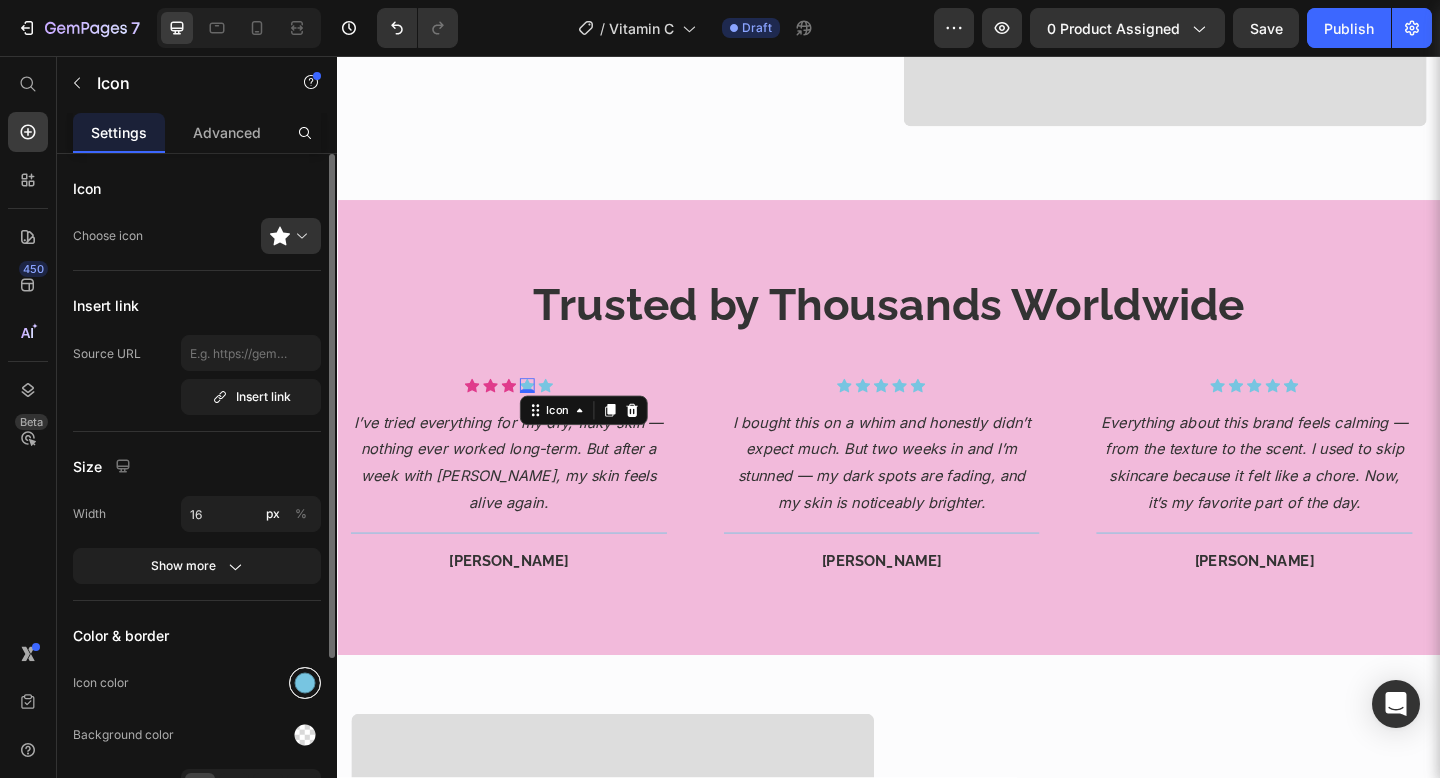 click at bounding box center [305, 683] 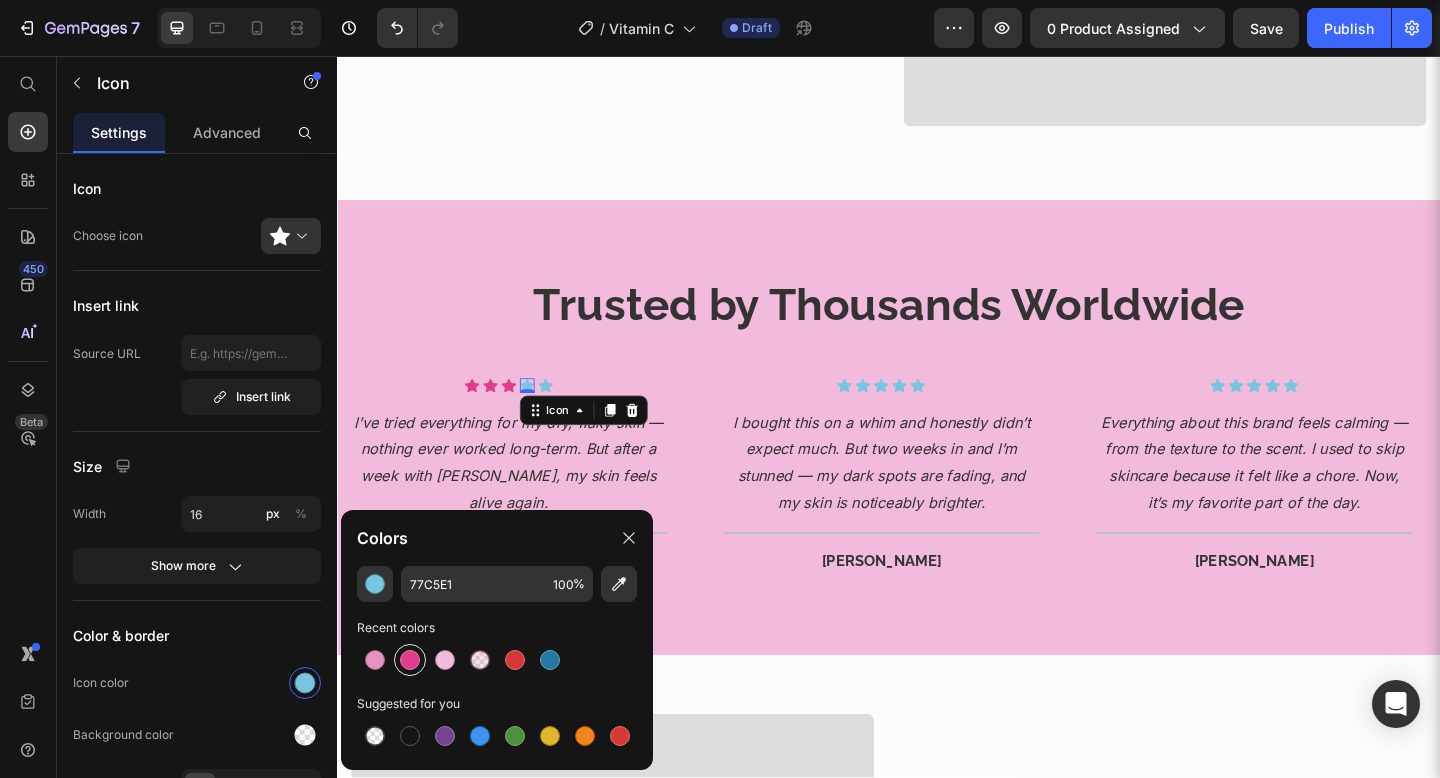 click at bounding box center (410, 660) 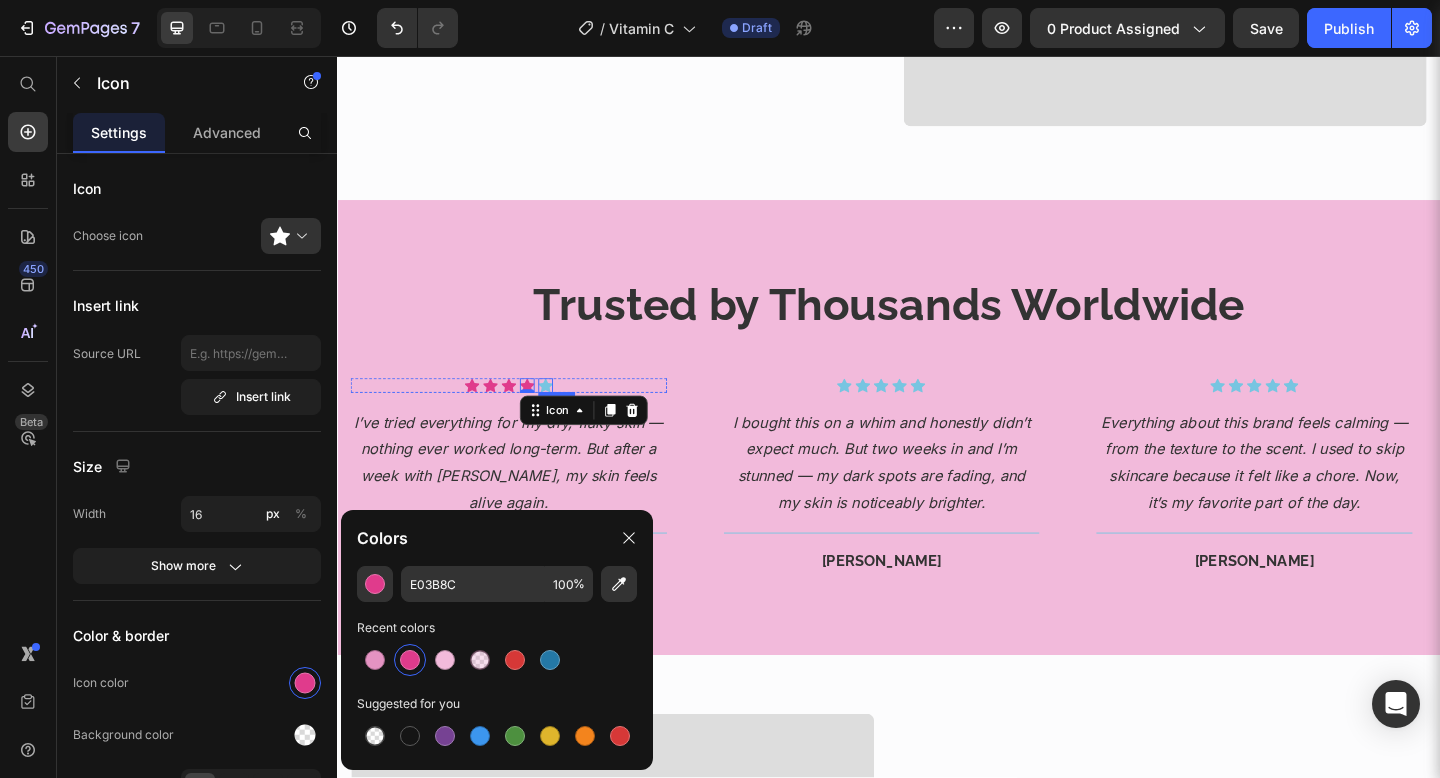 click 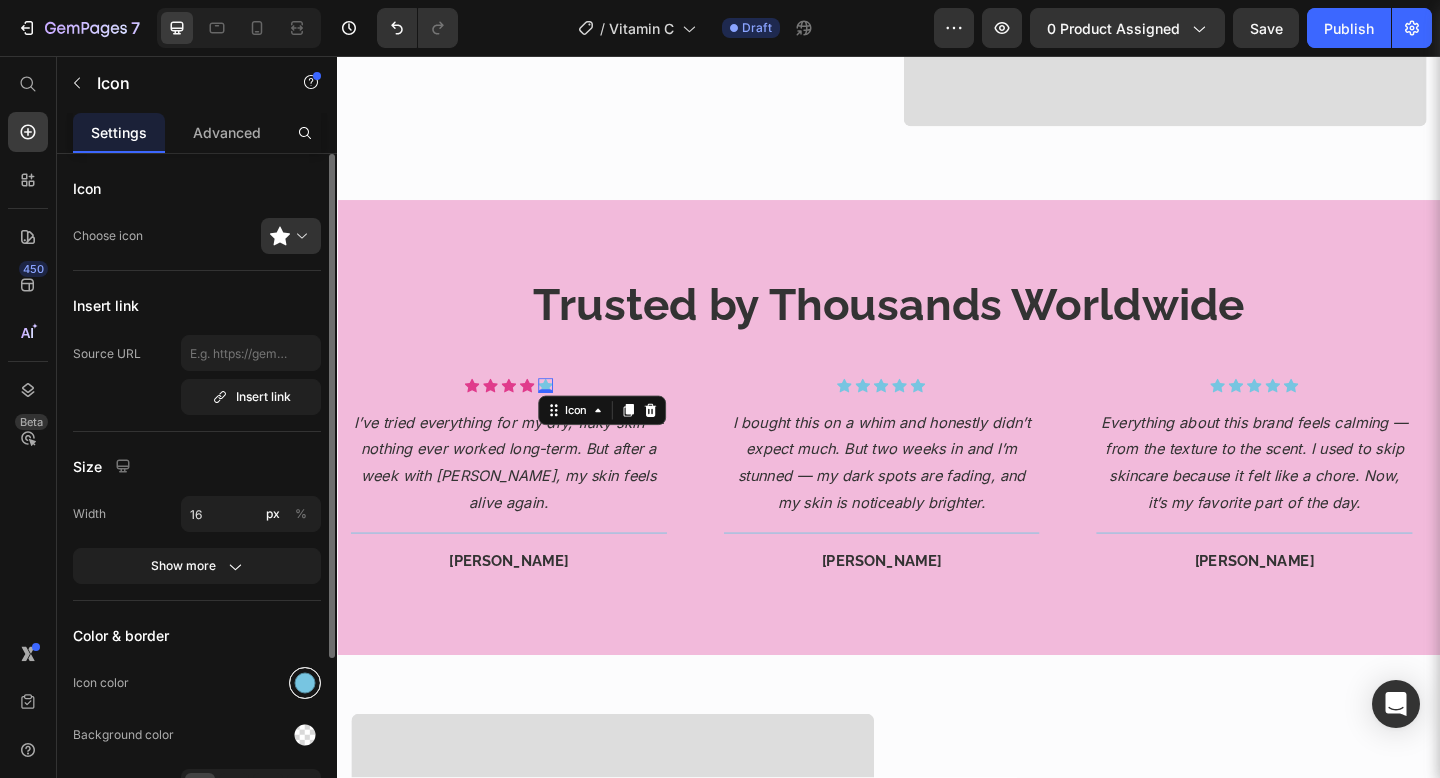 click at bounding box center [305, 683] 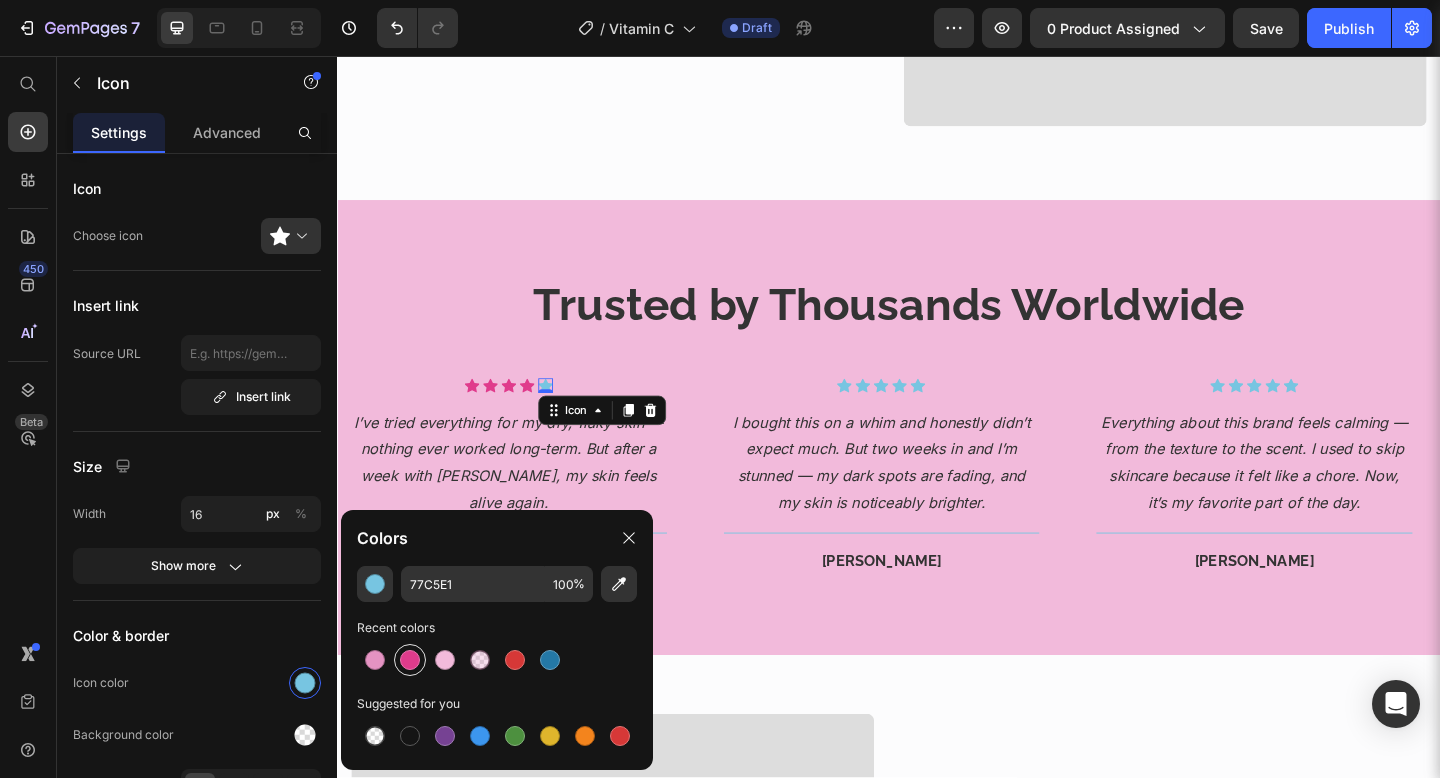 click at bounding box center [410, 660] 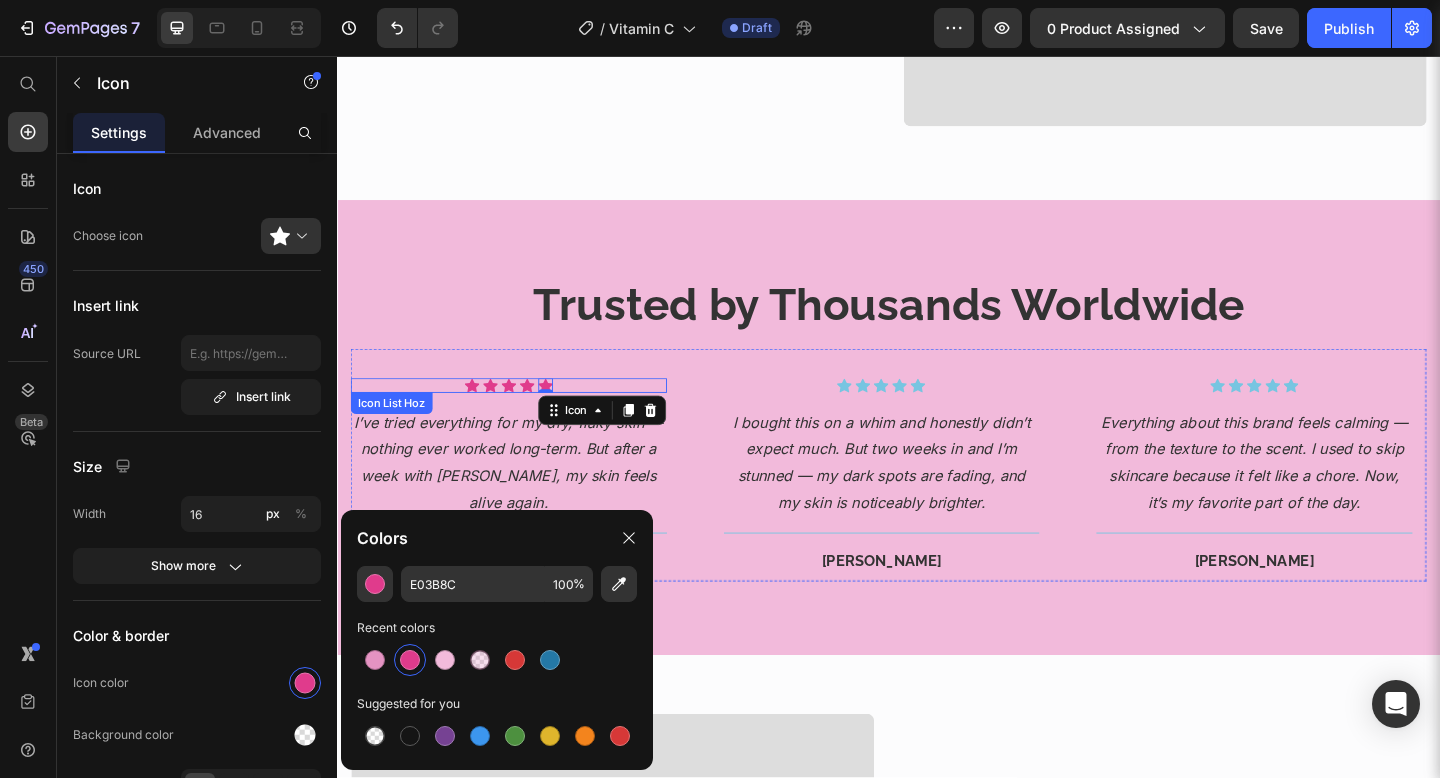 click on "Icon                Icon                Icon                Icon                Icon   0" at bounding box center (524, 415) 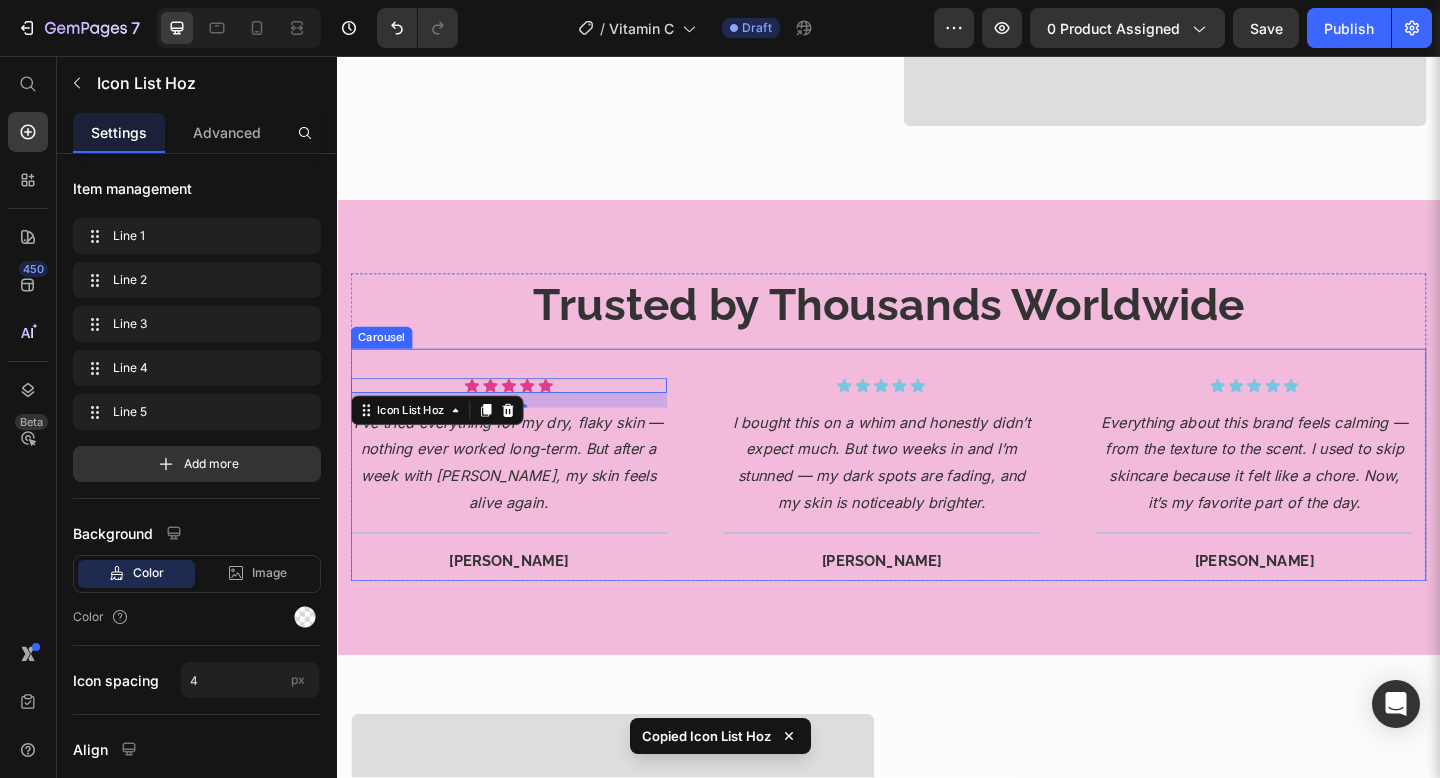 click on "Icon                Icon                Icon                Icon                Icon Icon List Hoz I bought this on a whim and honestly didn’t expect much. But two weeks in and I’m stunned — my dark spots are fading, and my skin is noticeably brighter. Text block                Title Line [PERSON_NAME] Heading Row" at bounding box center (930, 517) 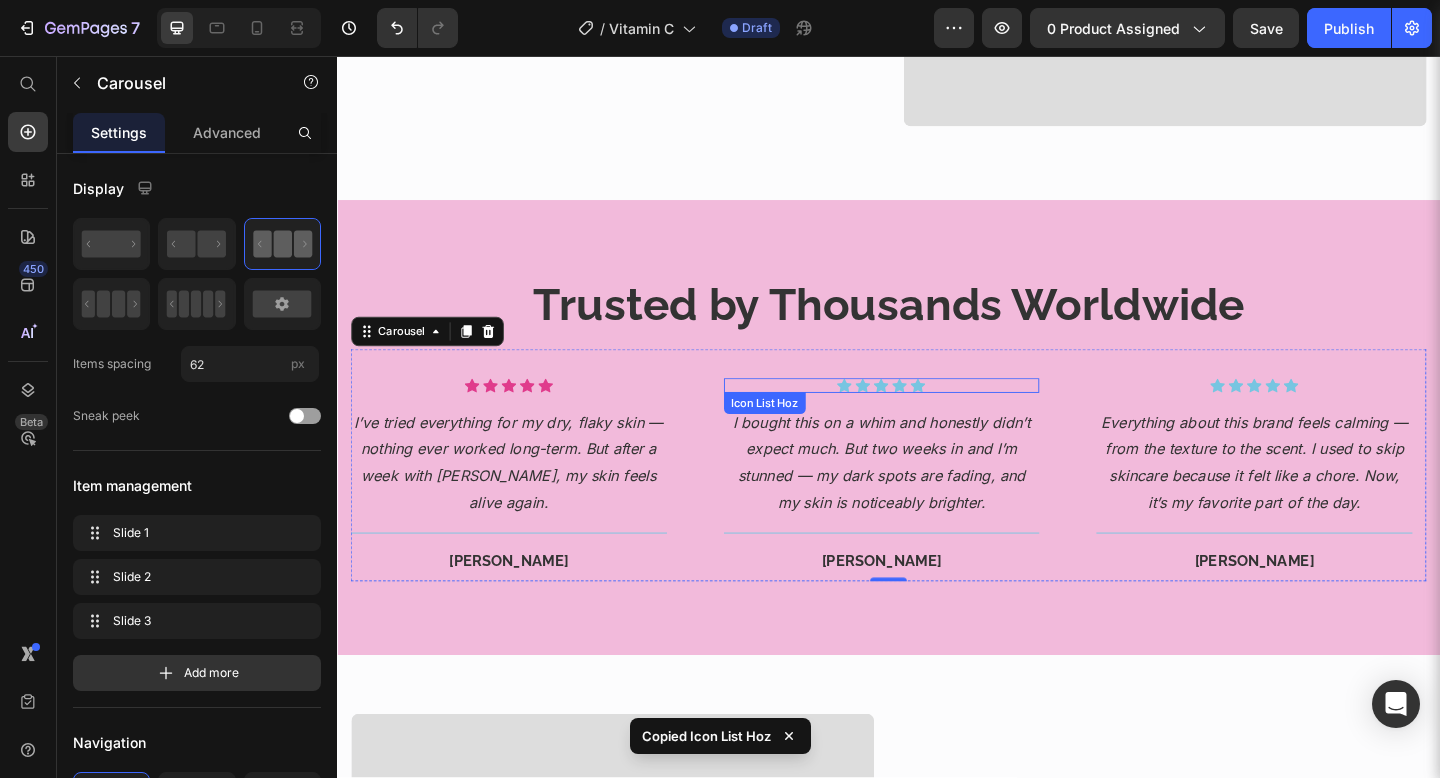click on "Icon                Icon                Icon                Icon                Icon" at bounding box center [930, 415] 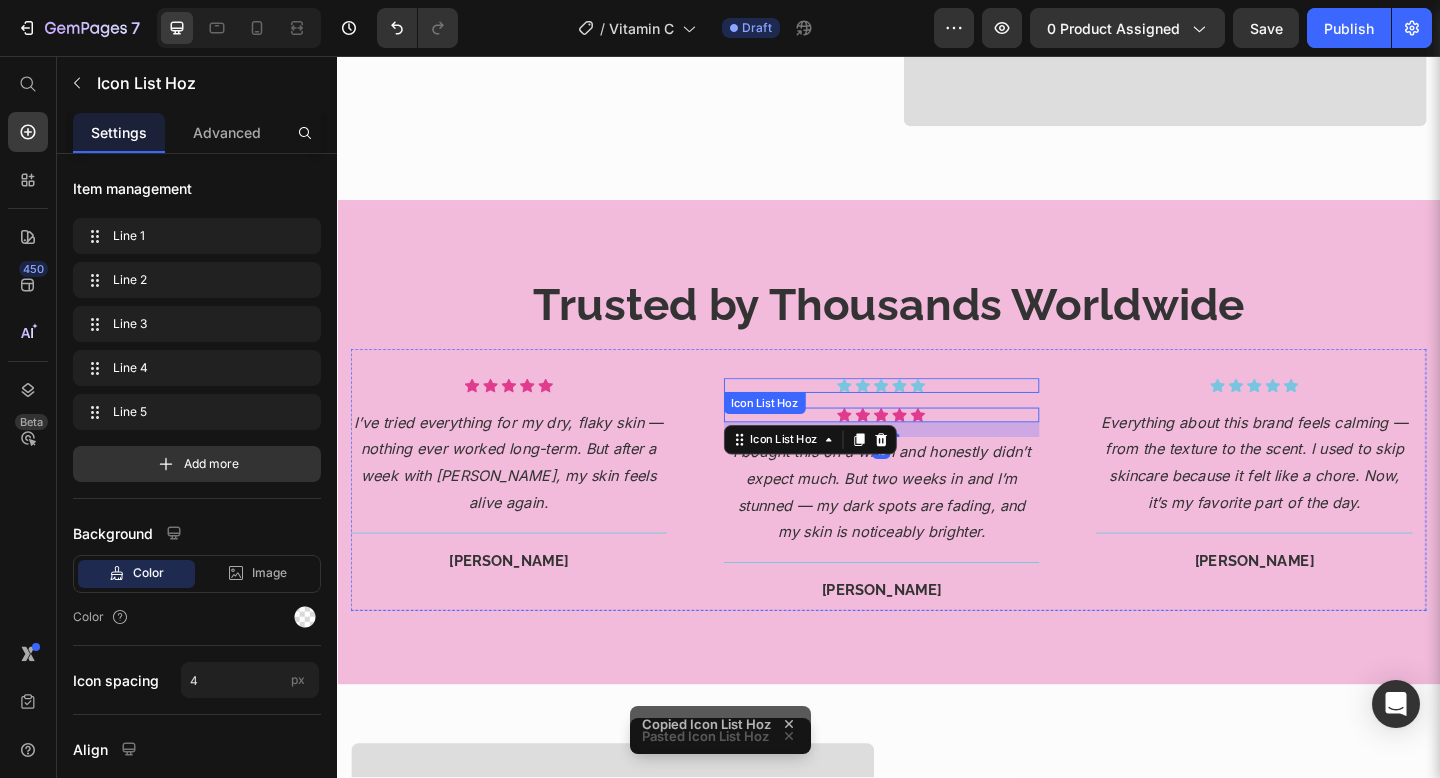 click on "Icon                Icon                Icon                Icon                Icon" at bounding box center (930, 415) 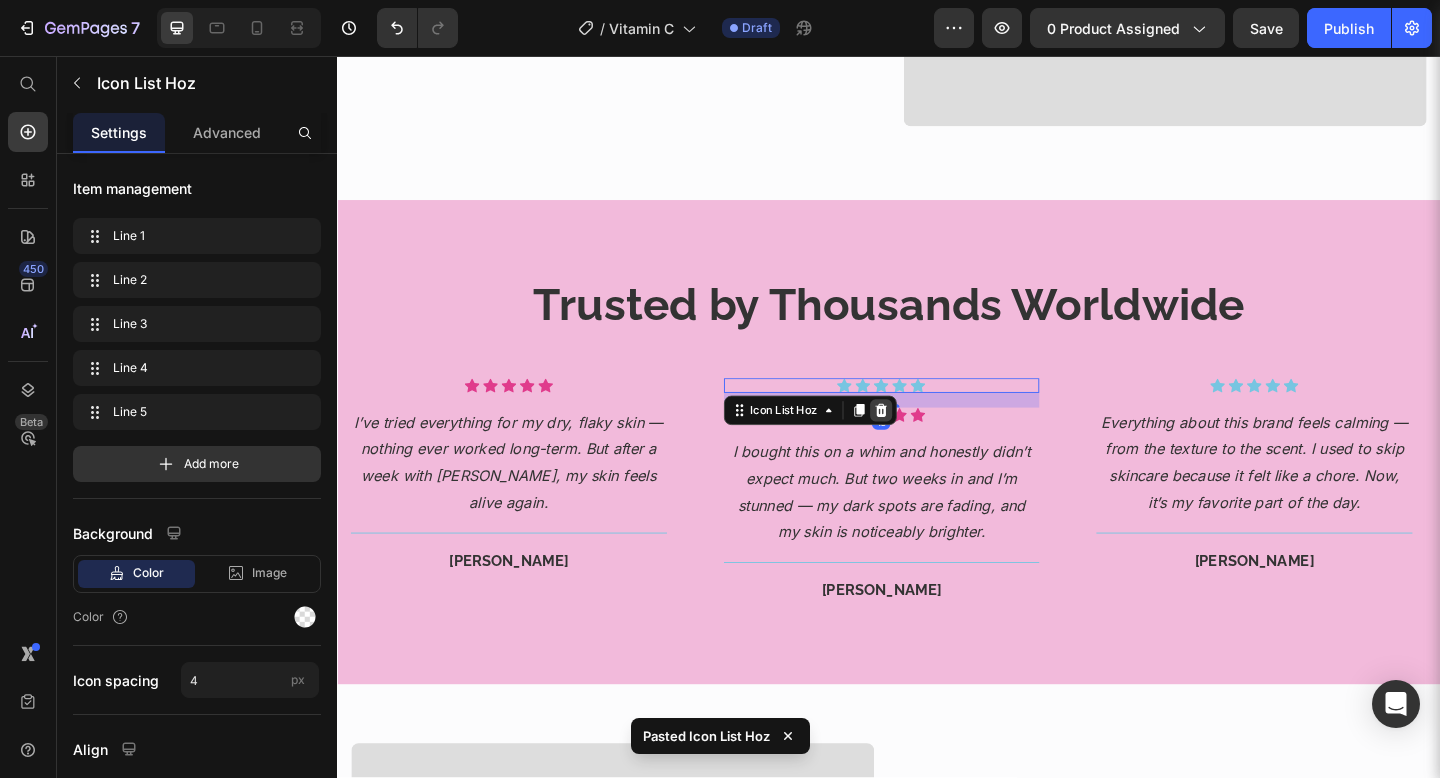 click 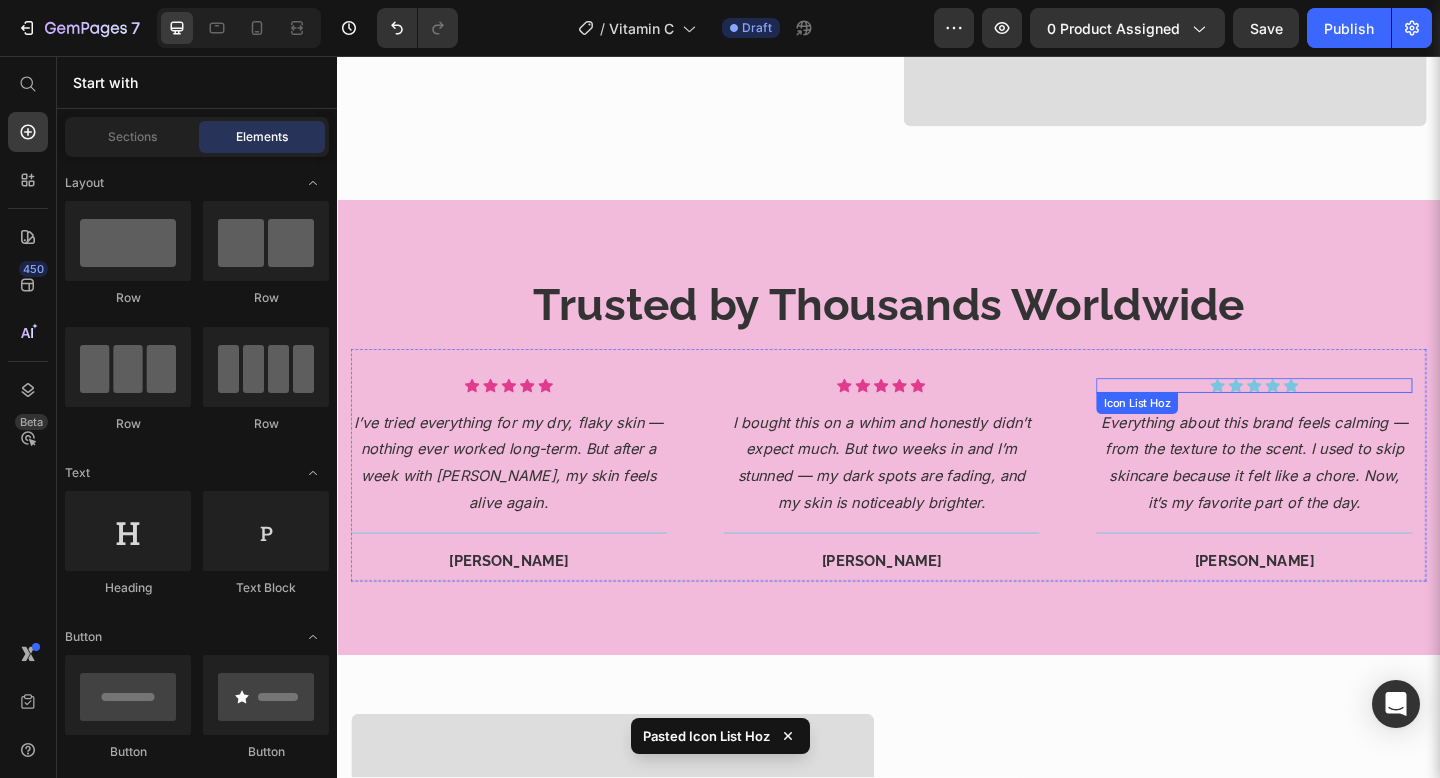 click on "Icon                Icon                Icon                Icon                Icon" at bounding box center (1335, 415) 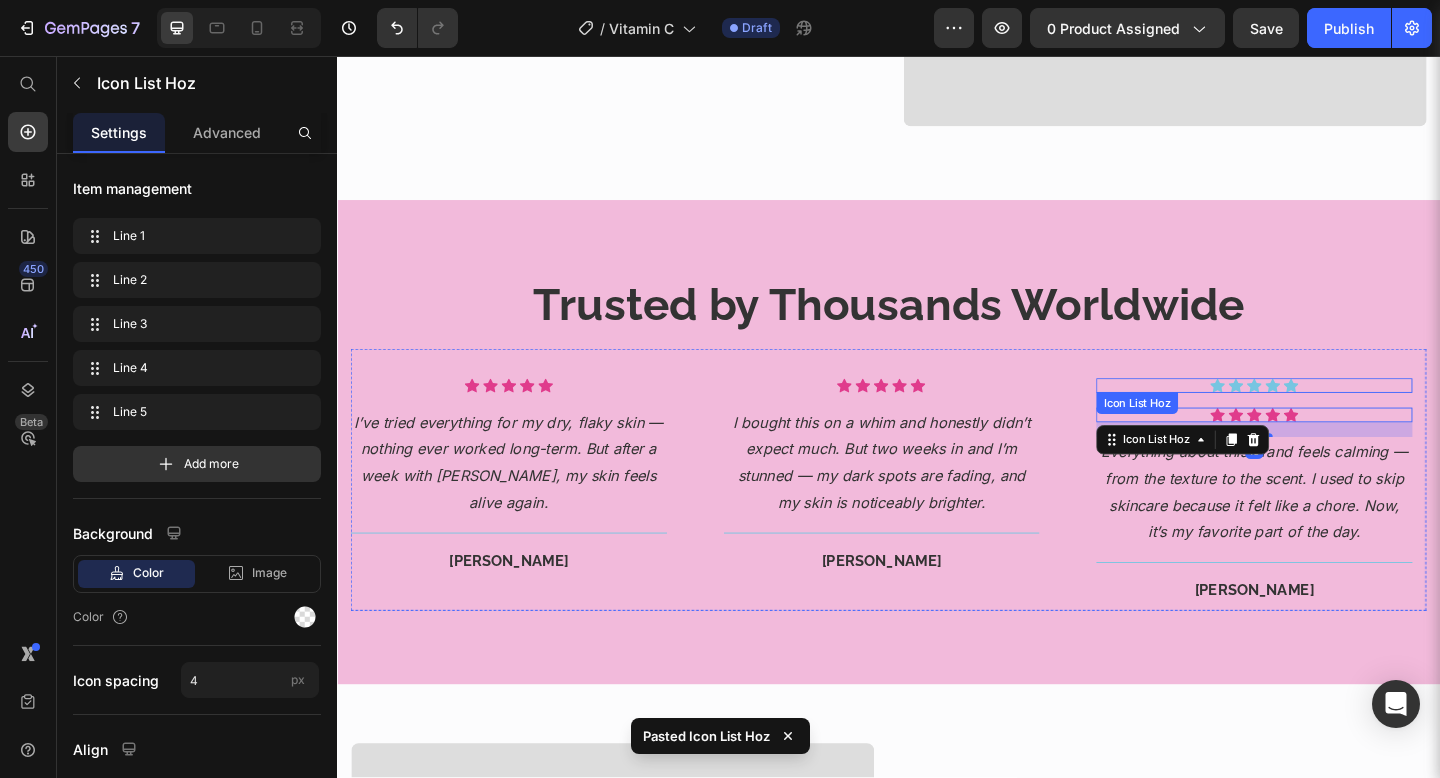 click on "Icon                Icon                Icon                Icon                Icon" at bounding box center (1335, 415) 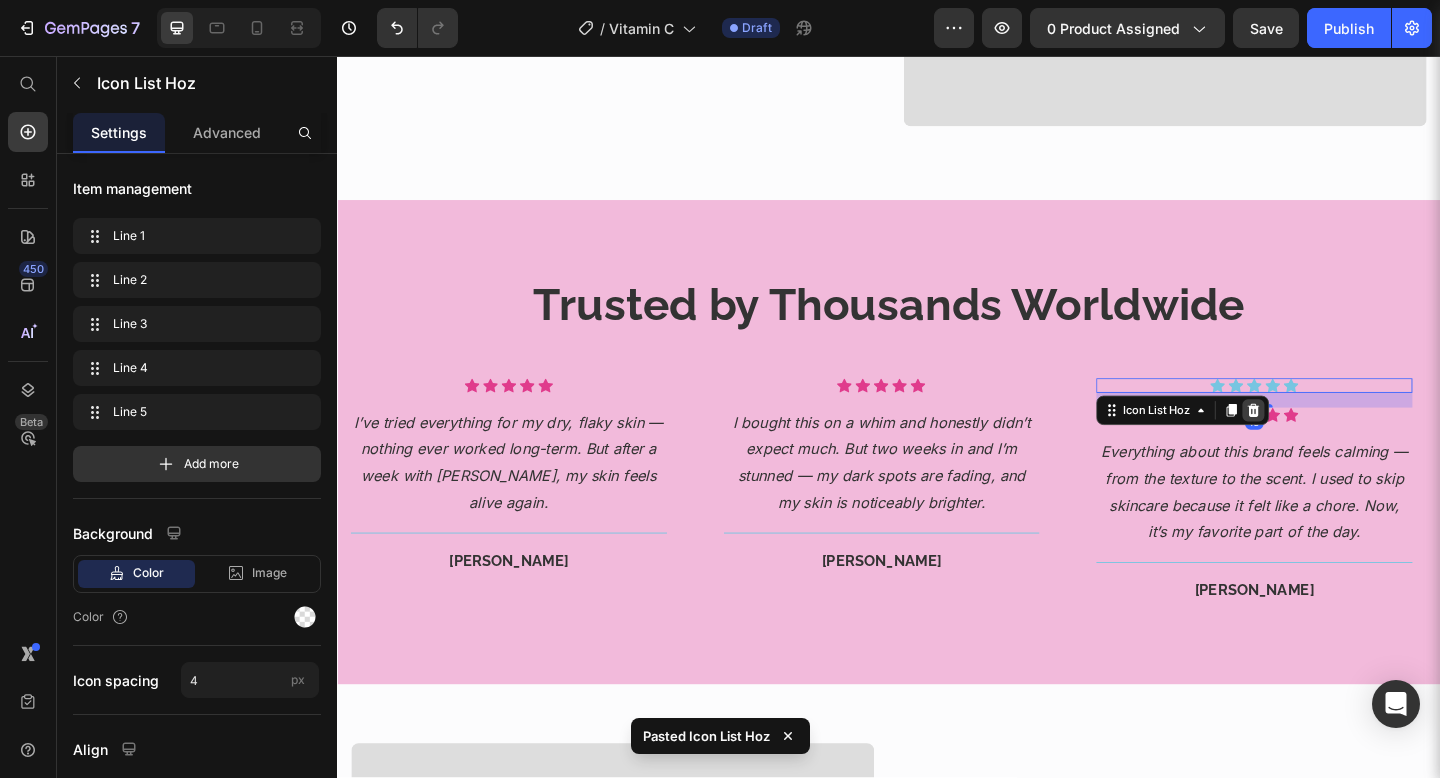 click at bounding box center [1334, 442] 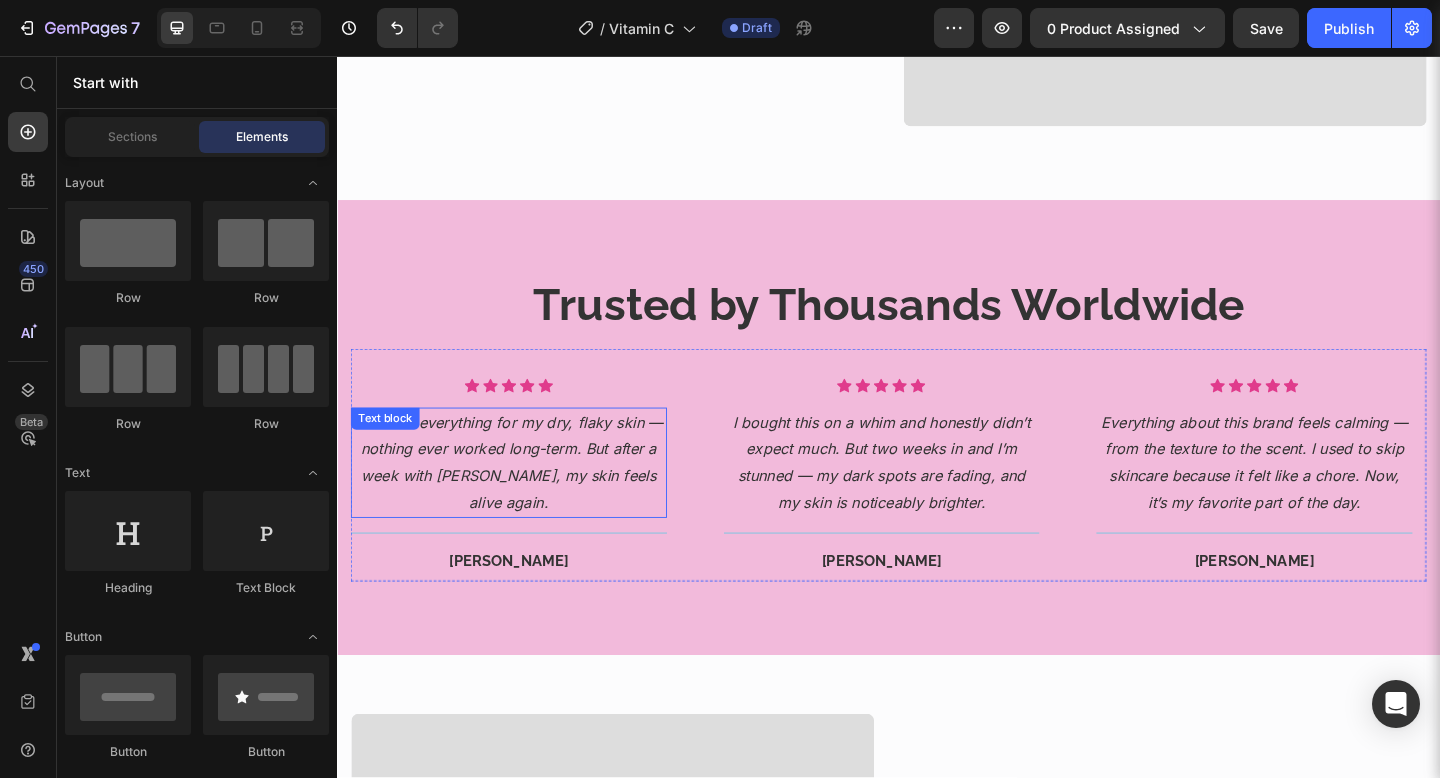 click on "I’ve tried everything for my dry, flaky skin — nothing ever worked long-term. But after a week with [PERSON_NAME], my skin feels alive again." at bounding box center (524, 498) 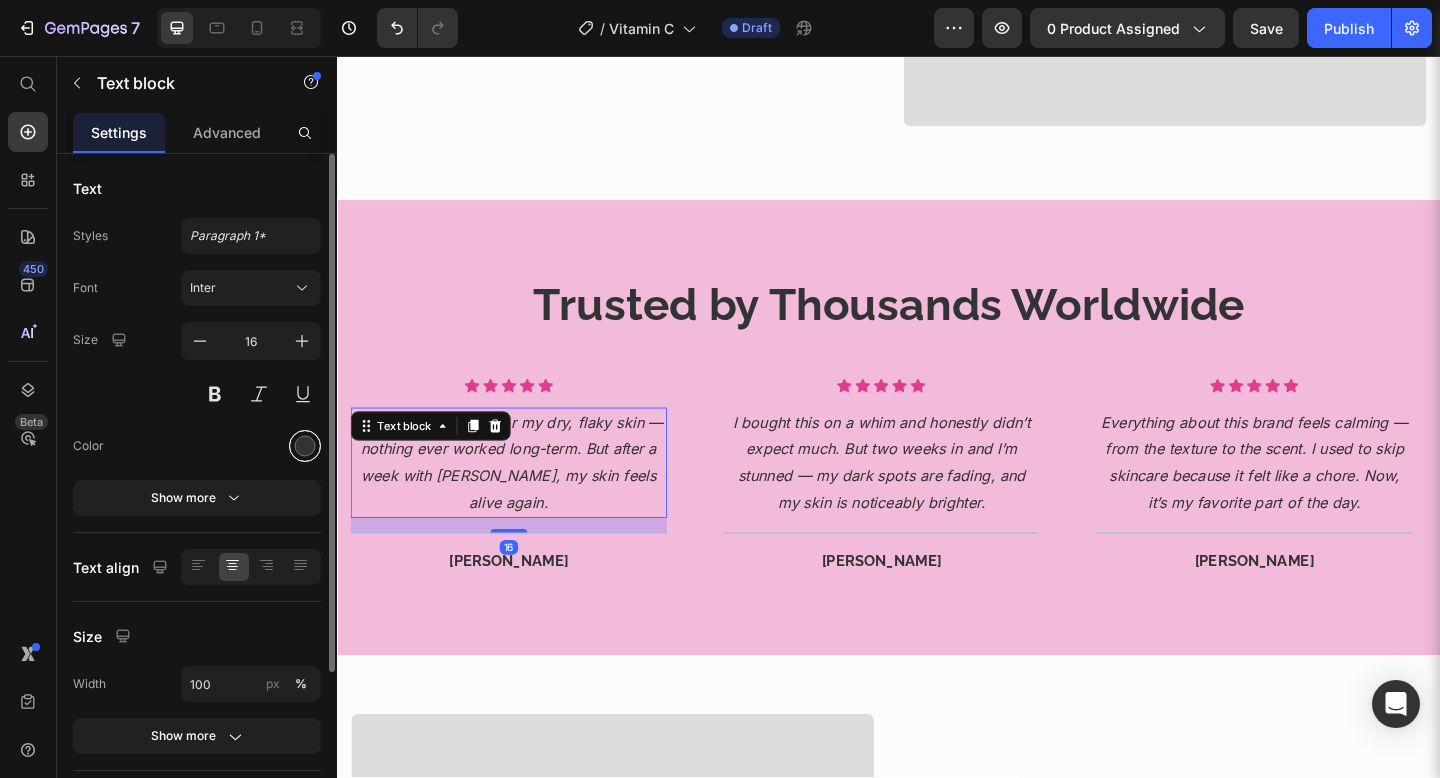 click at bounding box center (305, 446) 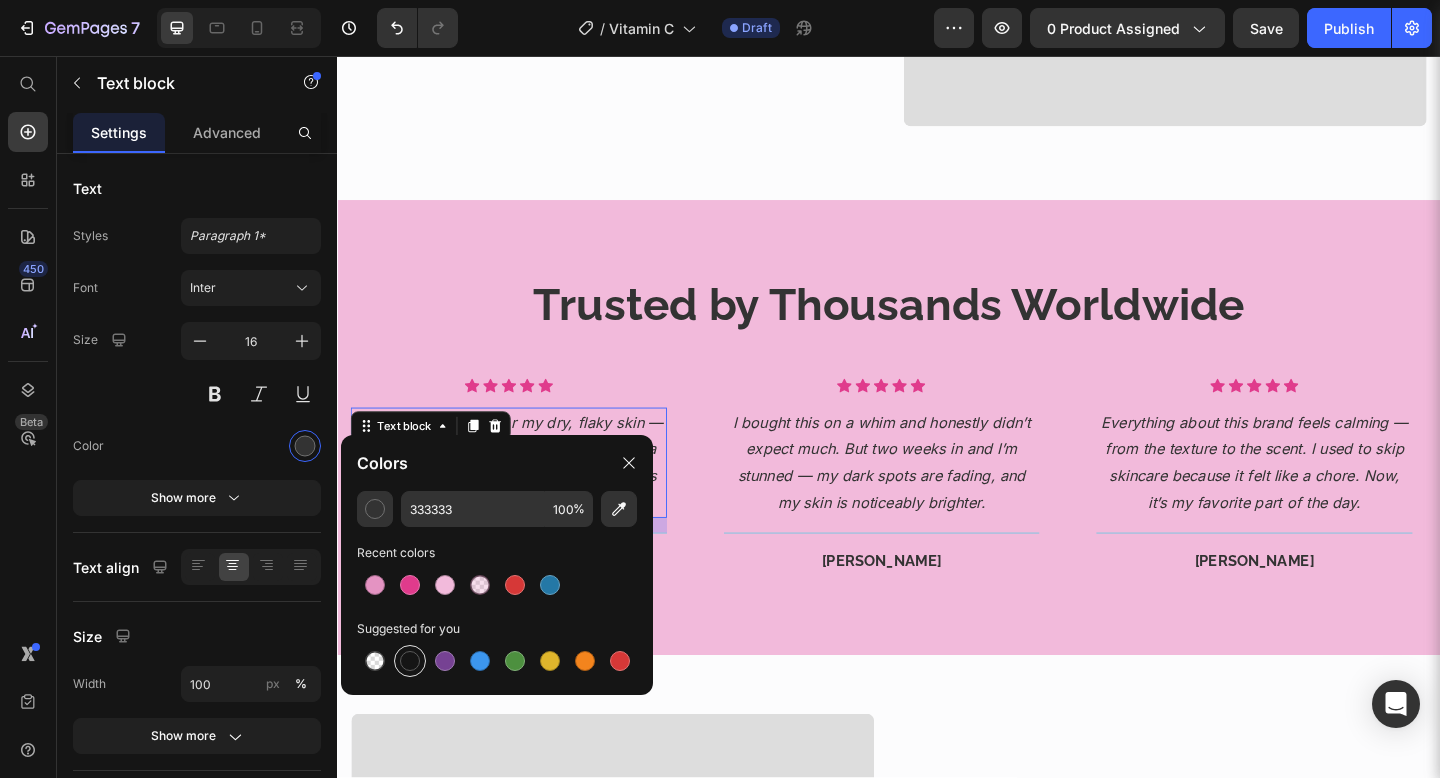 click at bounding box center (410, 661) 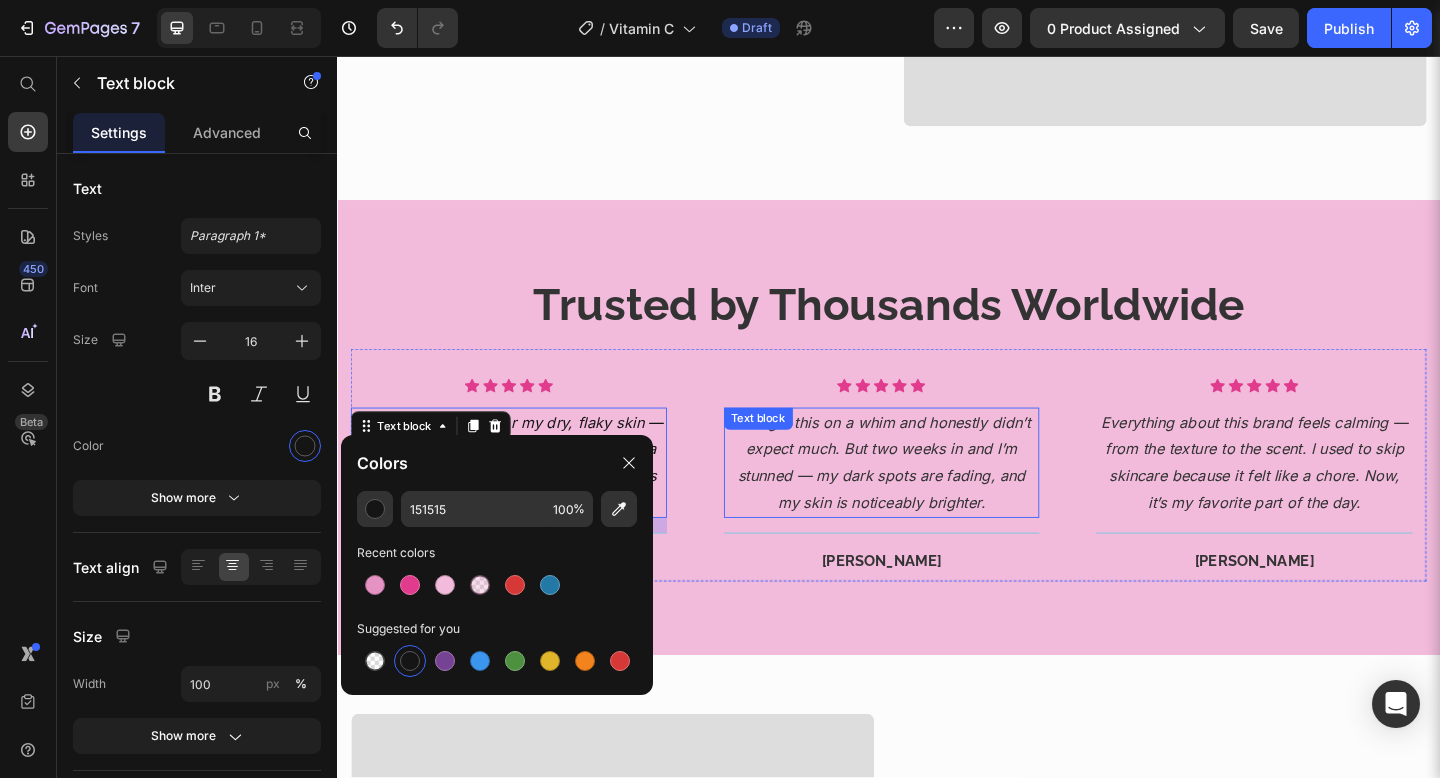 click on "I bought this on a whim and honestly didn’t expect much. But two weeks in and I’m stunned — my dark spots are fading, and my skin is noticeably brighter." at bounding box center [930, 498] 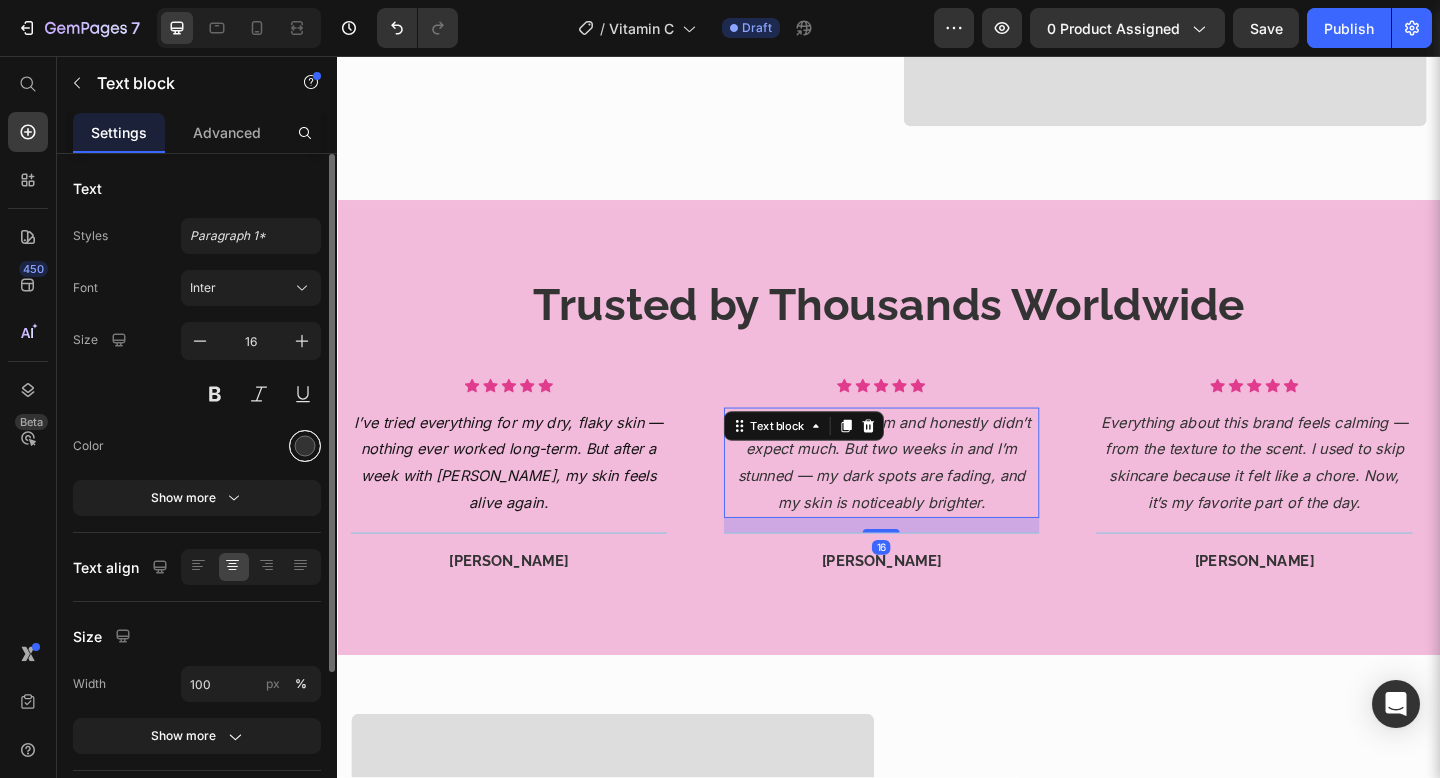 click at bounding box center (305, 446) 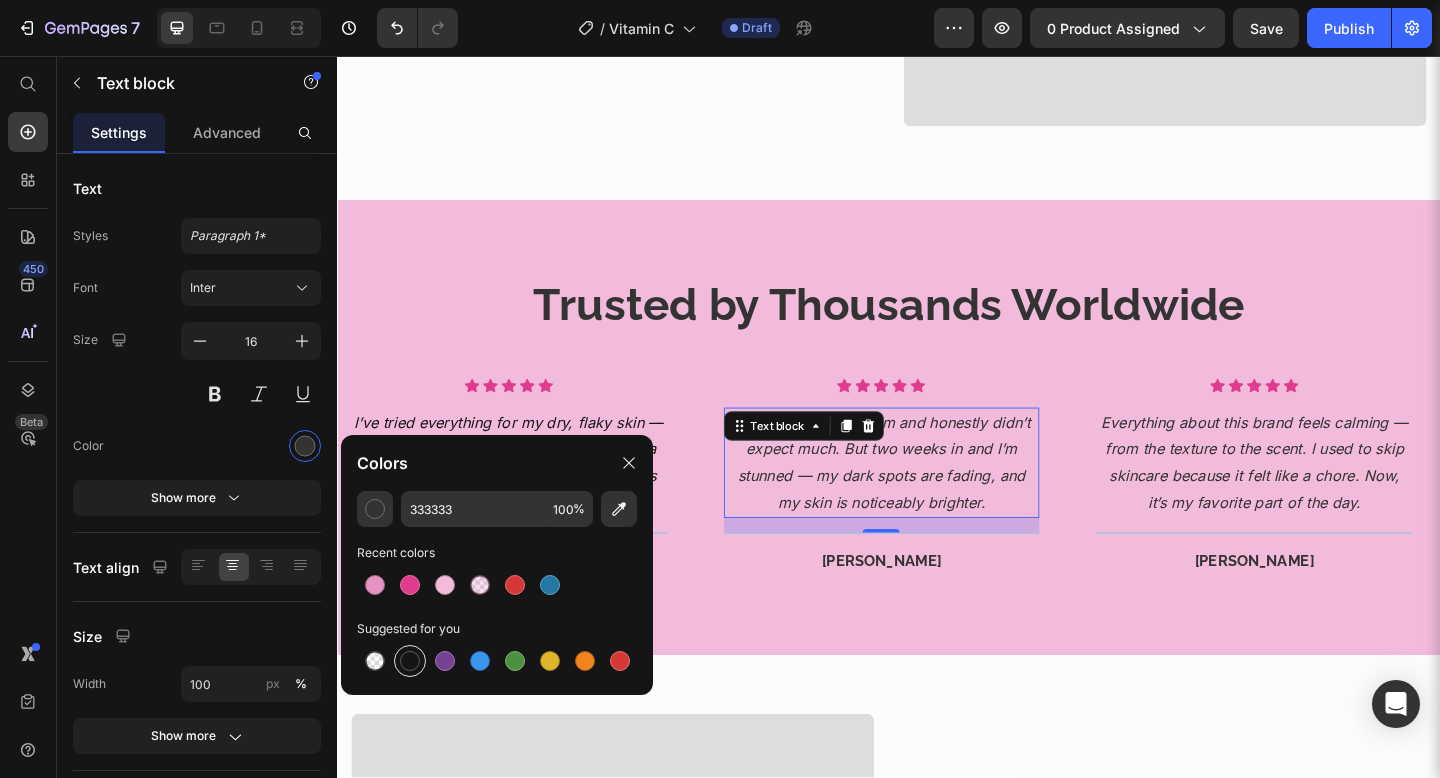 click at bounding box center [410, 661] 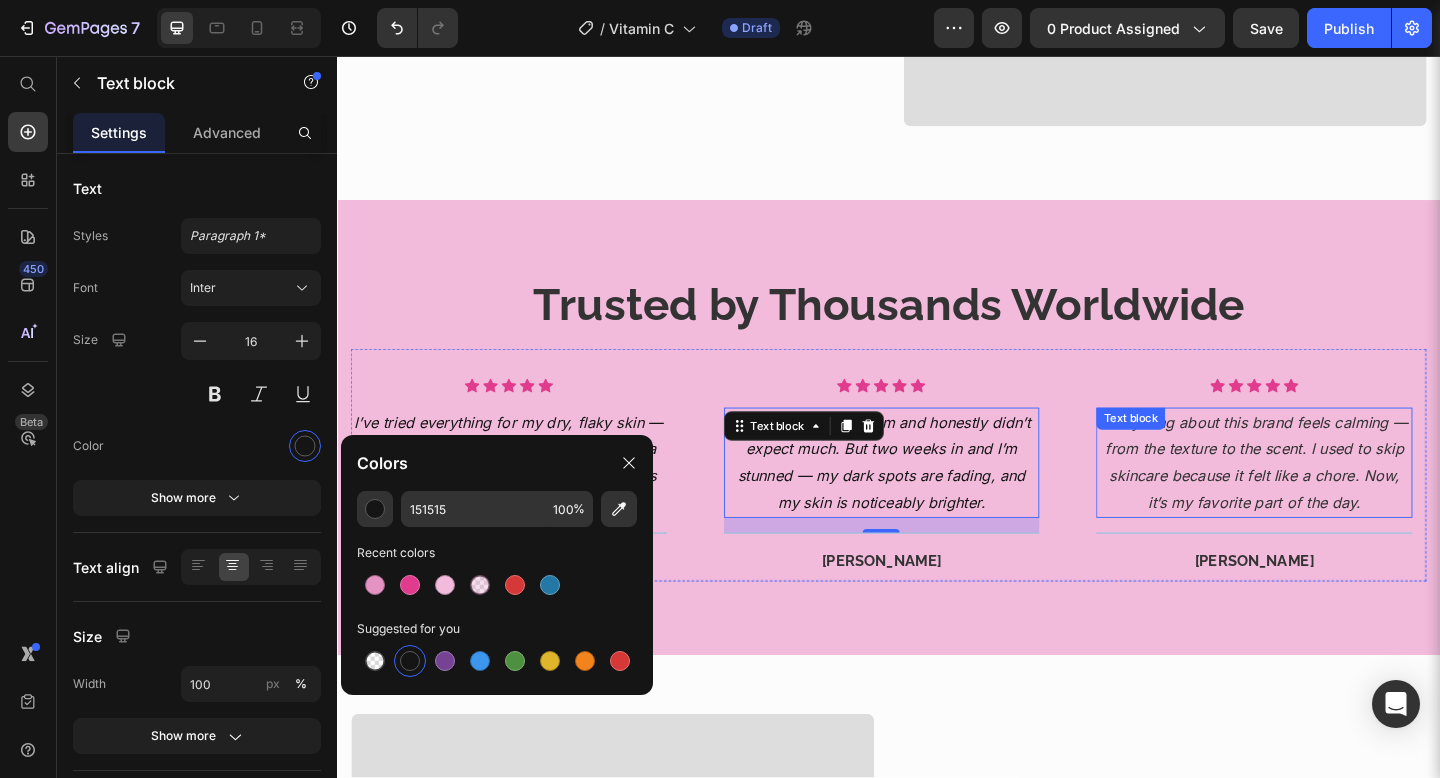 click on "Everything about this brand feels calming — from the texture to the scent. I used to skip skincare because it felt like a chore. Now, it’s my favorite part of the day." at bounding box center [1335, 498] 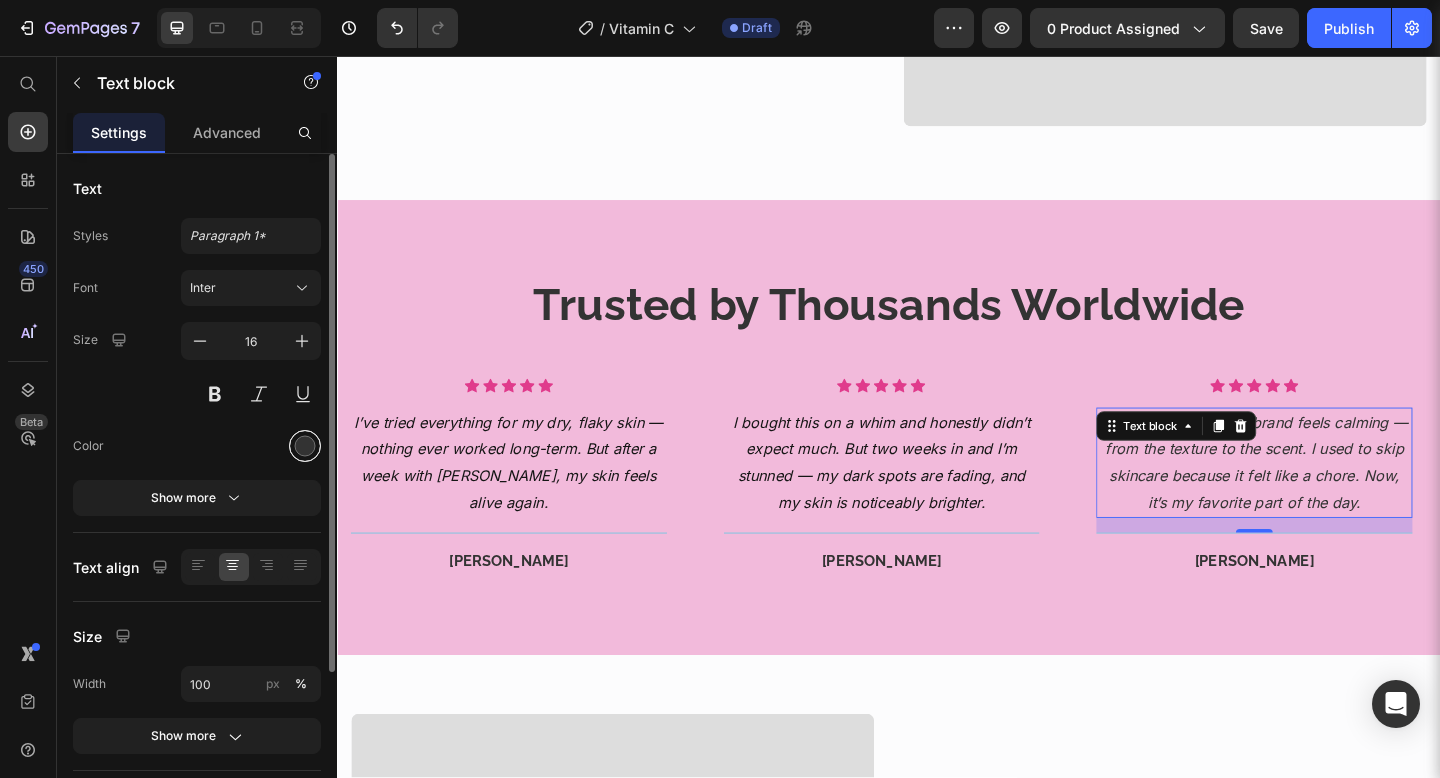 click at bounding box center [305, 446] 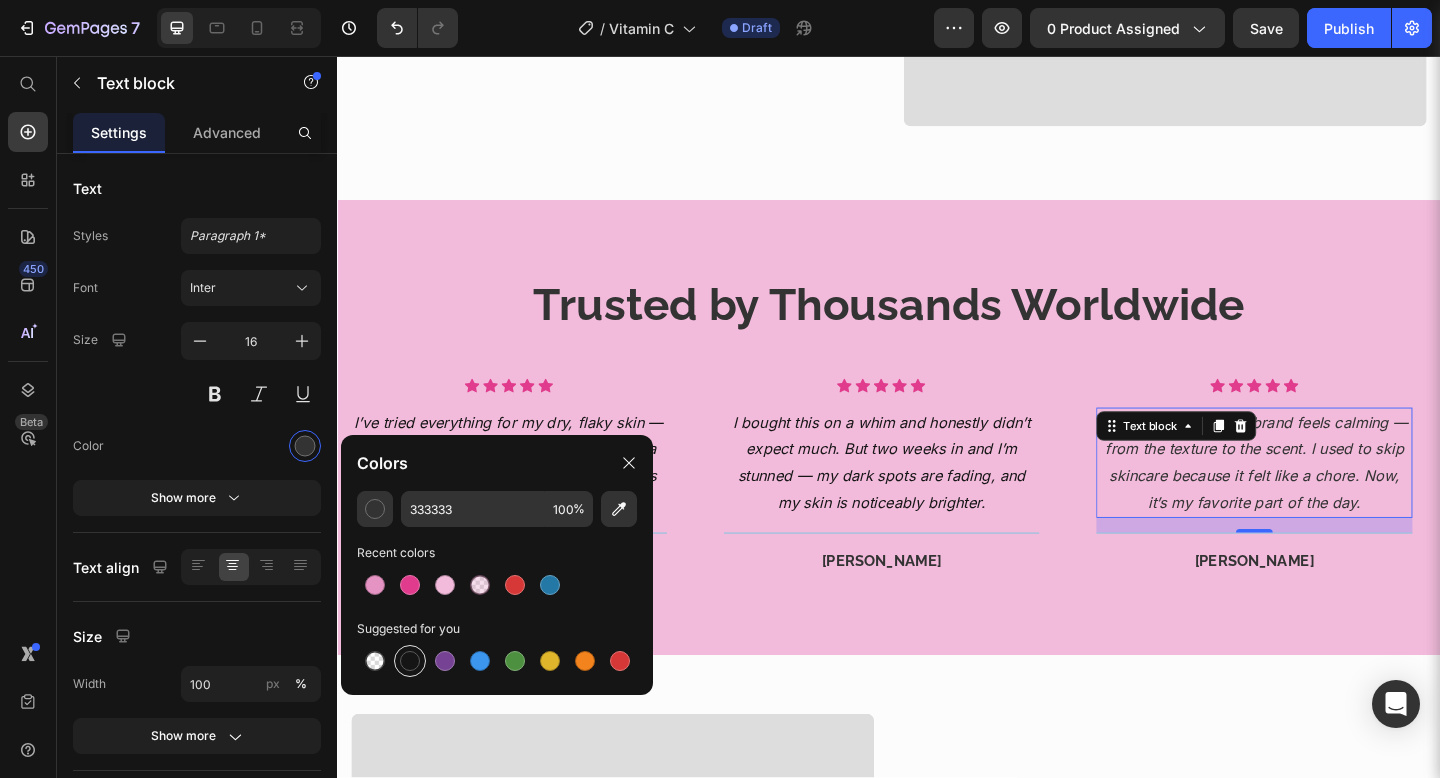 click at bounding box center (410, 661) 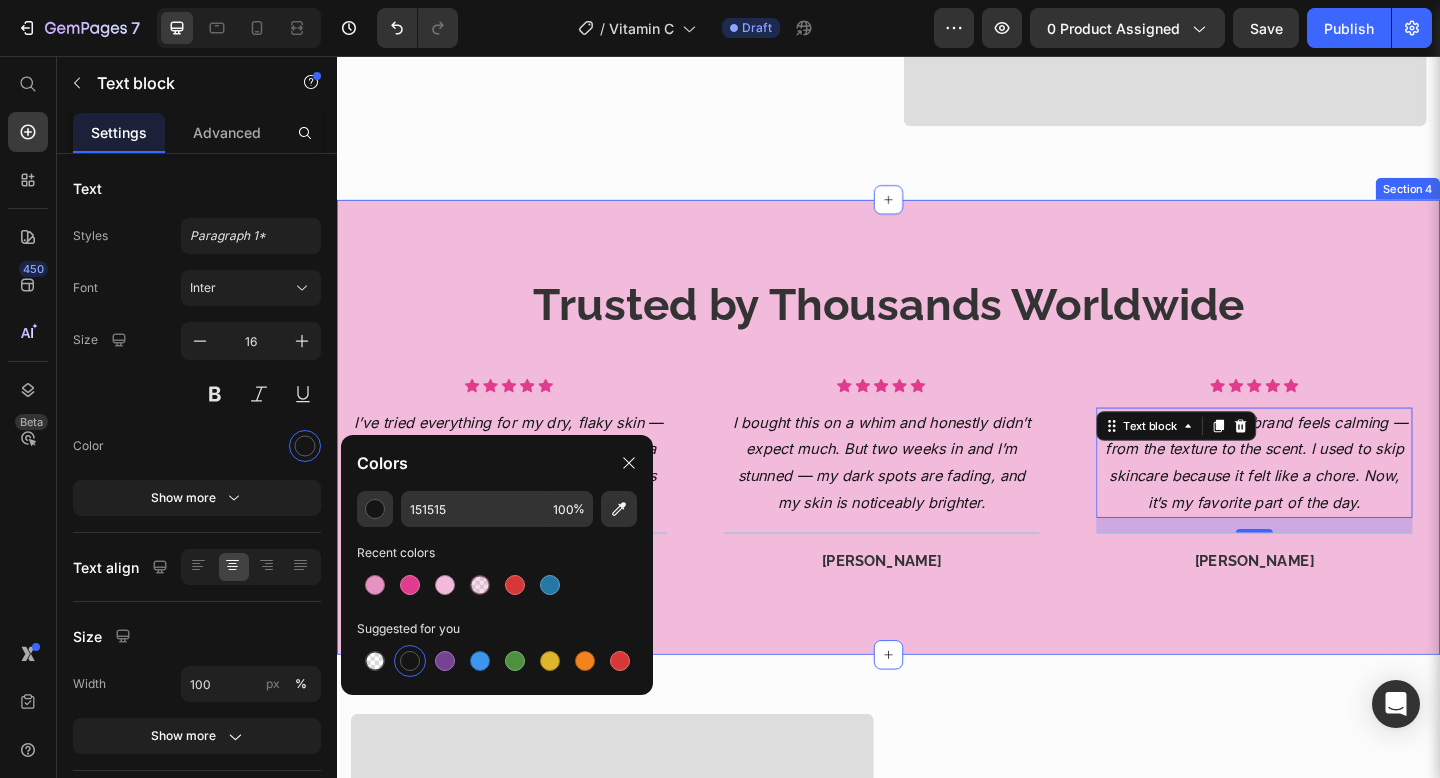 click on "Trusted by Thousands Worldwide Heading                Icon                Icon                Icon                Icon                Icon Icon List Hoz I’ve tried everything for my dry, flaky skin — nothing ever worked long-term. But after a week with [PERSON_NAME], my skin feels alive again.  Text block                Title Line [PERSON_NAME] Heading Row                Icon                Icon                Icon                Icon                Icon Icon List Hoz I bought this on a whim and honestly didn’t expect much. But two weeks in and I’m stunned — my dark spots are fading, and my skin is noticeably brighter. Text block                Title Line [PERSON_NAME] Heading Row                Icon                Icon                Icon                Icon                Icon Icon List Hoz Everything about this brand feels calming — from the texture to the scent. I used to skip skincare because it felt like a chore. Now, it’s my favorite part of the day.  Text block   16                Title Line Row" at bounding box center [937, 460] 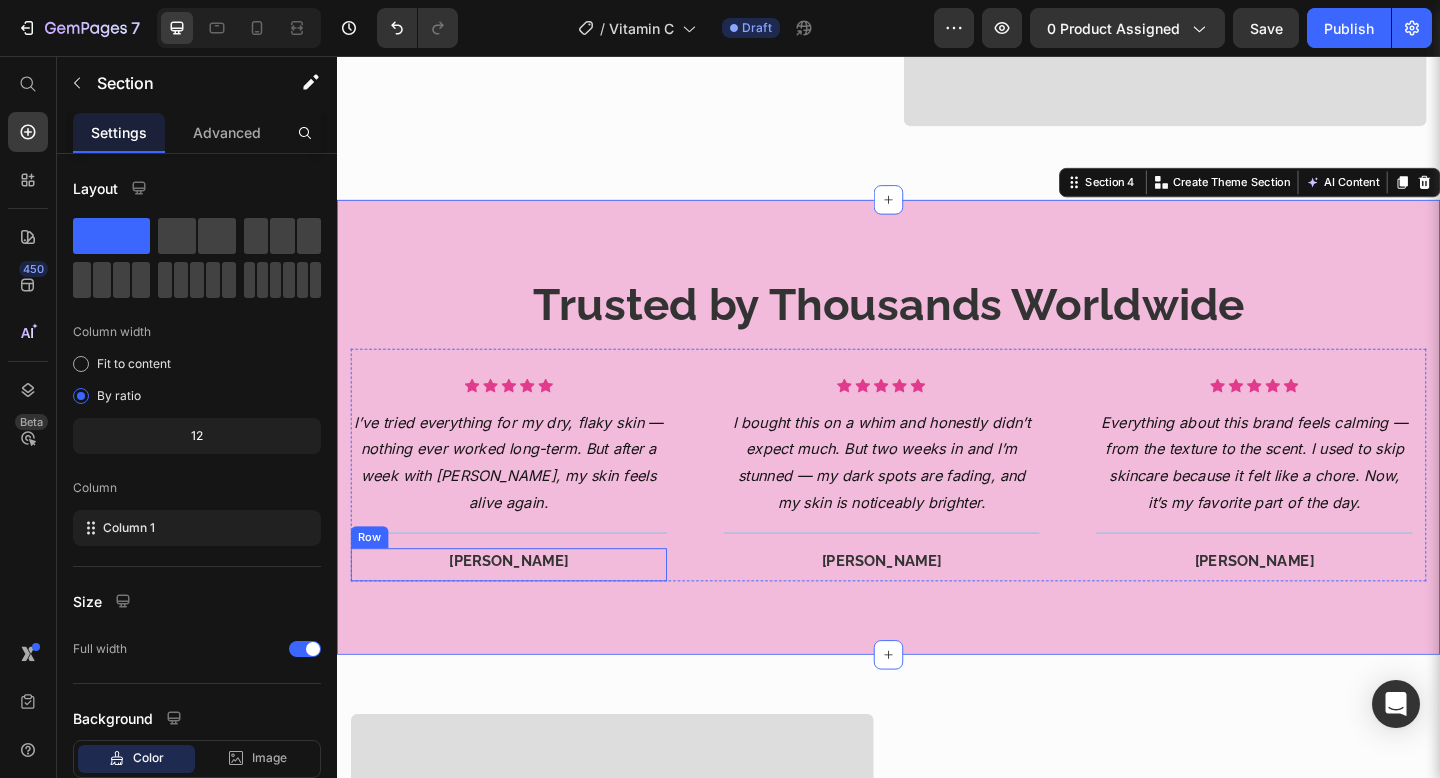 click on "[PERSON_NAME] Heading Row" at bounding box center [524, 610] 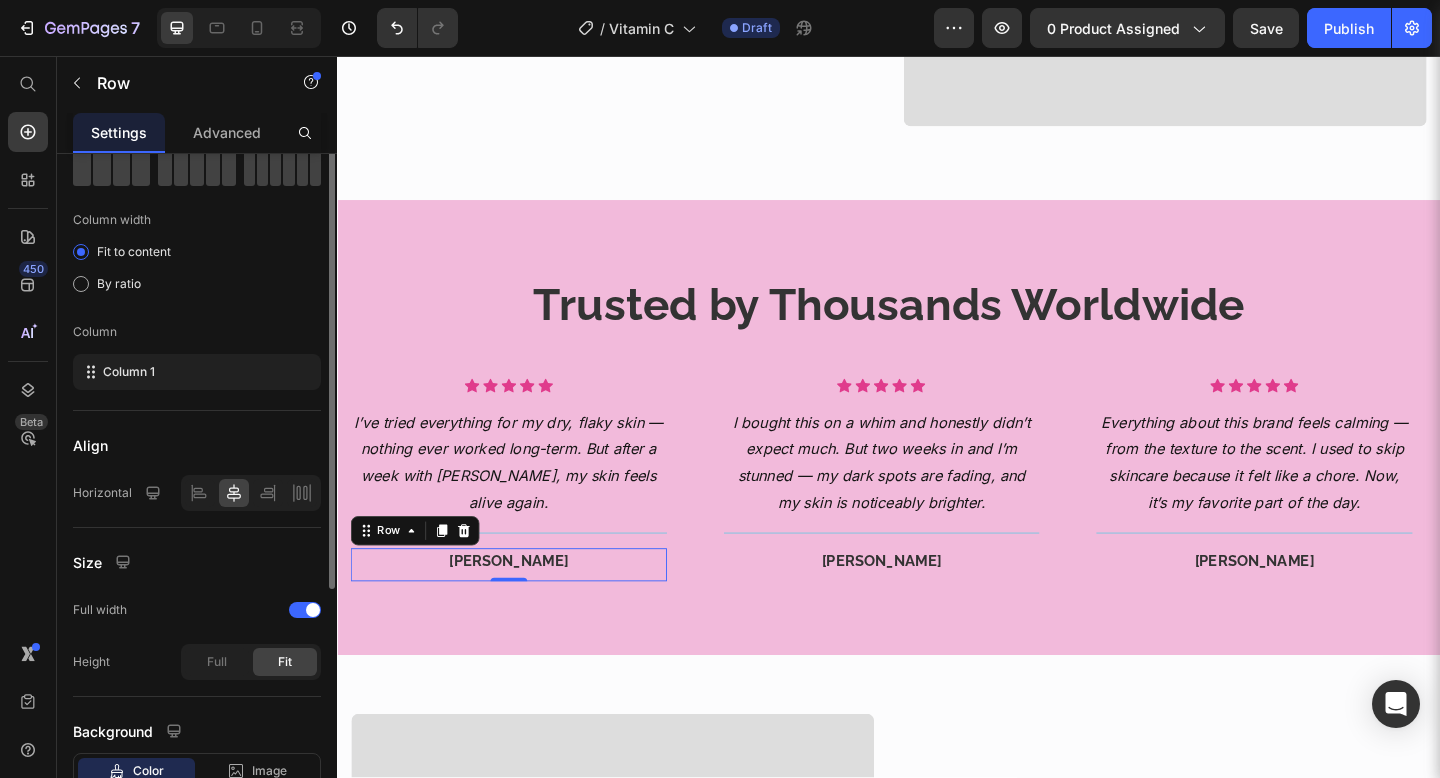 scroll, scrollTop: 0, scrollLeft: 0, axis: both 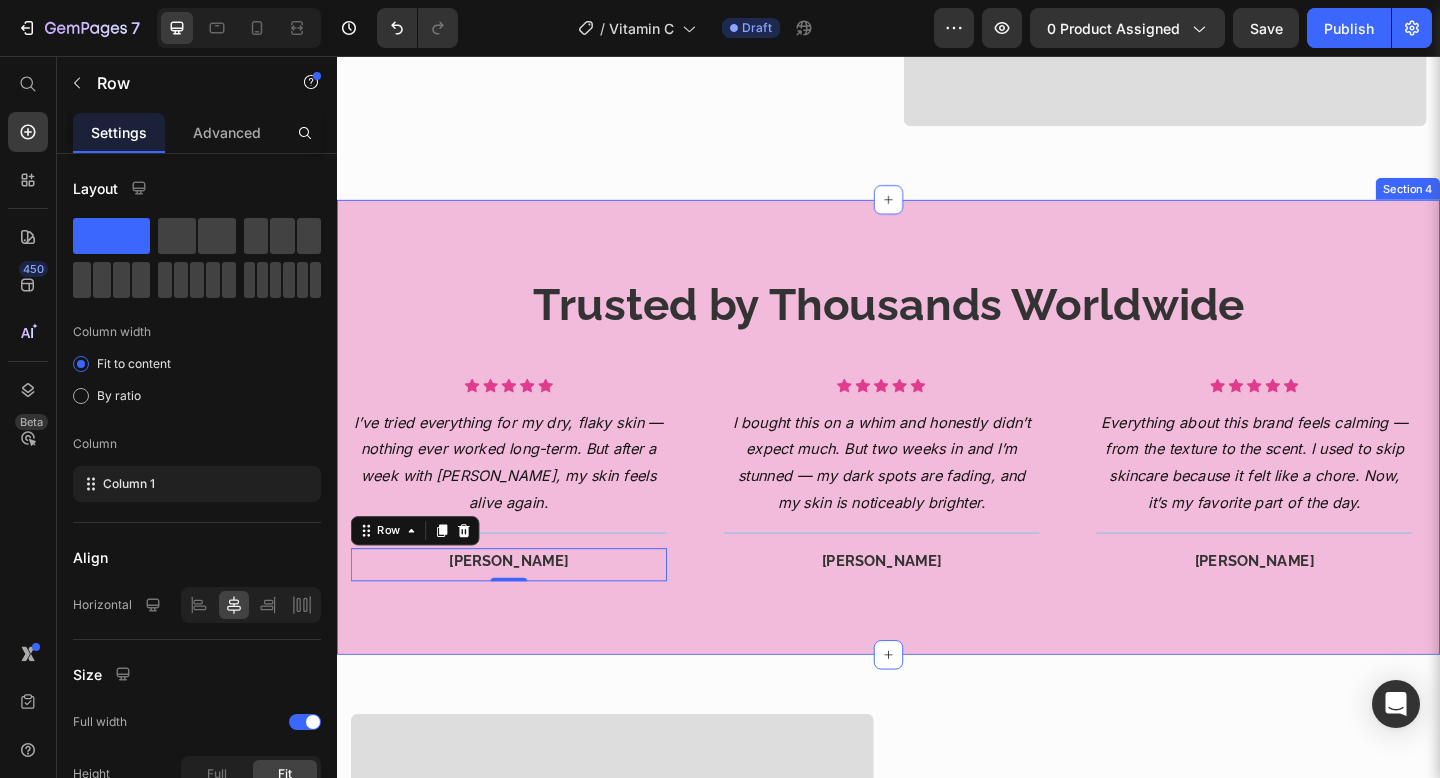 click on "Trusted by Thousands Worldwide Heading                Icon                Icon                Icon                Icon                Icon Icon List Hoz I’ve tried everything for my dry, flaky skin — nothing ever worked long-term. But after a week with [PERSON_NAME], my skin feels alive again.  Text block                Title Line [PERSON_NAME] Heading Row   0                Icon                Icon                Icon                Icon                Icon Icon List Hoz I bought this on a whim and honestly didn’t expect much. But two weeks in and I’m stunned — my dark spots are fading, and my skin is noticeably brighter. Text block                Title Line [PERSON_NAME] Heading Row                Icon                Icon                Icon                Icon                Icon Icon List Hoz Everything about this brand feels calming — from the texture to the scent. I used to skip skincare because it felt like a chore. Now, it’s my favorite part of the day.  Text block                Title Line [PERSON_NAME]" at bounding box center [937, 460] 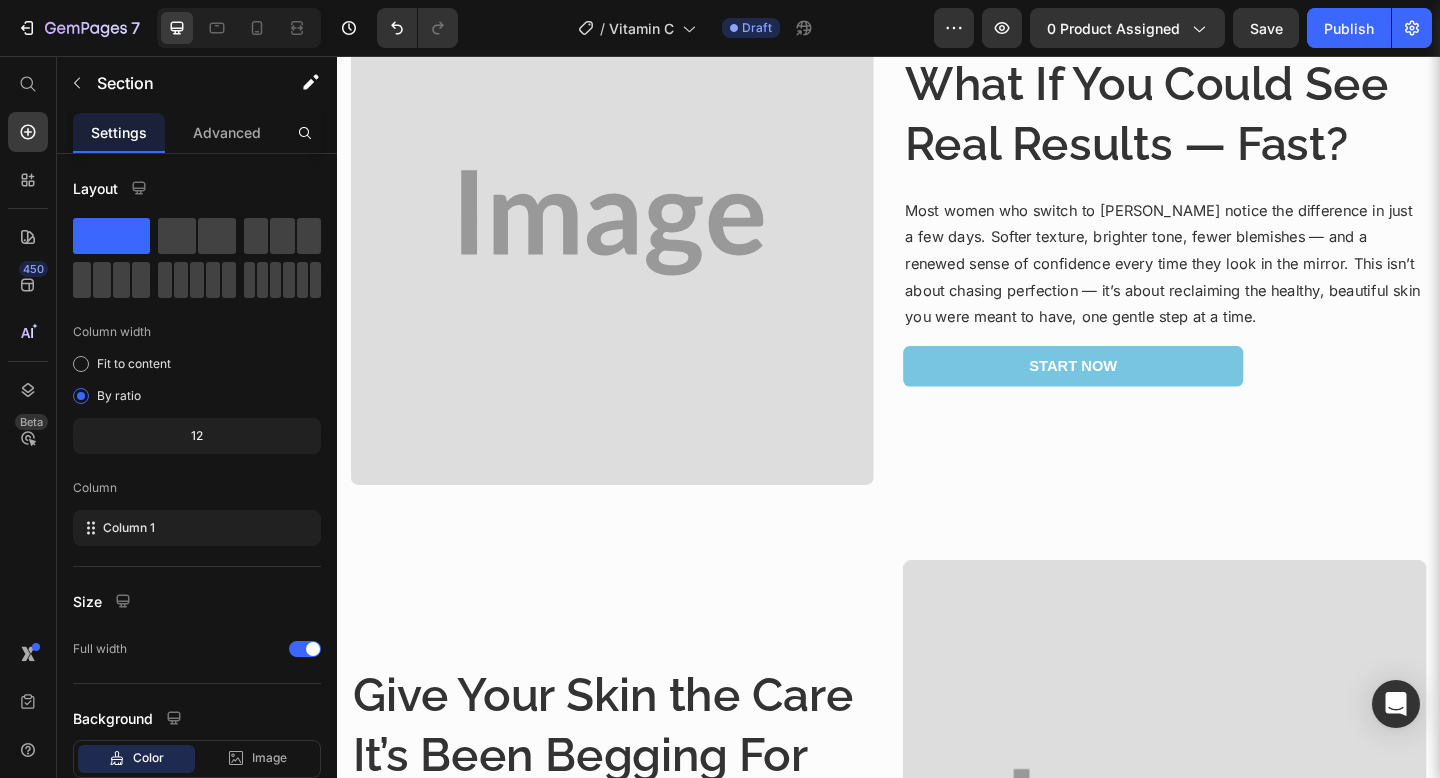 scroll, scrollTop: 3210, scrollLeft: 0, axis: vertical 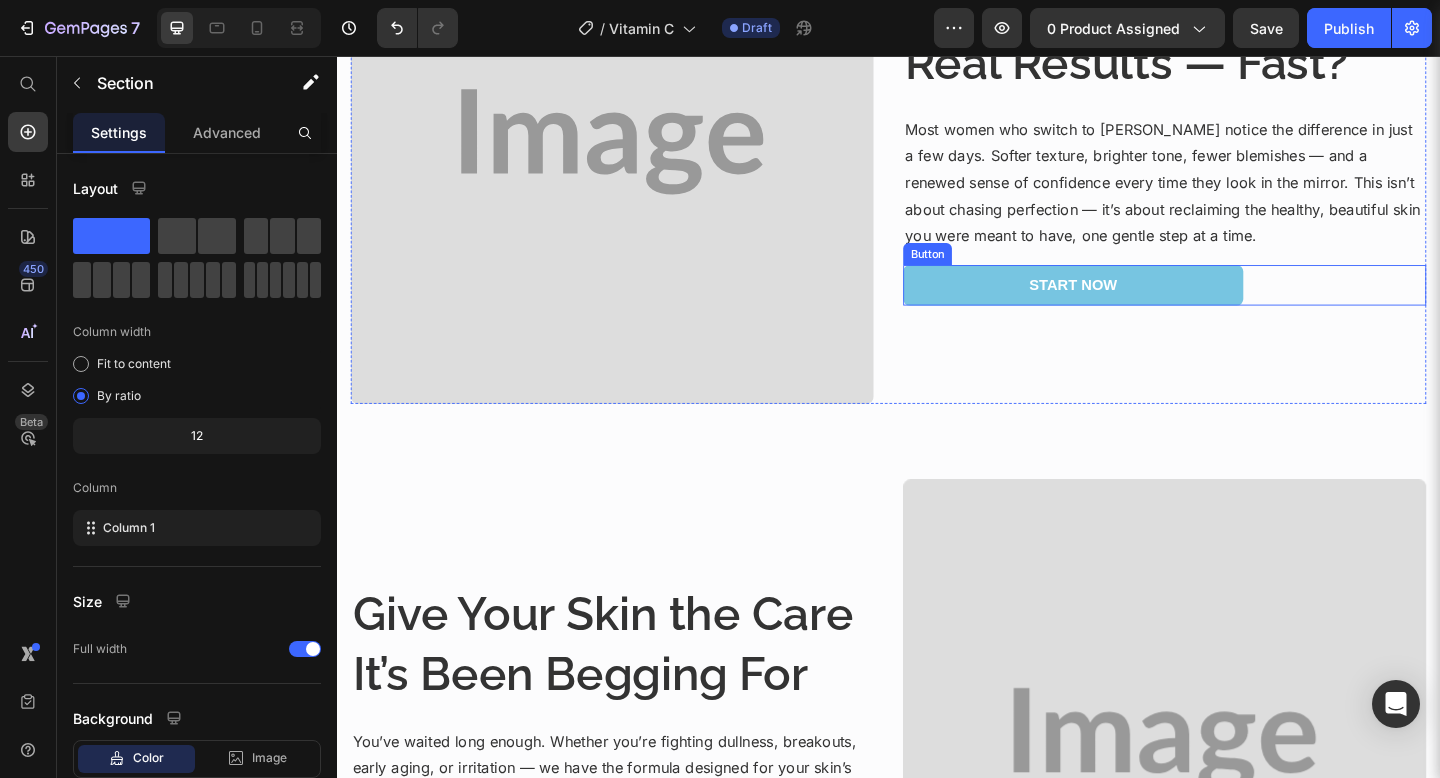 click on "Start Now Button" at bounding box center (1237, 306) 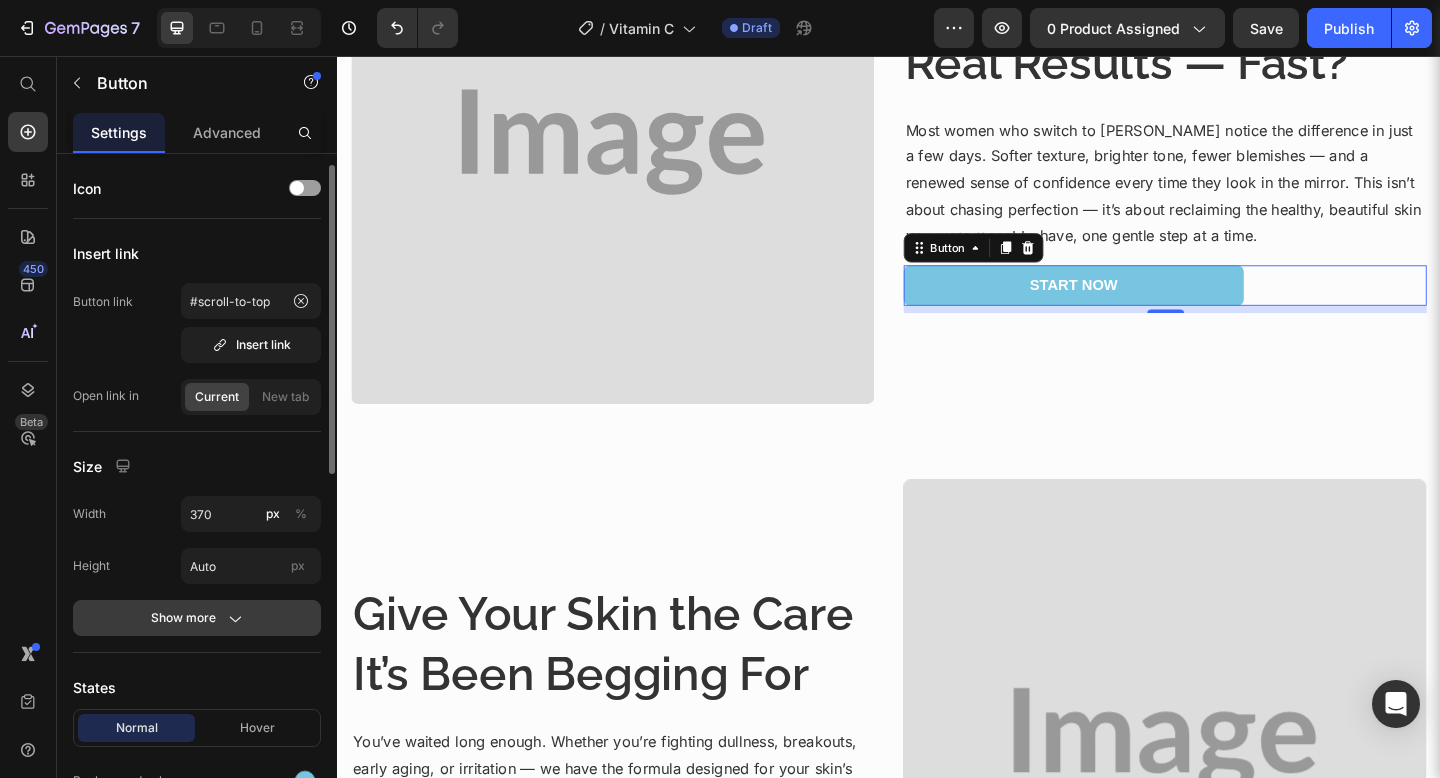 scroll, scrollTop: 137, scrollLeft: 0, axis: vertical 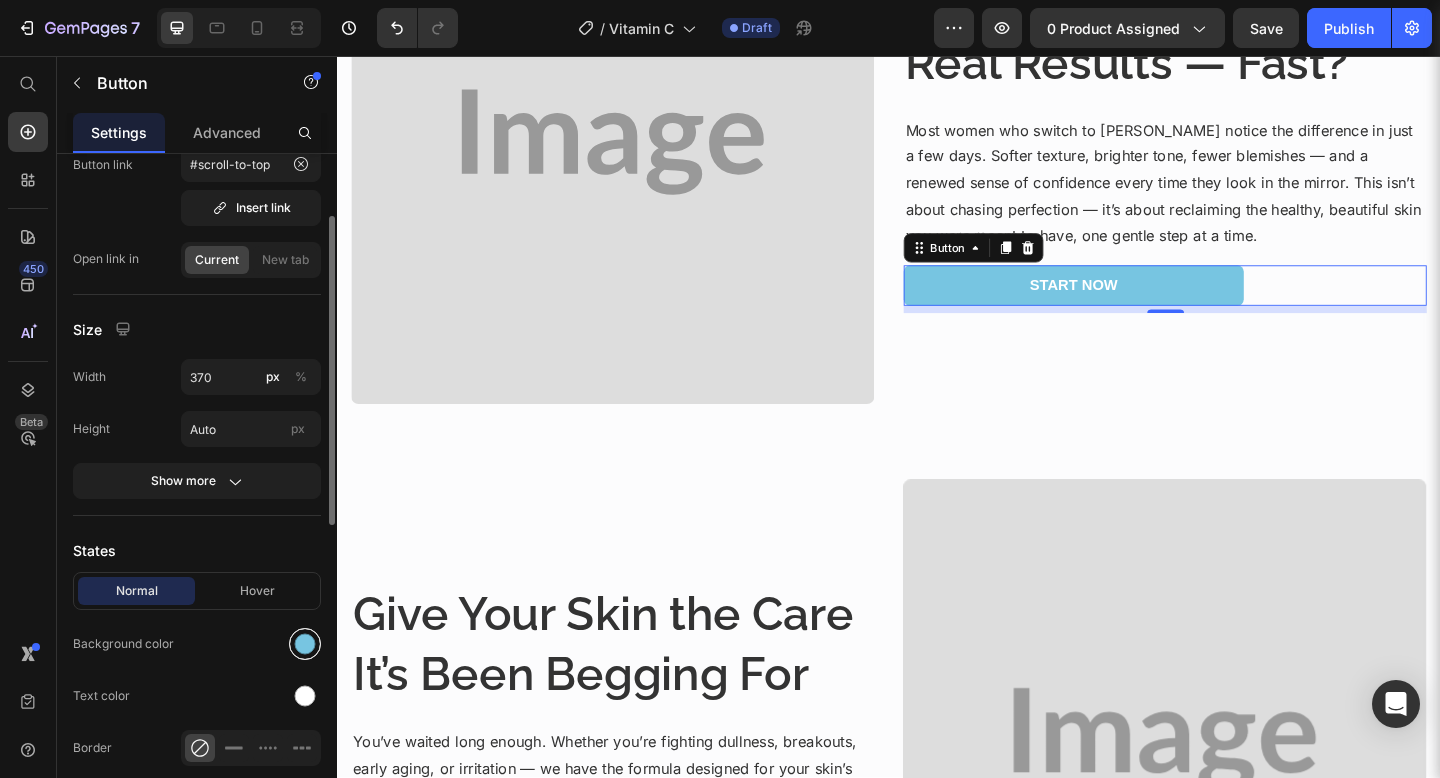 click at bounding box center (305, 644) 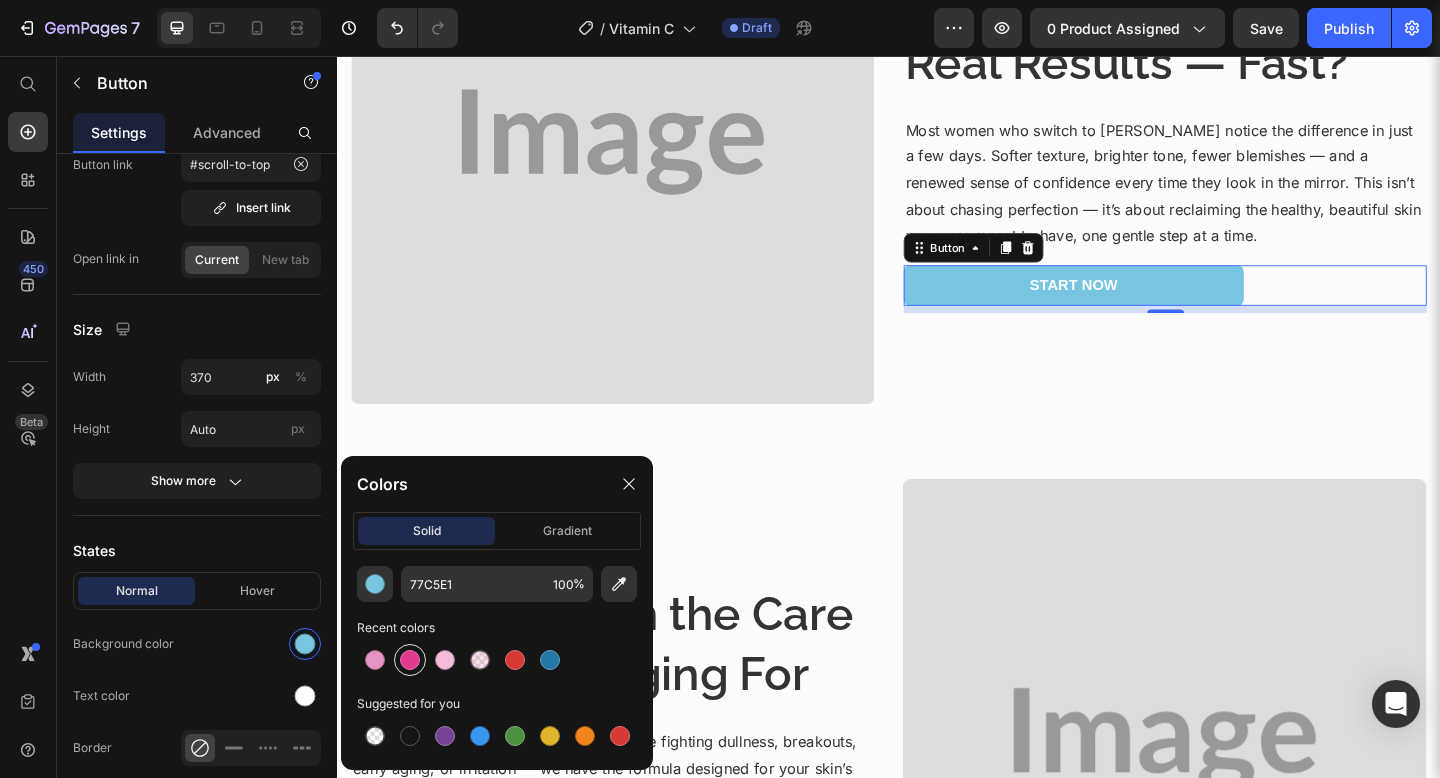 click at bounding box center (410, 660) 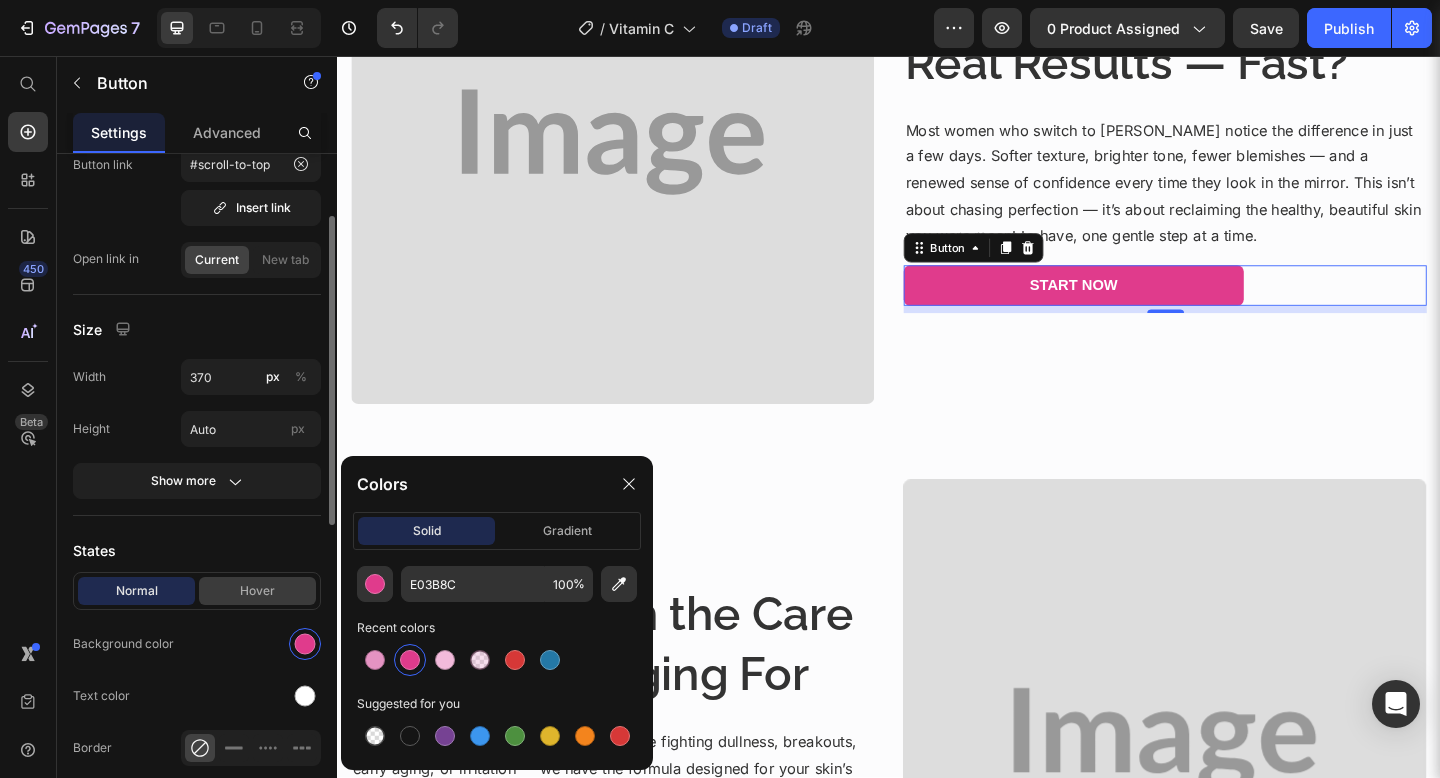 click on "Hover" at bounding box center [257, 591] 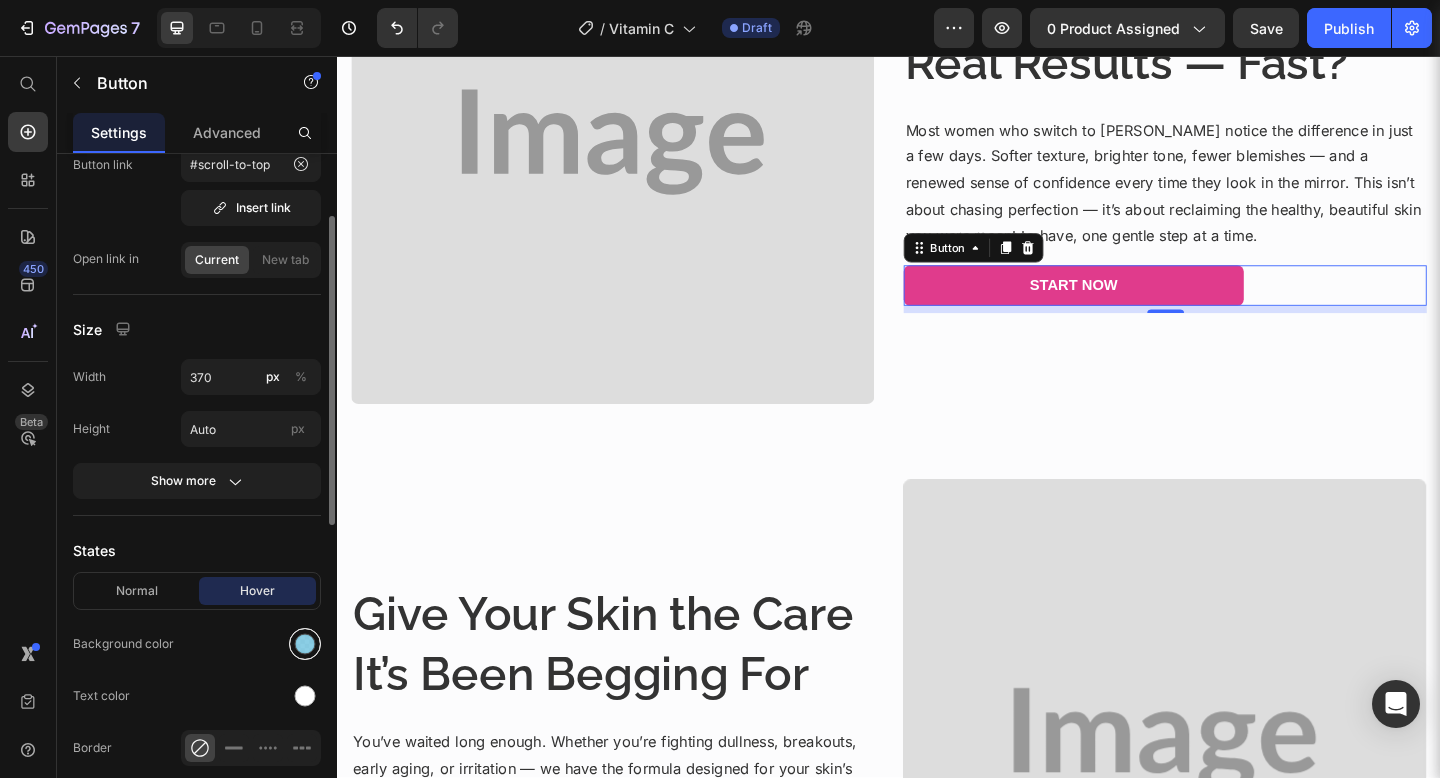 click at bounding box center [305, 644] 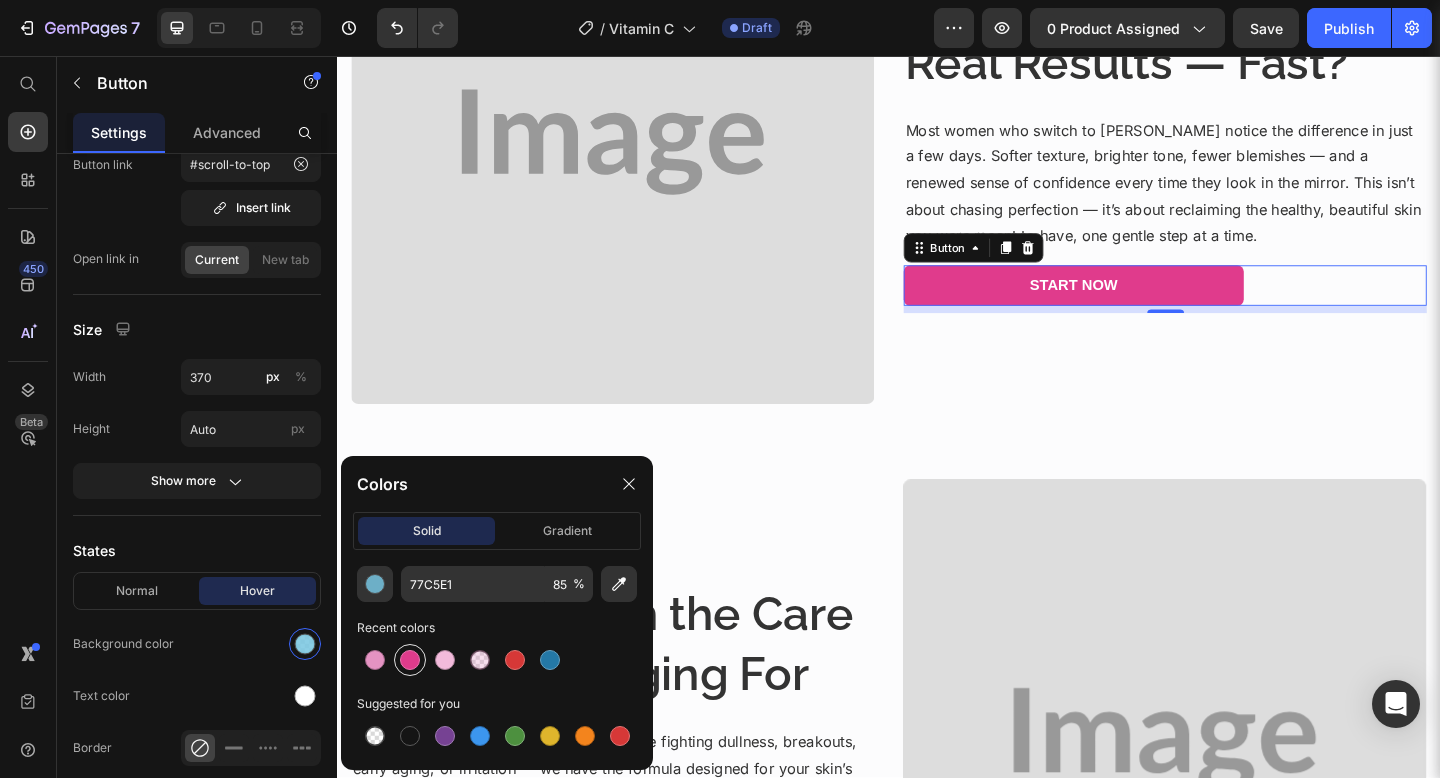 click at bounding box center (410, 660) 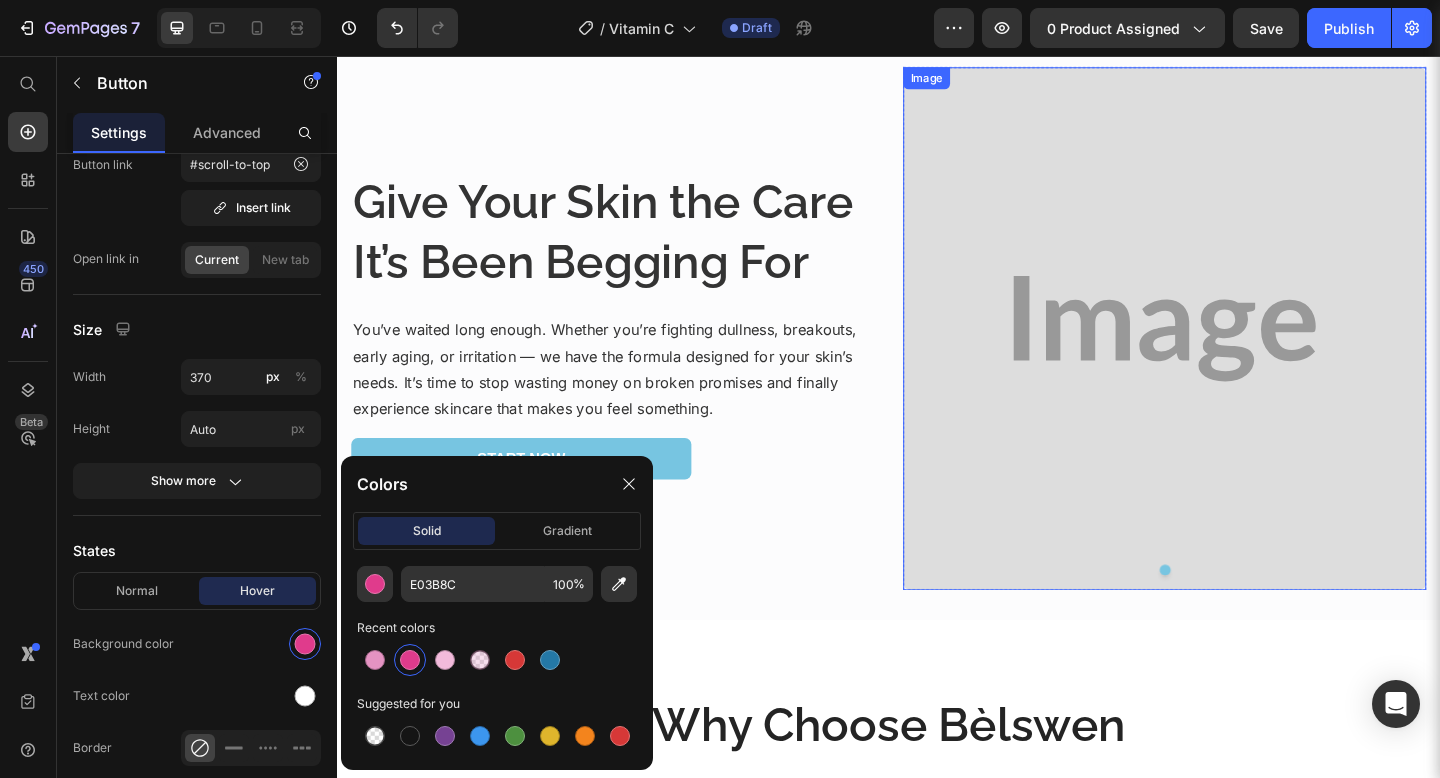 scroll, scrollTop: 3673, scrollLeft: 0, axis: vertical 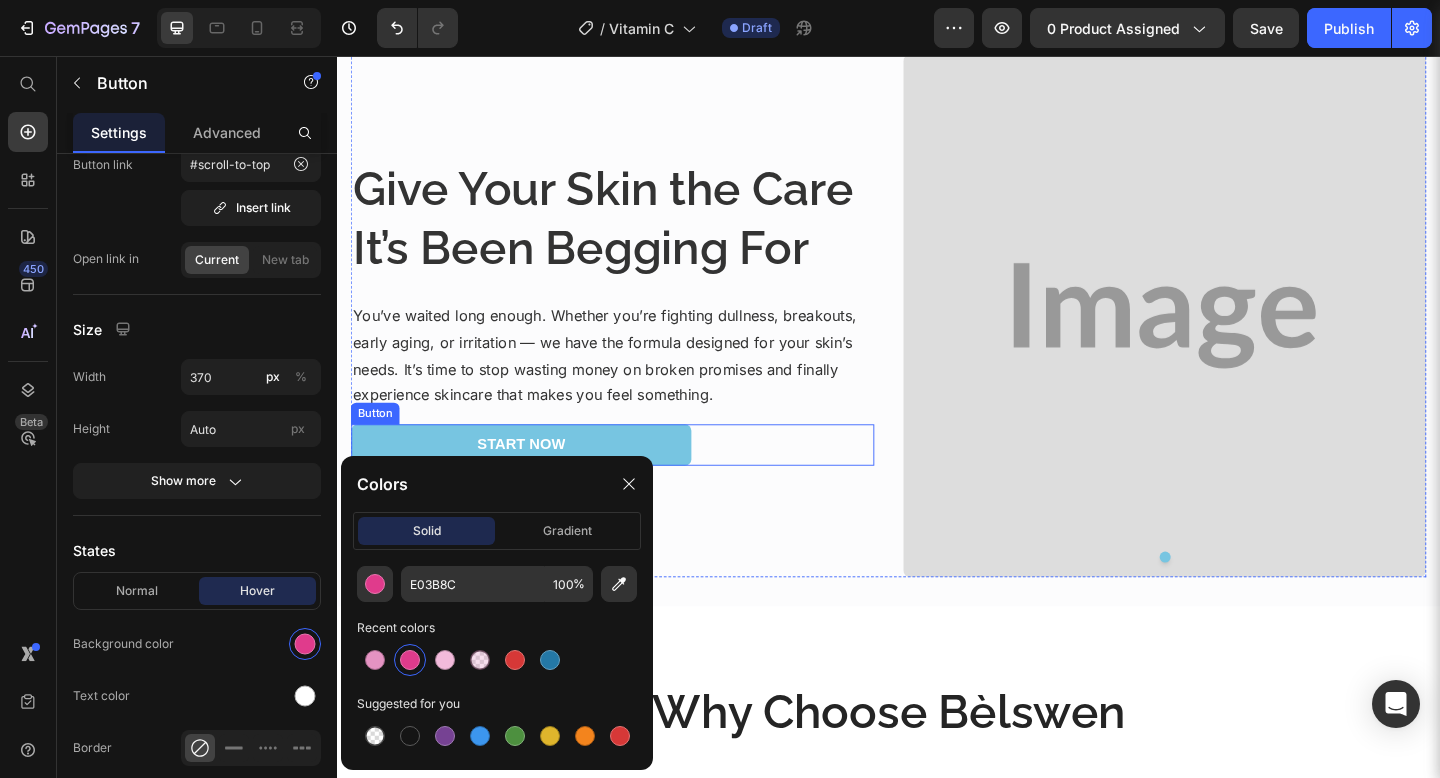 click on "Start Now Button" at bounding box center [636, 479] 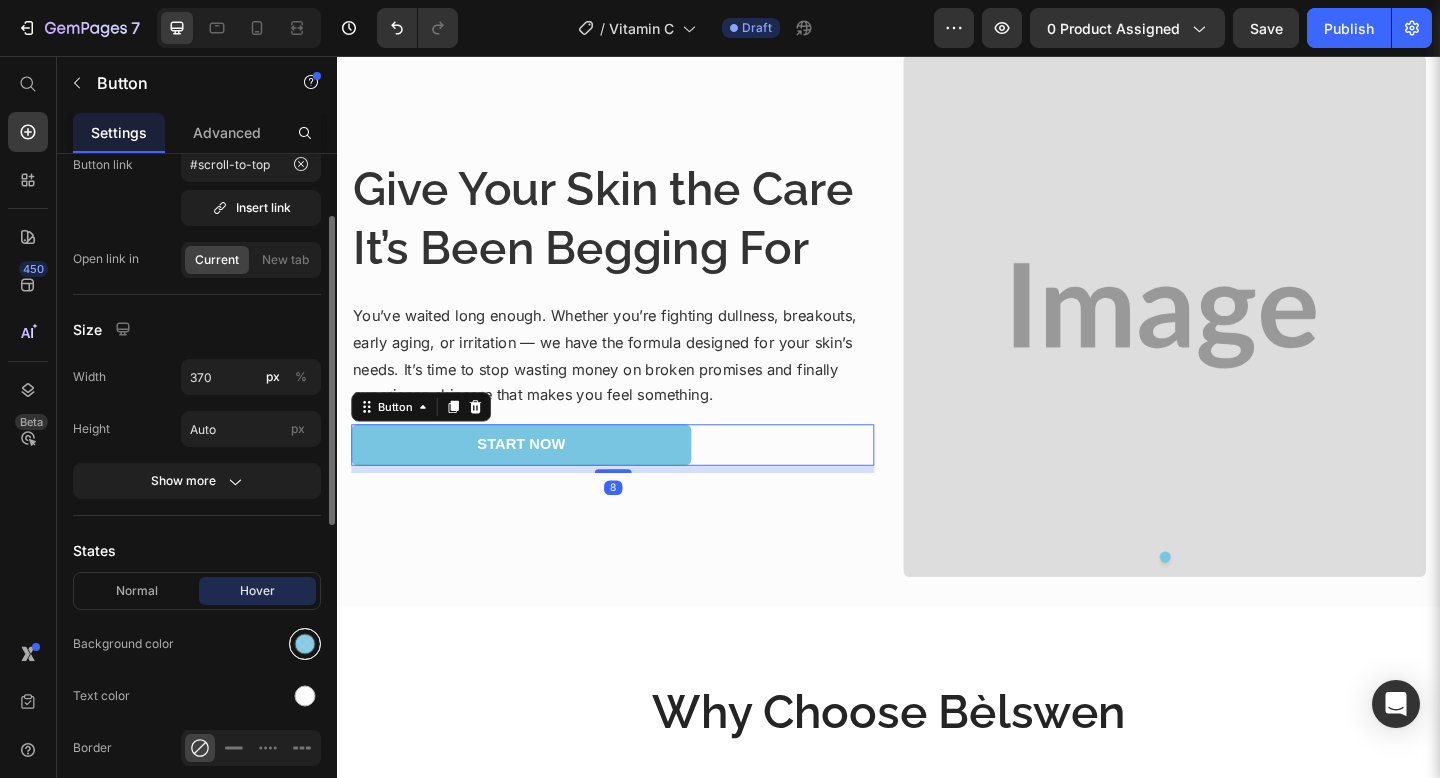 click at bounding box center (305, 644) 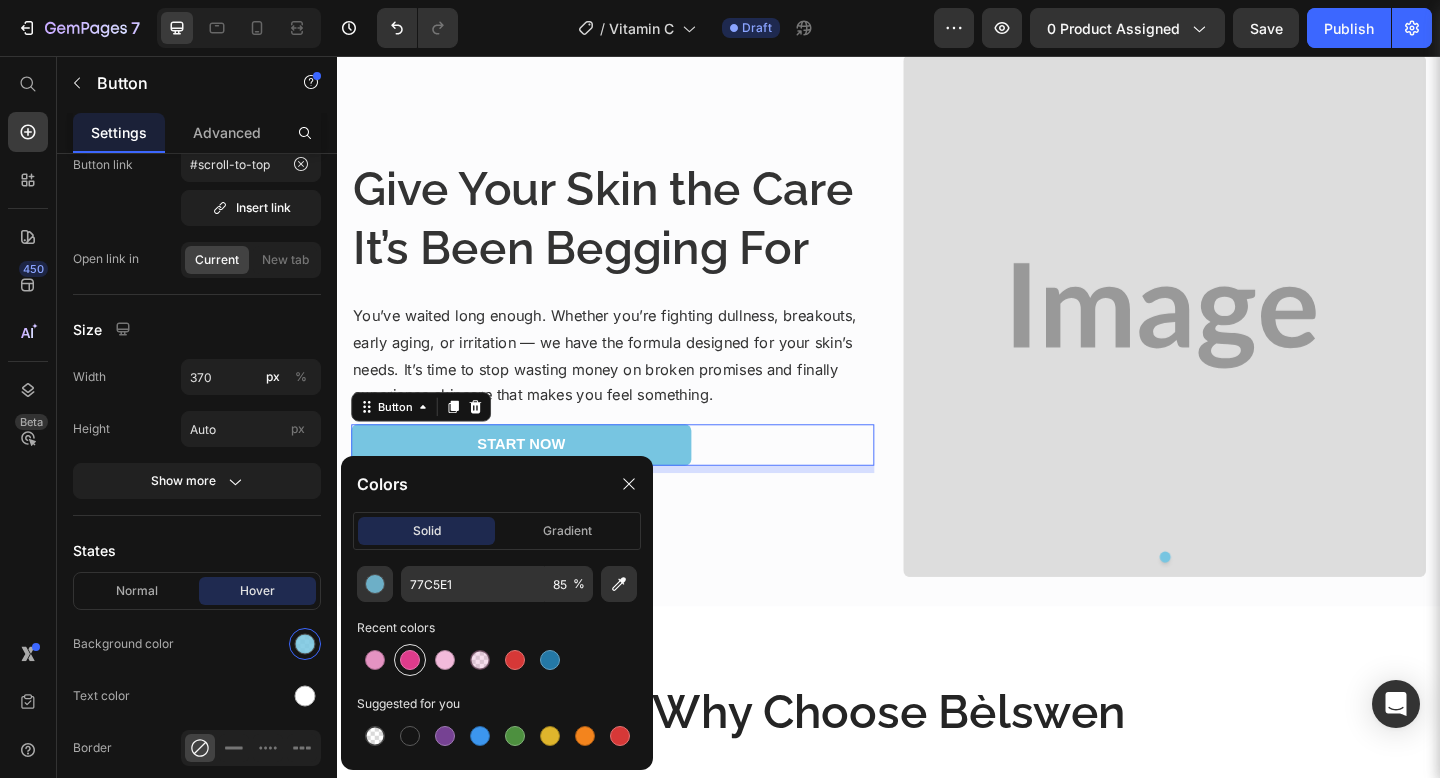 click at bounding box center [410, 660] 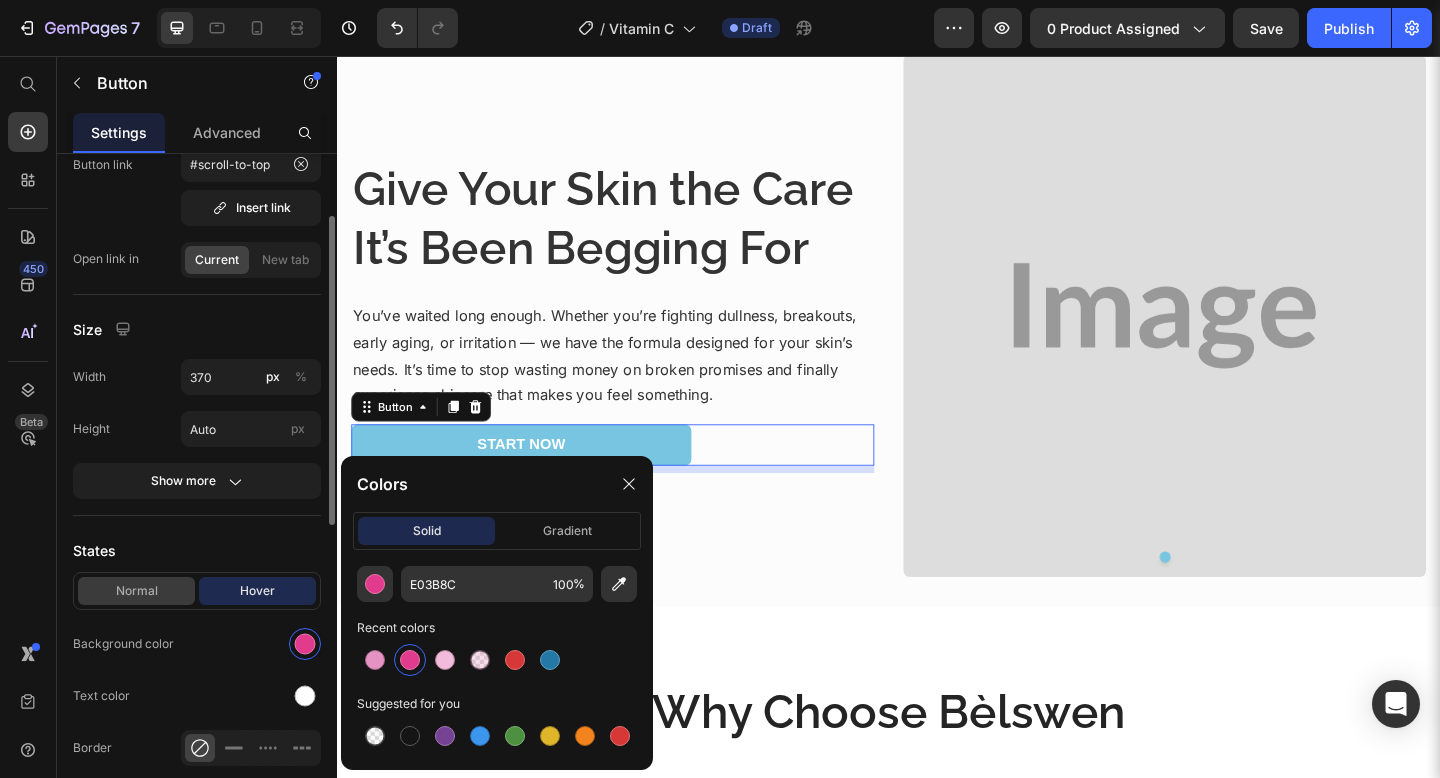 click on "Normal" at bounding box center [136, 591] 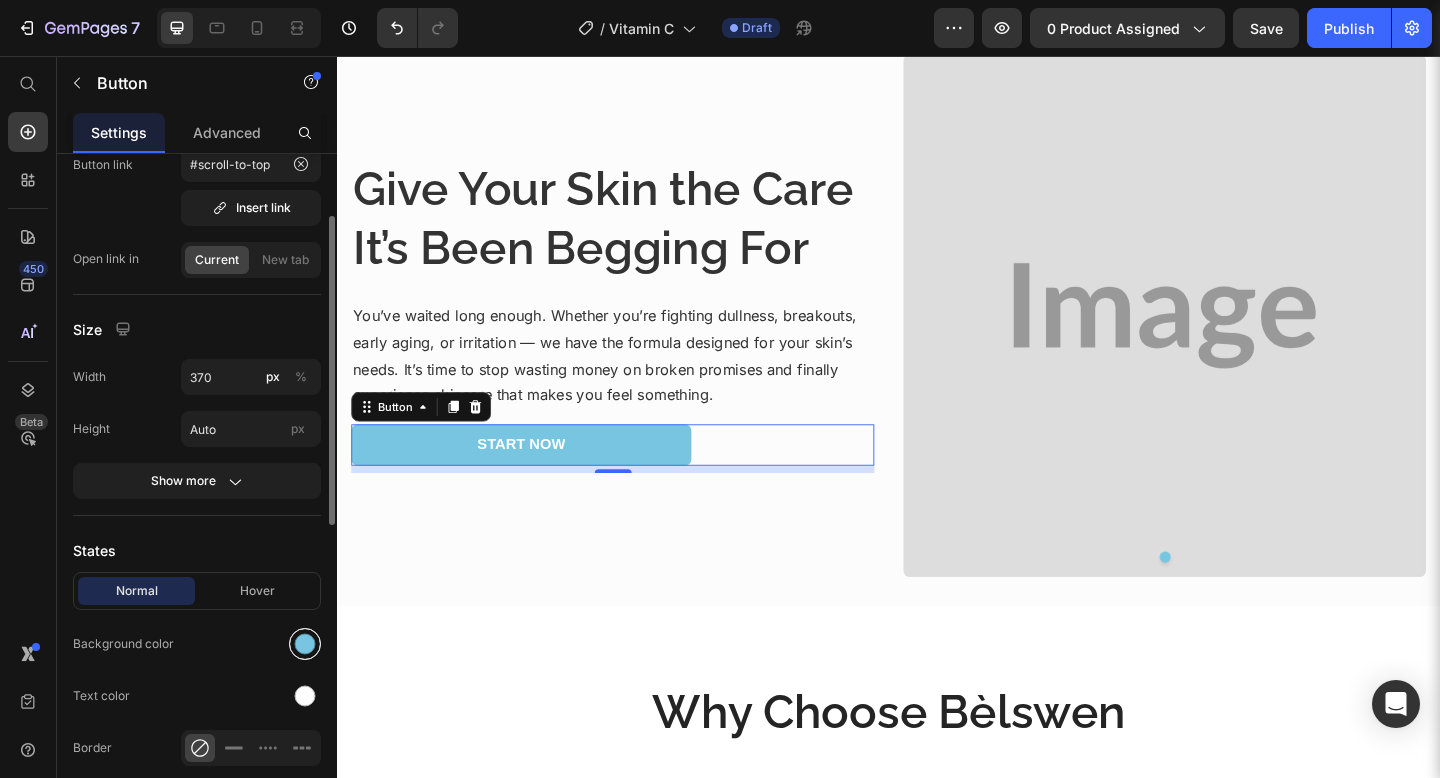 click at bounding box center [305, 644] 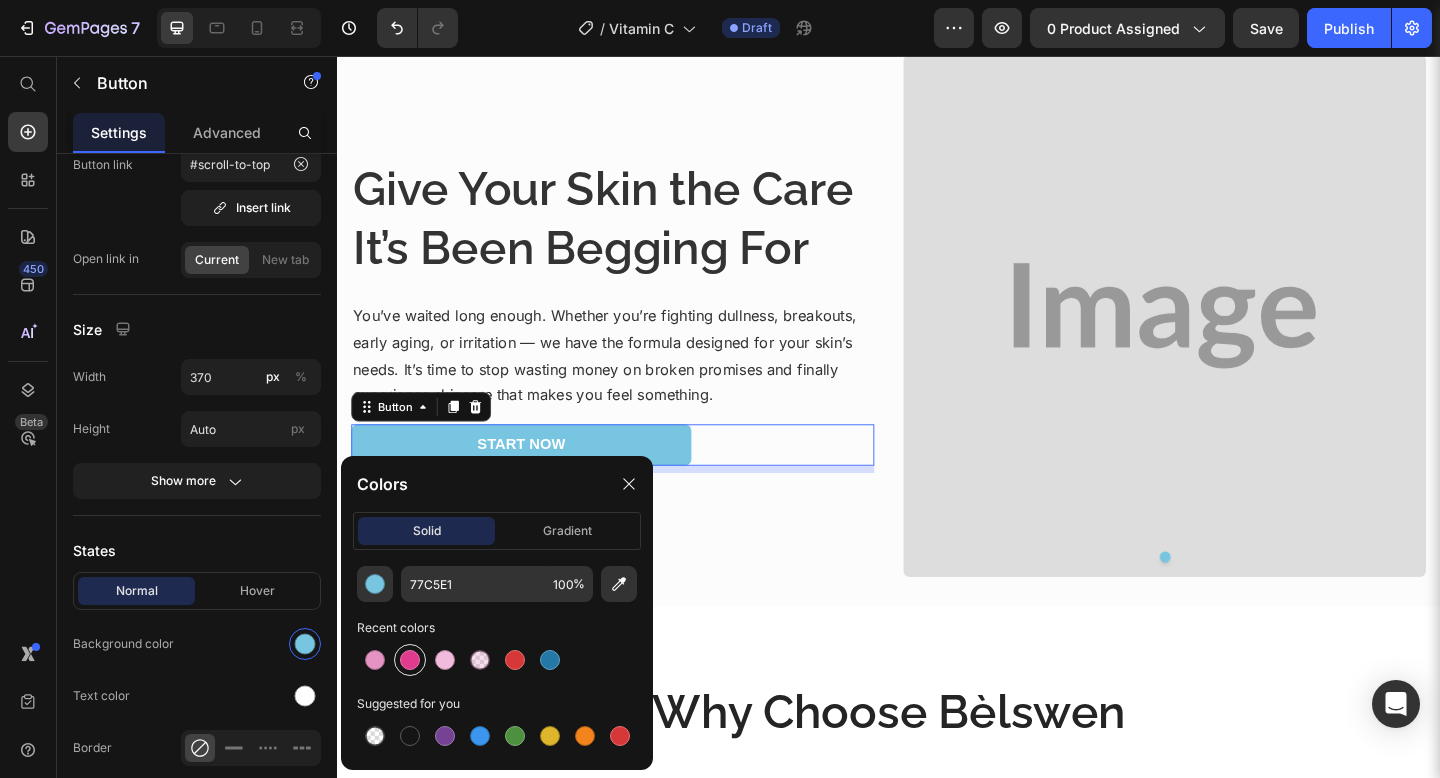 click at bounding box center [410, 660] 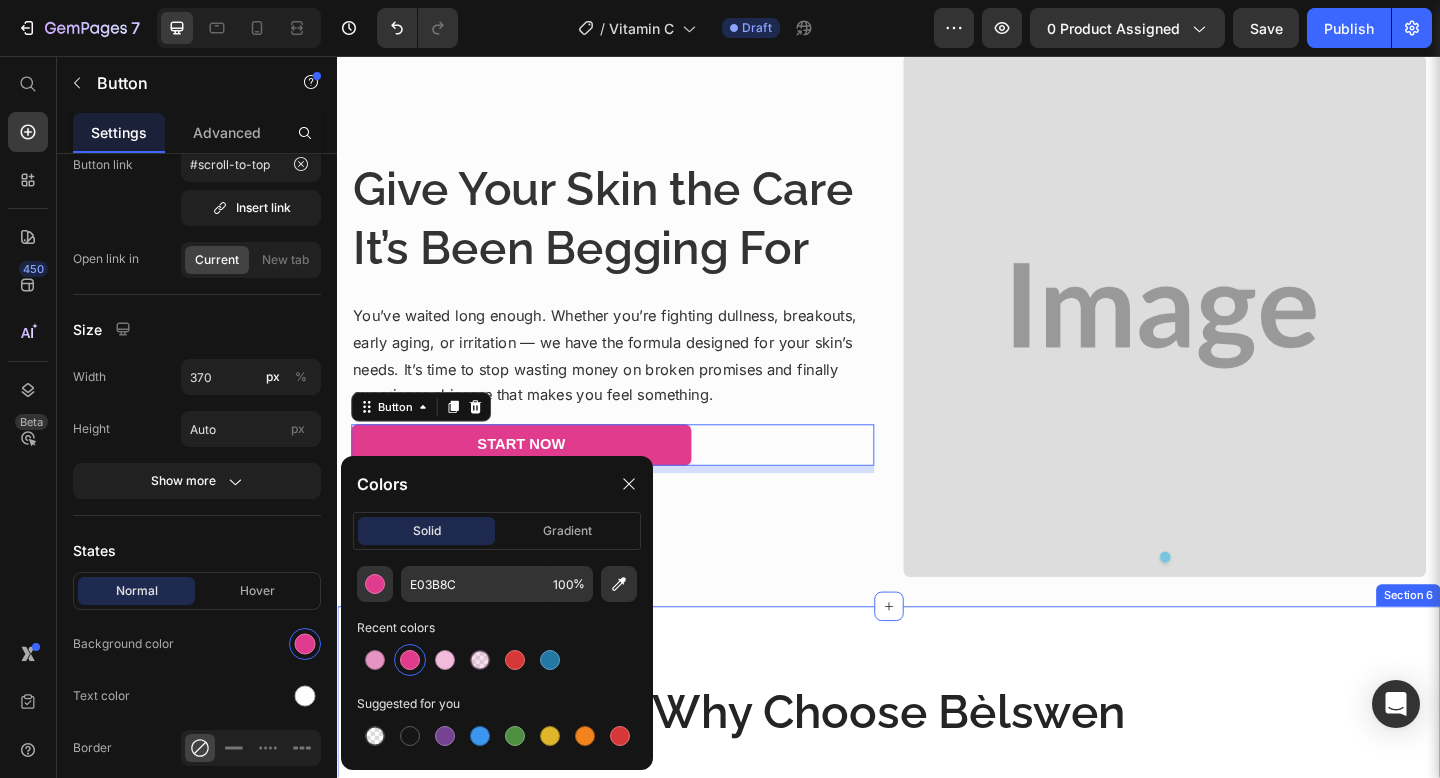 click on "Why Choose Bèlswen Heading
Drop element here Bèlswen Heading Row Other Text Block Row Formulas Made [MEDICAL_DATA] Text Block
Icon Row
Icon Row 3 Simple Steps, No Guessing Text Block
Icon Row
Icon Row Botanicals + Clinical Actives Text Block
Icon Row
Icon Row Emotional Self-Care Approach Text Block
Icon Row
Icon Row Real Results, Real Women Text Block
Icon Row
Icon Row Made in the [GEOGRAPHIC_DATA] Text Block
Icon Row
Icon Row Row Section 6" at bounding box center [937, 1102] 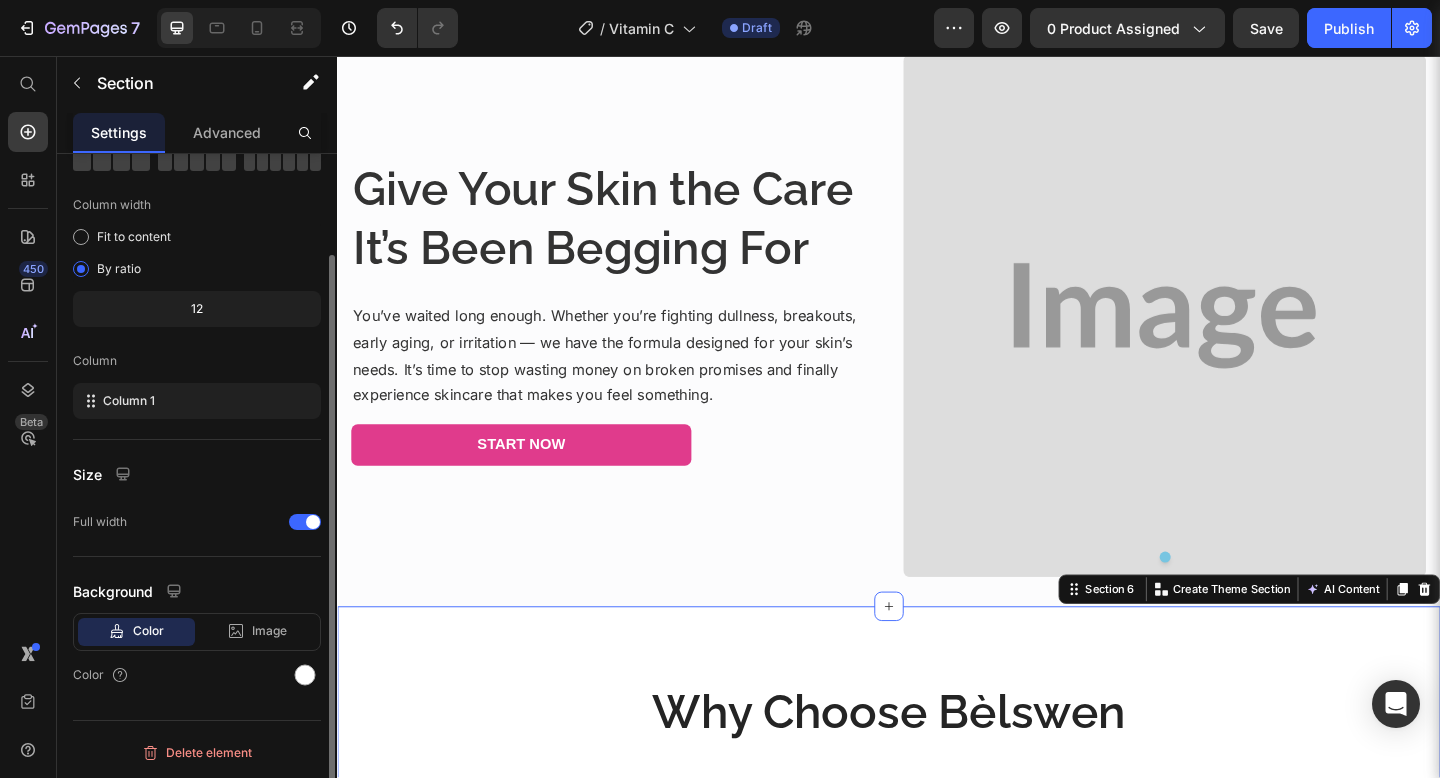 scroll, scrollTop: 0, scrollLeft: 0, axis: both 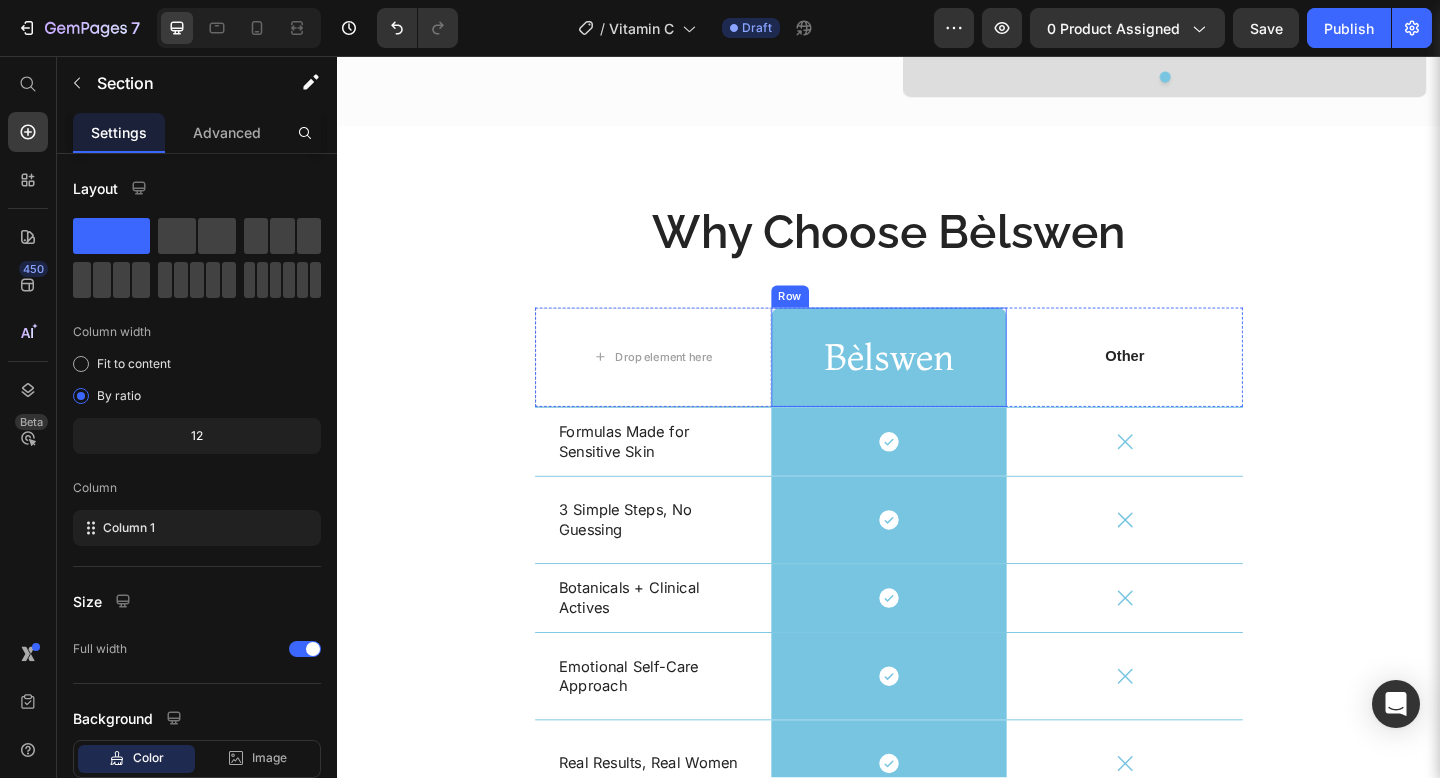click on "Bèlswen Heading Row" at bounding box center (937, 384) 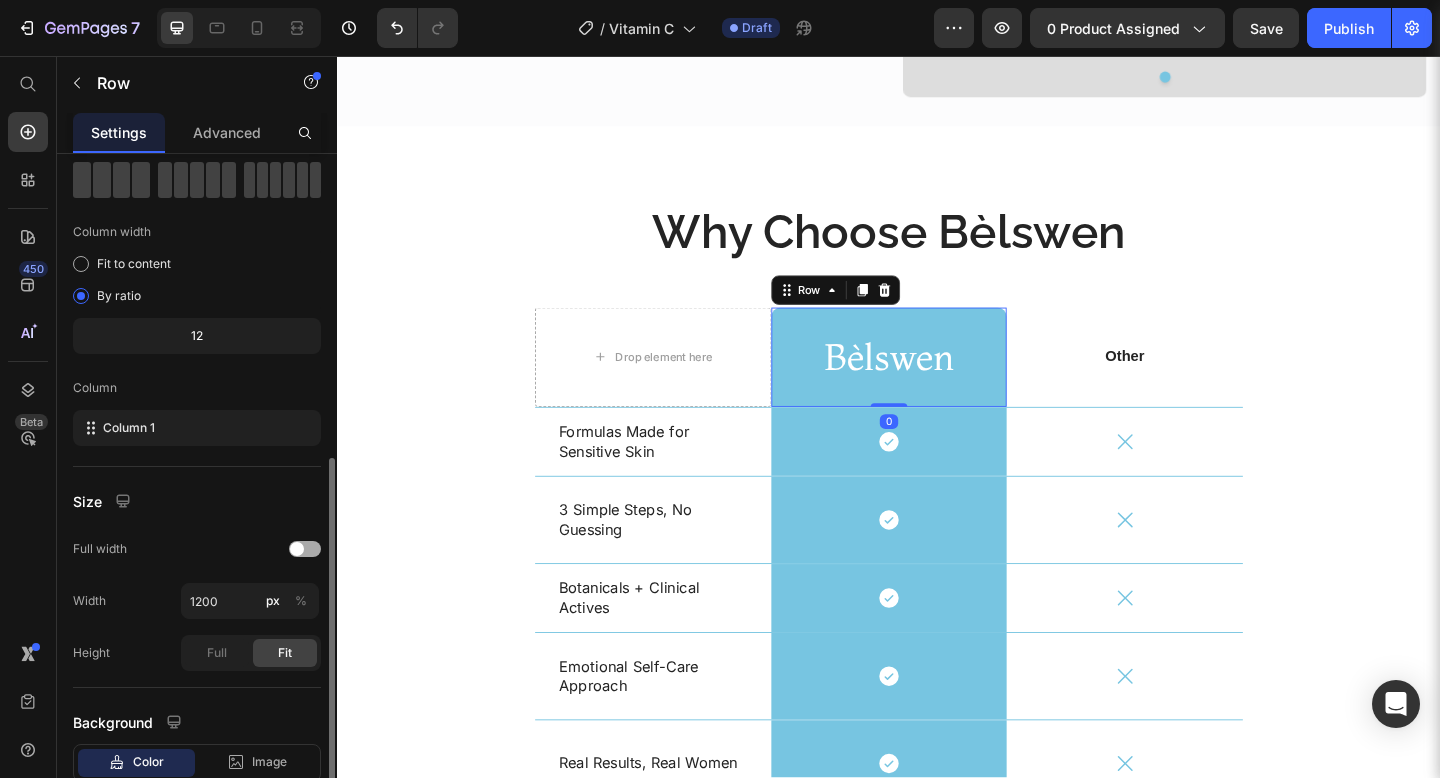 scroll, scrollTop: 231, scrollLeft: 0, axis: vertical 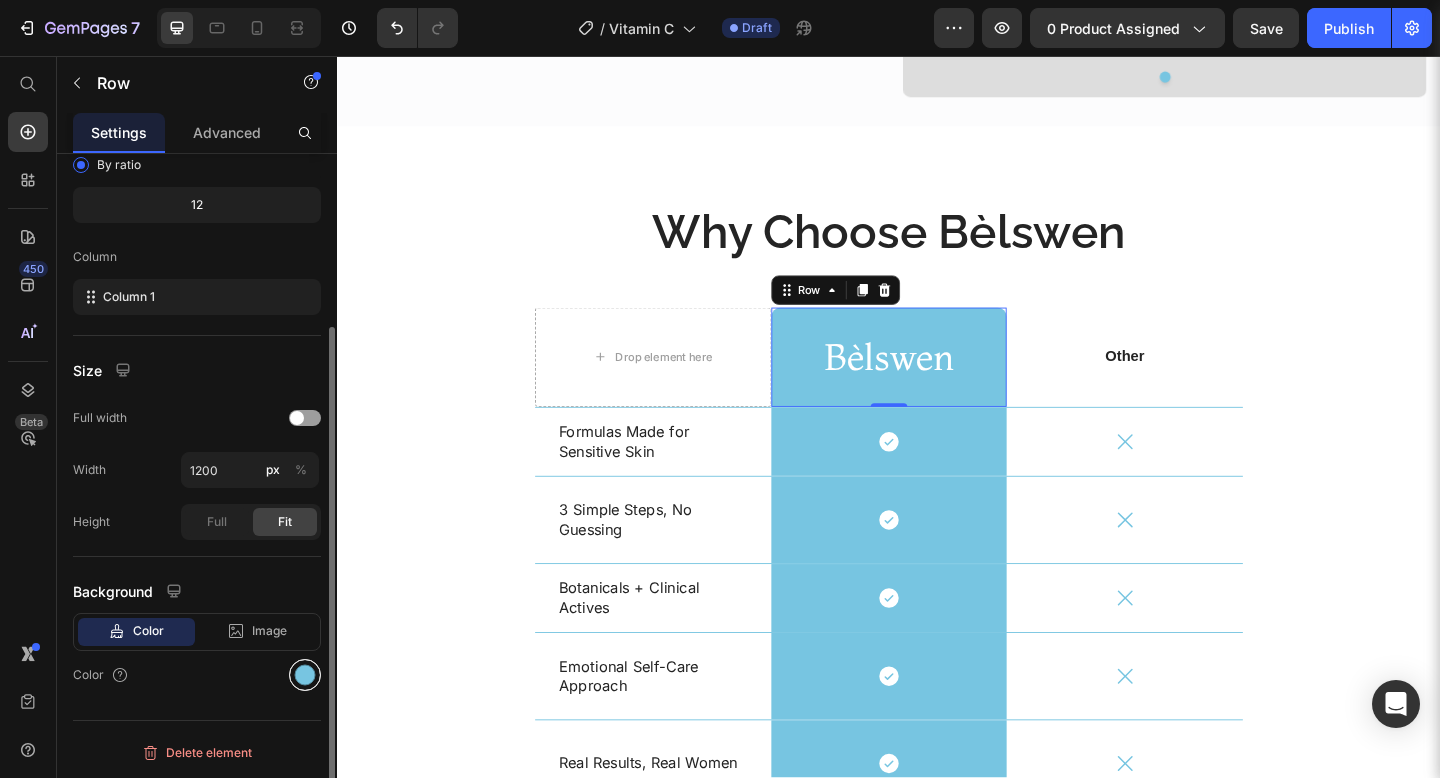 click at bounding box center [305, 675] 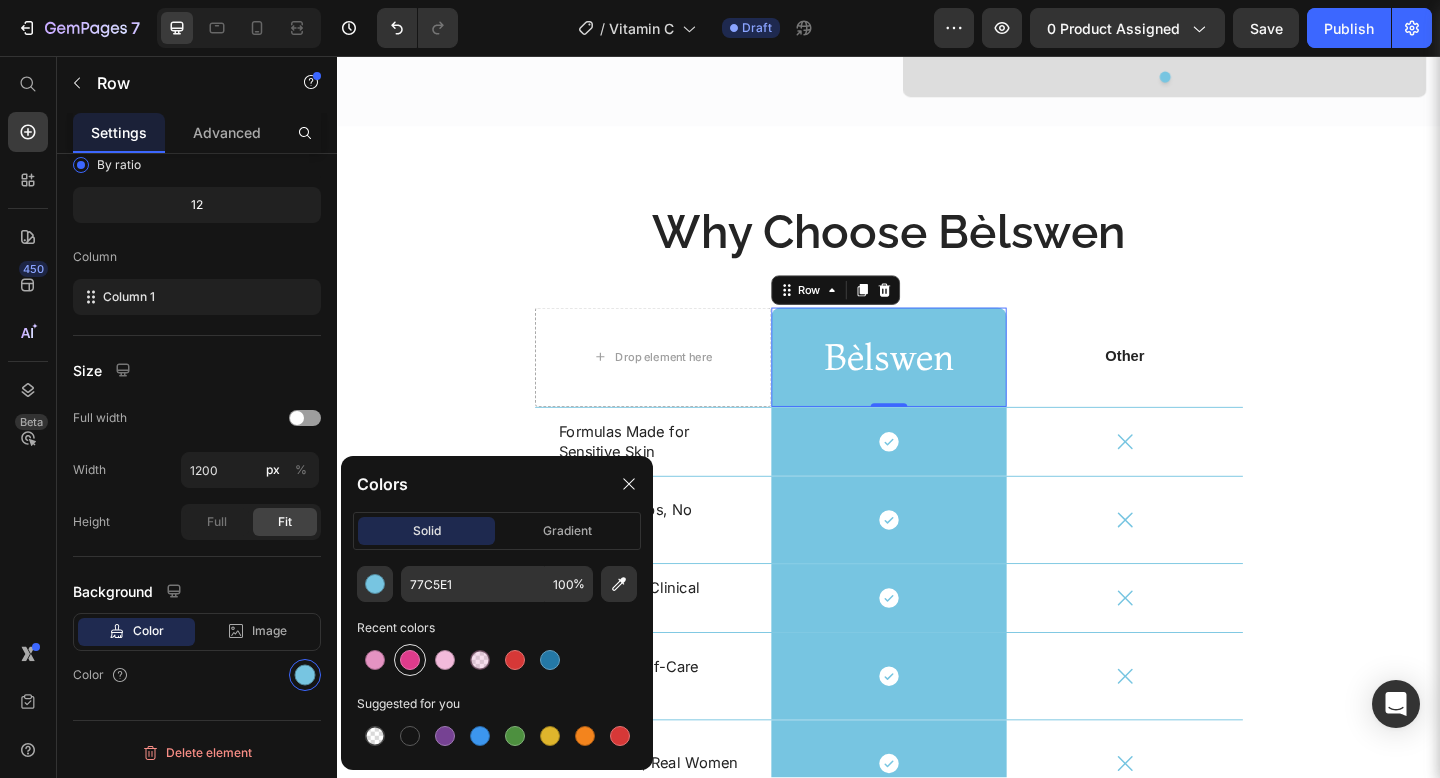 click at bounding box center [410, 660] 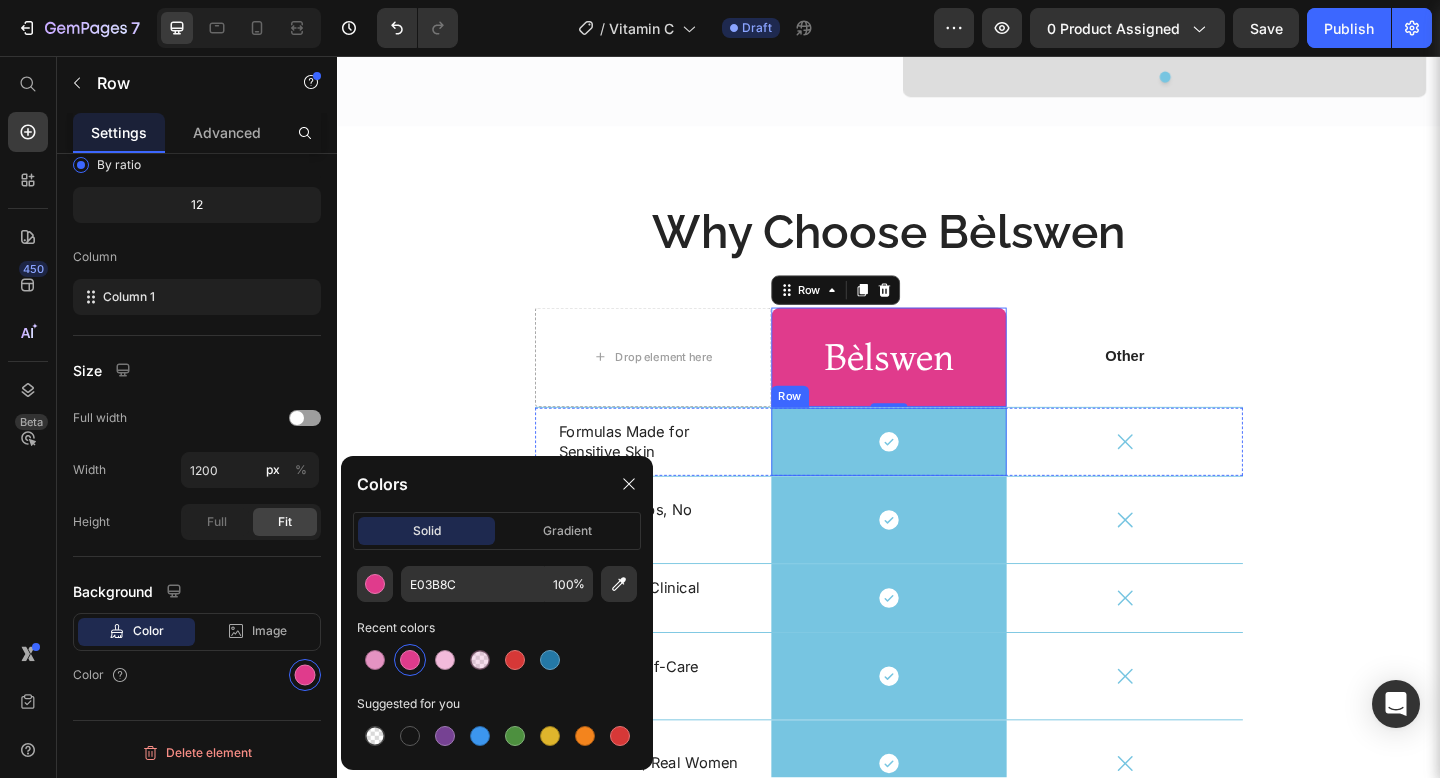 click on "Icon Row" at bounding box center (937, 476) 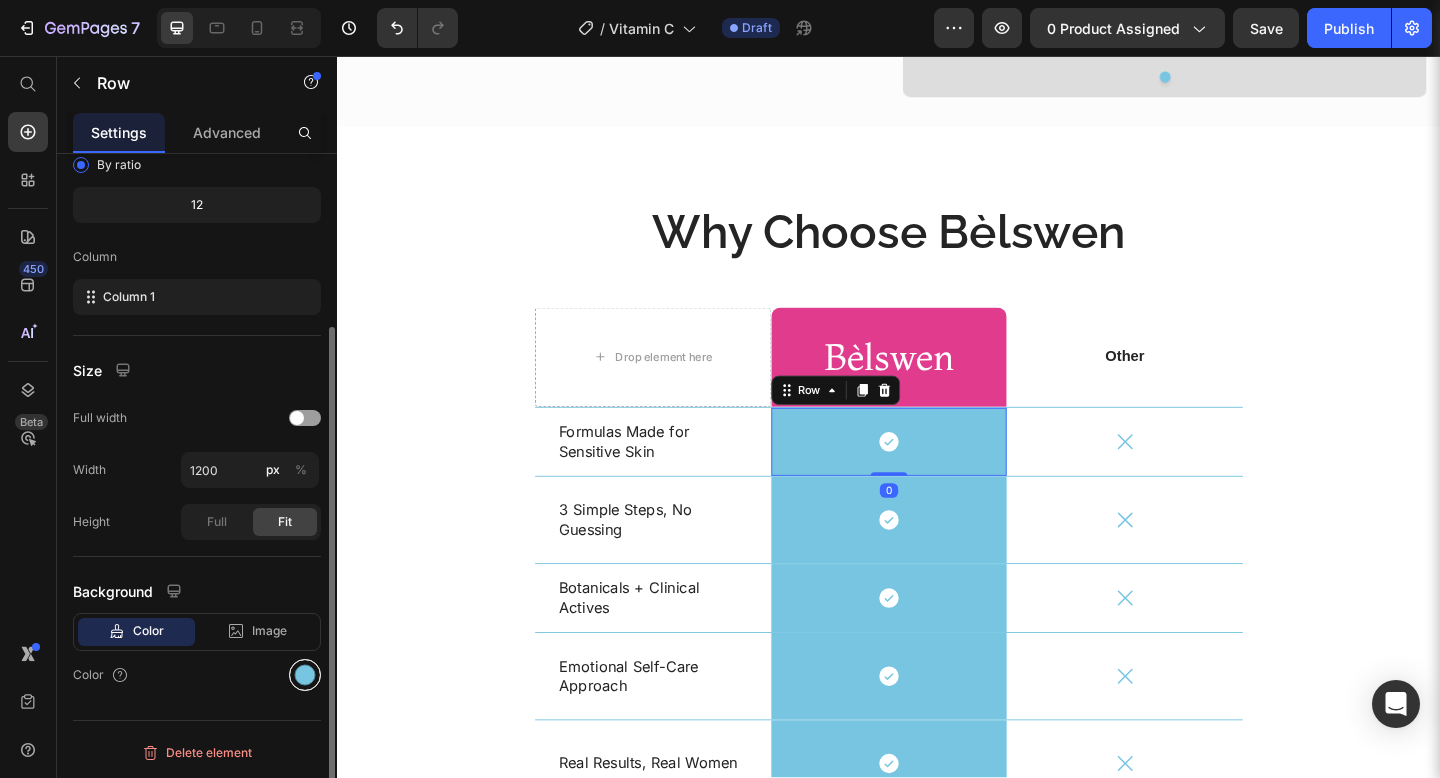 click at bounding box center [305, 675] 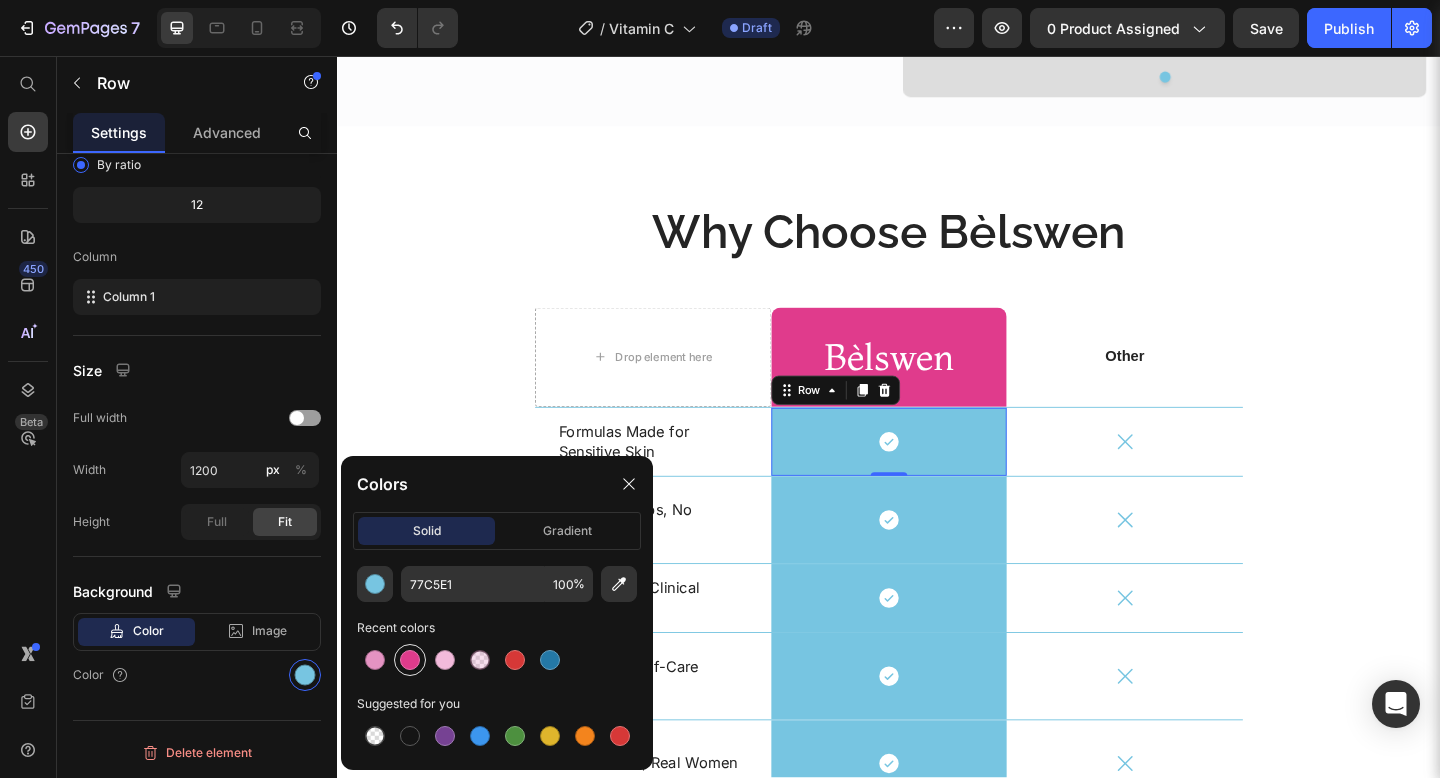 click at bounding box center [410, 660] 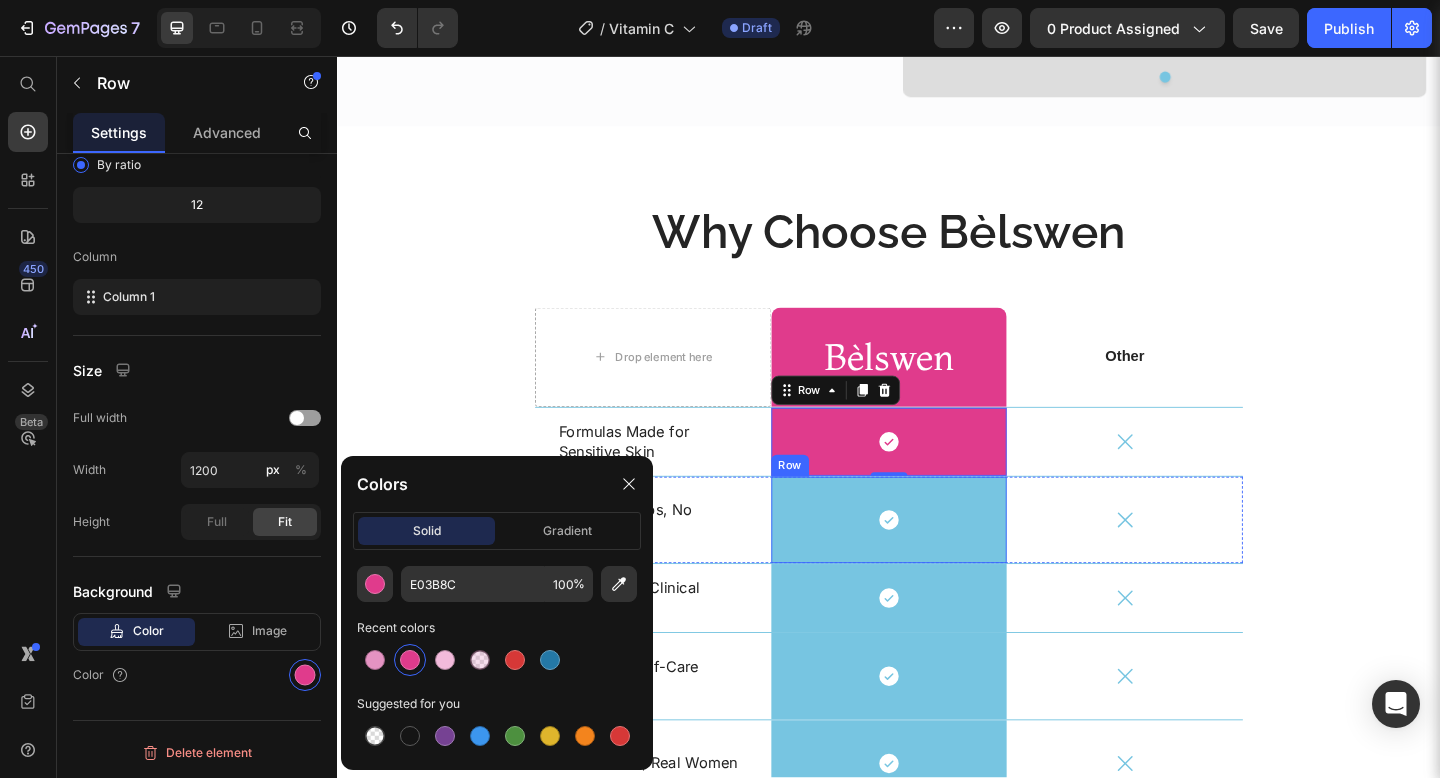 click on "Icon Row" at bounding box center (937, 561) 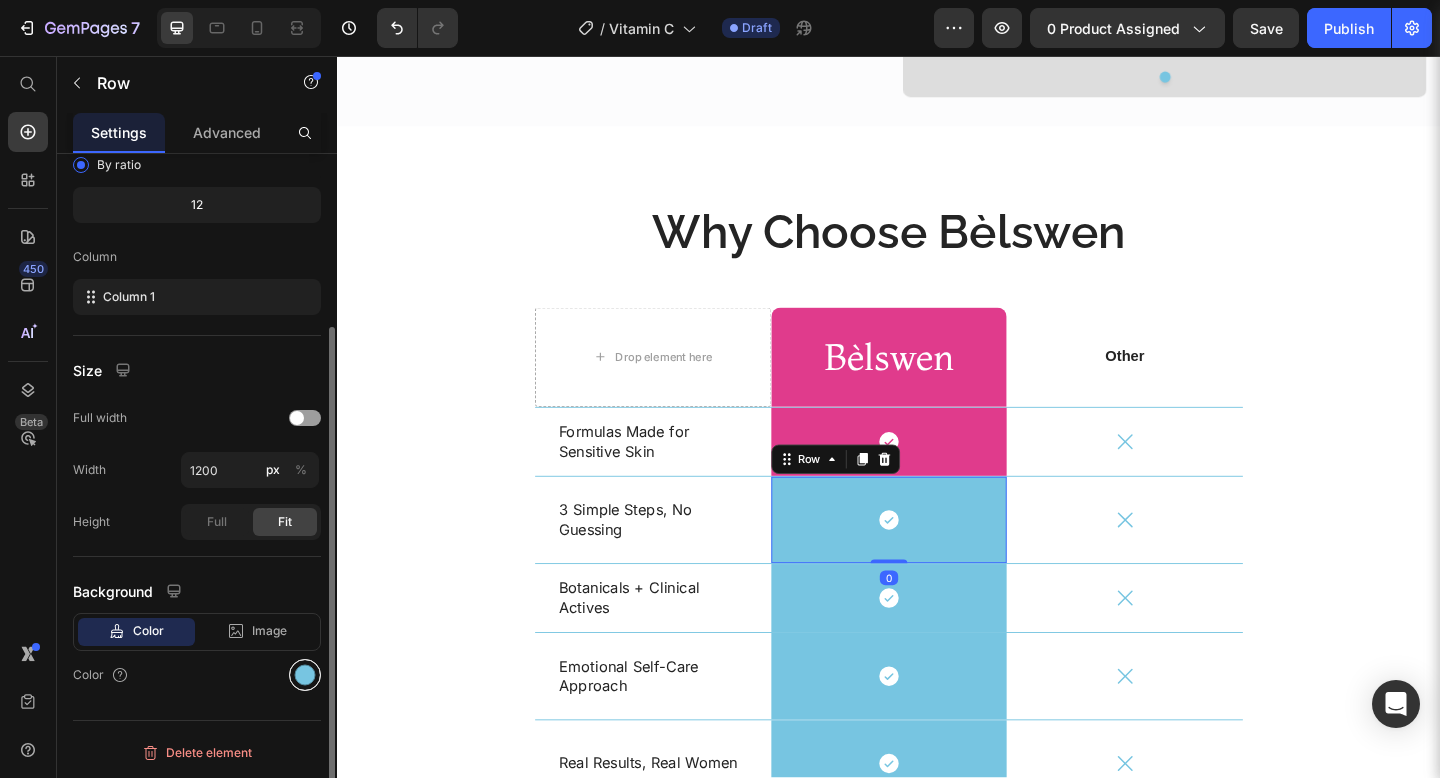 click at bounding box center [305, 675] 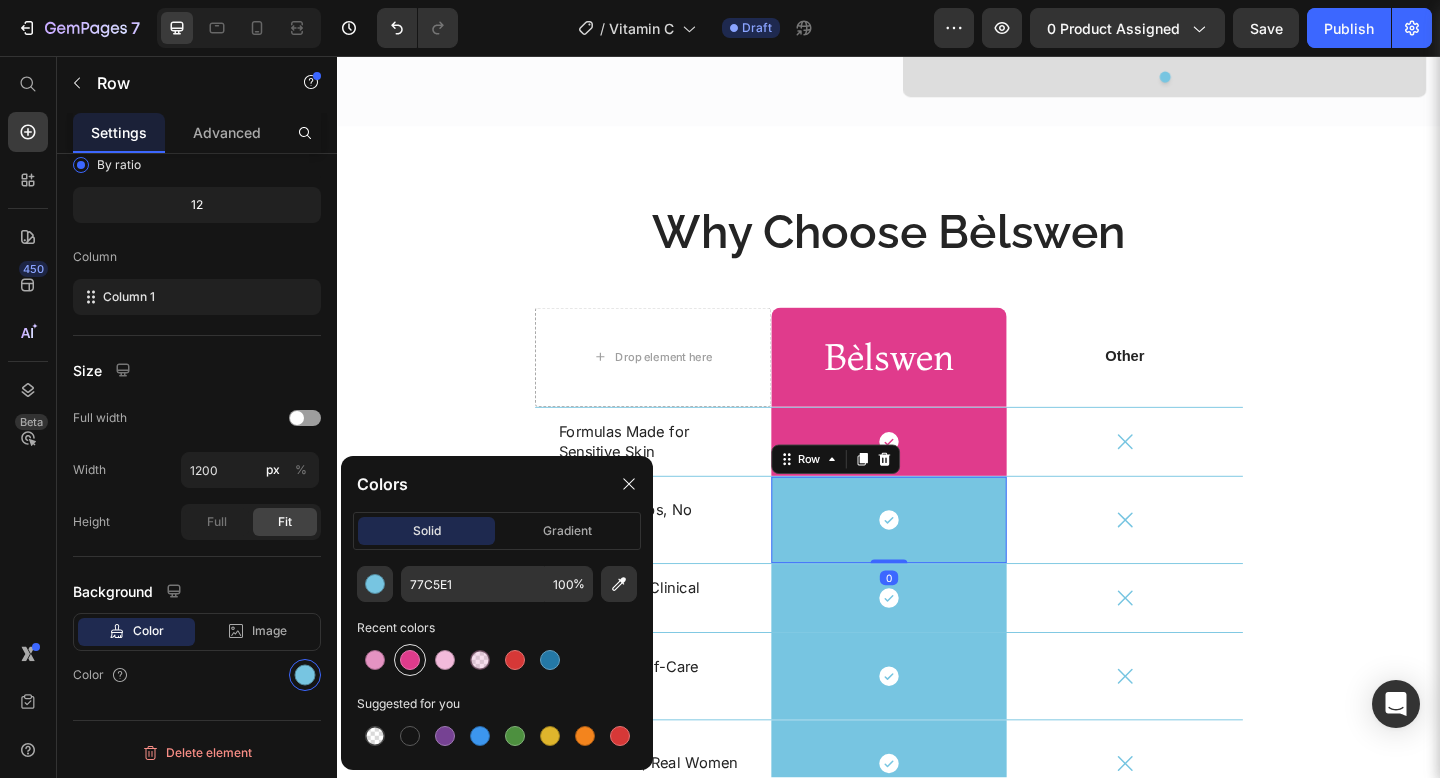 click at bounding box center [410, 660] 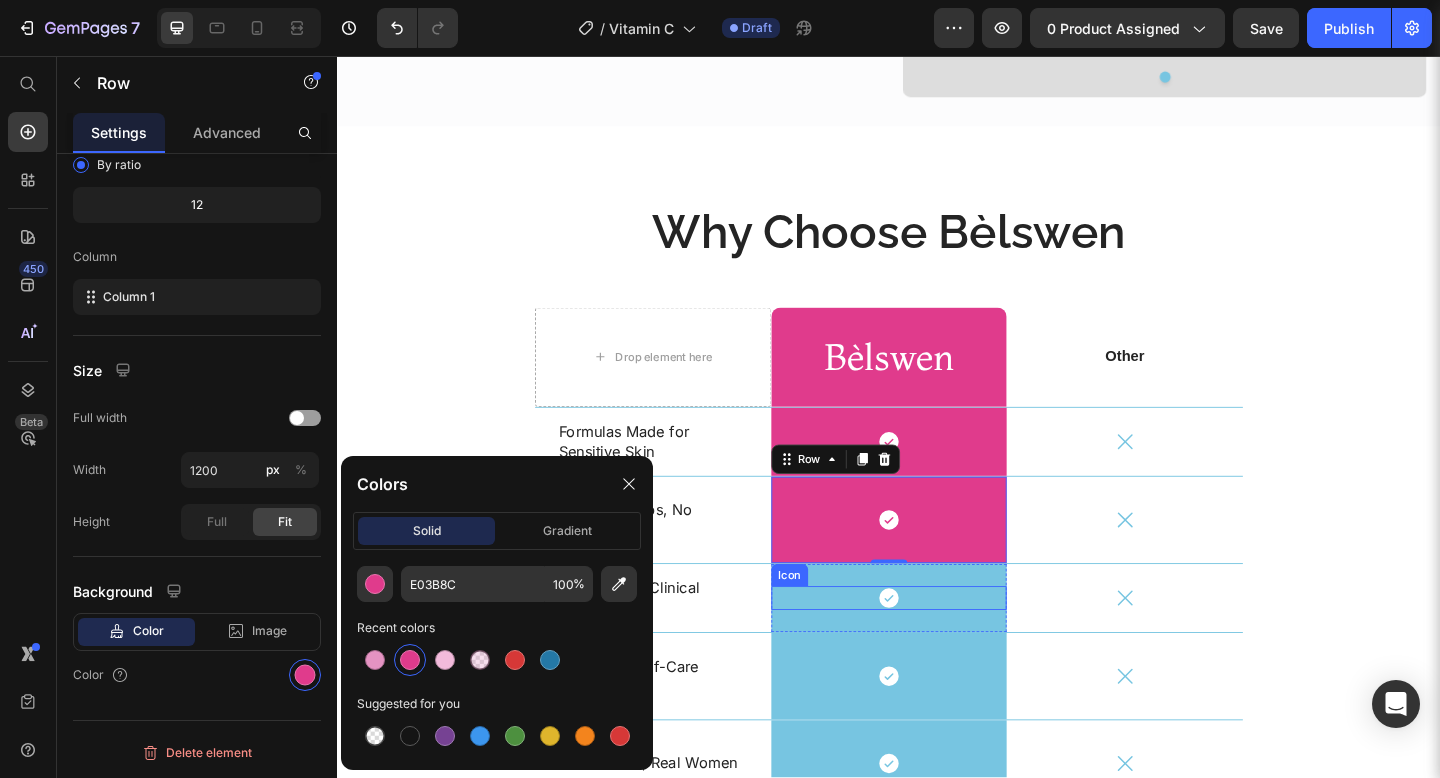 click on "Icon" at bounding box center [937, 646] 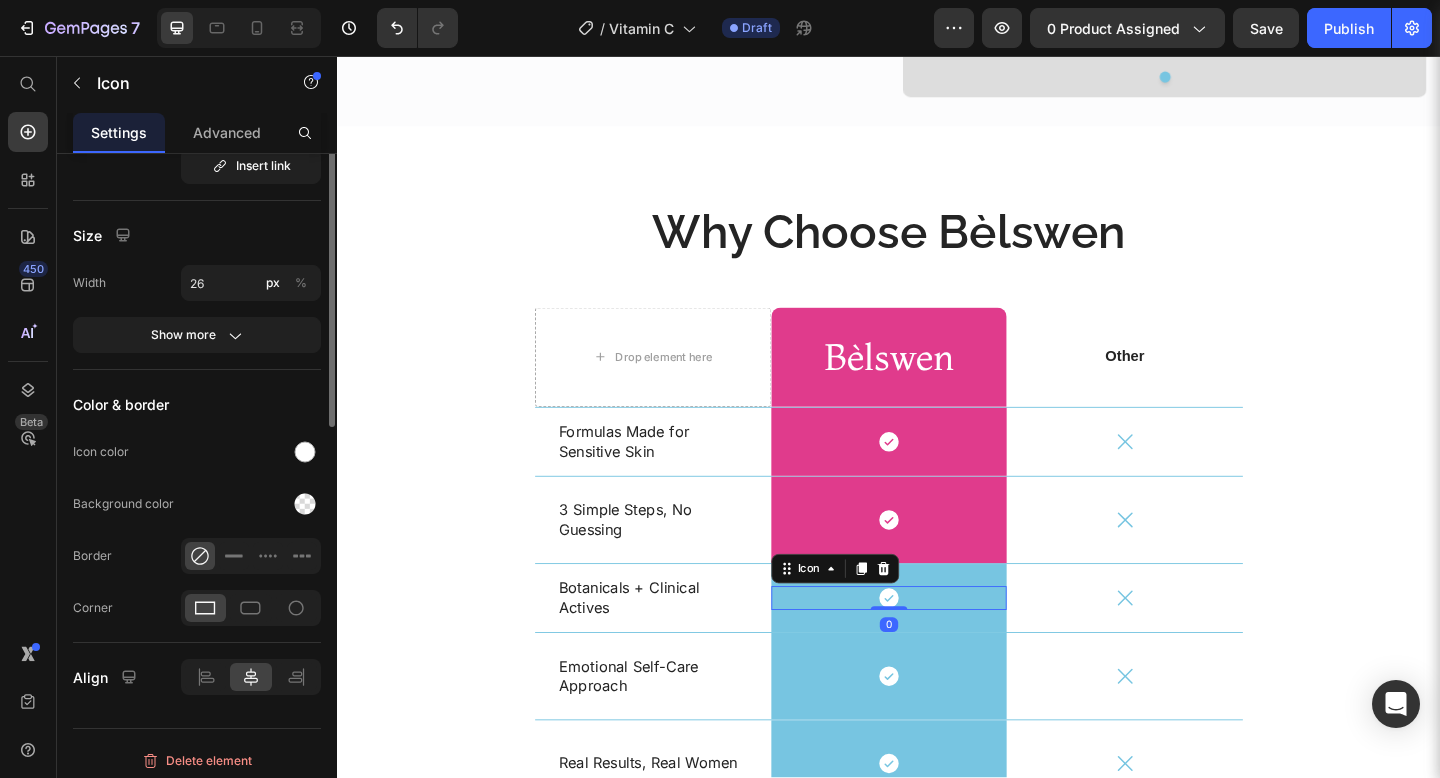 scroll, scrollTop: 0, scrollLeft: 0, axis: both 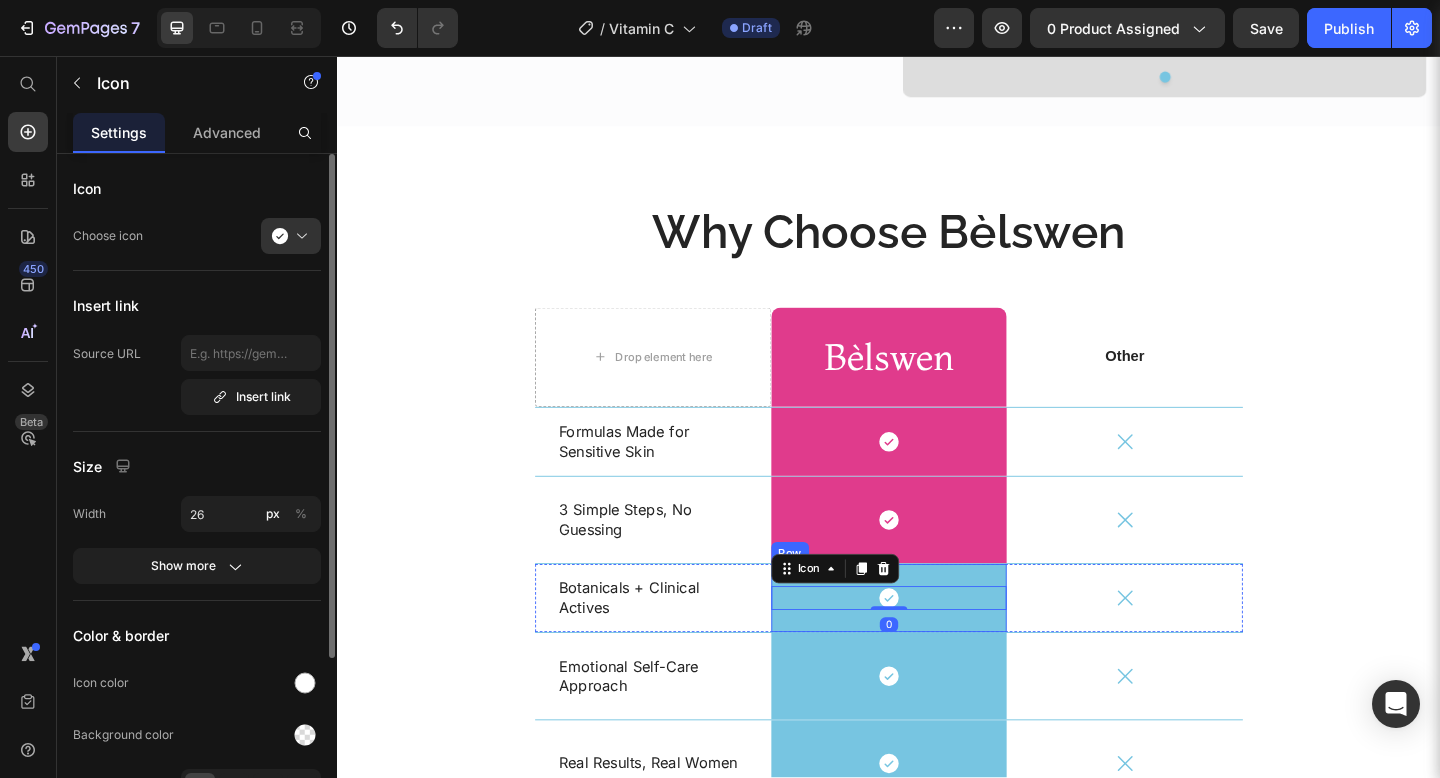 click on "Icon   0 Row" at bounding box center [937, 646] 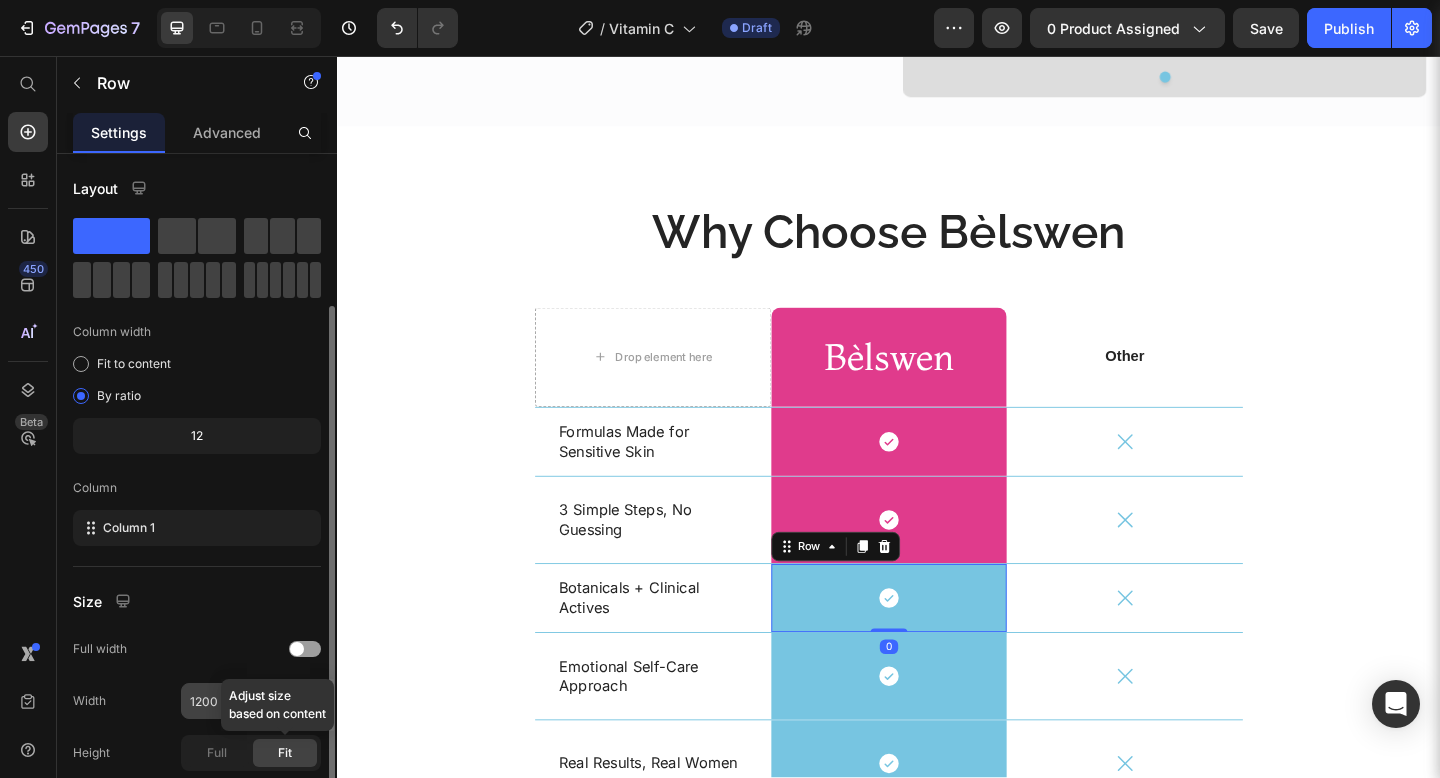 scroll, scrollTop: 231, scrollLeft: 0, axis: vertical 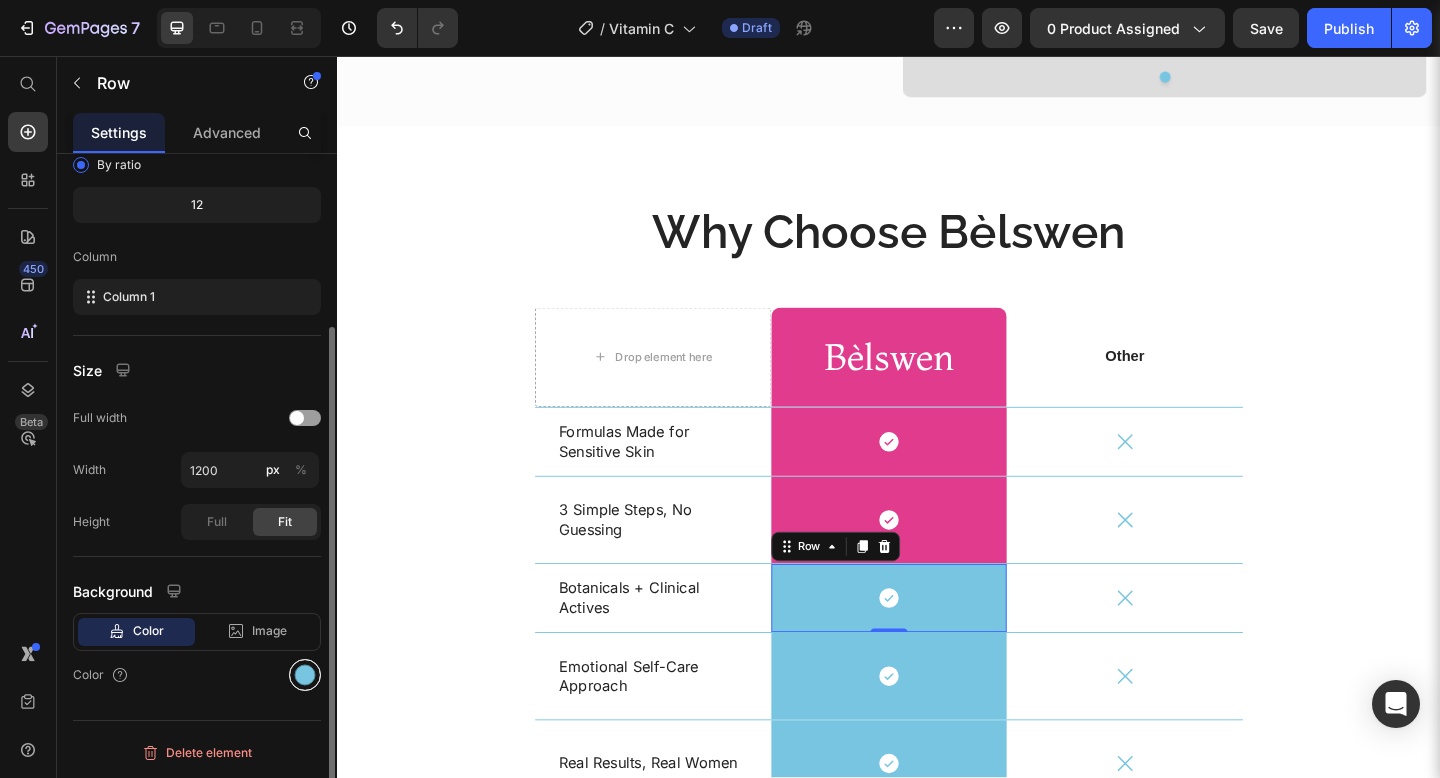 click at bounding box center (305, 675) 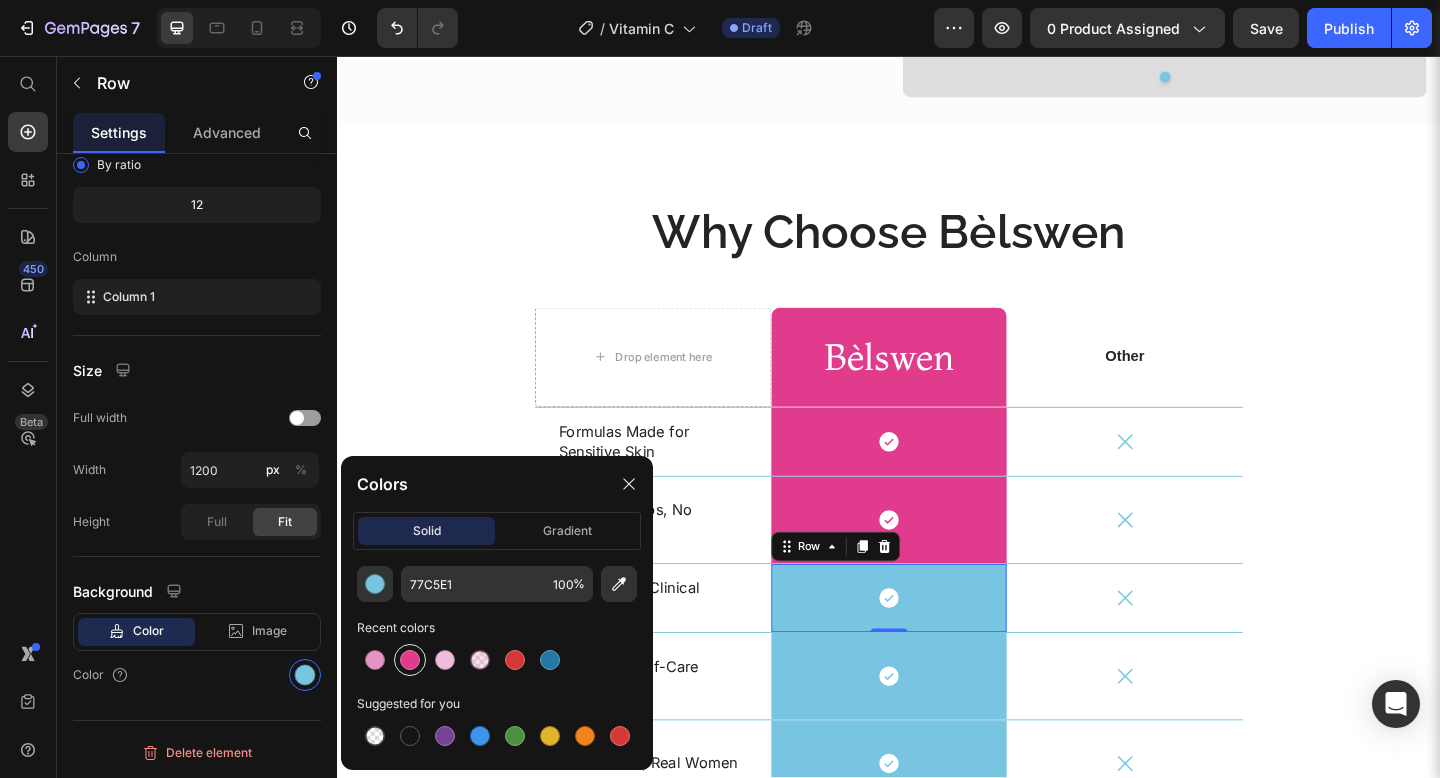 click at bounding box center (410, 660) 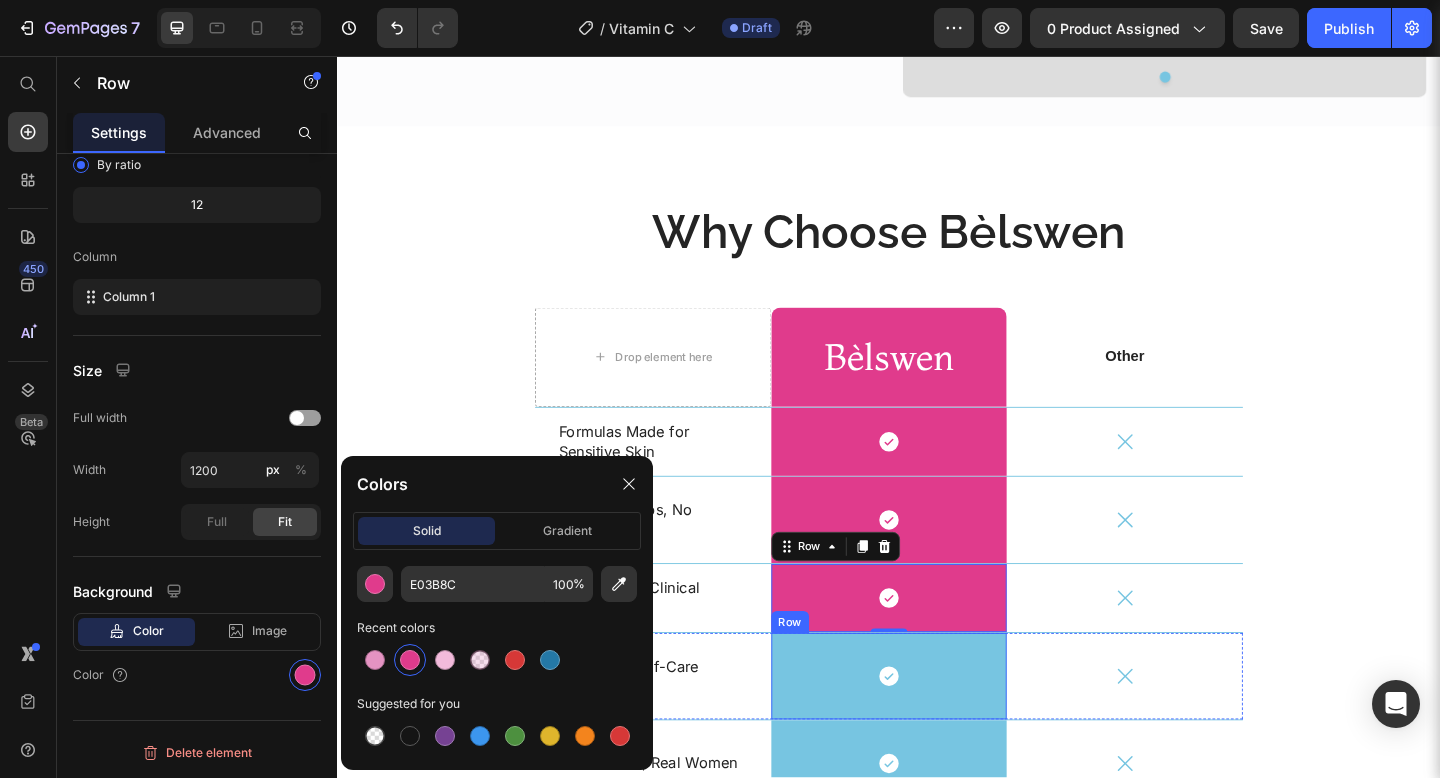click on "Icon Row" at bounding box center [937, 731] 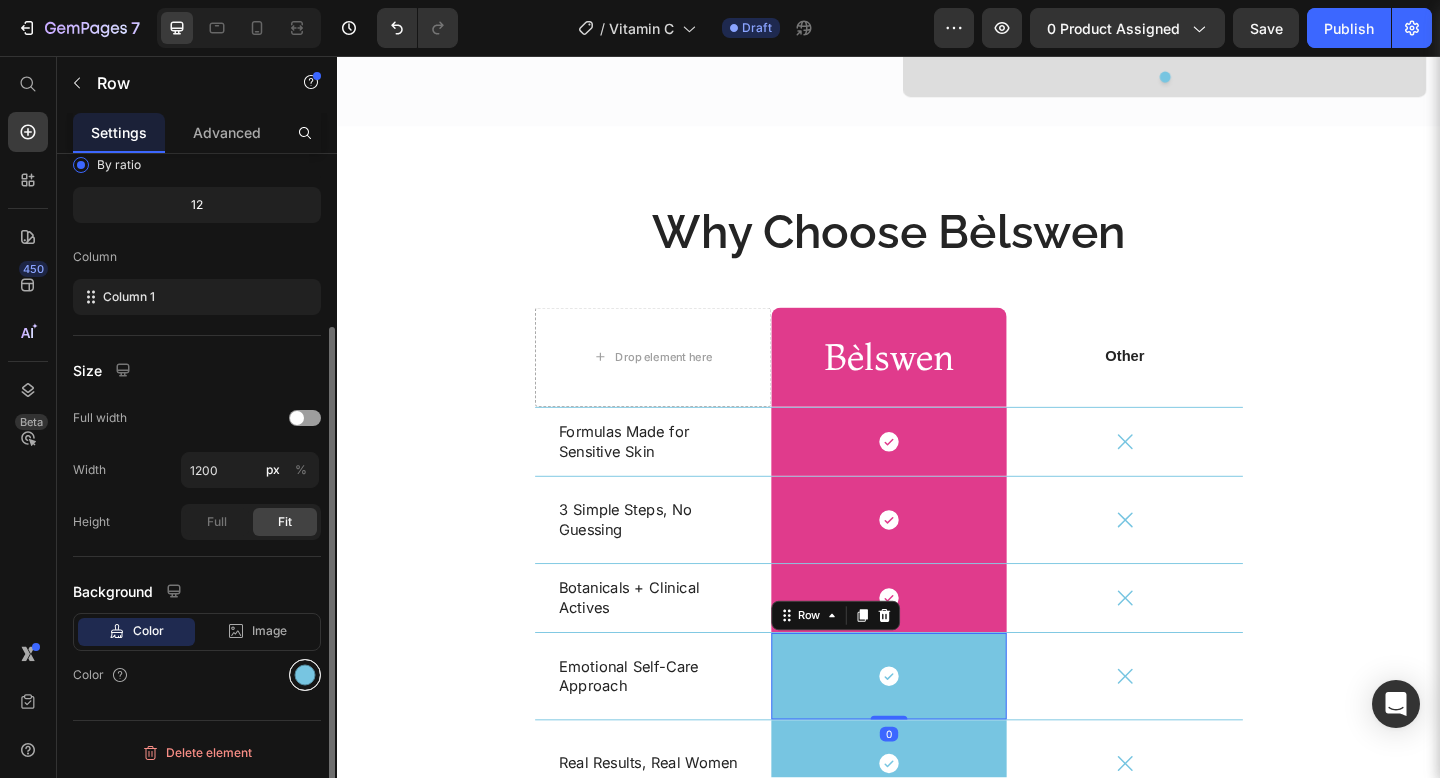 click at bounding box center (305, 675) 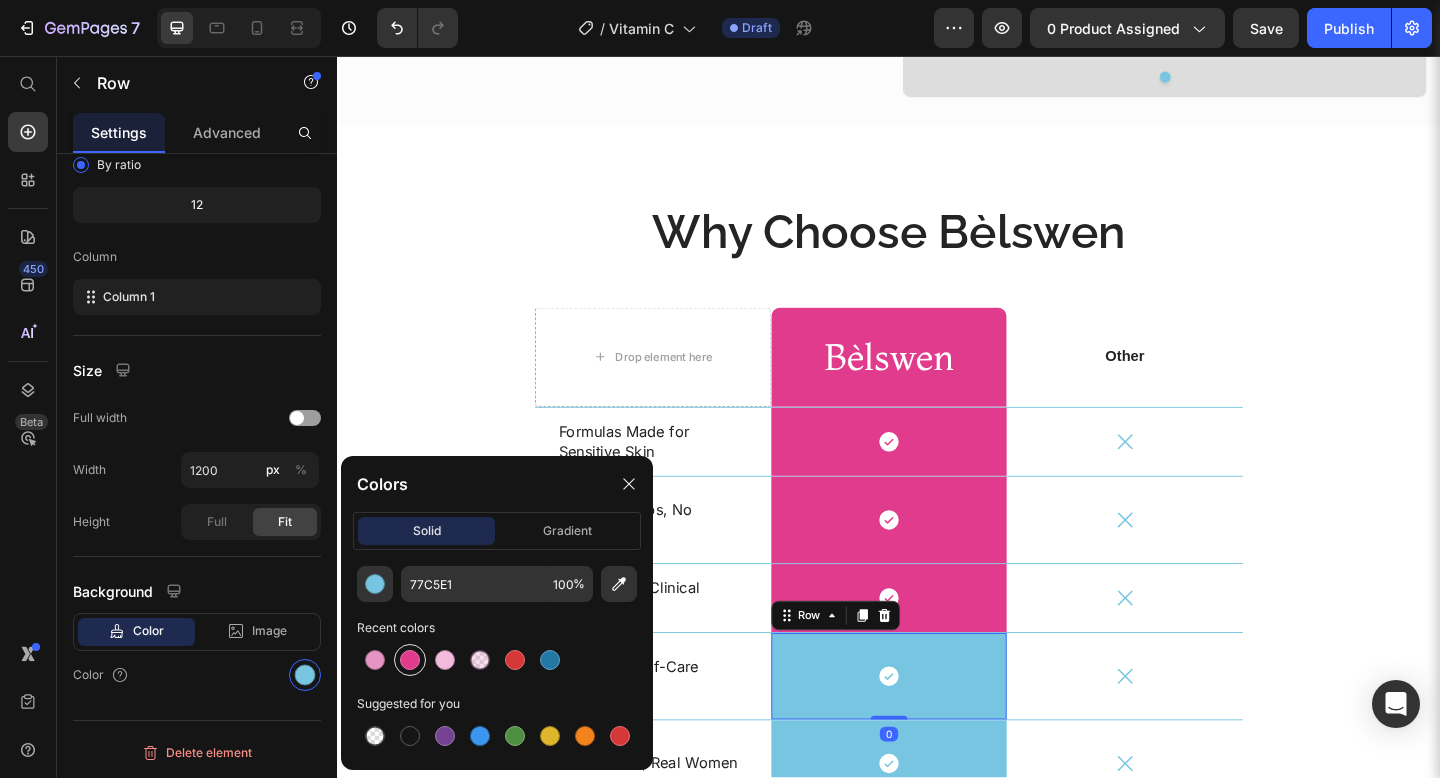 click at bounding box center (410, 660) 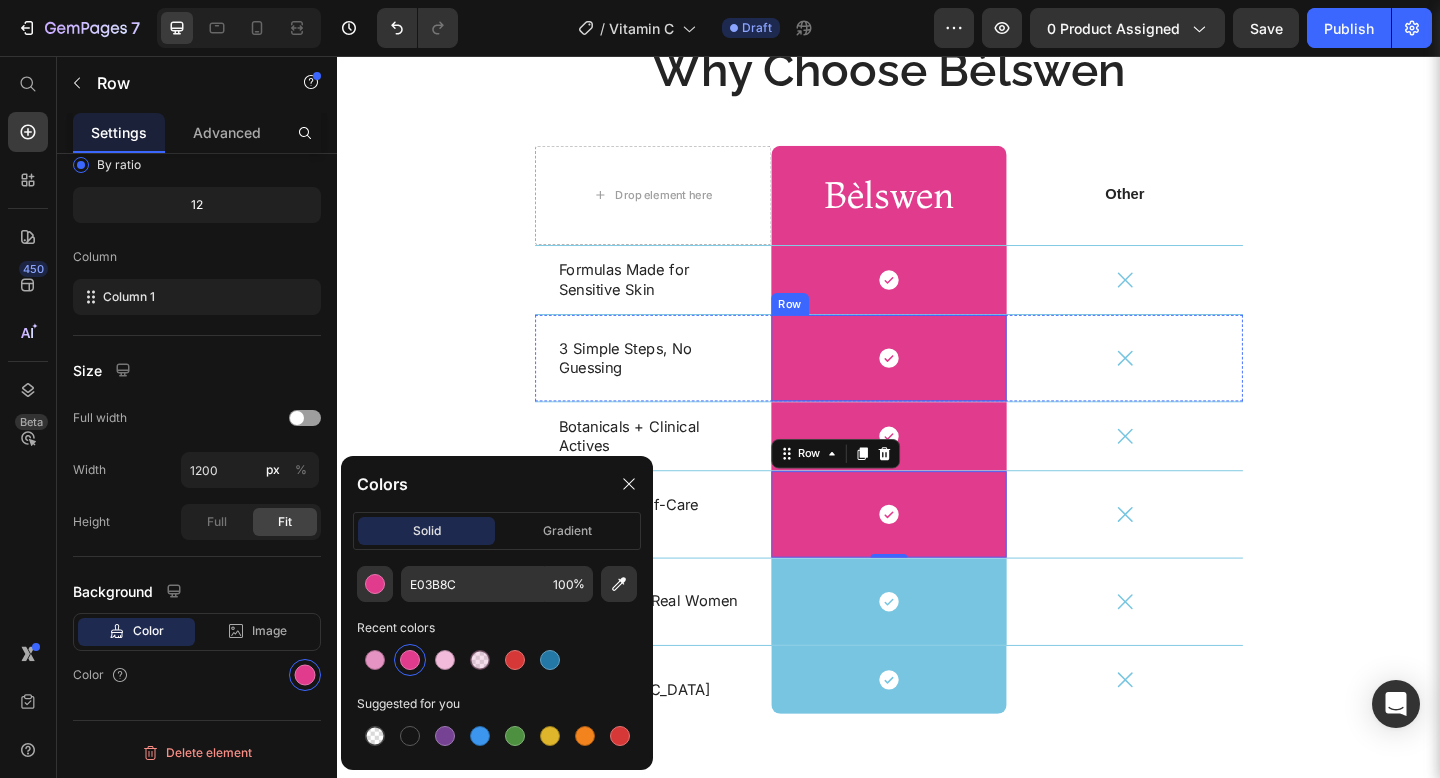 scroll, scrollTop: 4626, scrollLeft: 0, axis: vertical 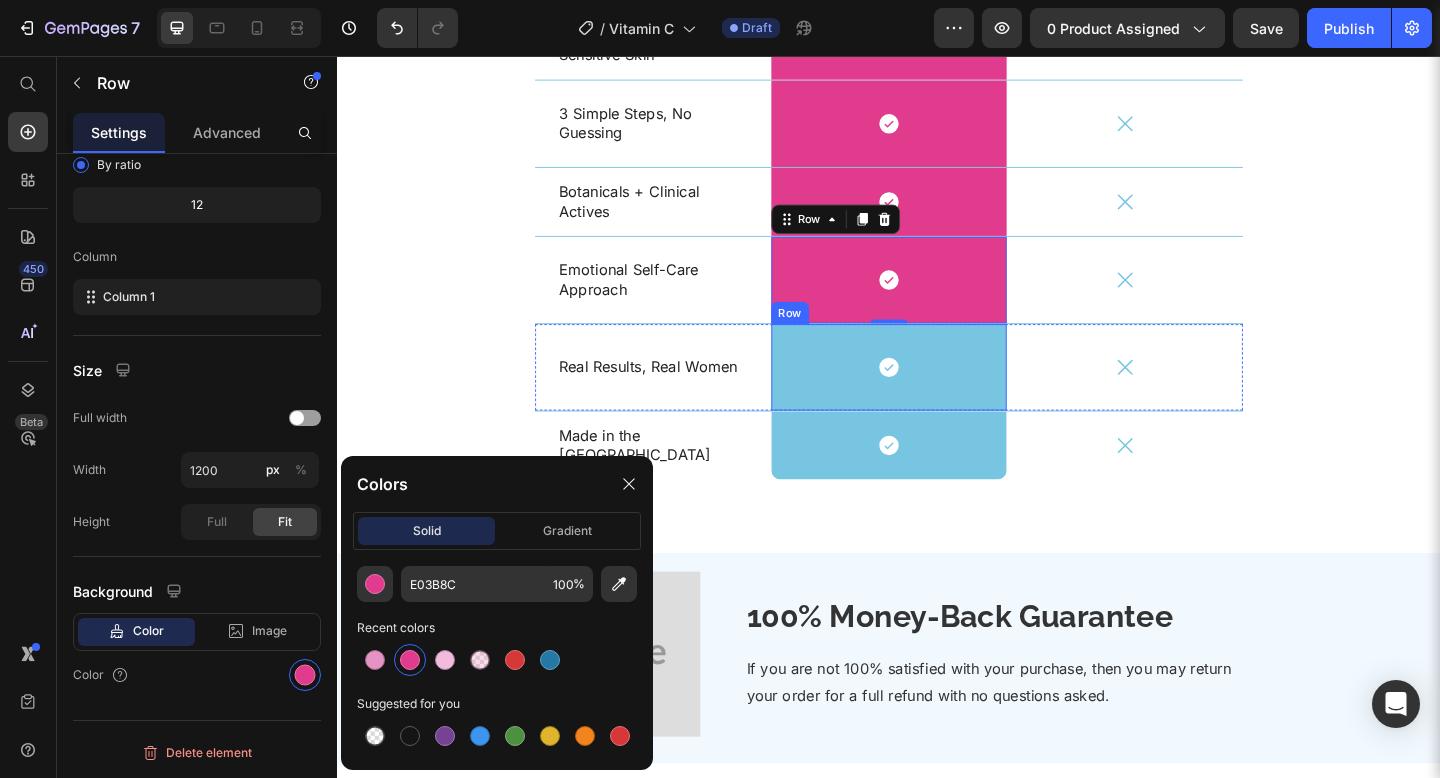 click on "Icon Row" at bounding box center (937, 395) 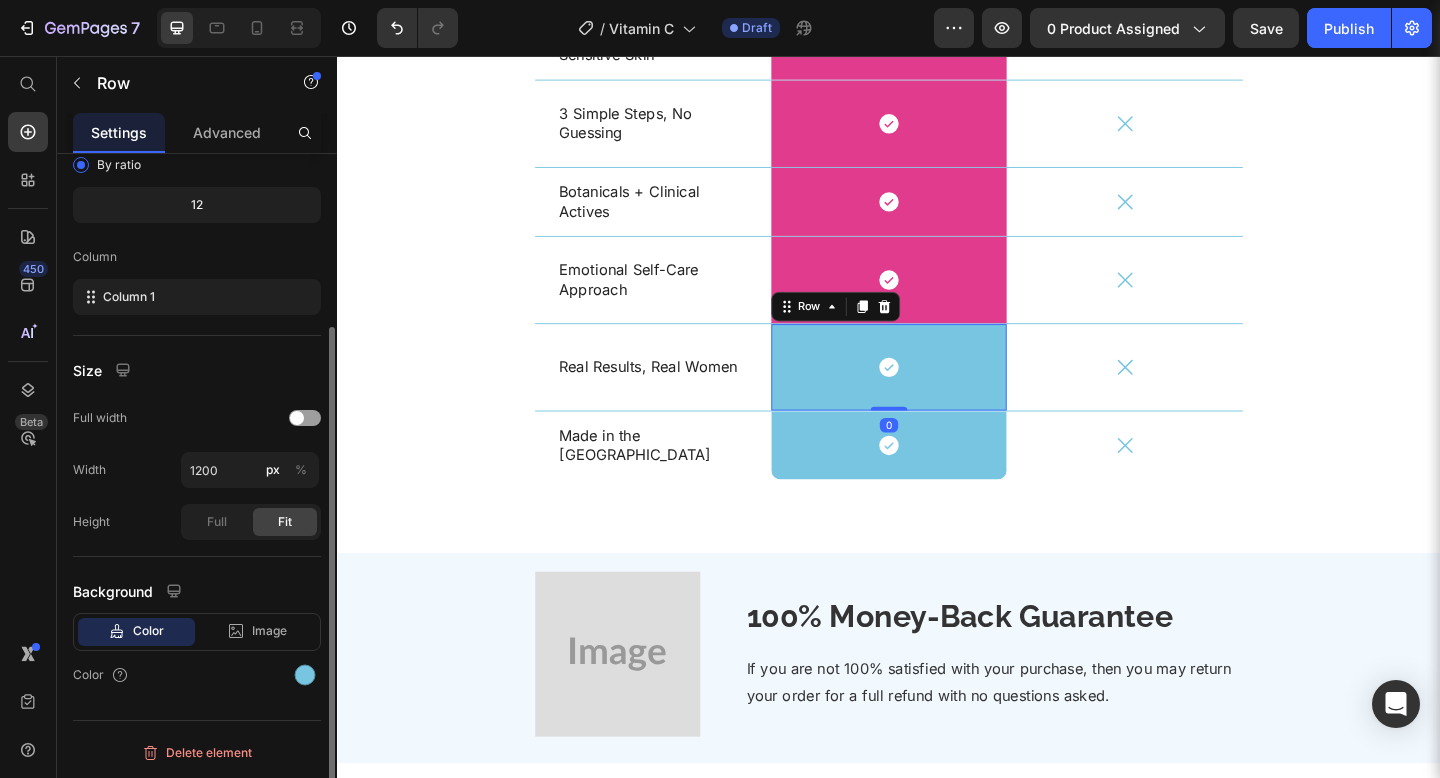 click on "Color" at bounding box center (197, 675) 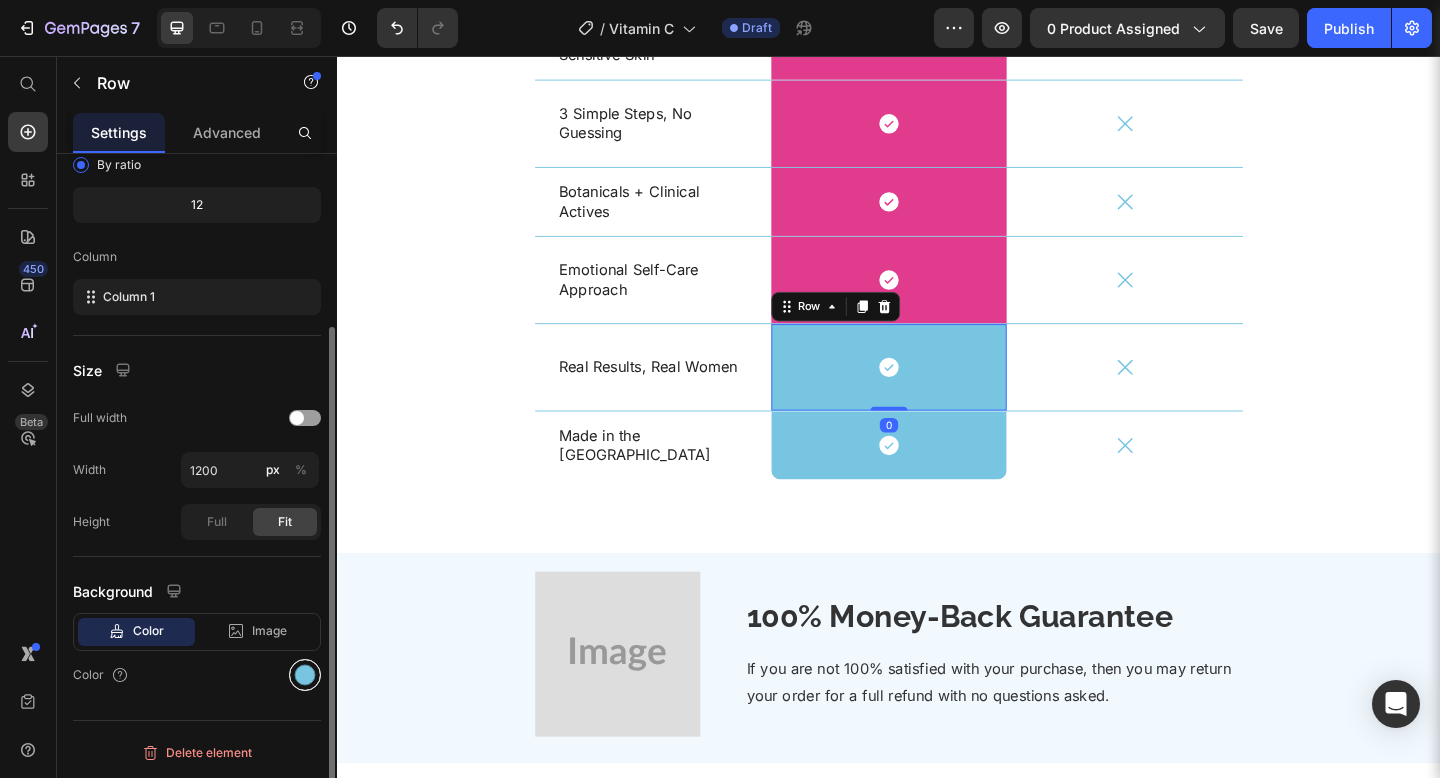 click at bounding box center (305, 675) 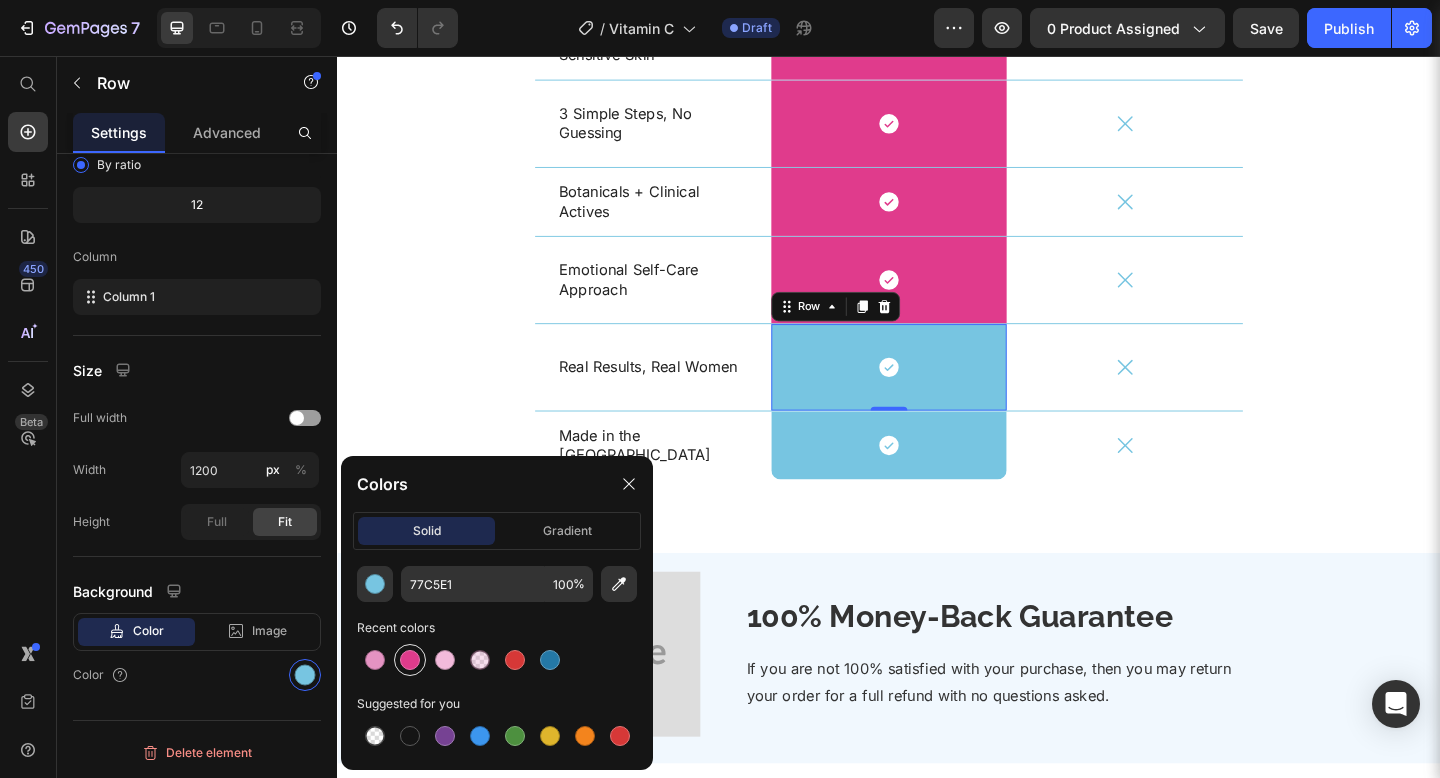 click at bounding box center [410, 660] 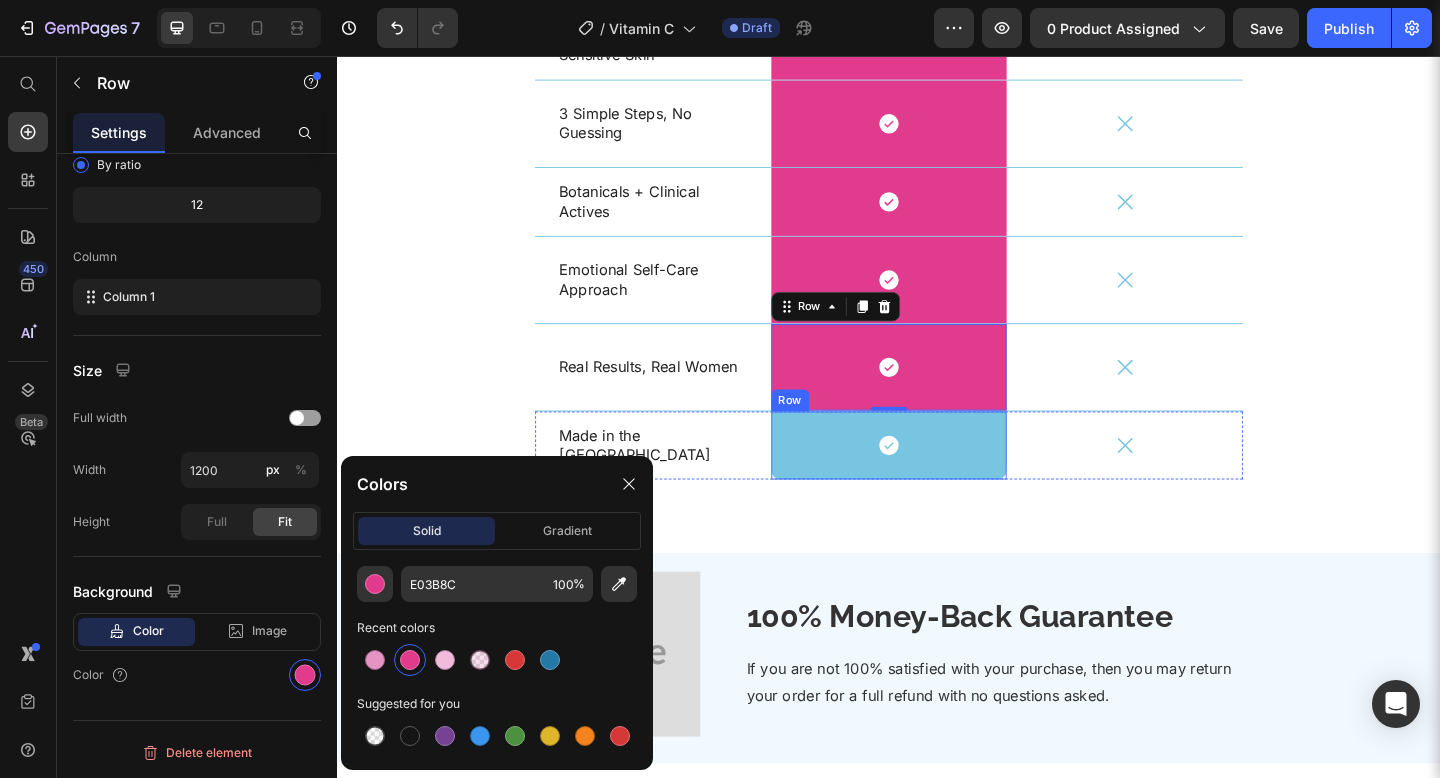 click on "Icon Row" at bounding box center [937, 480] 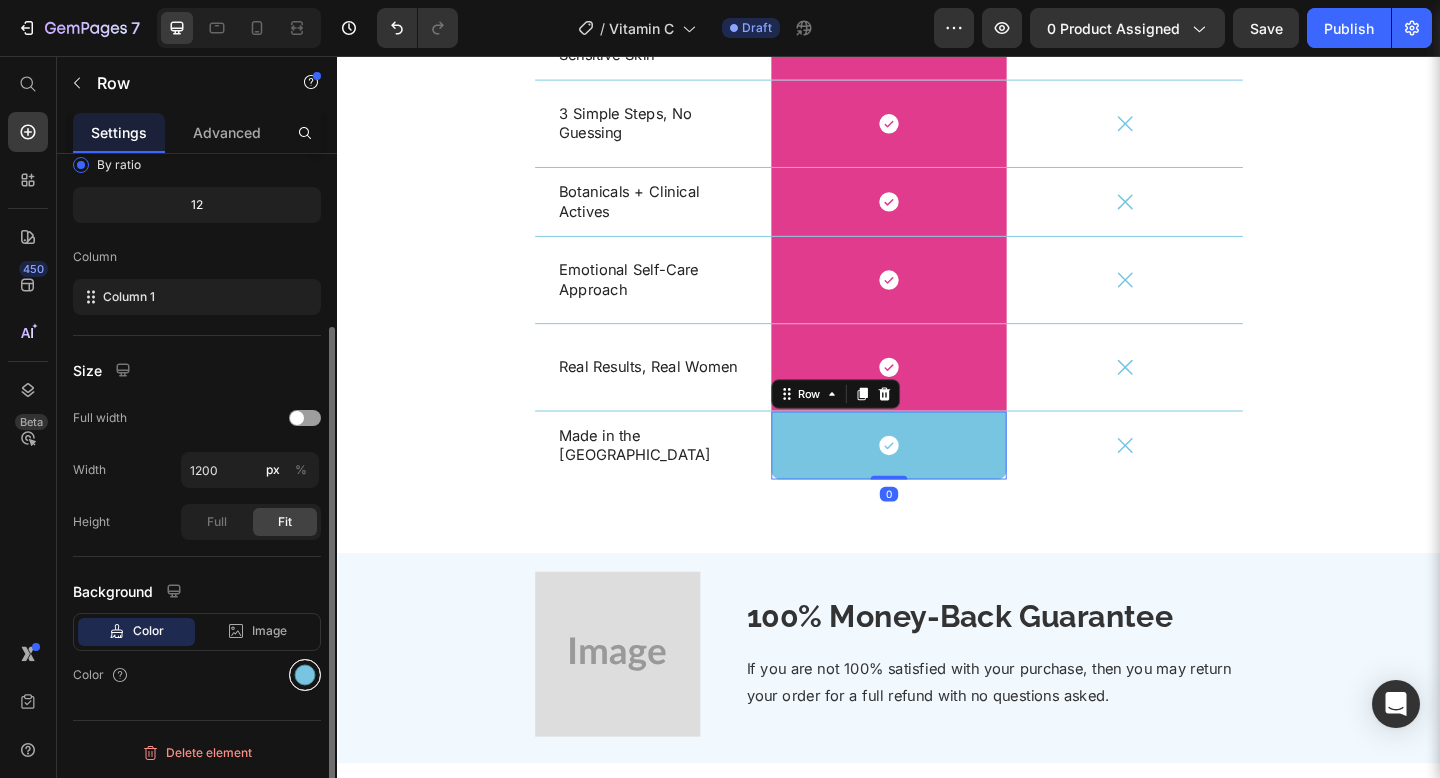 click at bounding box center [305, 675] 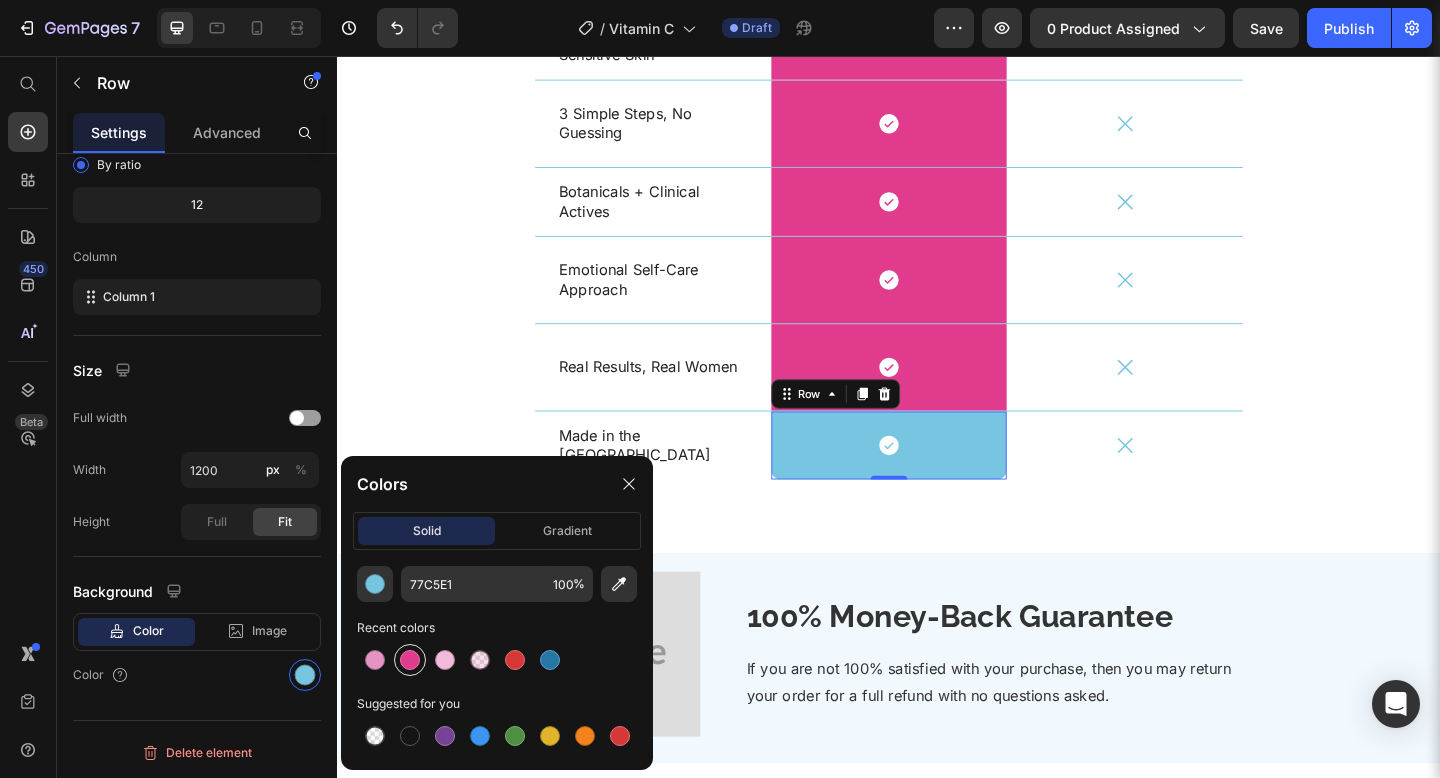 click at bounding box center [410, 660] 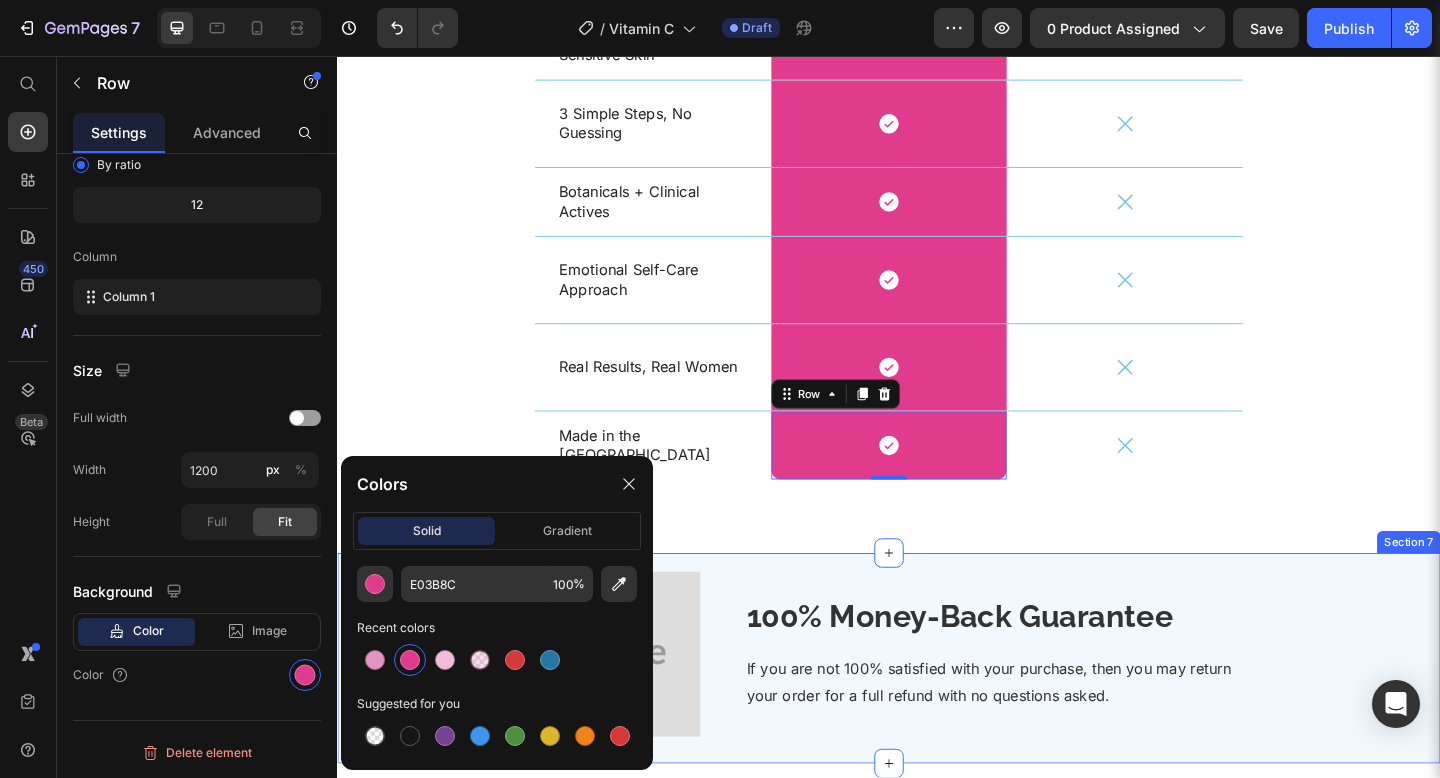 click on "Image 100% Money-Back Guarantee Heading If you are not 100% satisfied with your purchase, then you may return your order for a full refund with no questions asked. Text block Row Section 7" at bounding box center [937, 711] 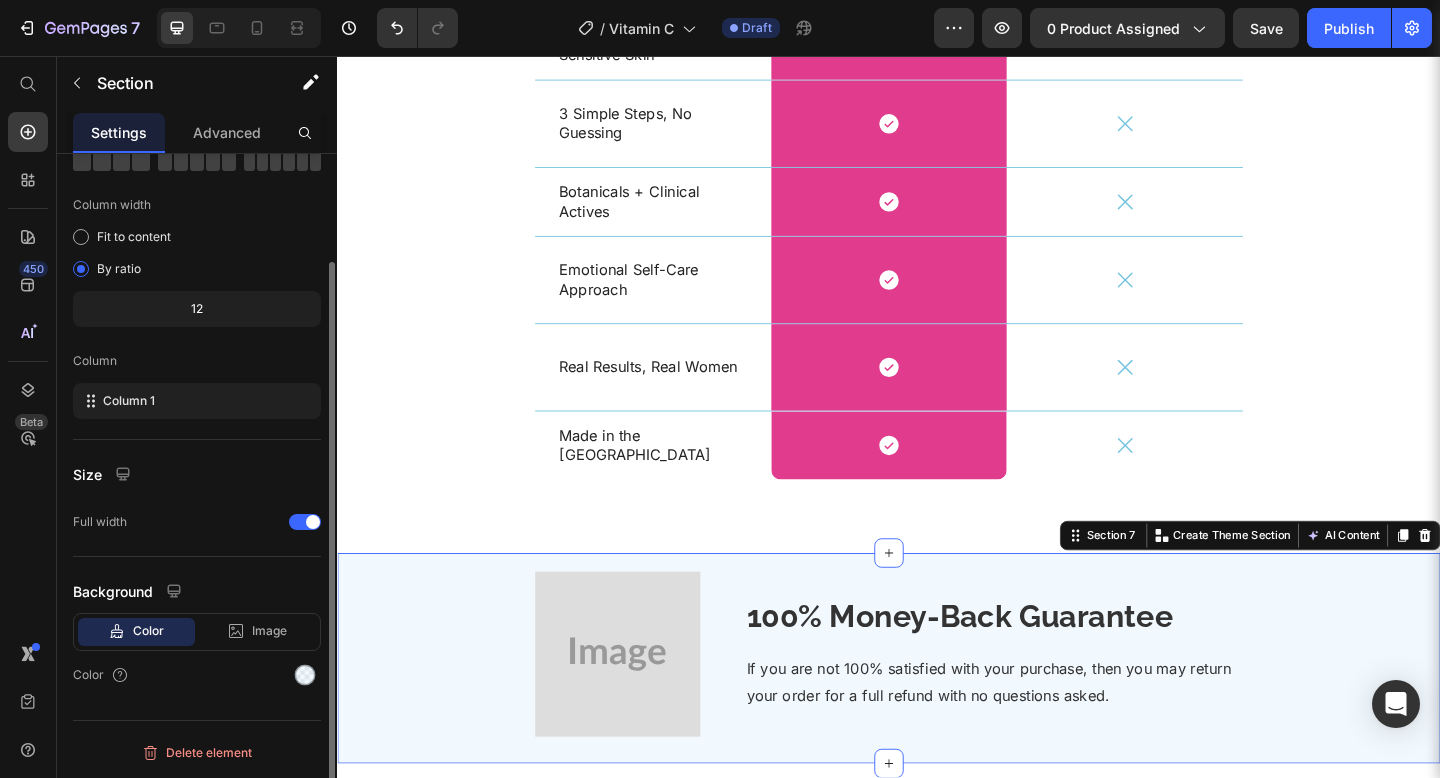 scroll, scrollTop: 0, scrollLeft: 0, axis: both 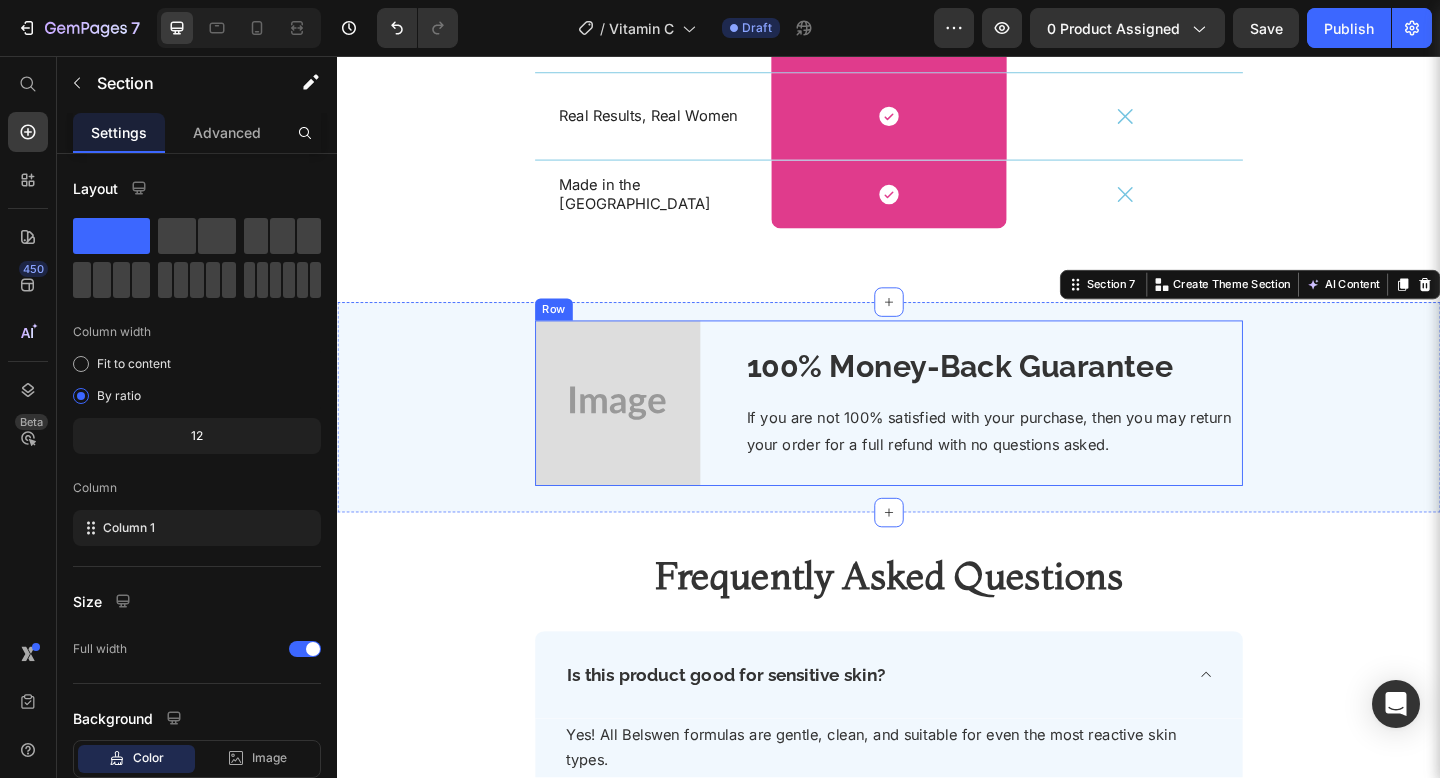click on "Image 100% Money-Back Guarantee Heading If you are not 100% satisfied with your purchase, then you may return your order for a full refund with no questions asked. Text block Row" at bounding box center [937, 434] 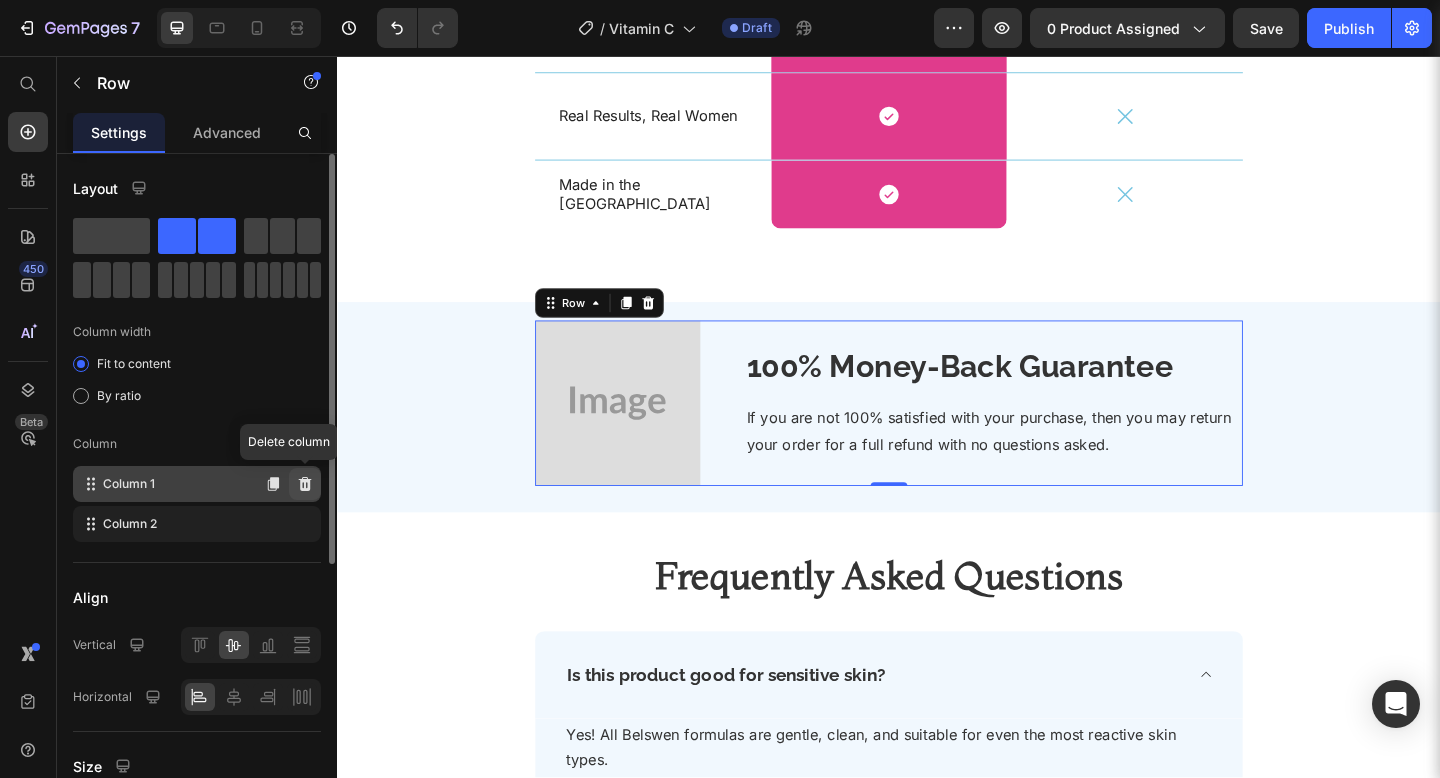 click 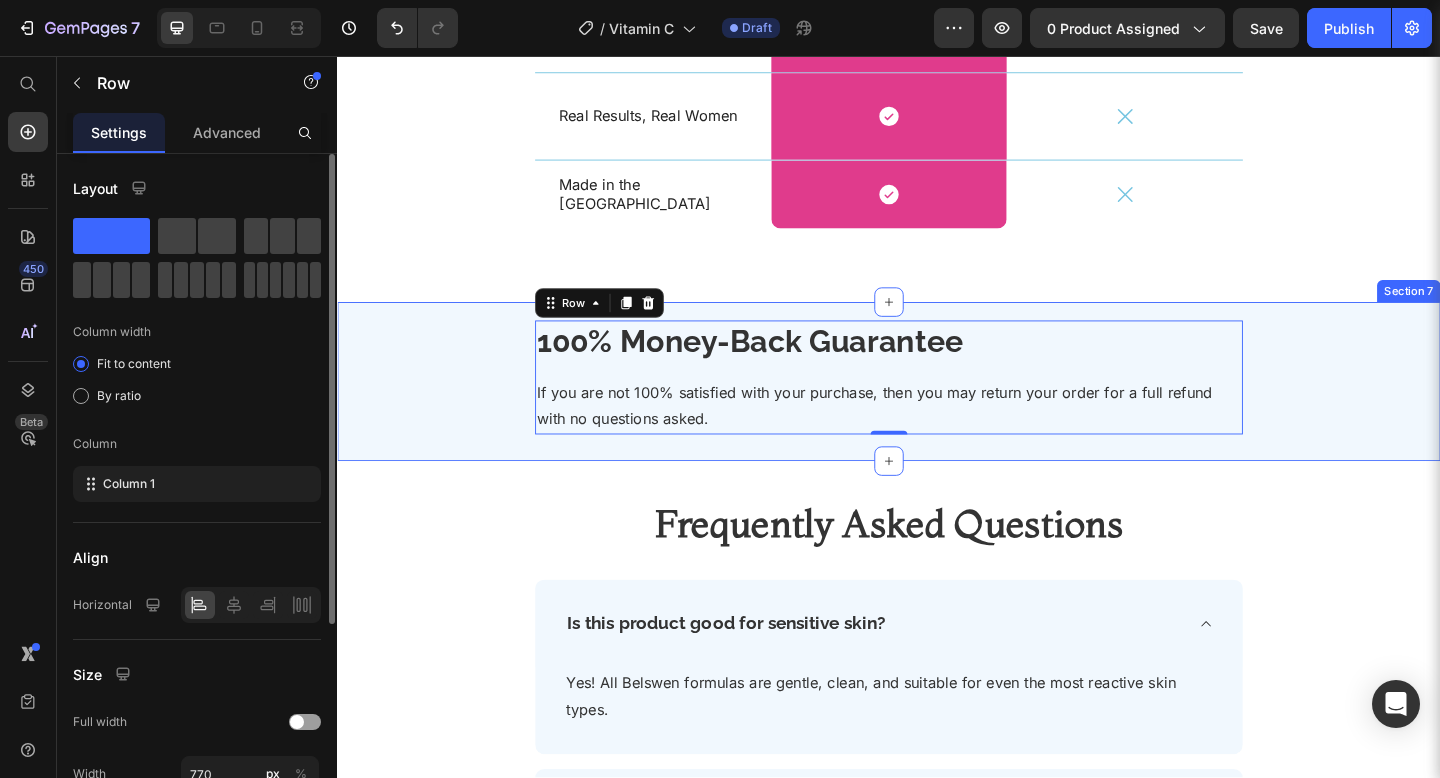 click on "100% Money-Back Guarantee Heading If you are not 100% satisfied with your purchase, then you may return your order for a full refund with no questions asked. Text block Row   0 Section 7" at bounding box center [937, 411] 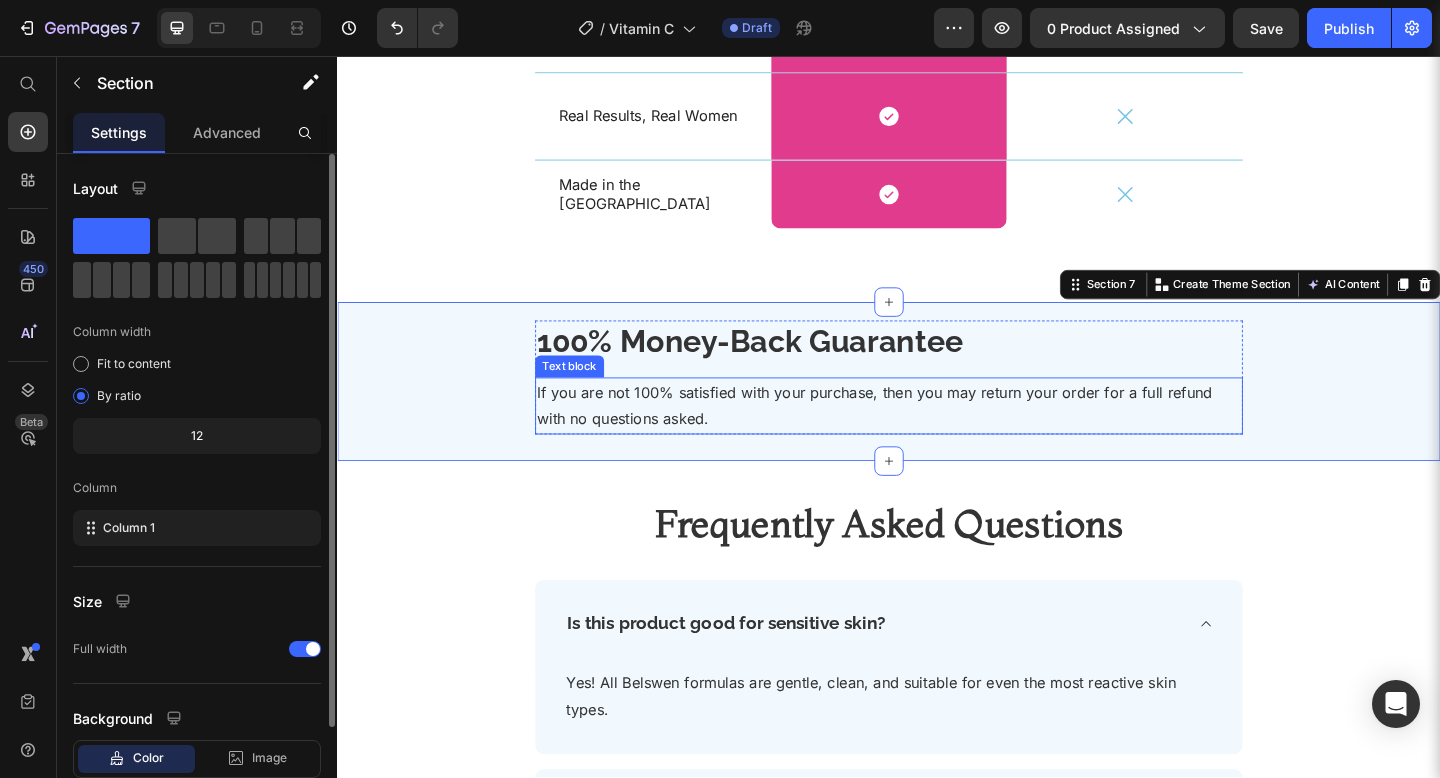 click on "Text block" at bounding box center (589, 394) 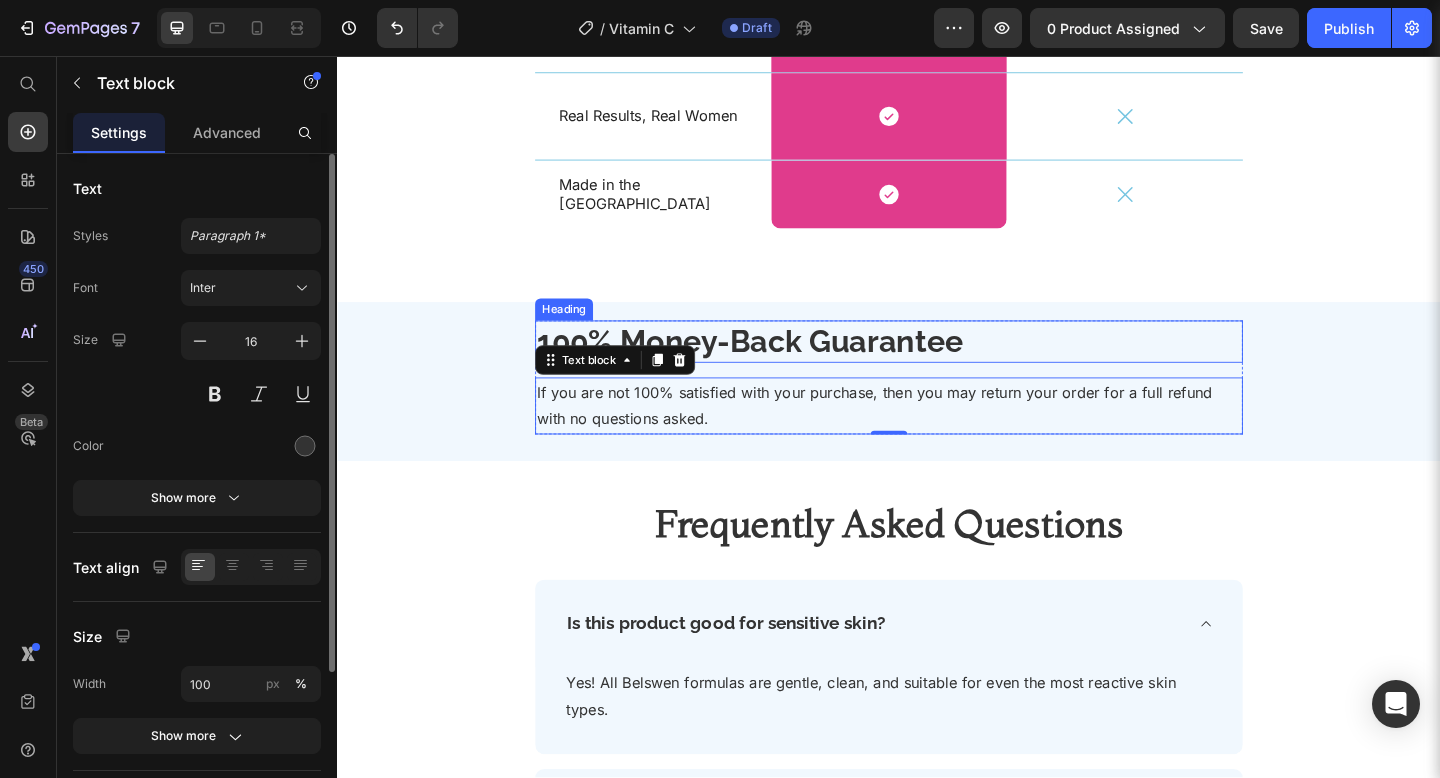 click on "100% Money-Back Guarantee" at bounding box center (786, 366) 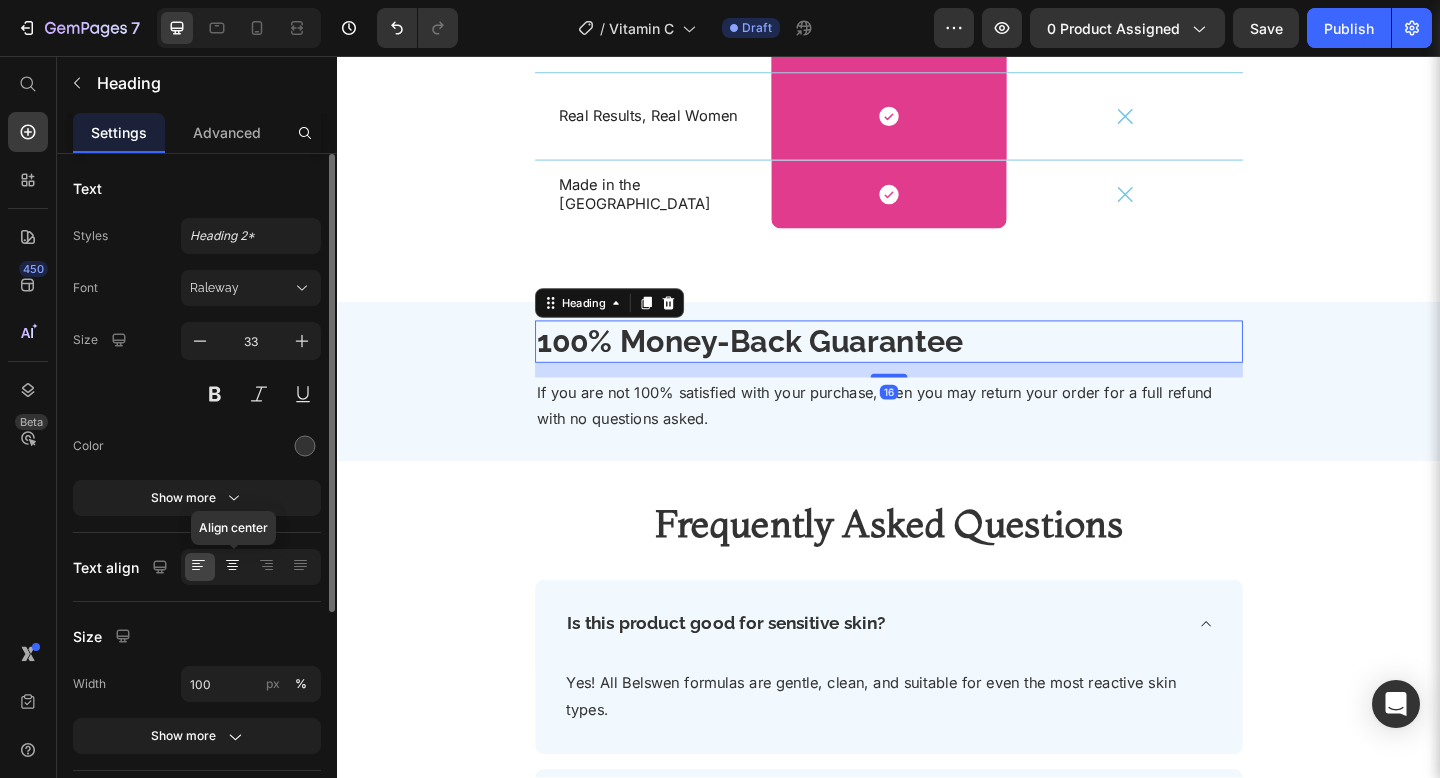 click 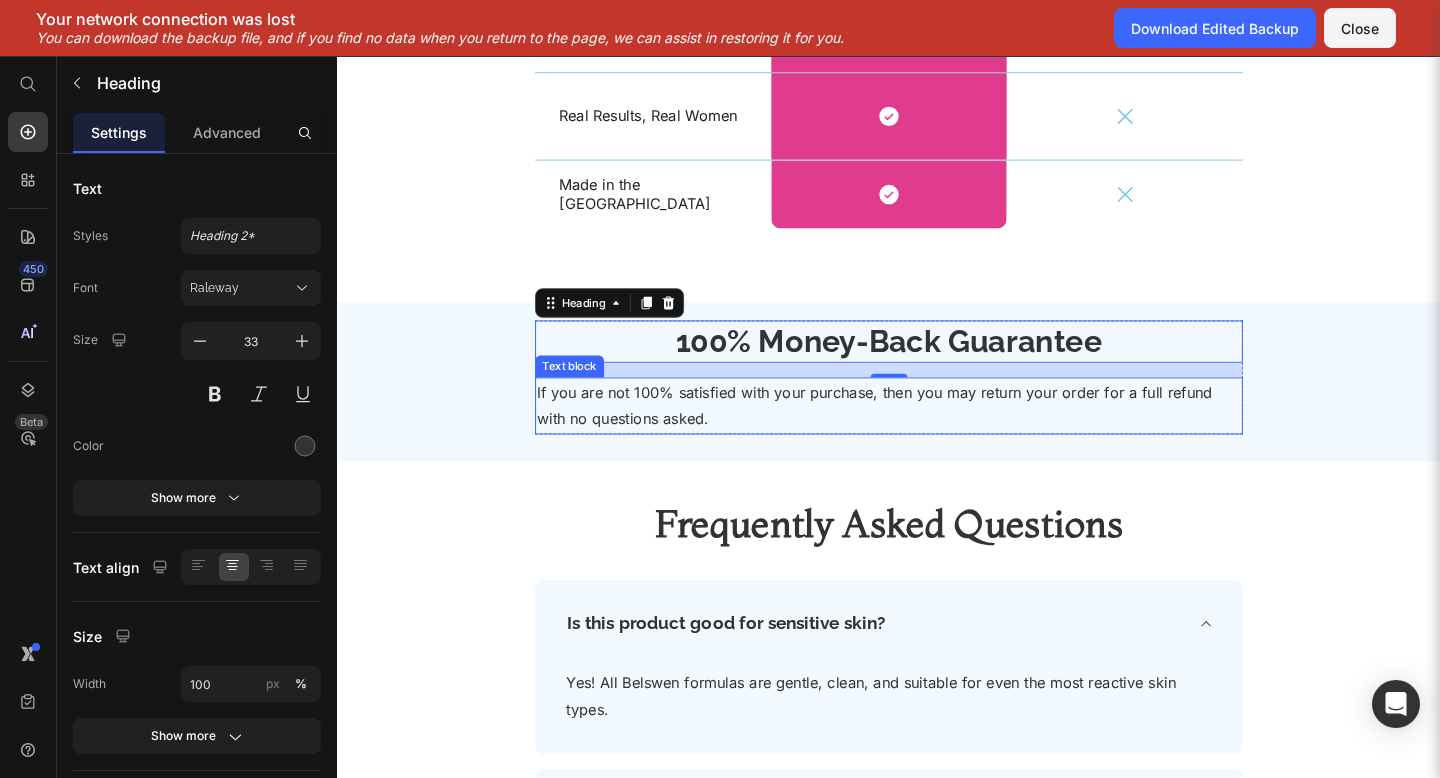 click on "If you are not 100% satisfied with your purchase, then you may return your order for a full refund with no questions asked." at bounding box center [937, 437] 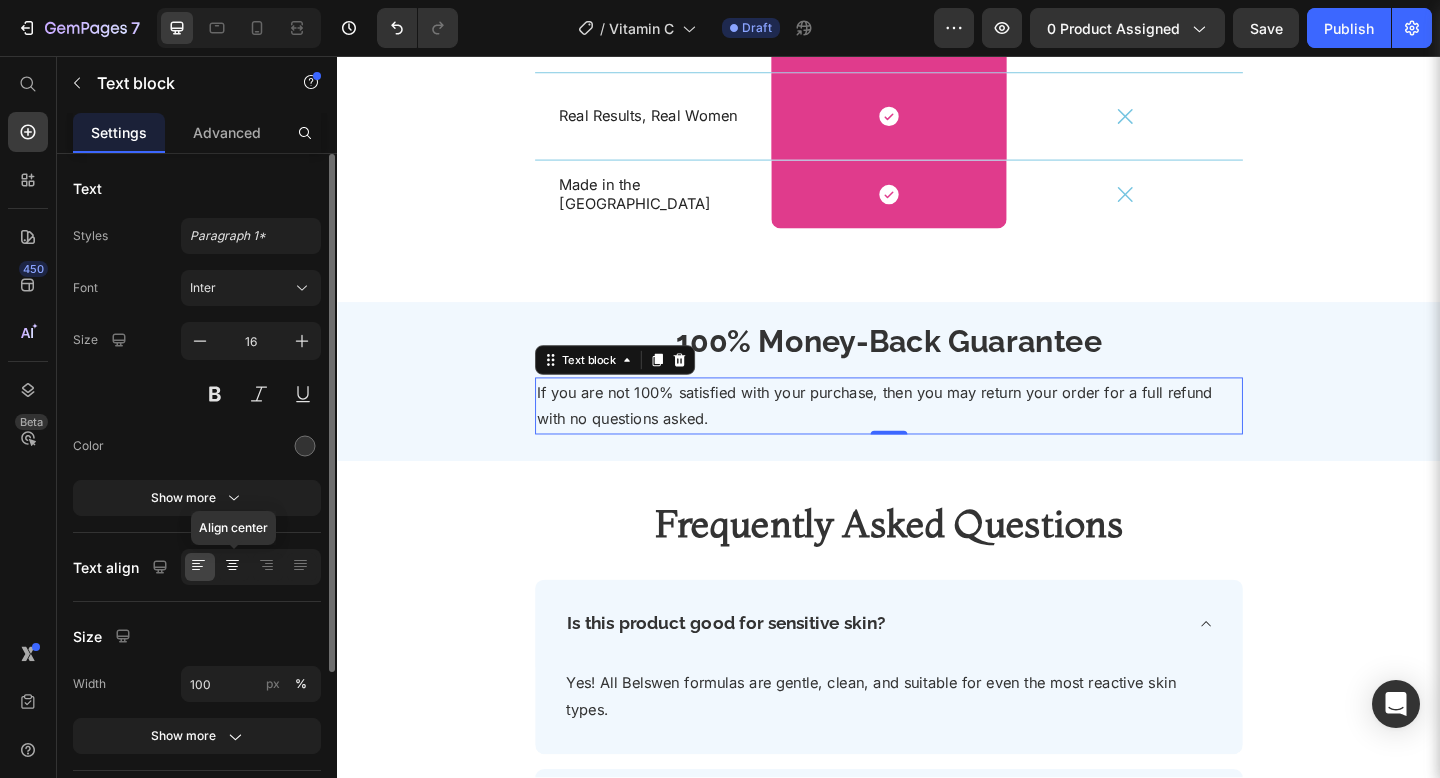 click 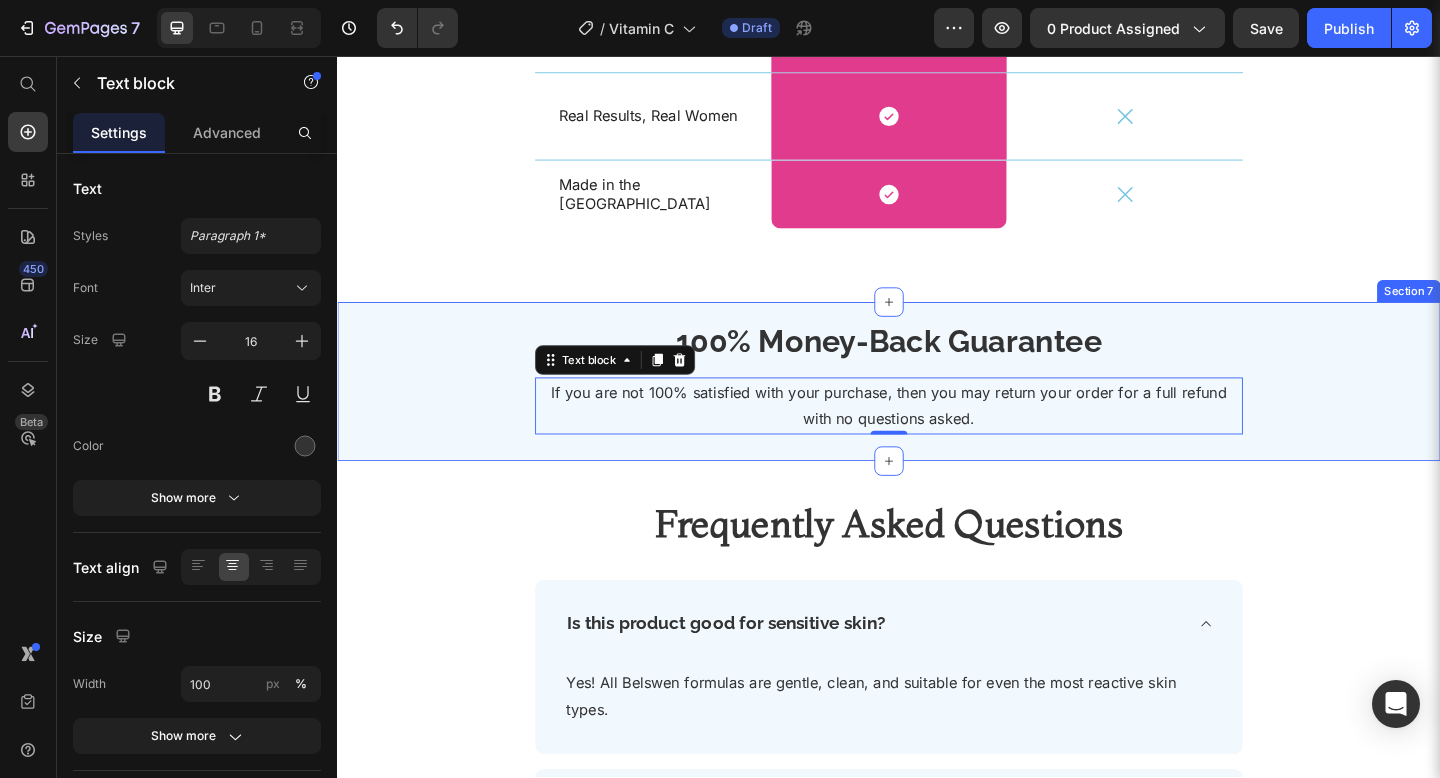 click on "100% Money-Back Guarantee Heading If you are not 100% satisfied with your purchase, then you may return your order for a full refund with no questions asked. Text block   0 Row" at bounding box center [937, 406] 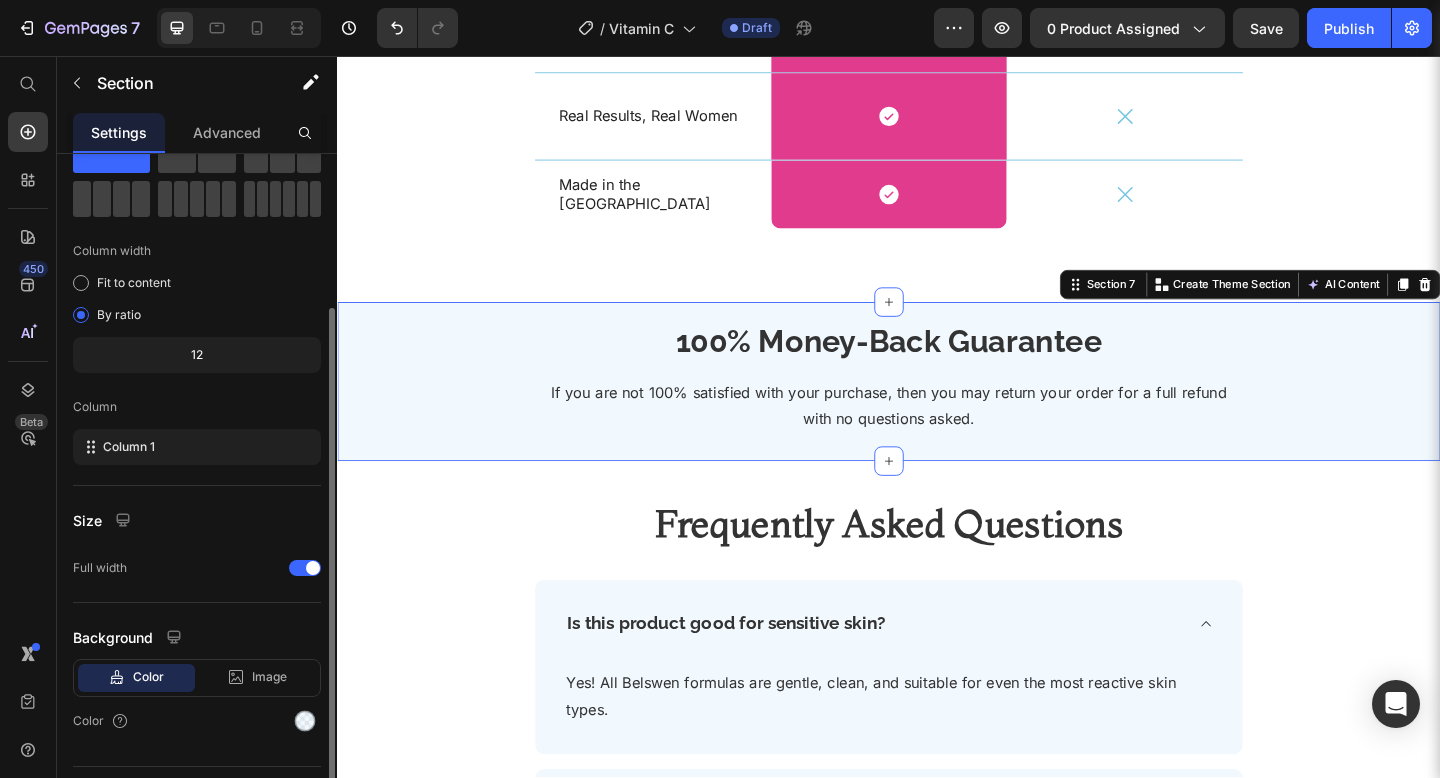 scroll, scrollTop: 127, scrollLeft: 0, axis: vertical 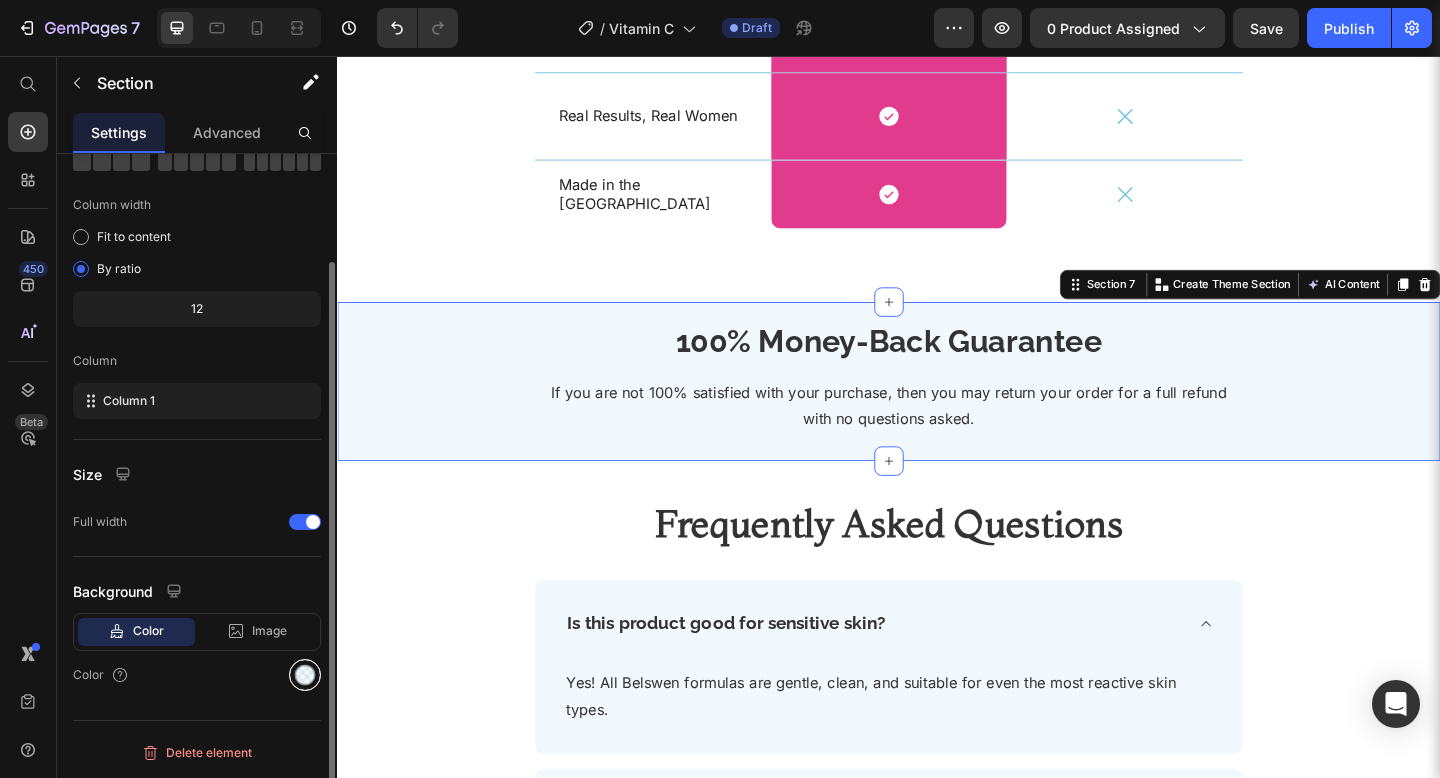 click at bounding box center (305, 675) 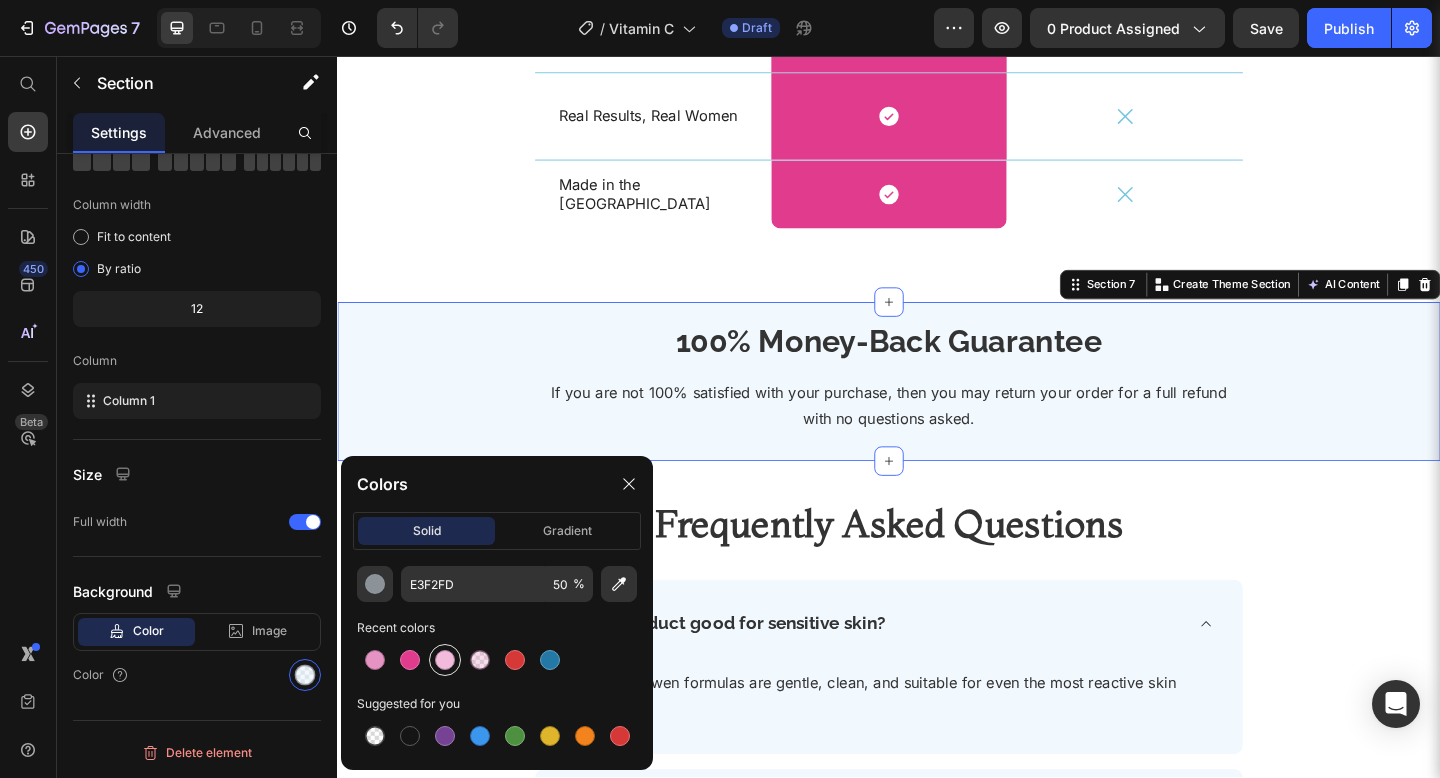 click at bounding box center [445, 660] 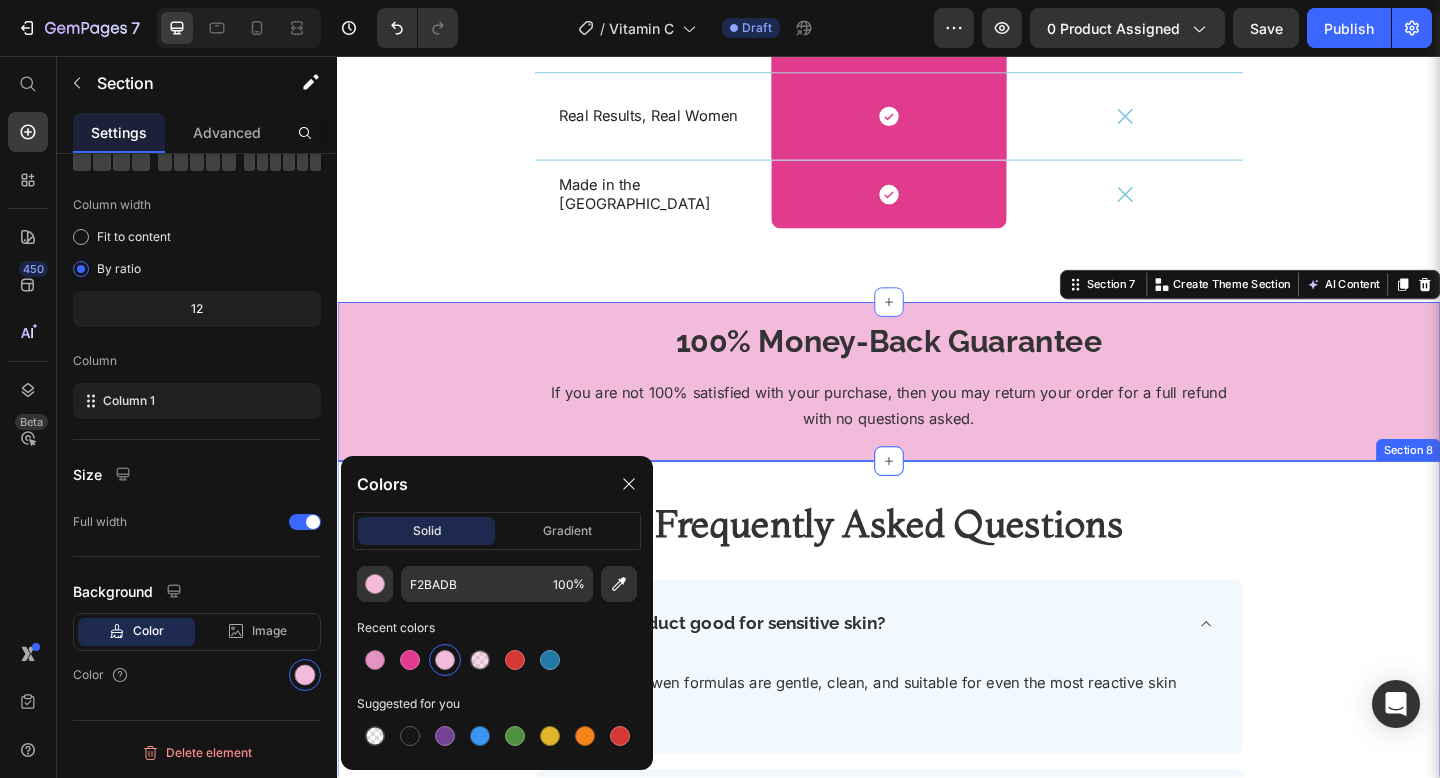 click on "Frequently Asked Questions Heading Row
Is this product good [MEDICAL_DATA]? Yes! All Belswen formulas are gentle, clean, and suitable for even the most reactive skin types. Text block Row
How long before I see results?
Can I use this with other products?
Is it cruelty-free? Accordion" at bounding box center (937, 842) 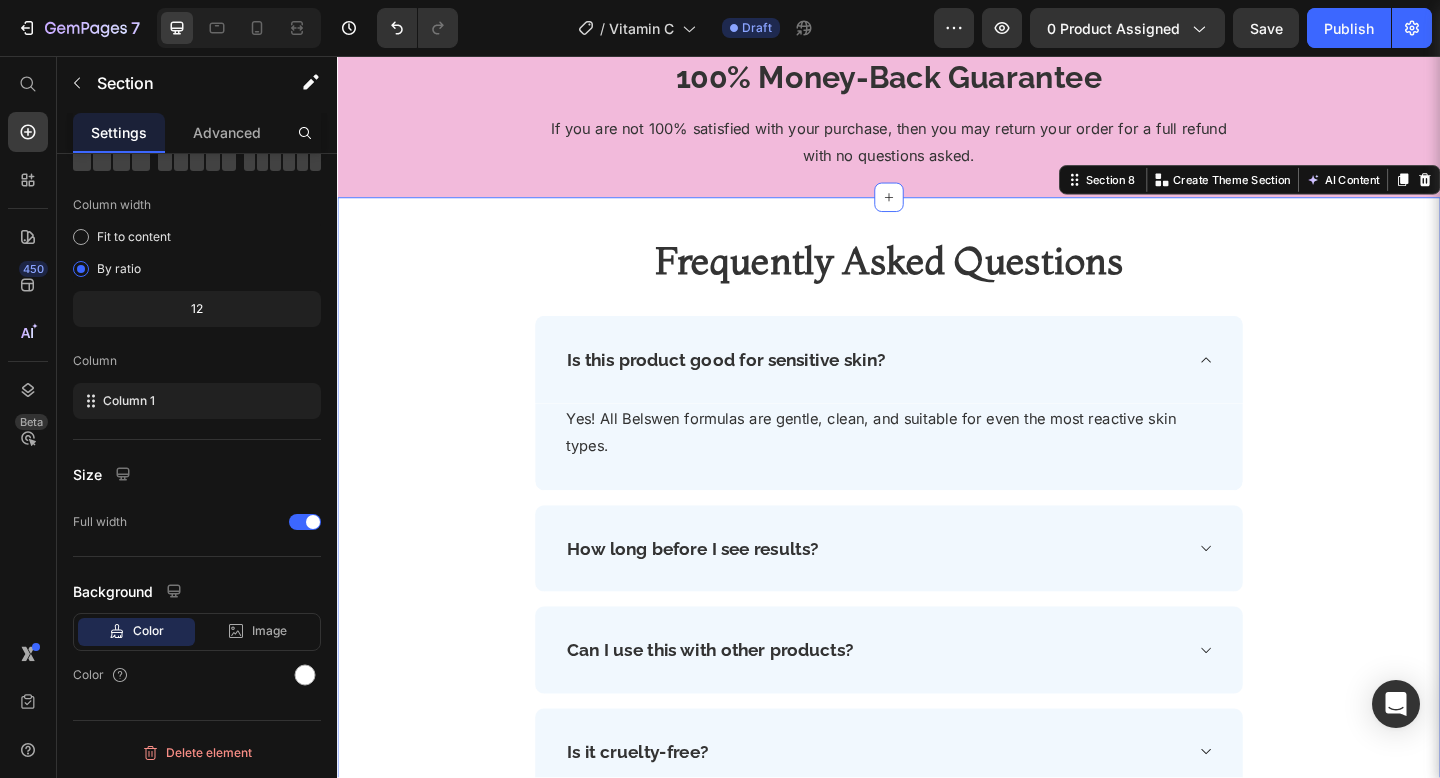 scroll, scrollTop: 5213, scrollLeft: 0, axis: vertical 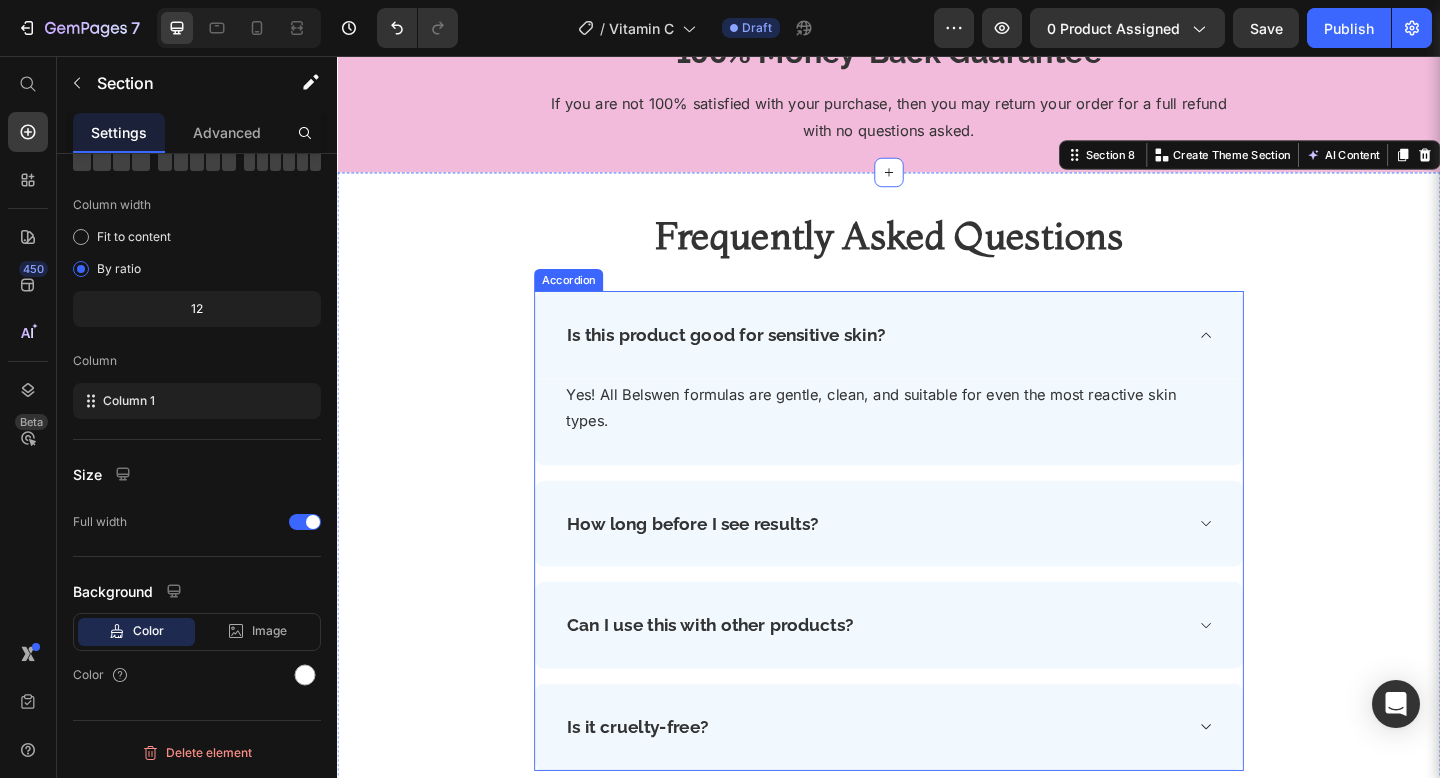 click on "Can I use this with other products?" at bounding box center [937, 675] 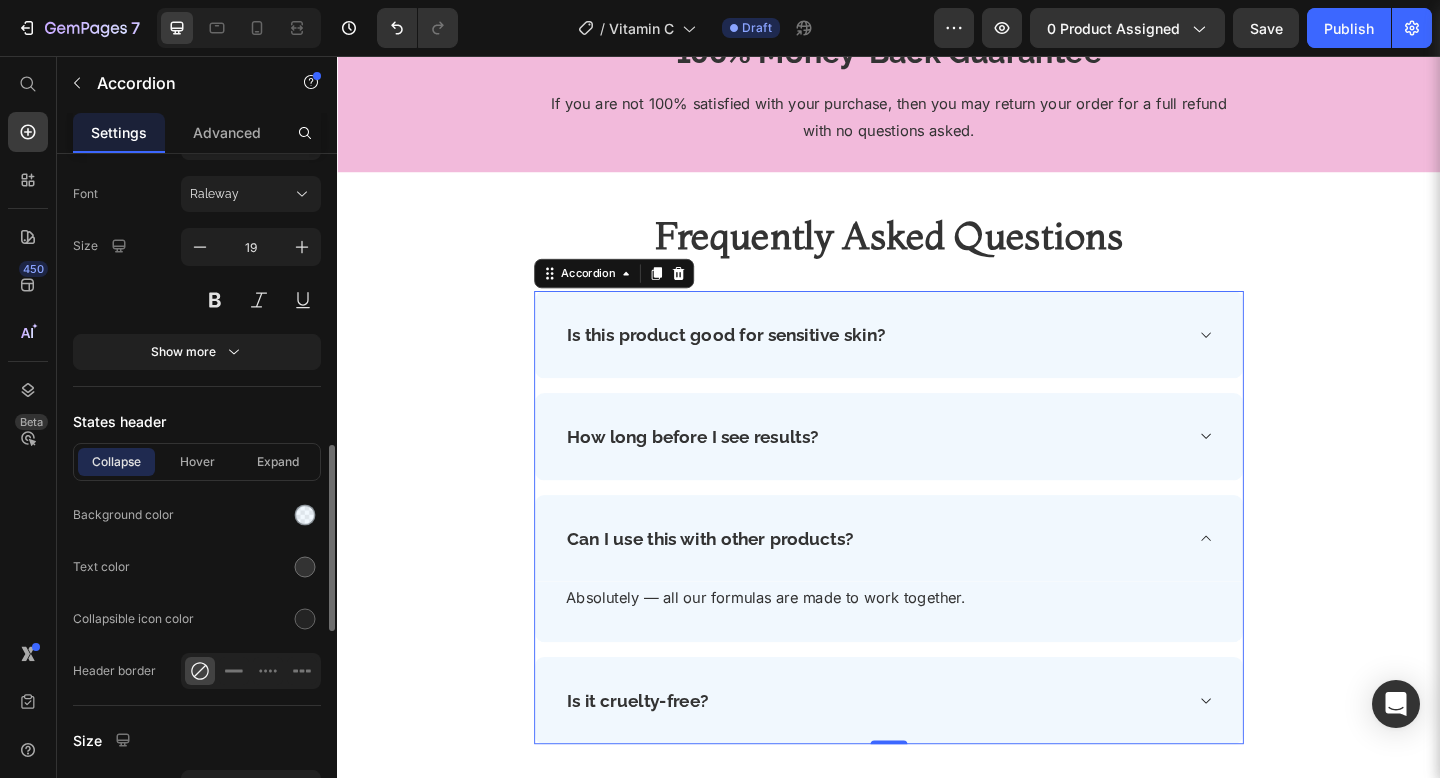 scroll, scrollTop: 1065, scrollLeft: 0, axis: vertical 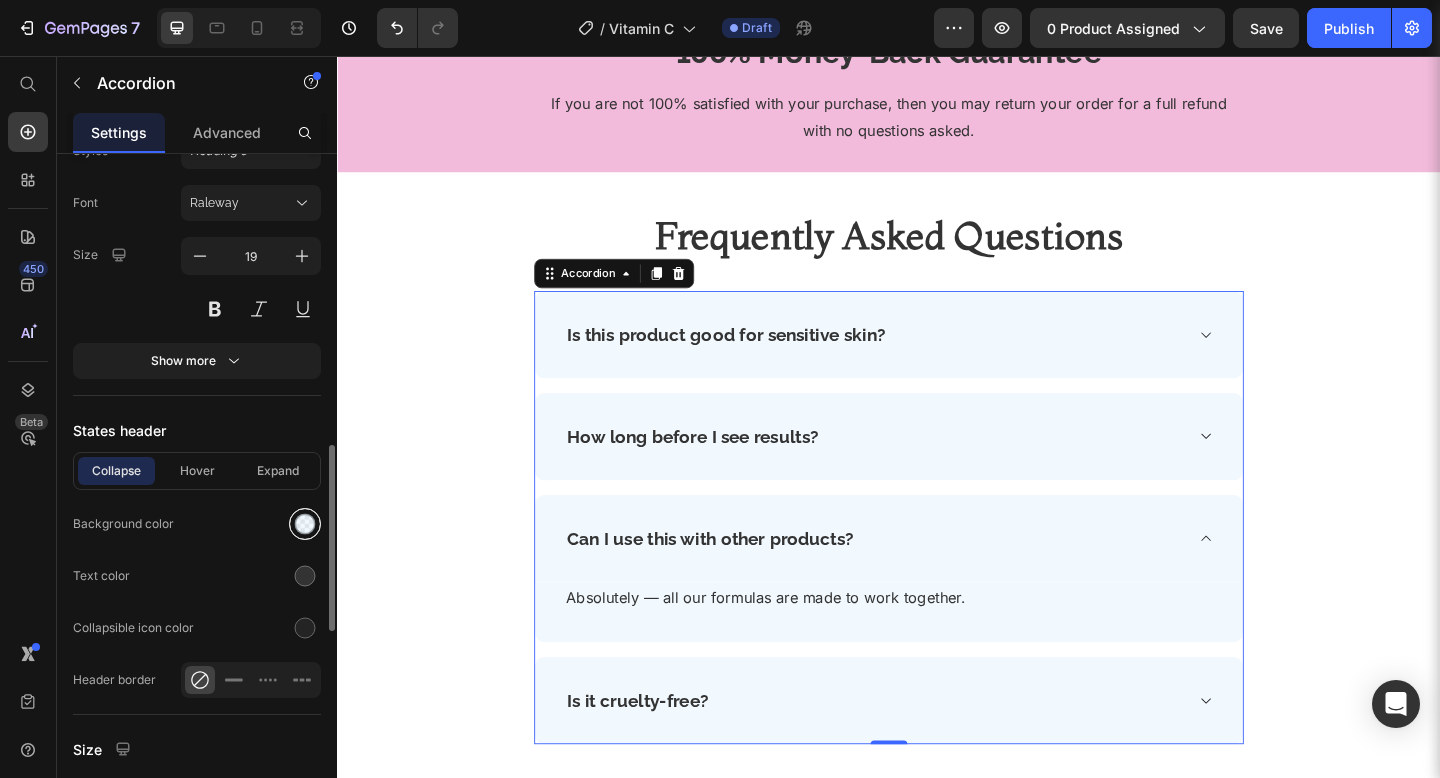 click at bounding box center [305, 524] 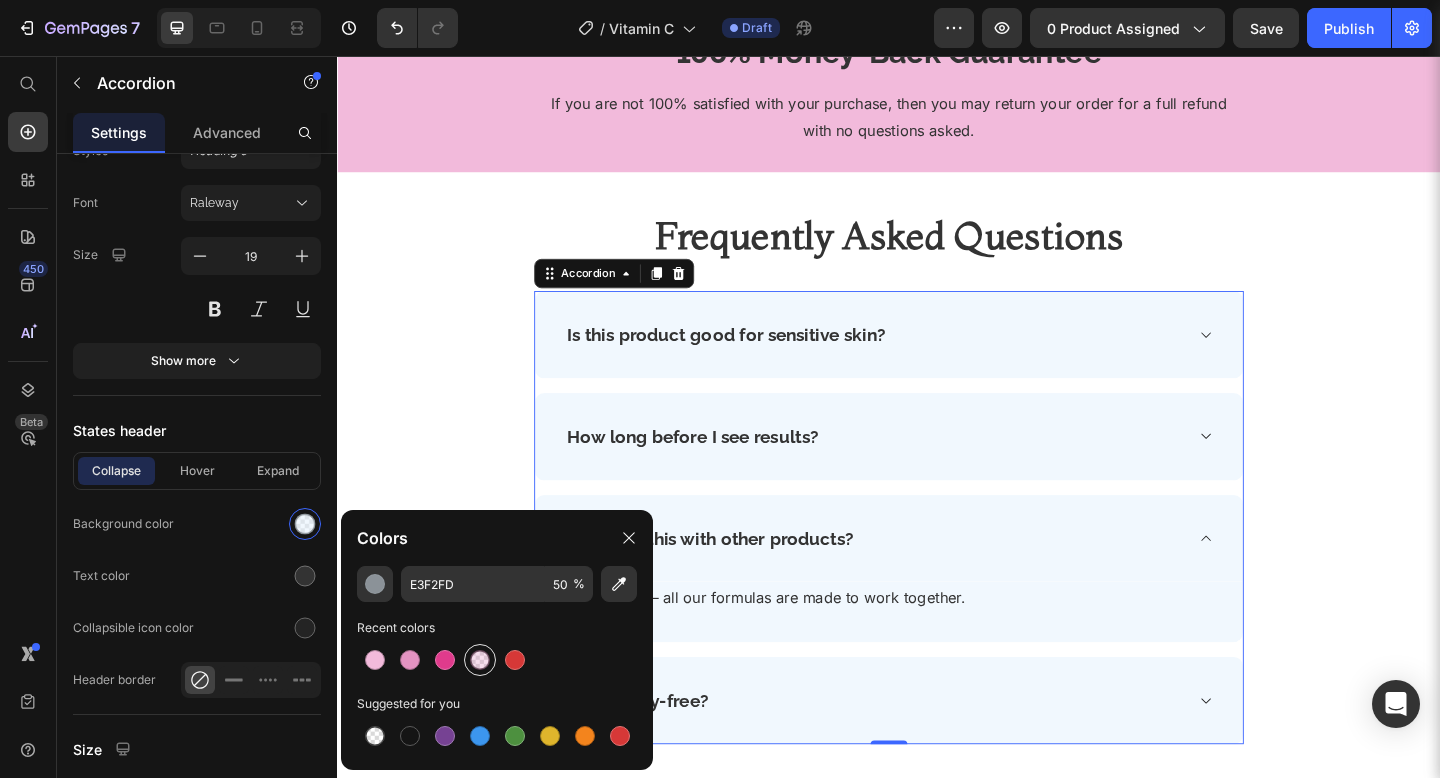 click at bounding box center [480, 660] 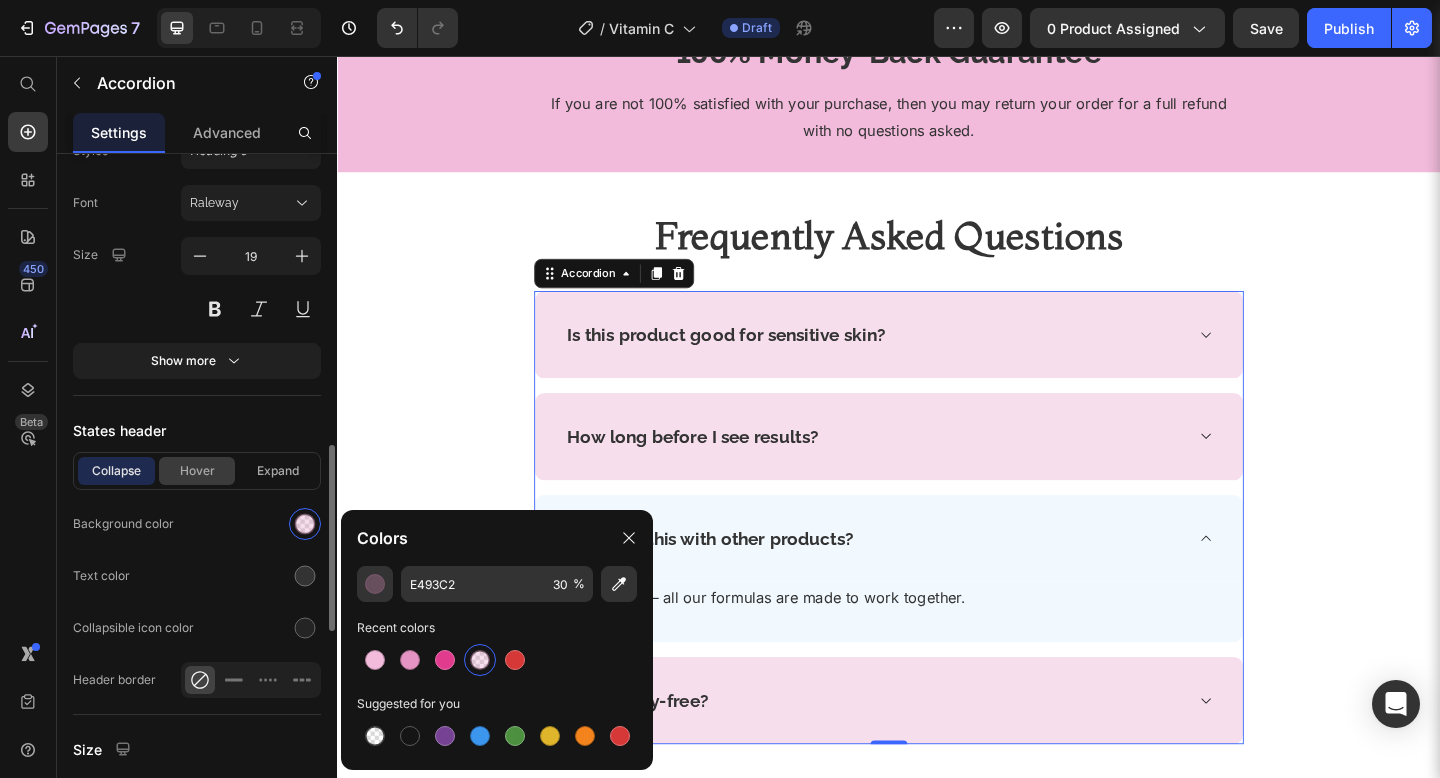 click on "Hover" at bounding box center (197, 471) 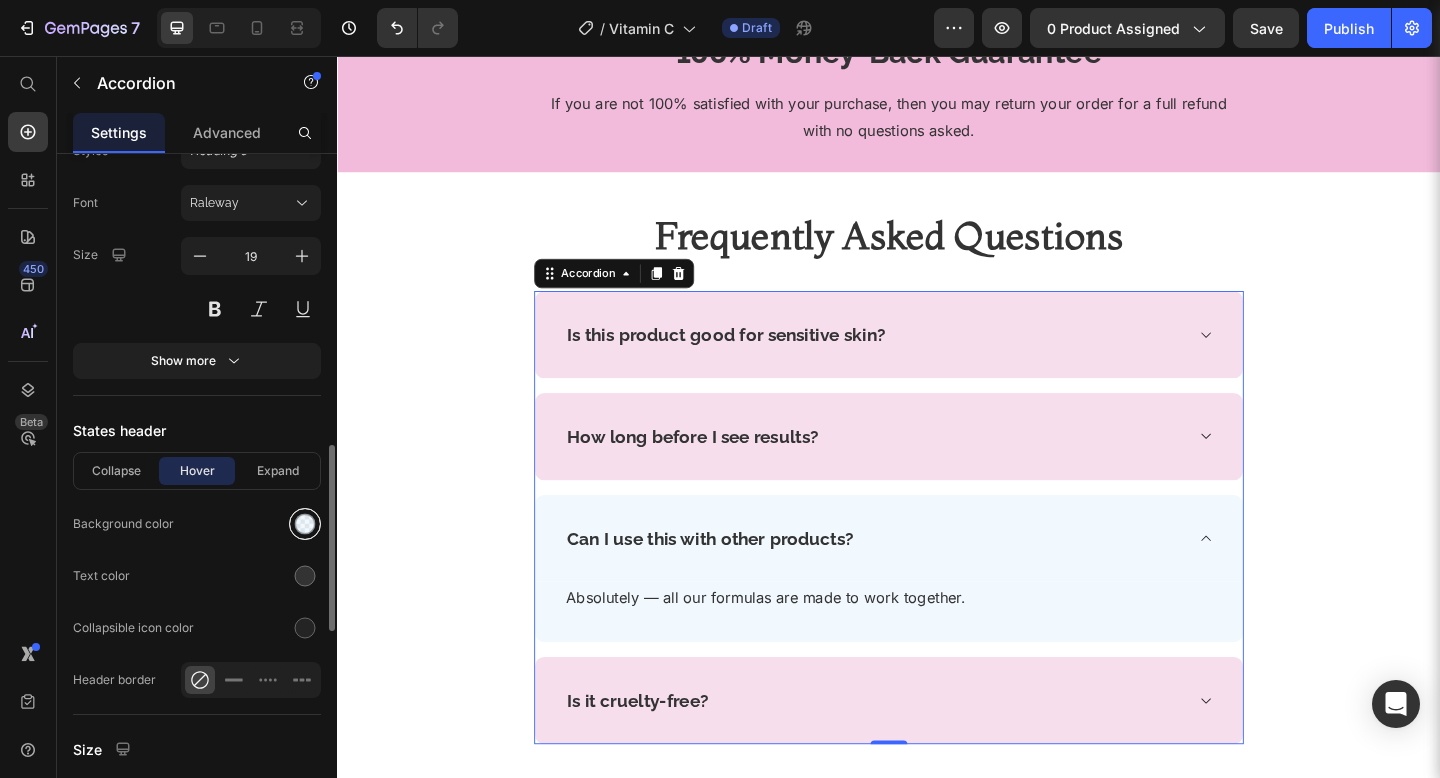 click at bounding box center (305, 524) 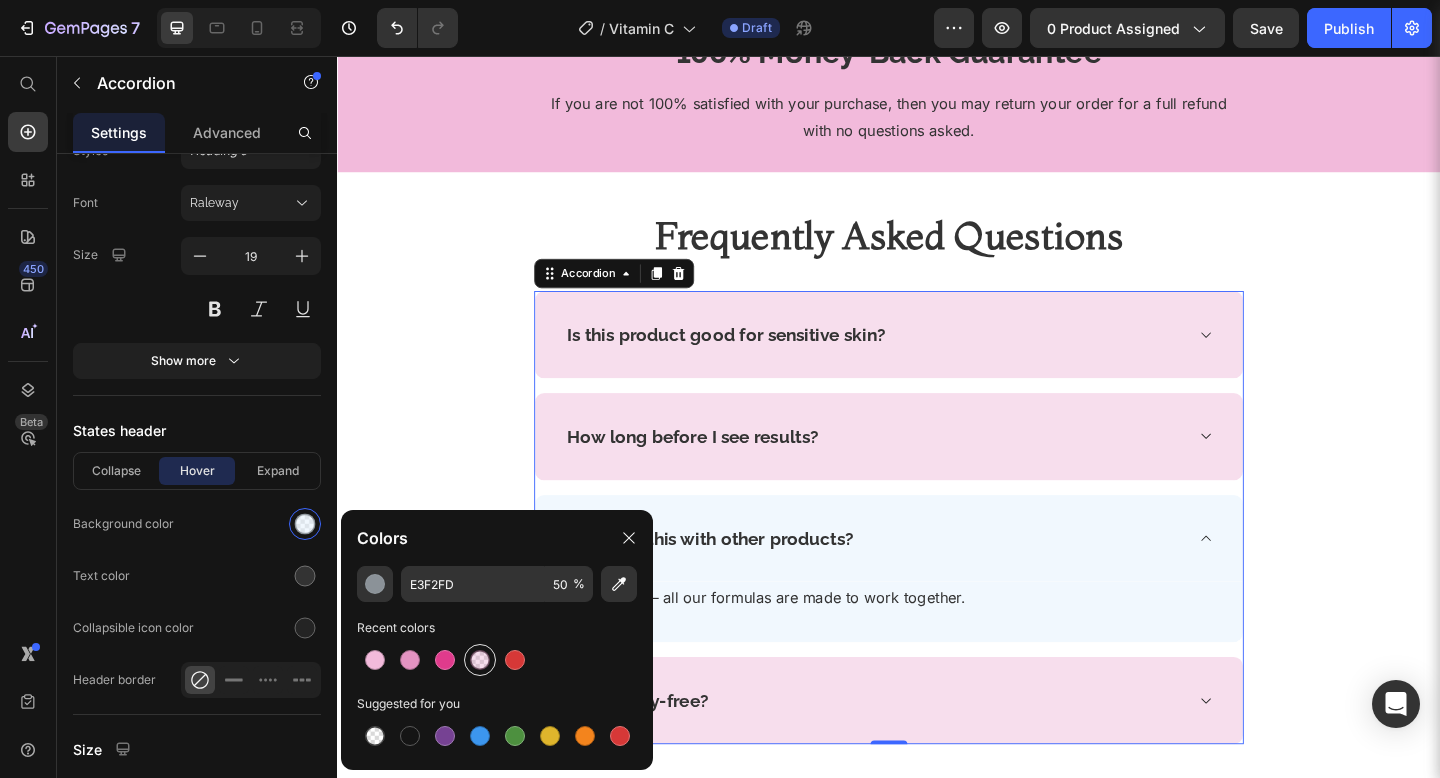 click at bounding box center [480, 660] 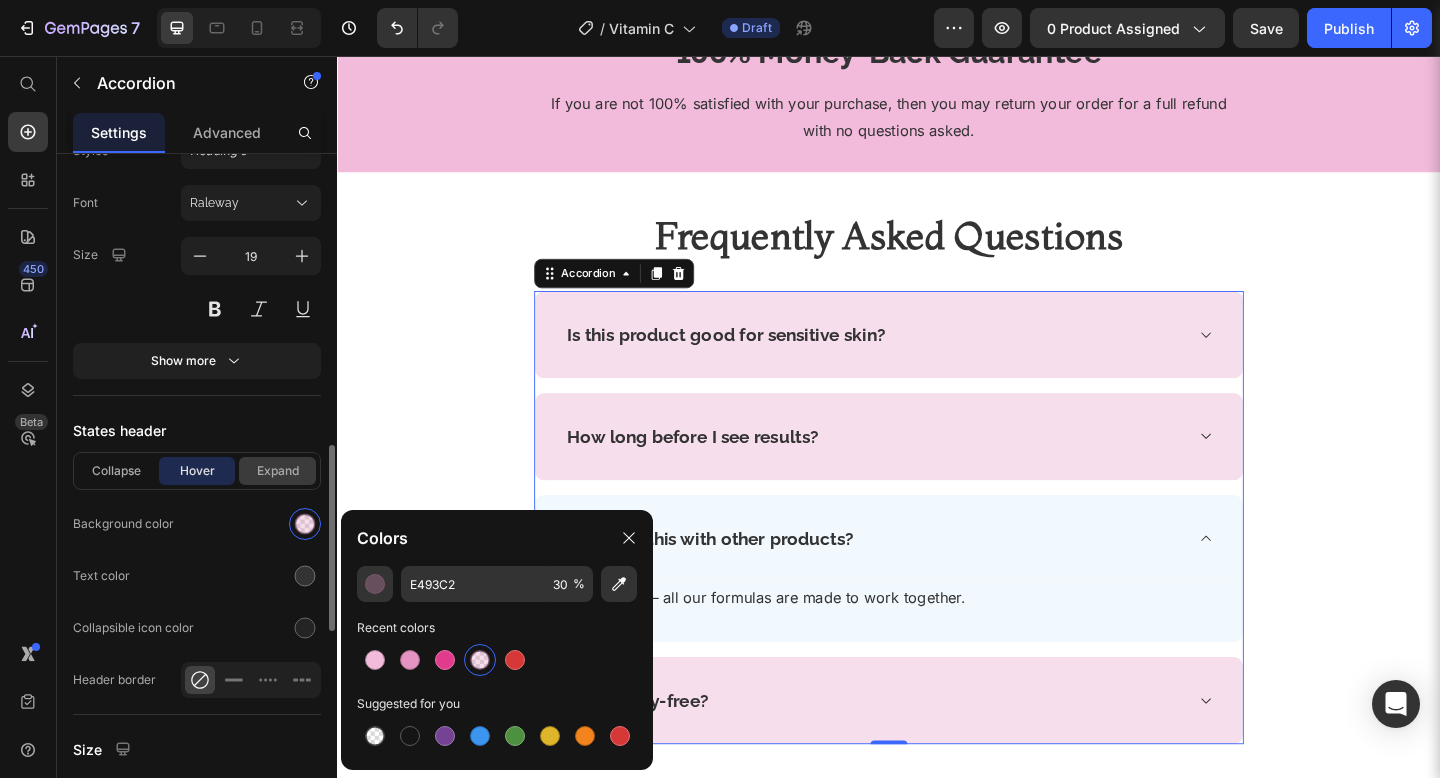 click on "Expand" at bounding box center [277, 471] 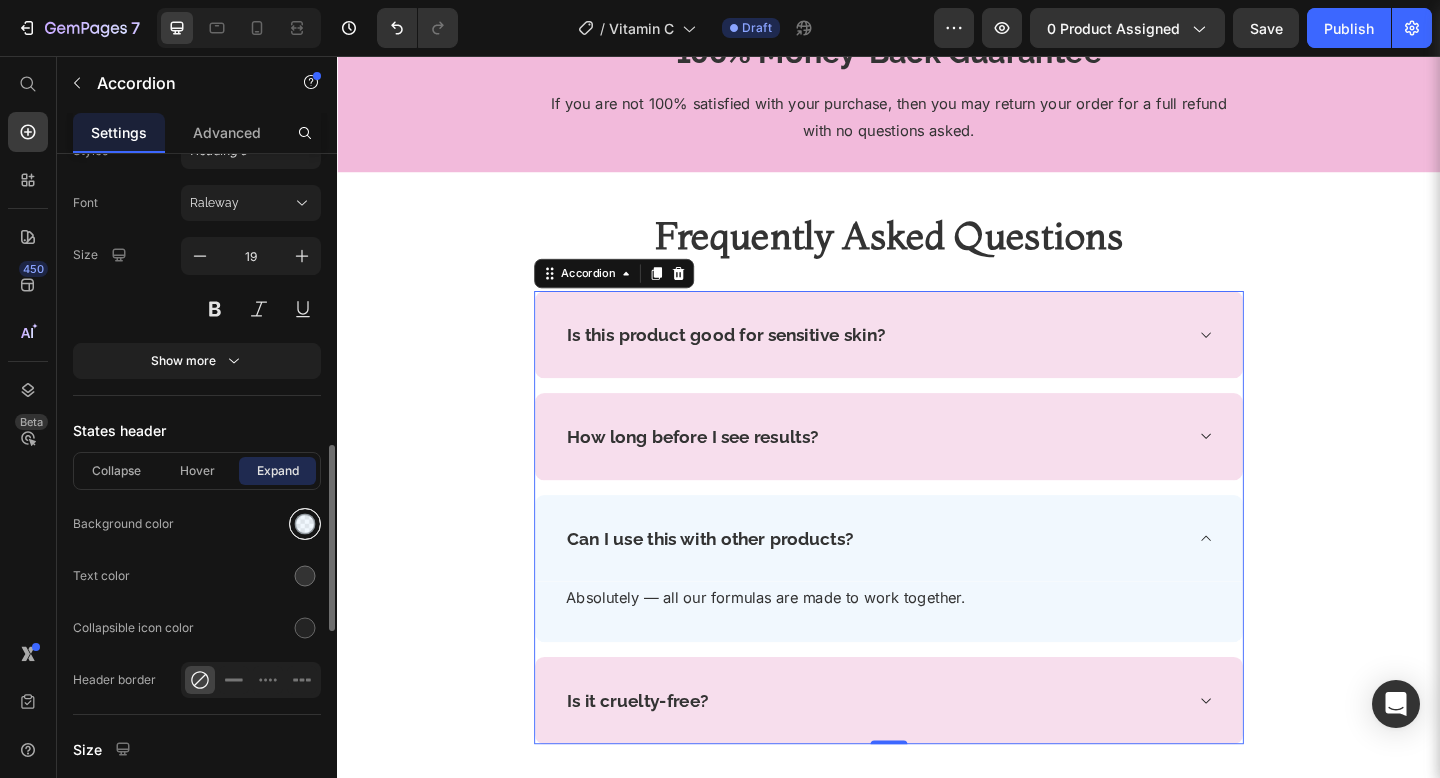 click at bounding box center [305, 524] 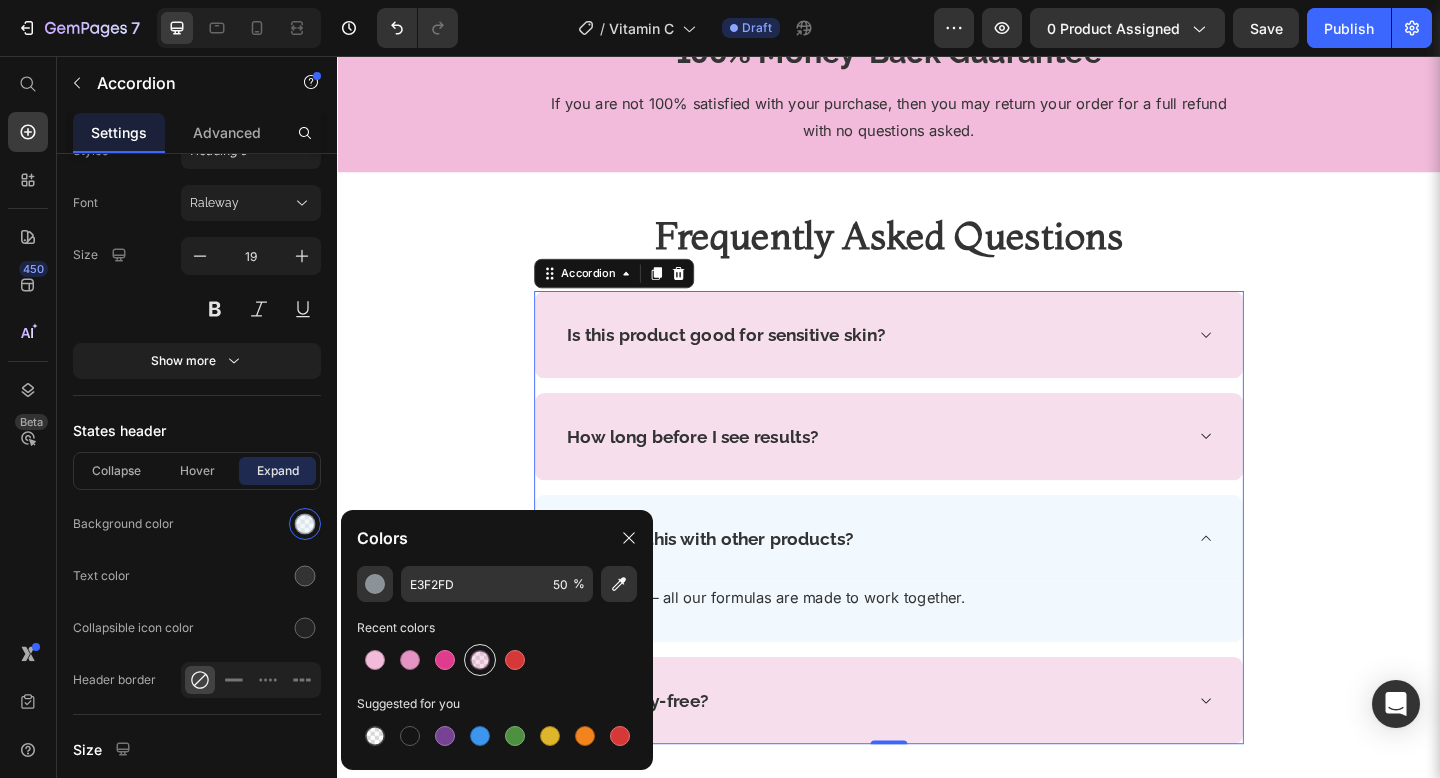 click at bounding box center (480, 660) 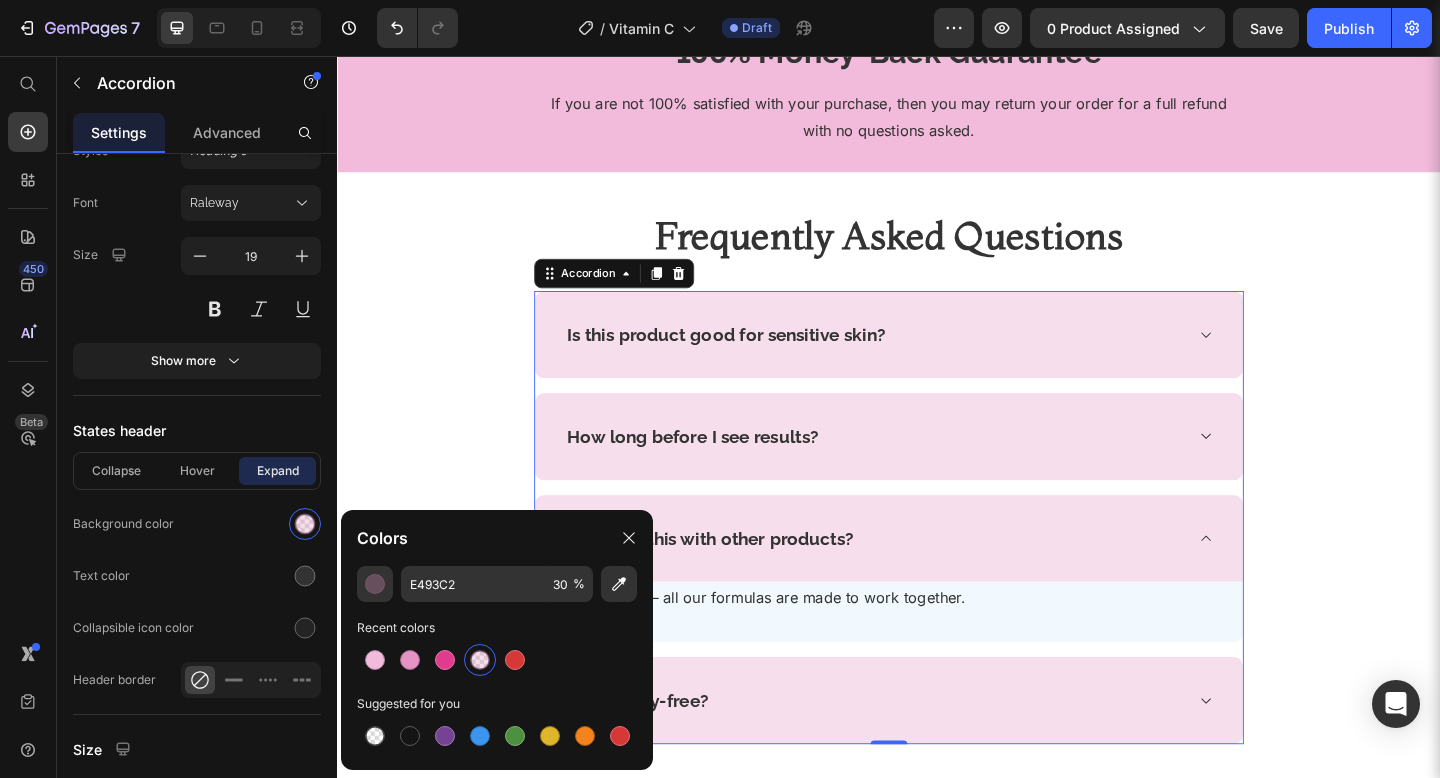 click on "Is this product good for sensitive skin?" at bounding box center (937, 359) 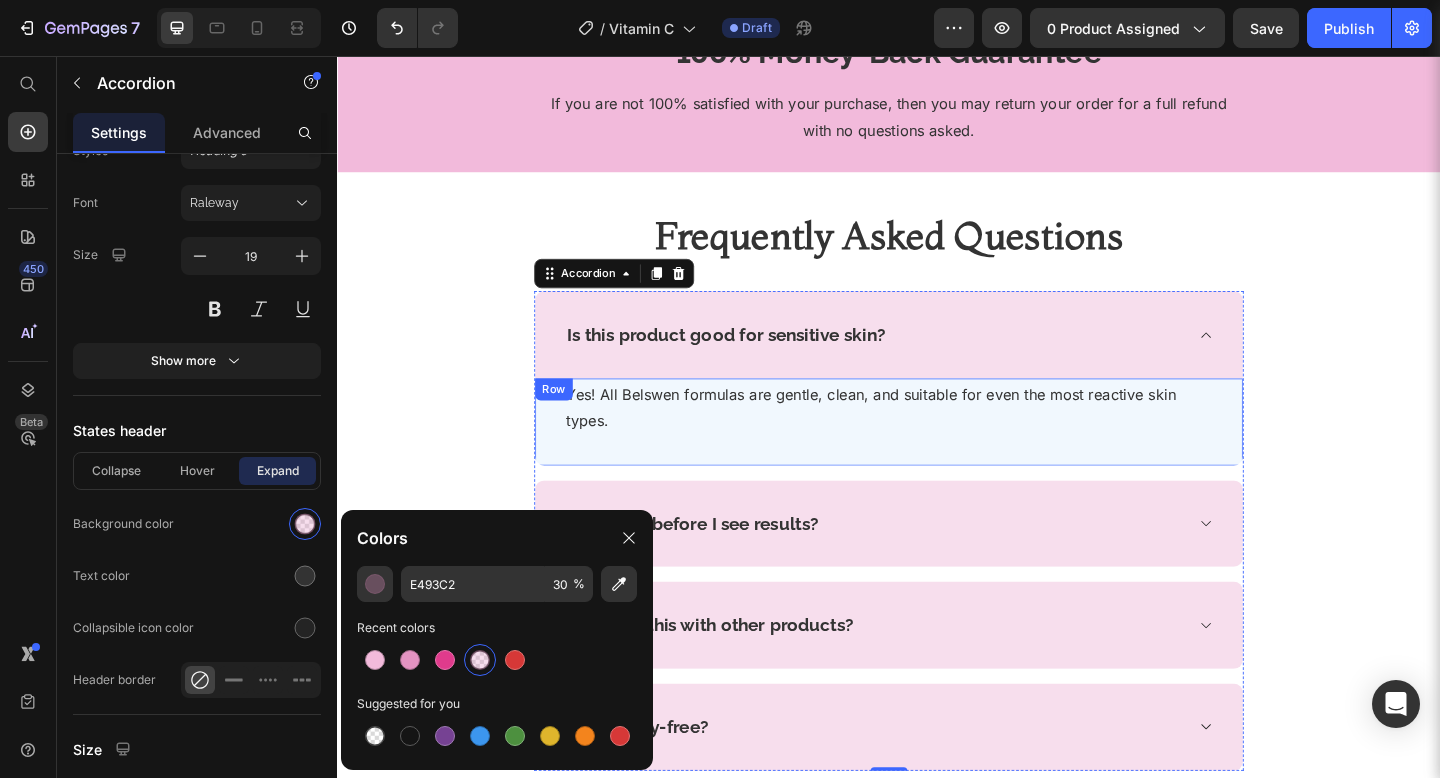 click on "Yes! All Belswen formulas are gentle, clean, and suitable for even the most reactive skin types. Text block Row" at bounding box center (937, 454) 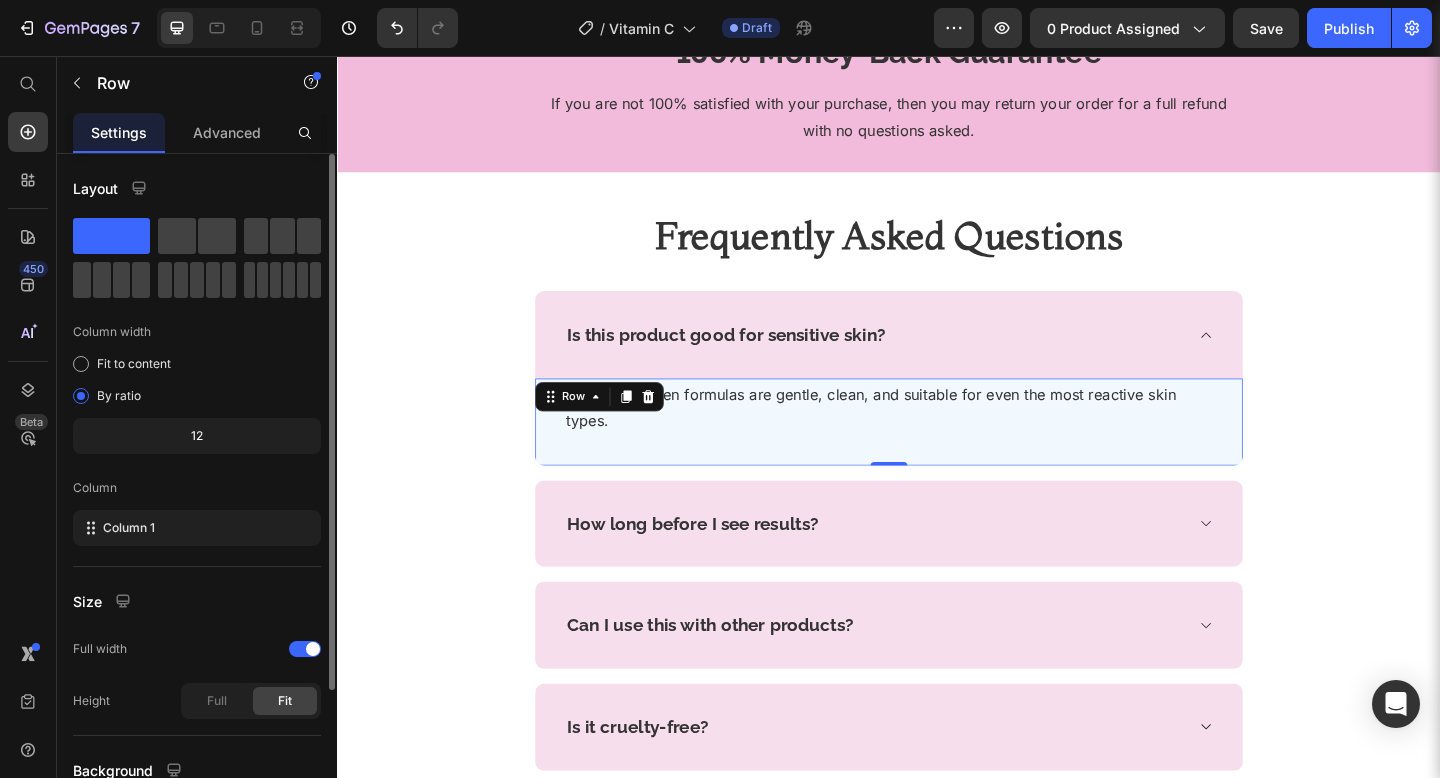 scroll, scrollTop: 179, scrollLeft: 0, axis: vertical 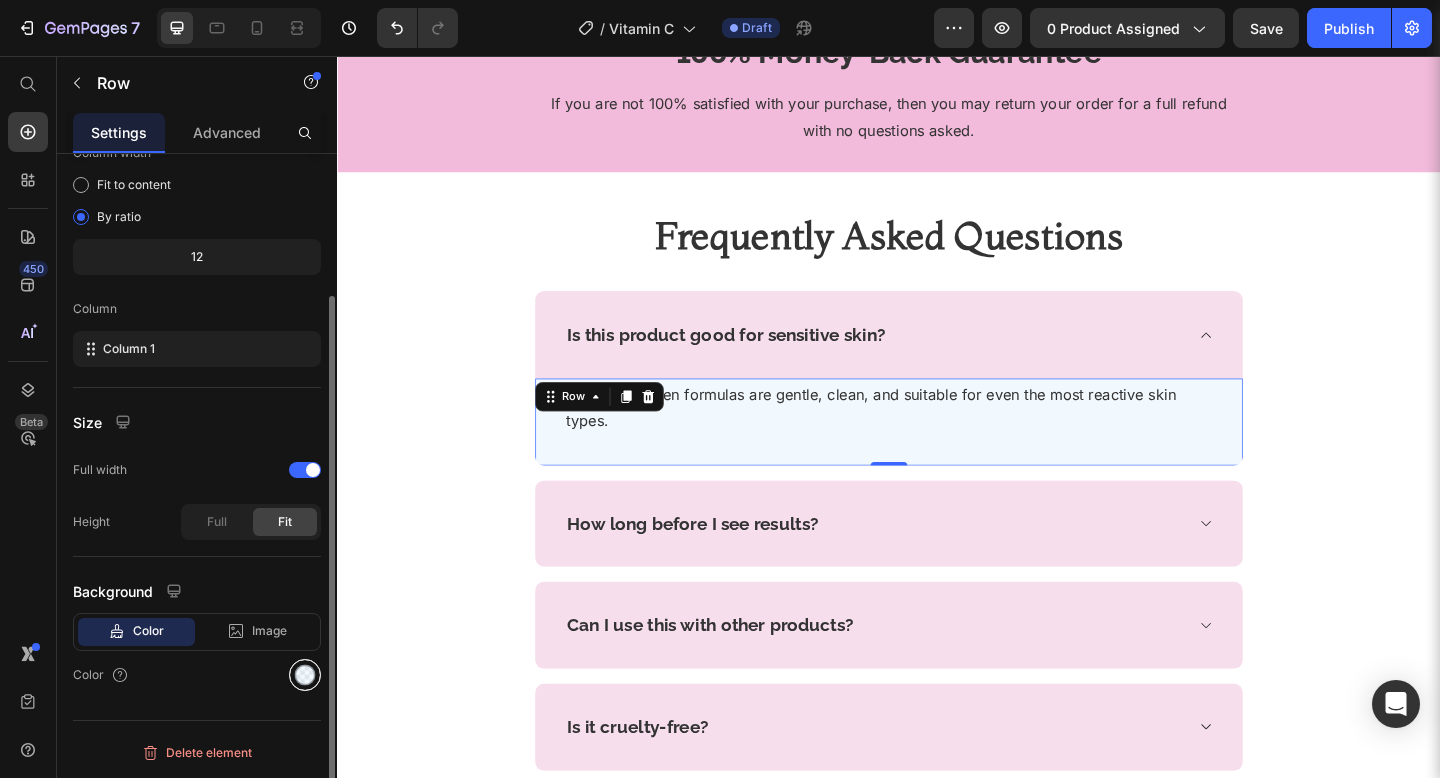 click at bounding box center [305, 675] 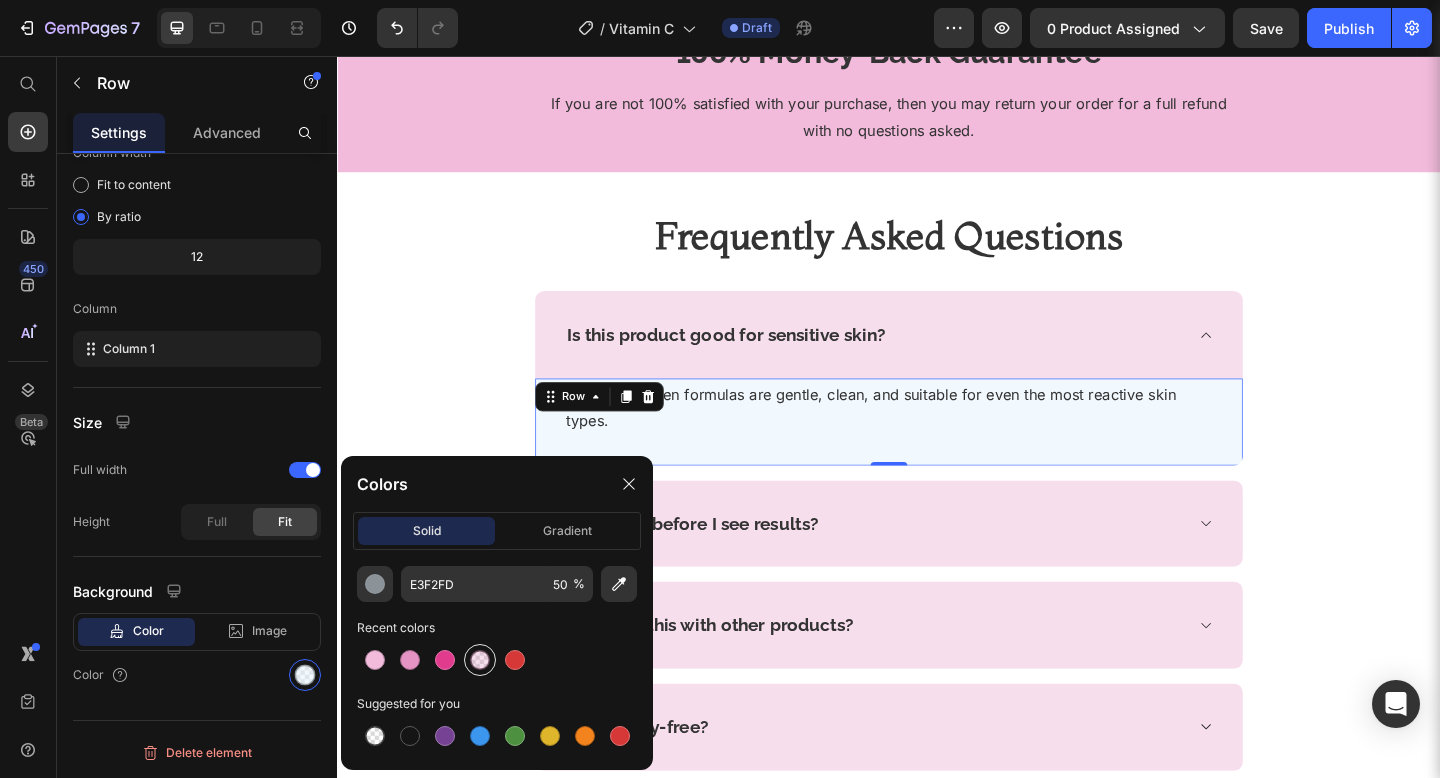 click at bounding box center (480, 660) 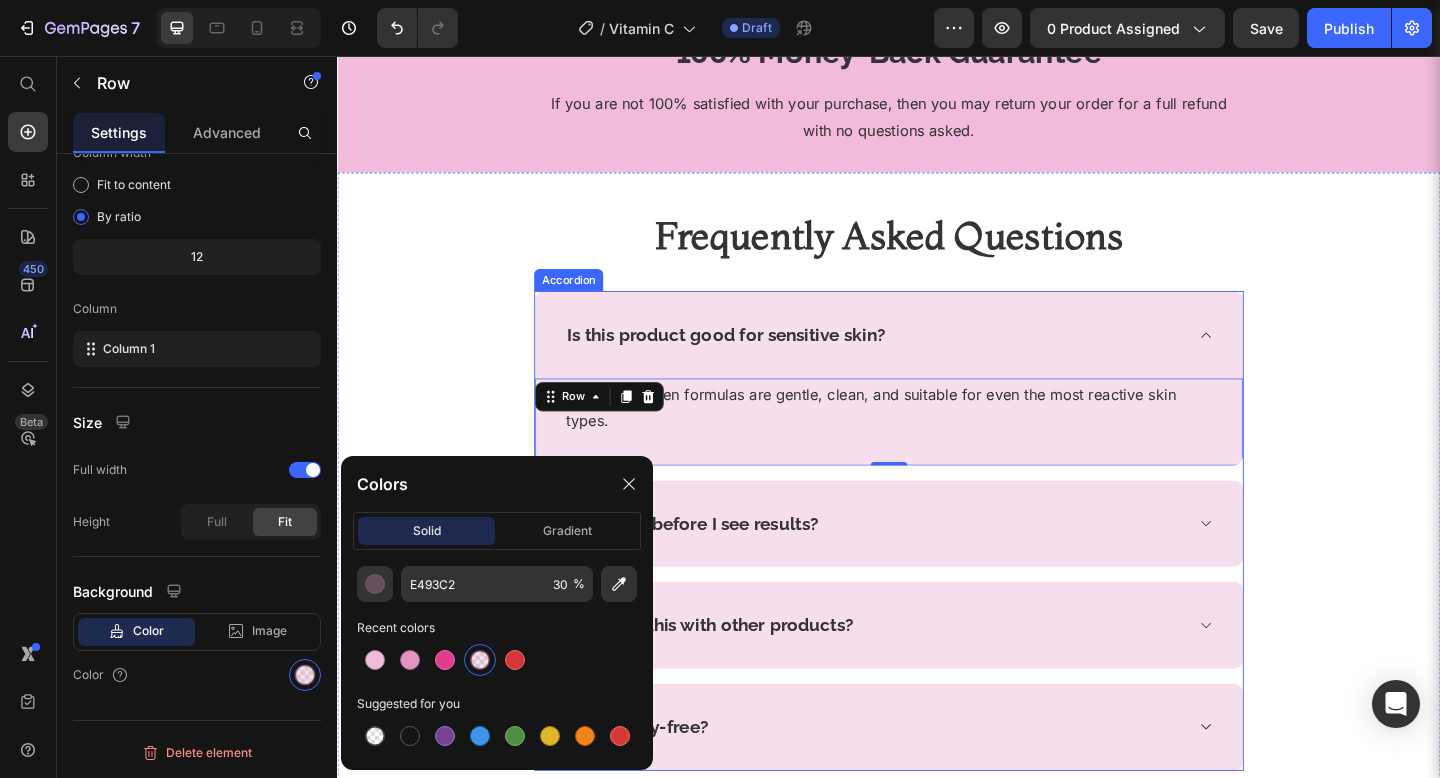 click 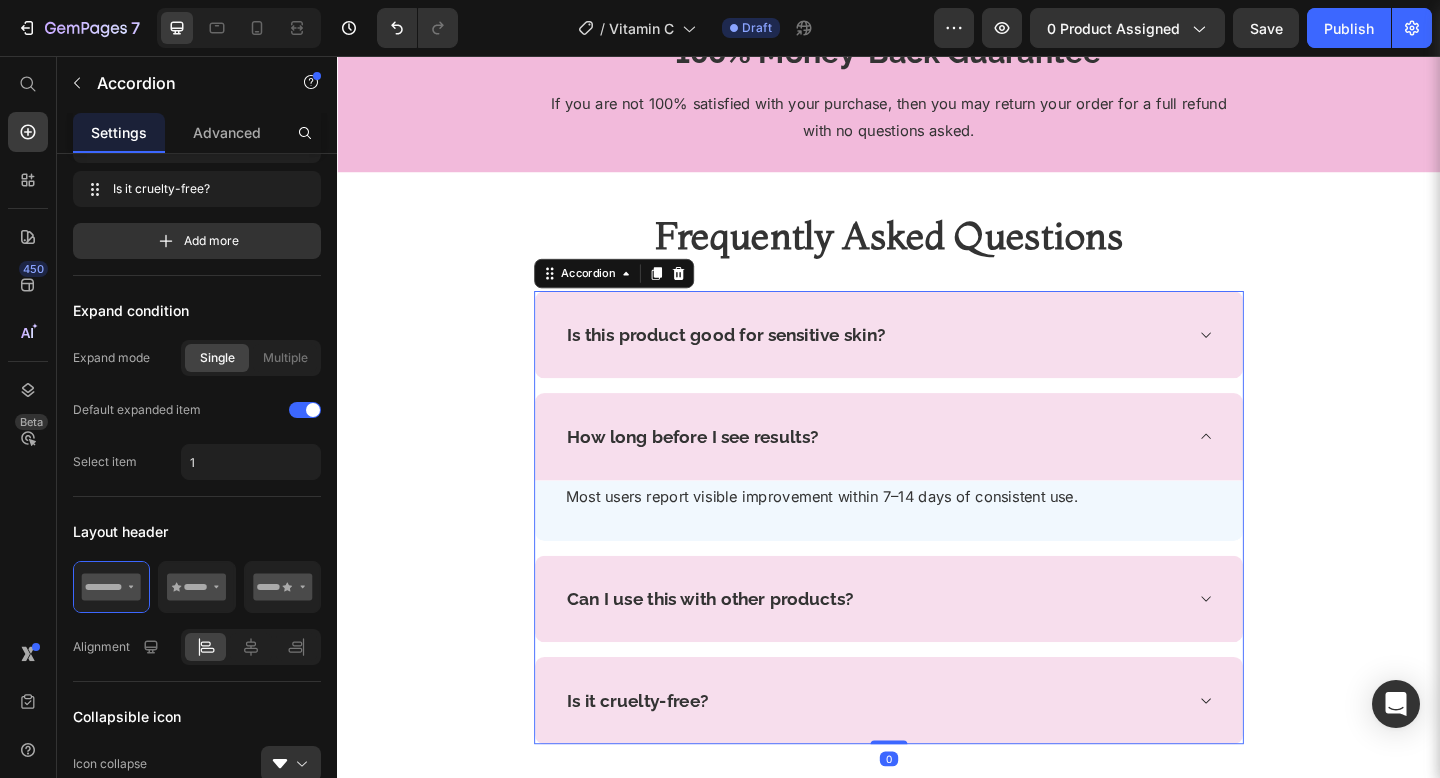 scroll, scrollTop: 0, scrollLeft: 0, axis: both 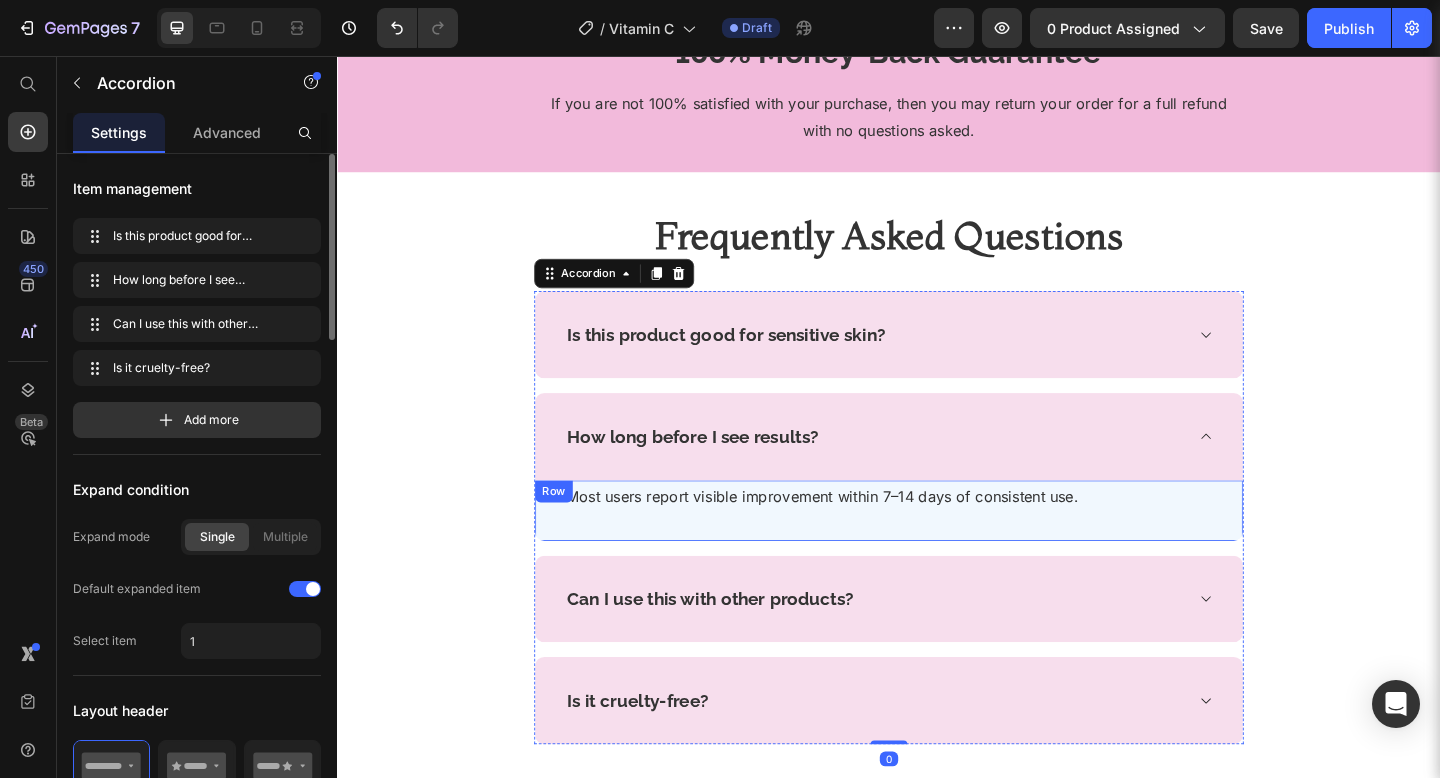 click on "Most users report visible improvement within 7–14 days of consistent use. Text block Row" at bounding box center [937, 551] 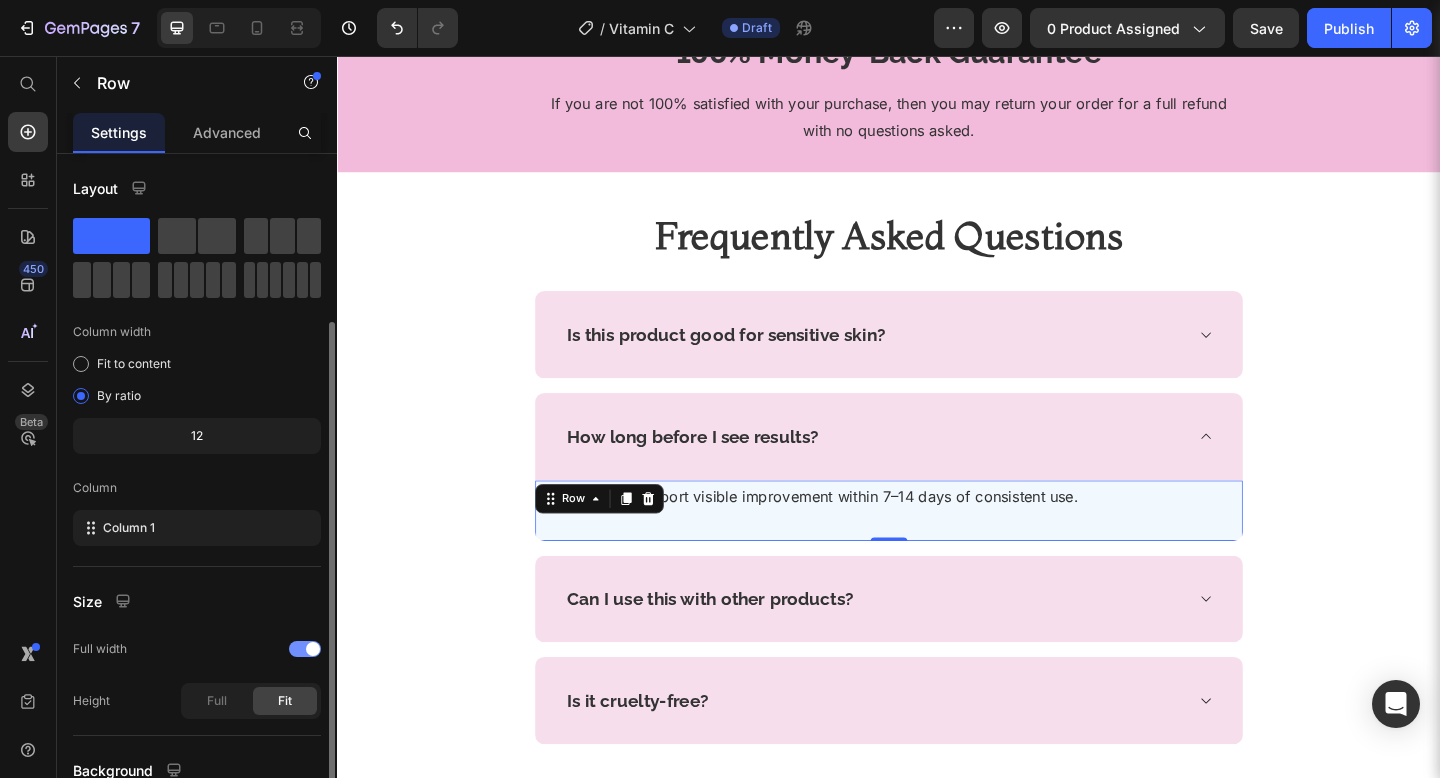 scroll, scrollTop: 179, scrollLeft: 0, axis: vertical 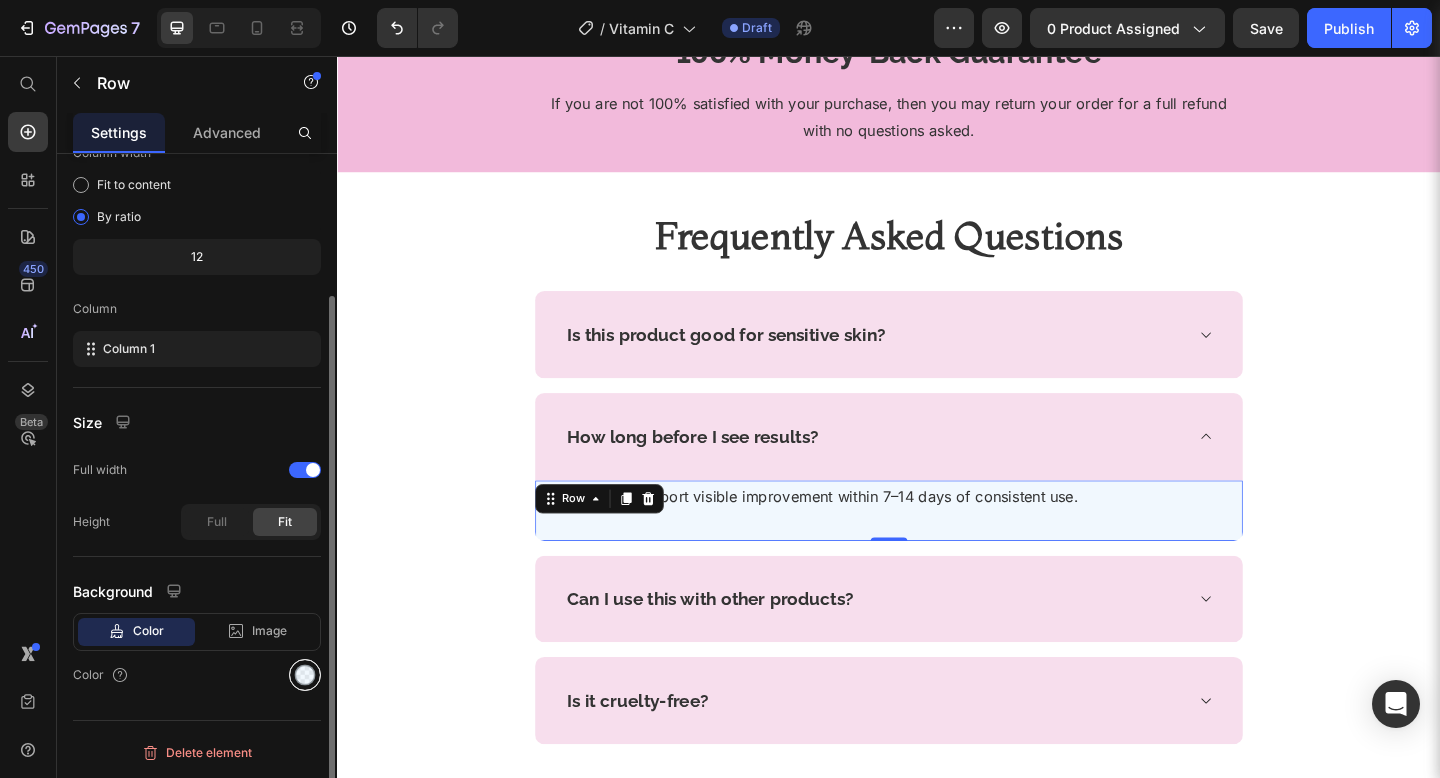 click at bounding box center [305, 675] 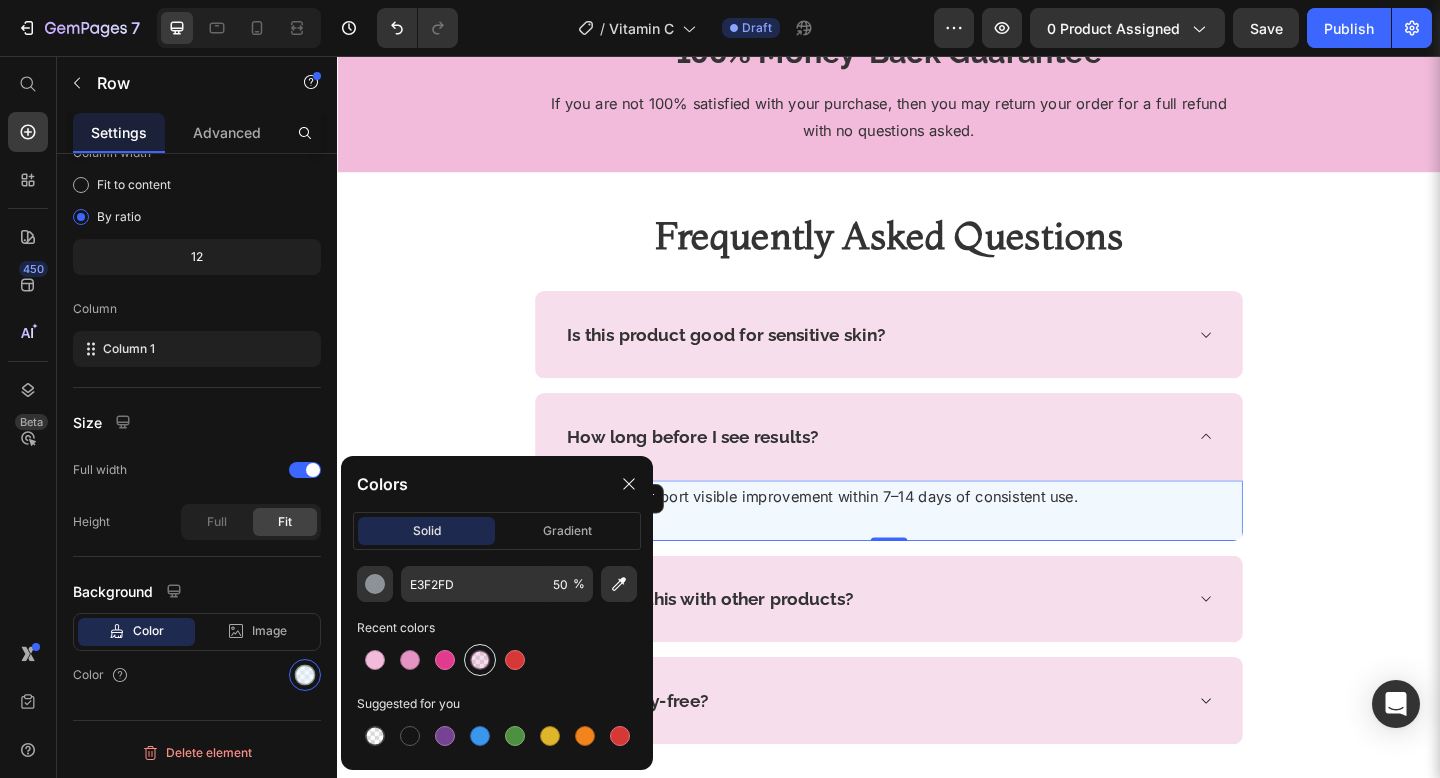 click at bounding box center (480, 660) 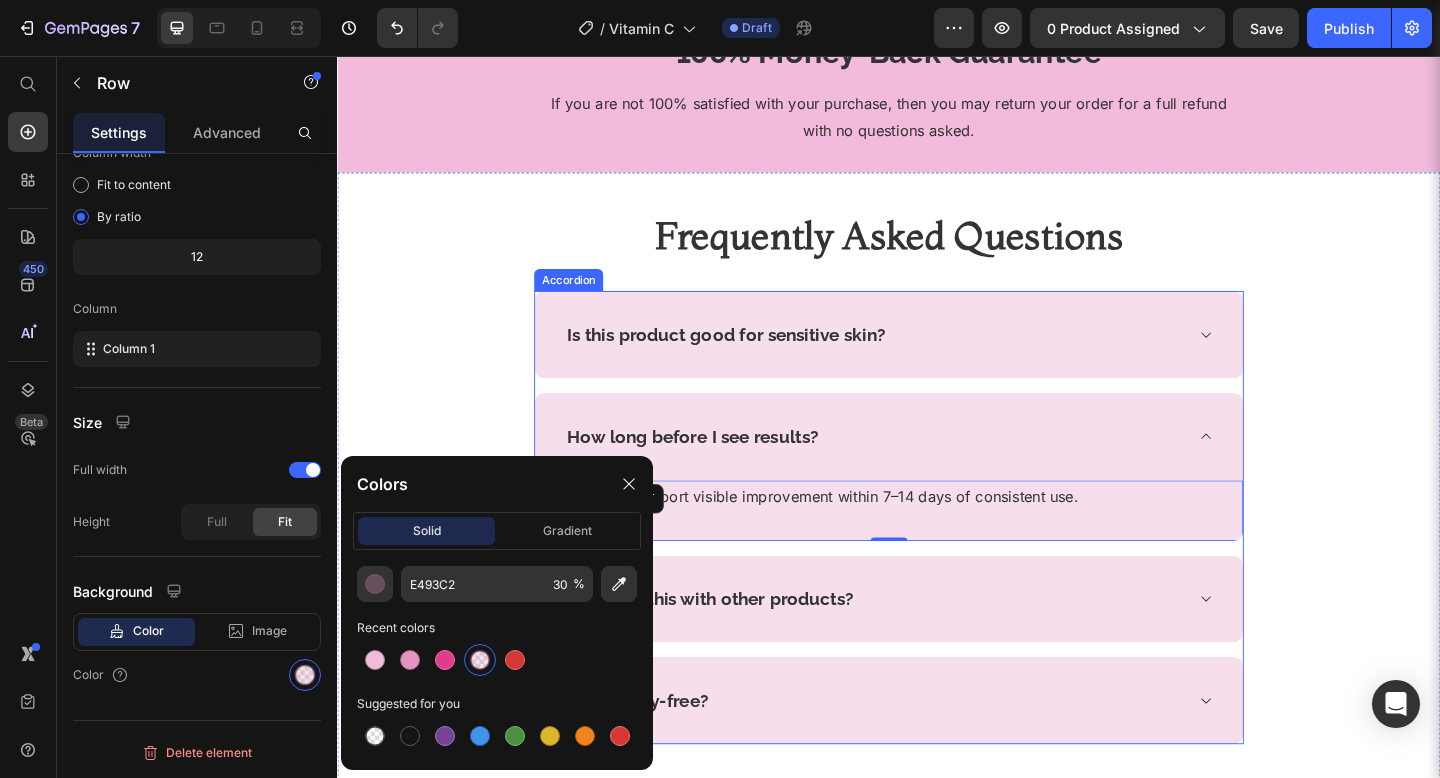 click on "Can I use this with other products?" at bounding box center [937, 647] 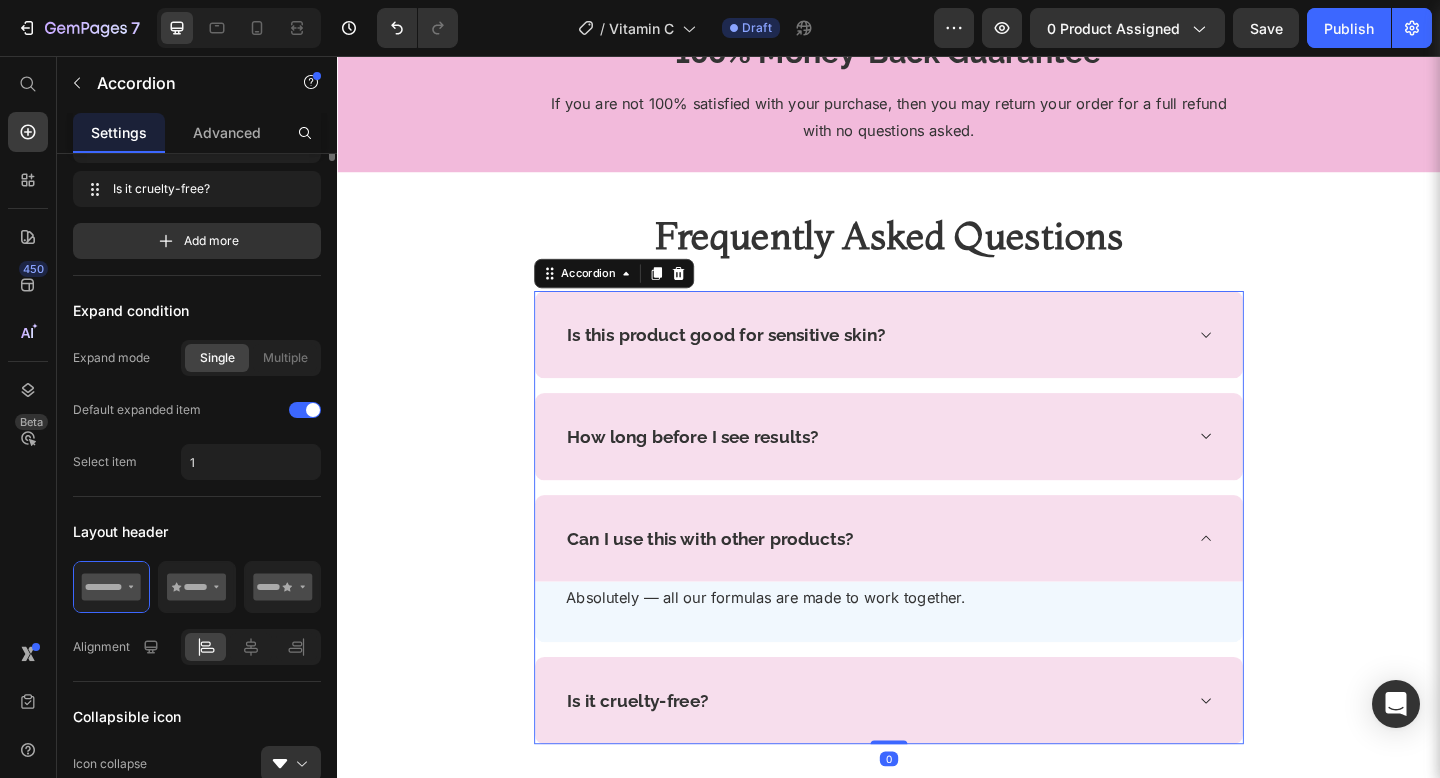 scroll, scrollTop: 0, scrollLeft: 0, axis: both 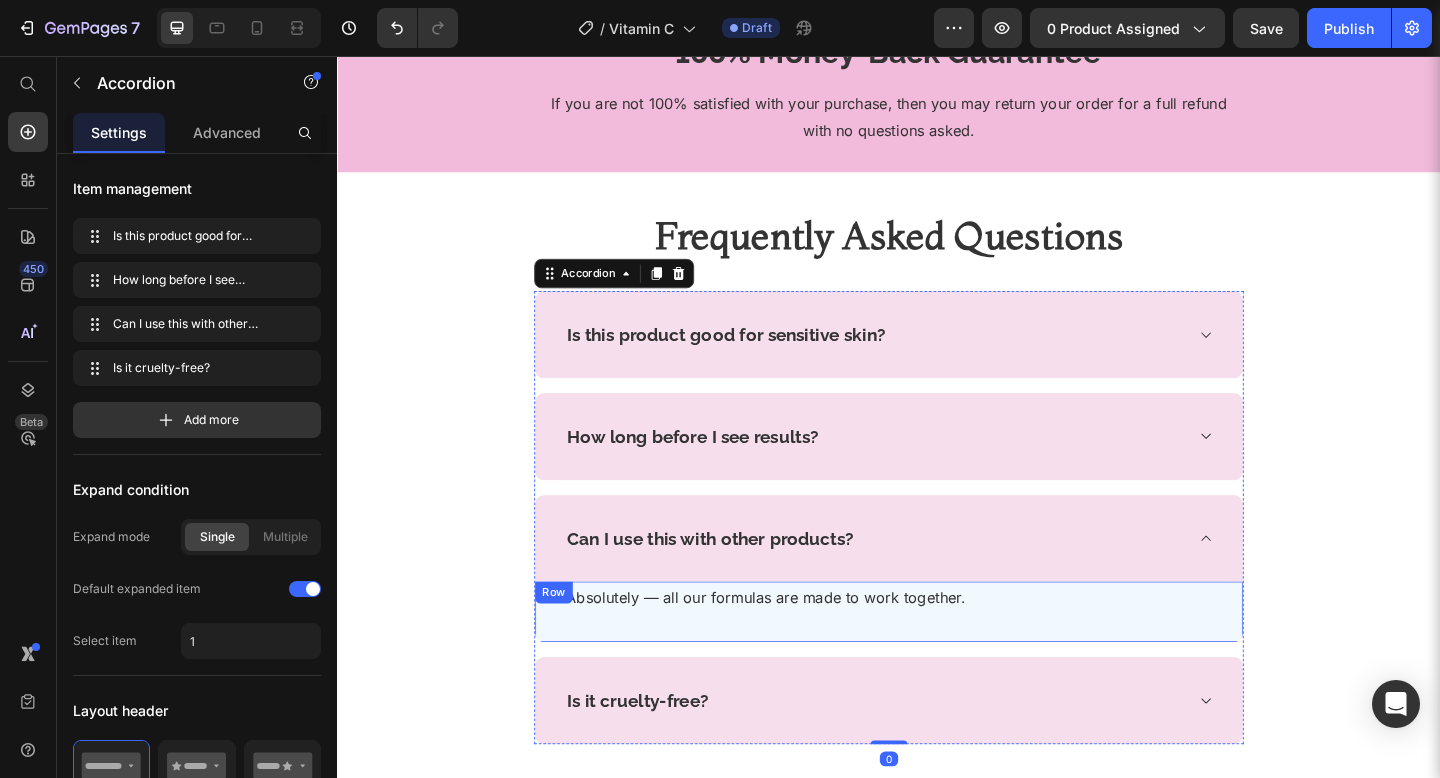 click on "Absolutely — all our formulas are made to work together. Text block Row" at bounding box center (937, 661) 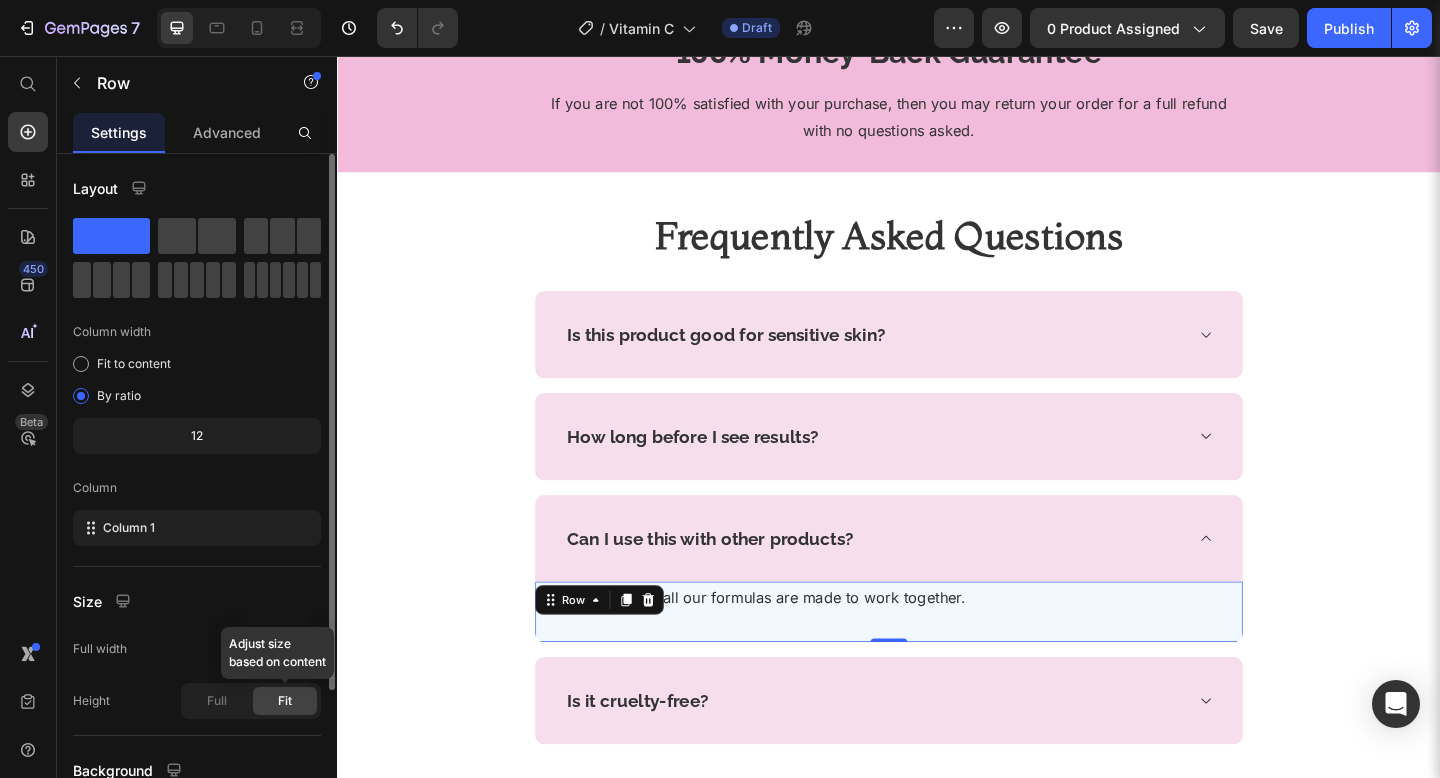 scroll, scrollTop: 179, scrollLeft: 0, axis: vertical 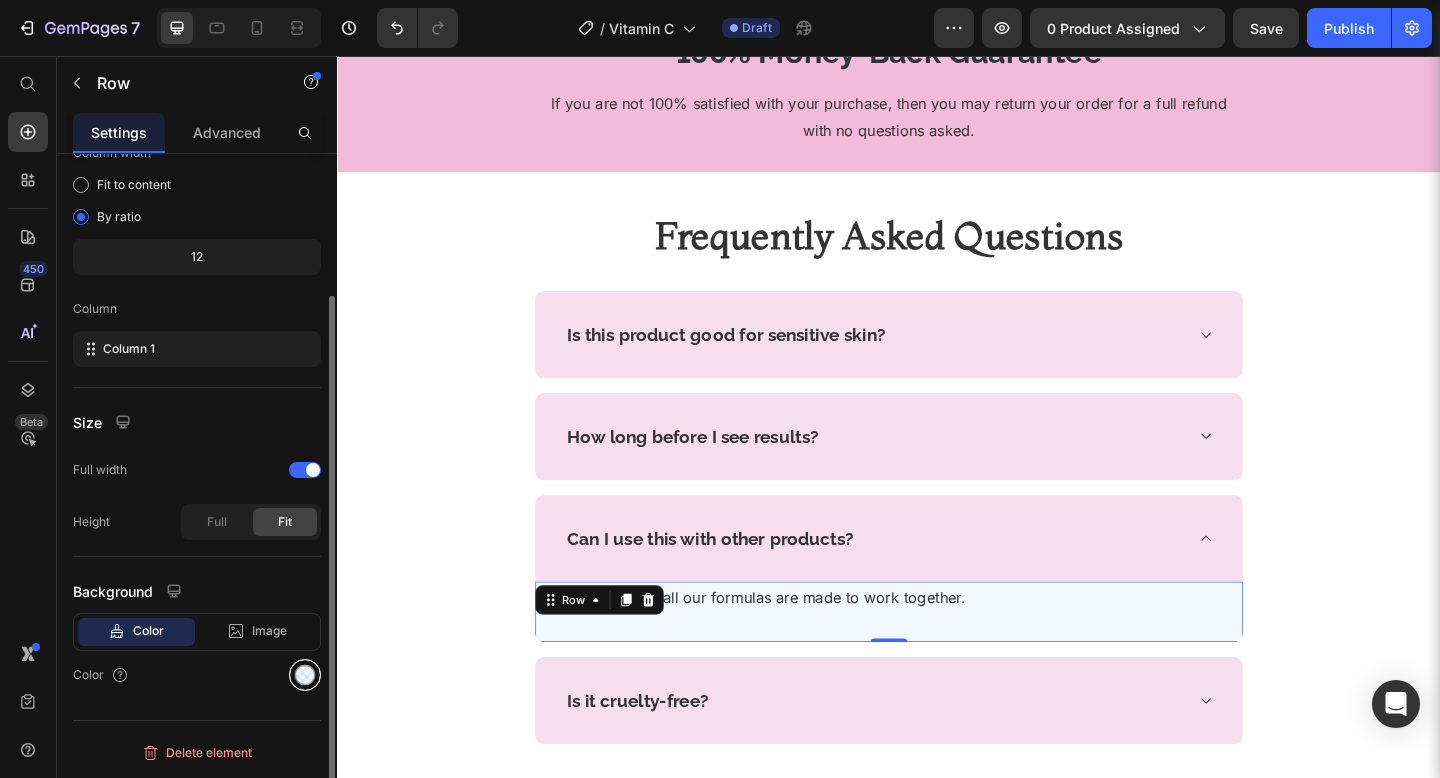 click at bounding box center [305, 675] 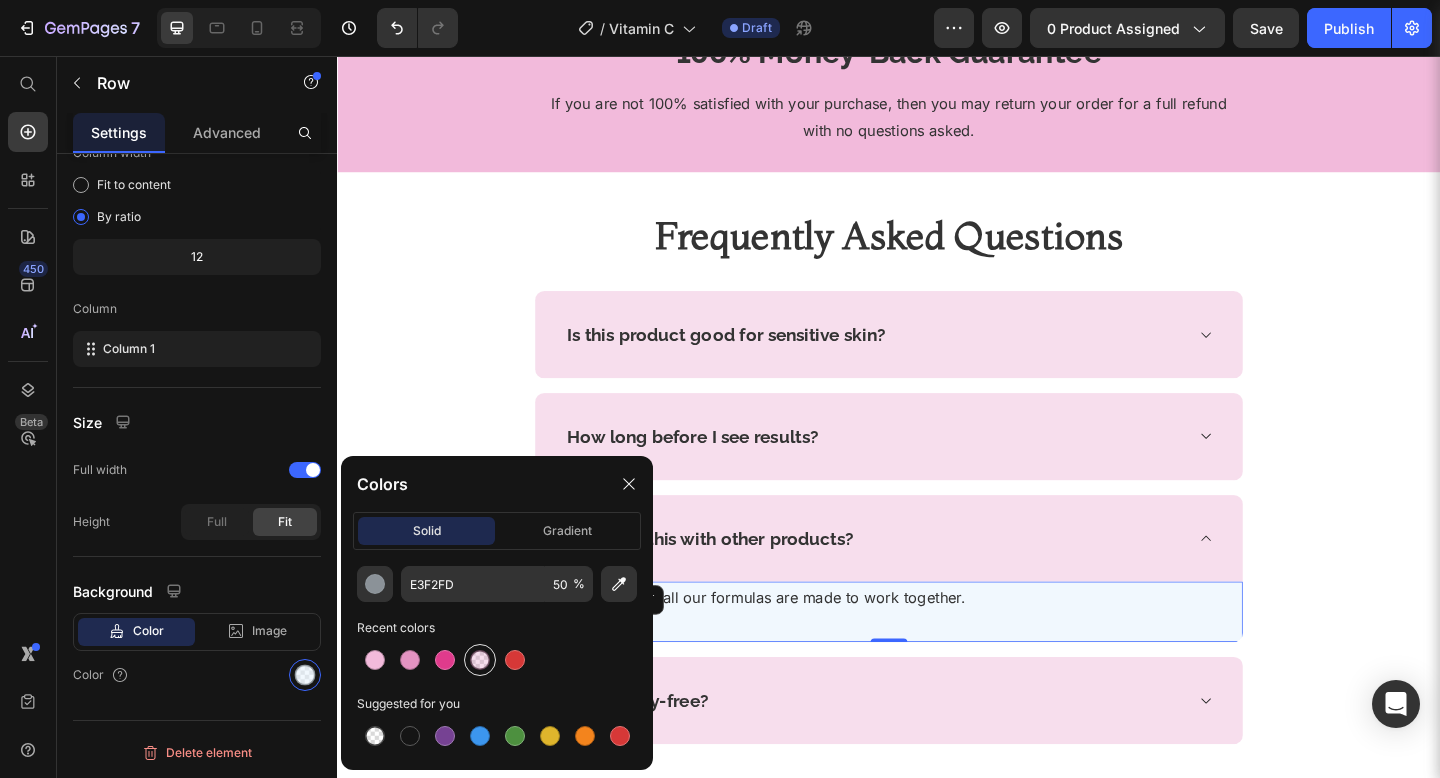 click at bounding box center (480, 660) 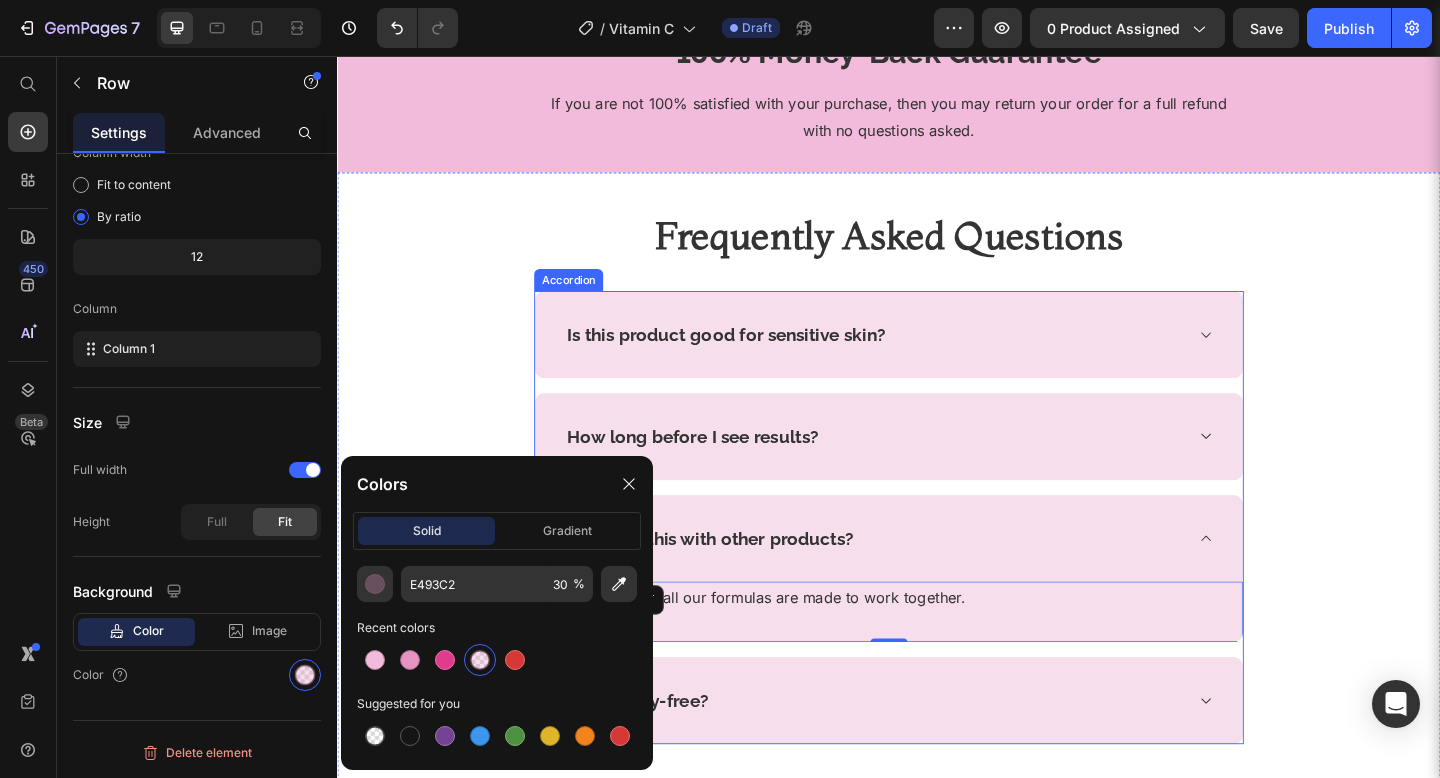 click on "Is it cruelty-free?" at bounding box center (937, 757) 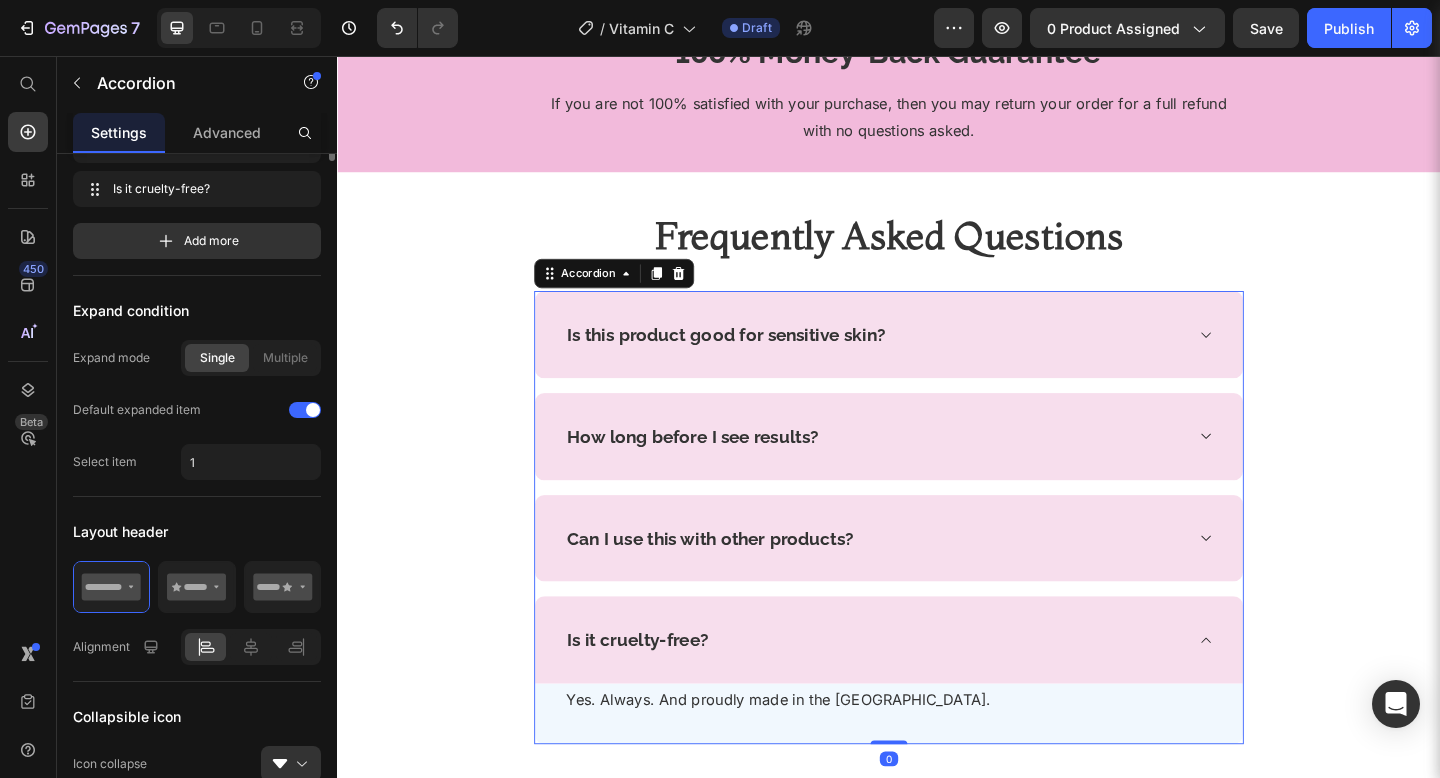 scroll, scrollTop: 0, scrollLeft: 0, axis: both 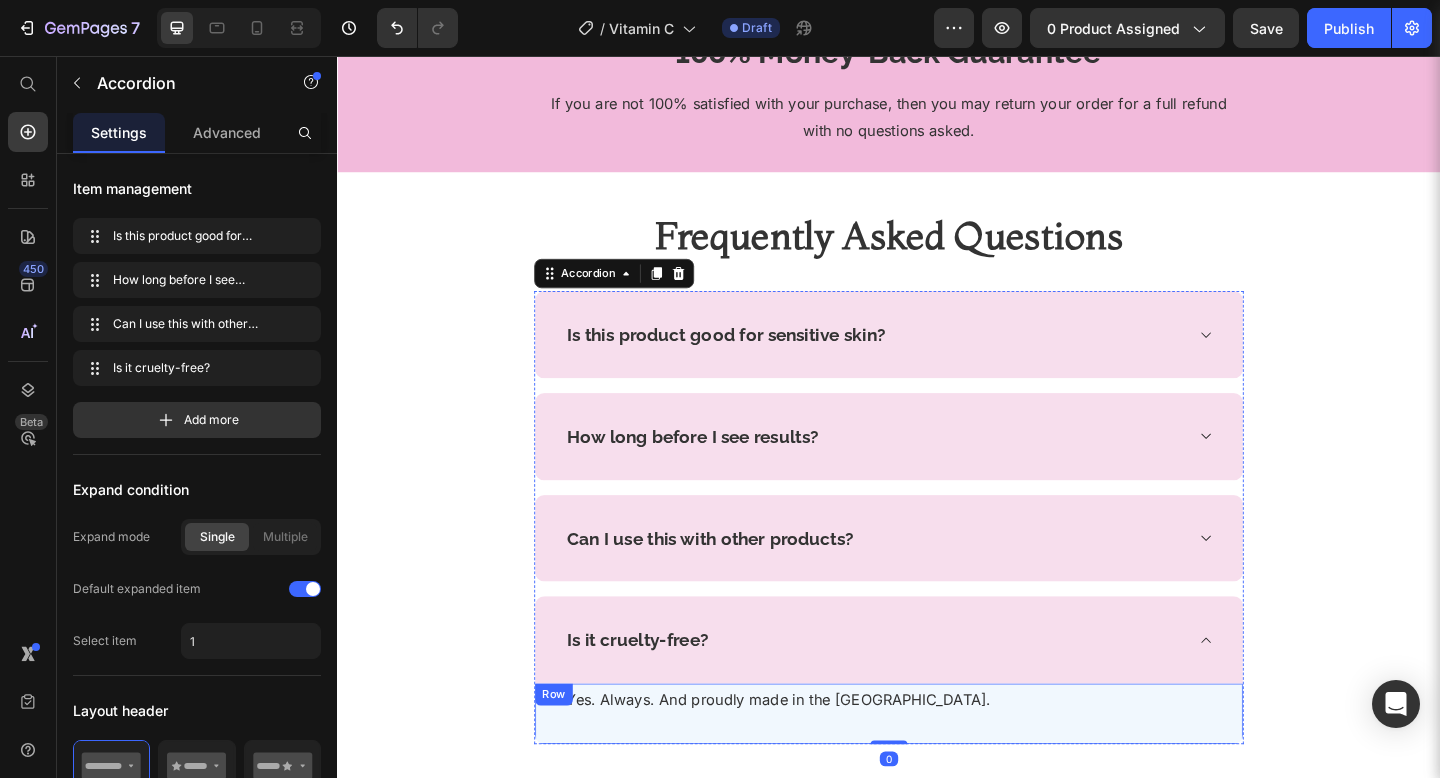 click on "Yes. Always. And proudly made in the [GEOGRAPHIC_DATA]. Text block Row" at bounding box center [937, 772] 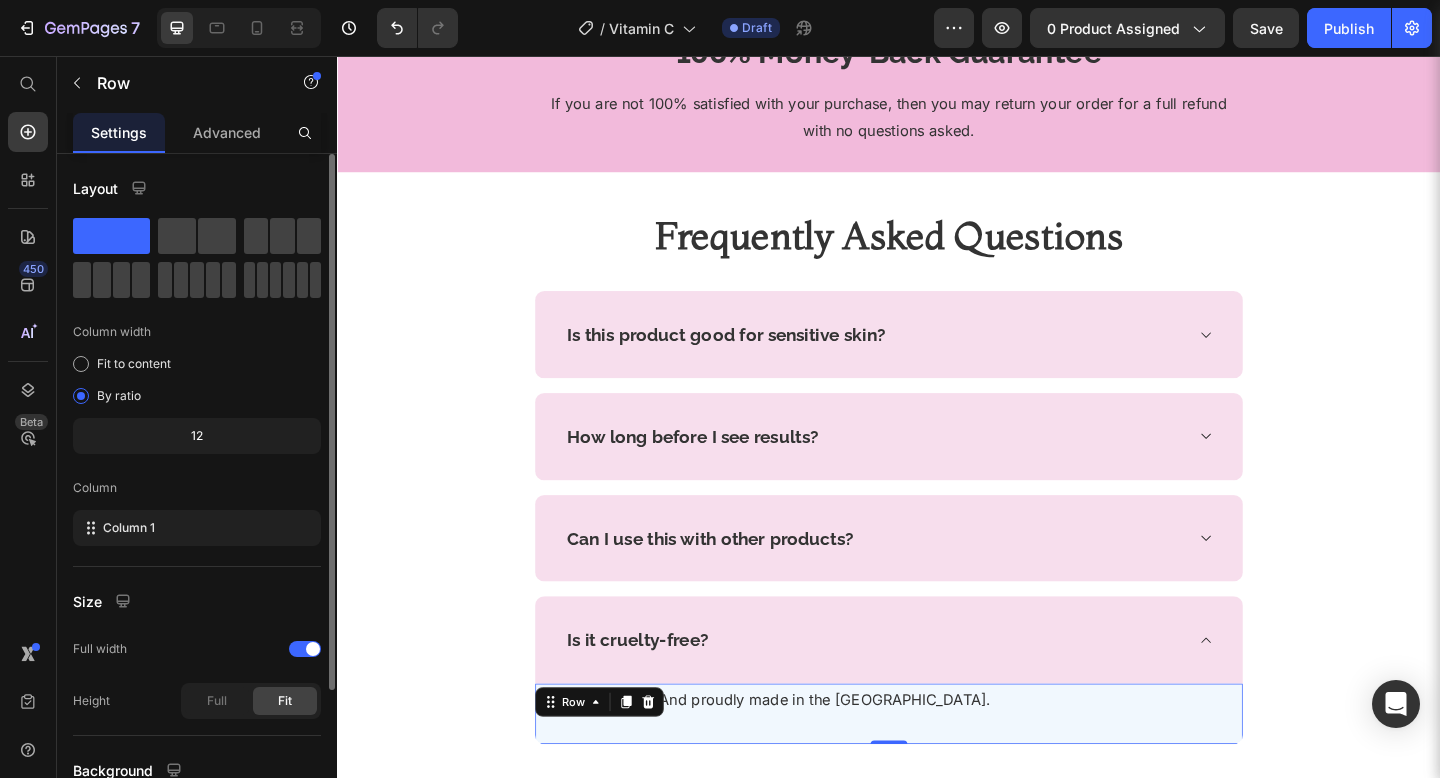 scroll, scrollTop: 179, scrollLeft: 0, axis: vertical 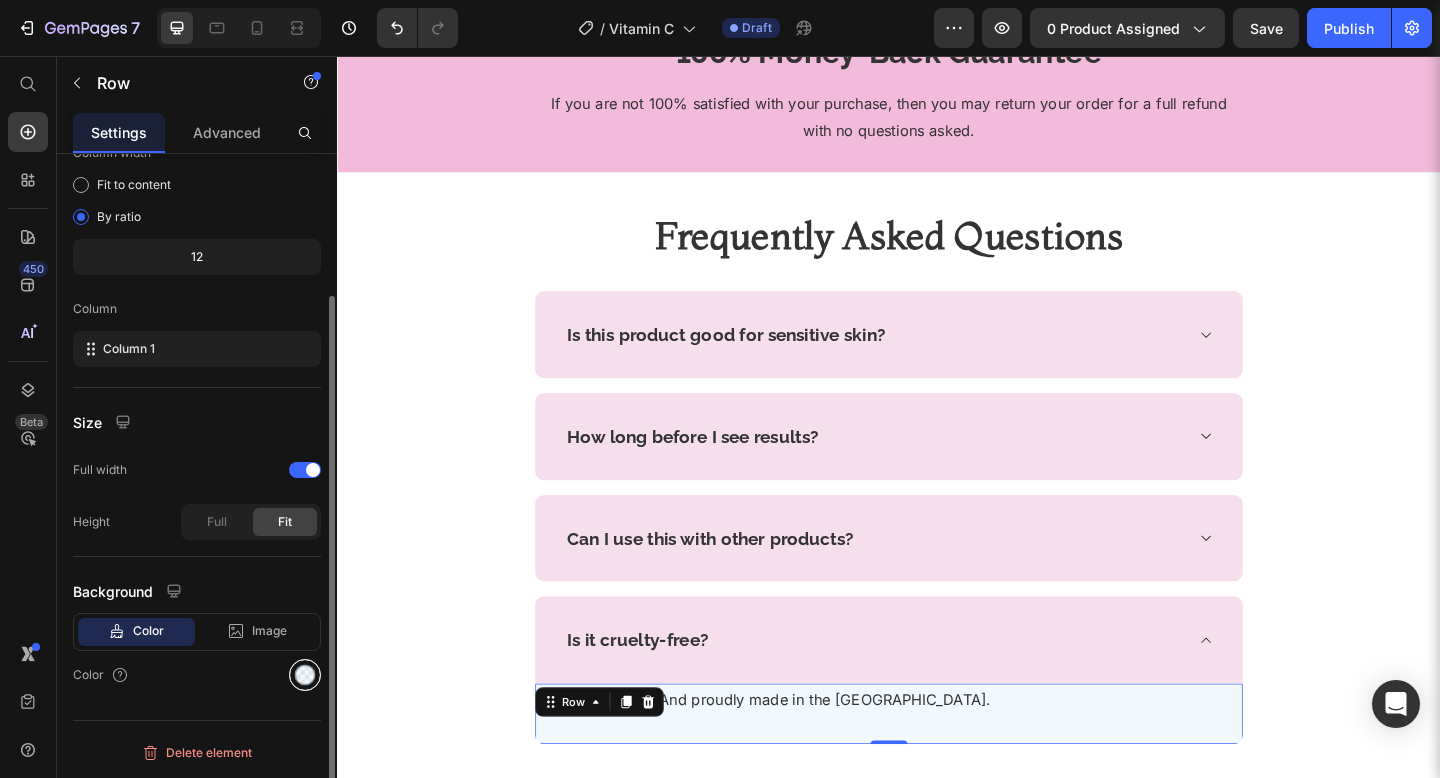 click at bounding box center [305, 675] 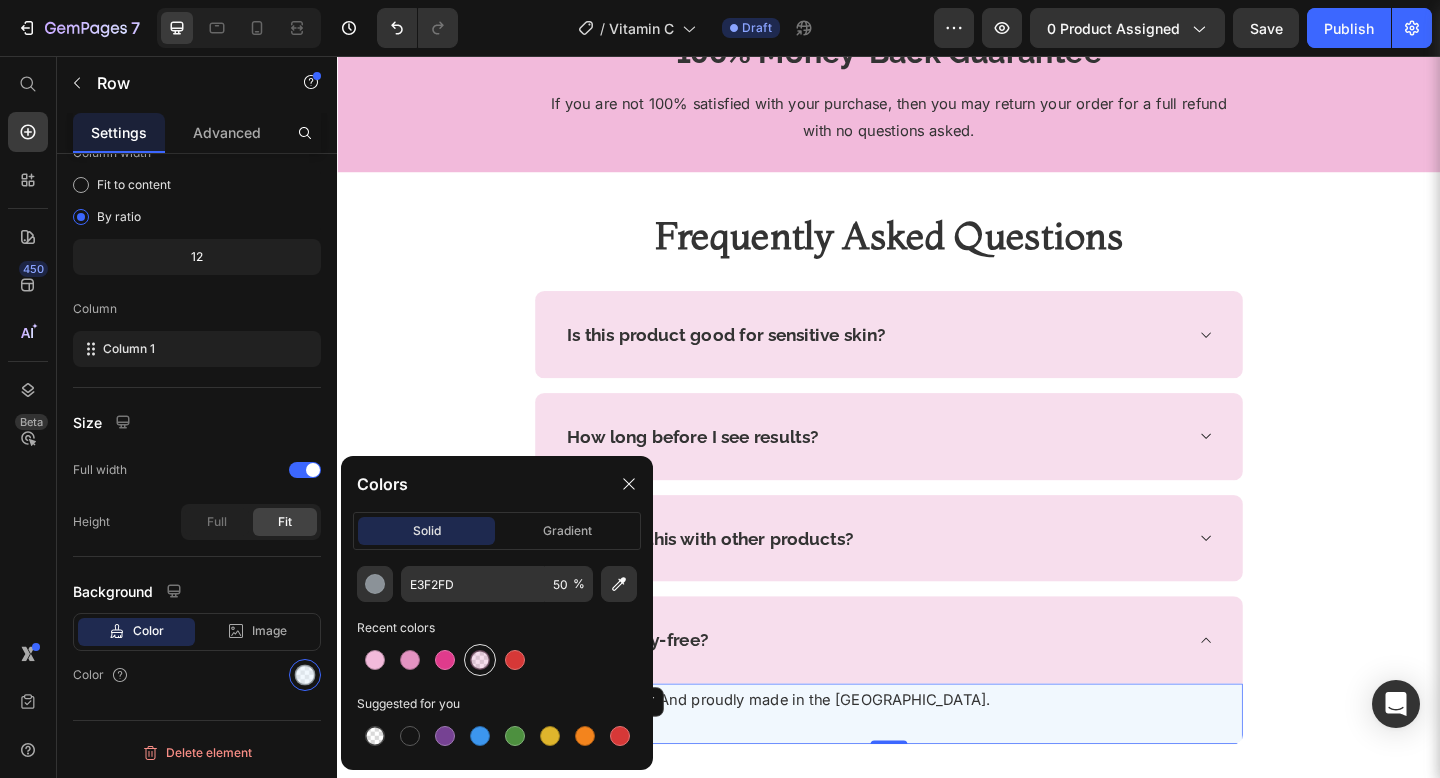 click at bounding box center [480, 660] 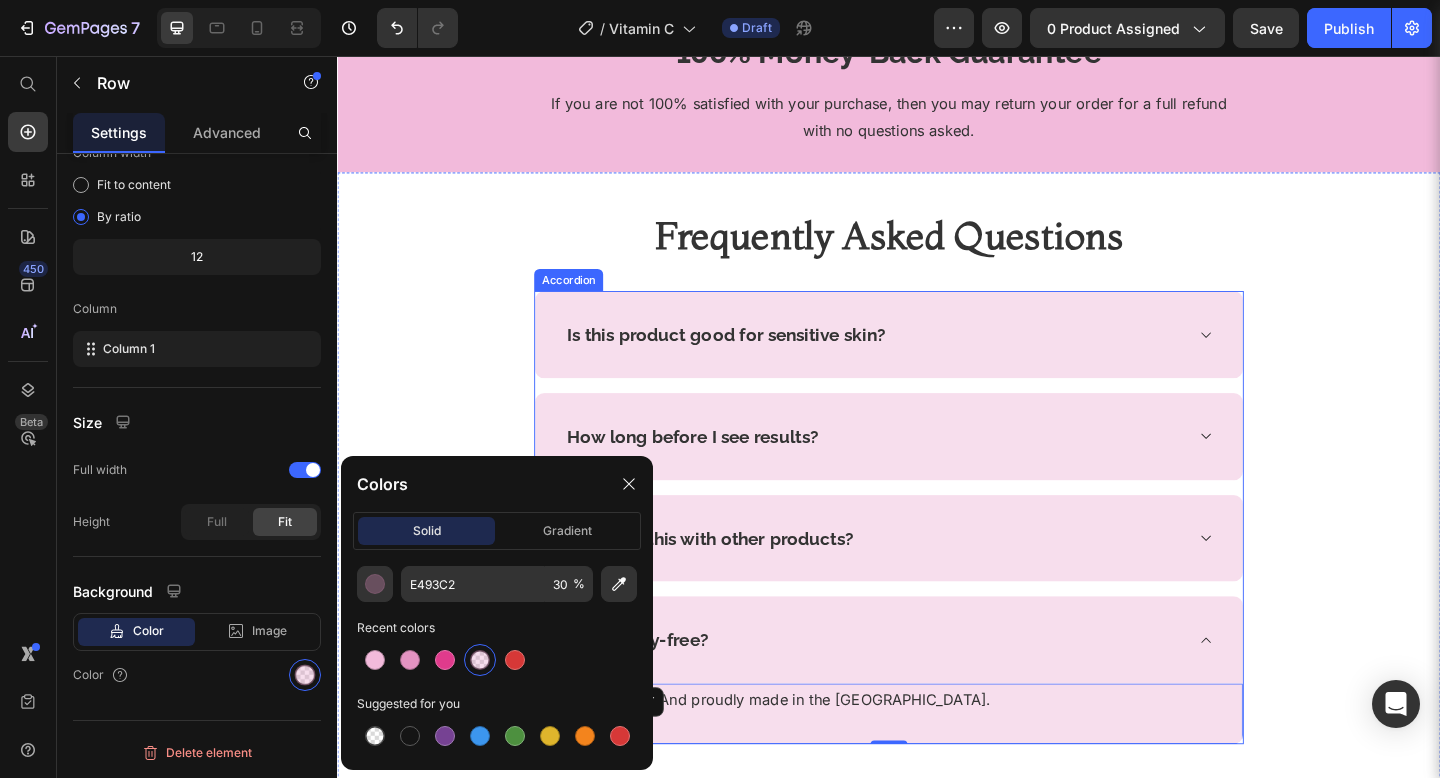 click 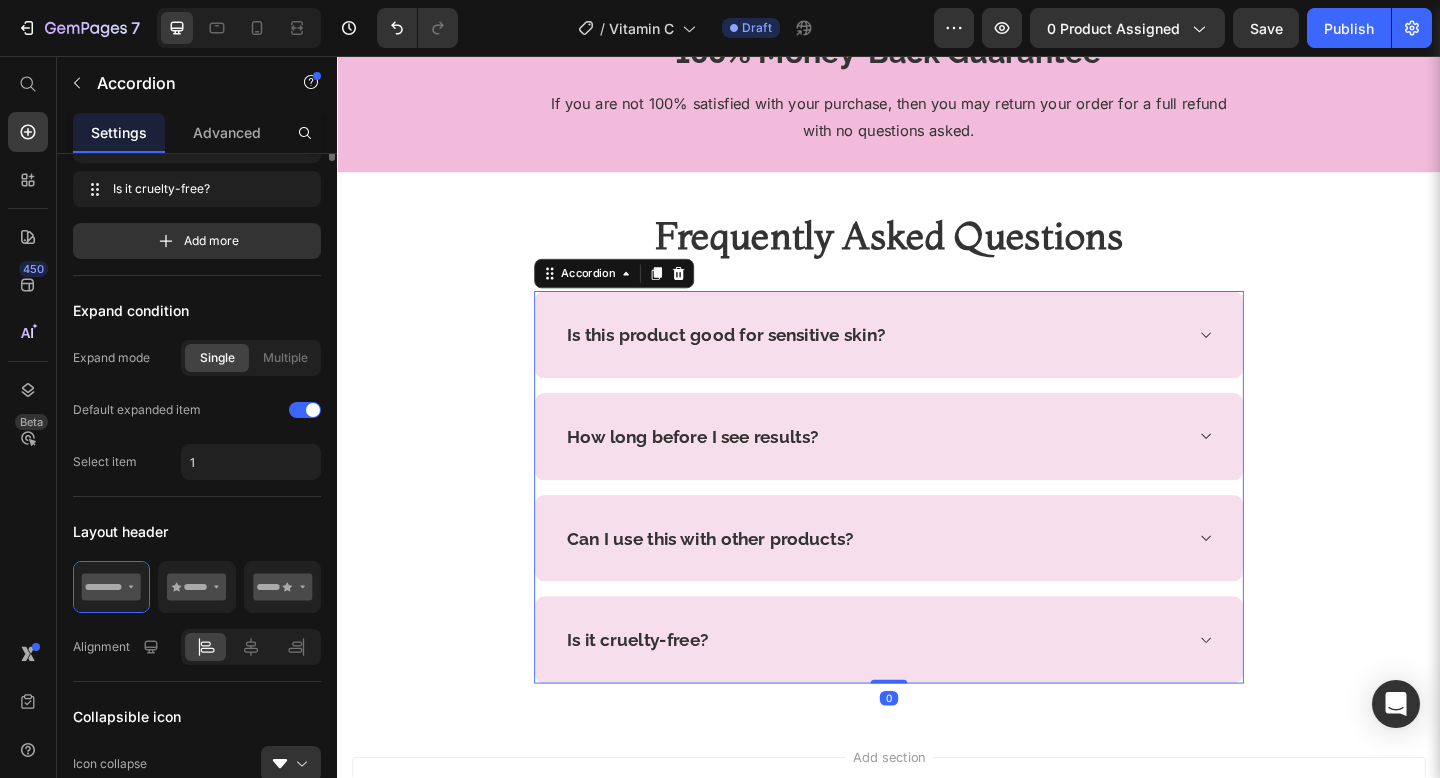 scroll, scrollTop: 0, scrollLeft: 0, axis: both 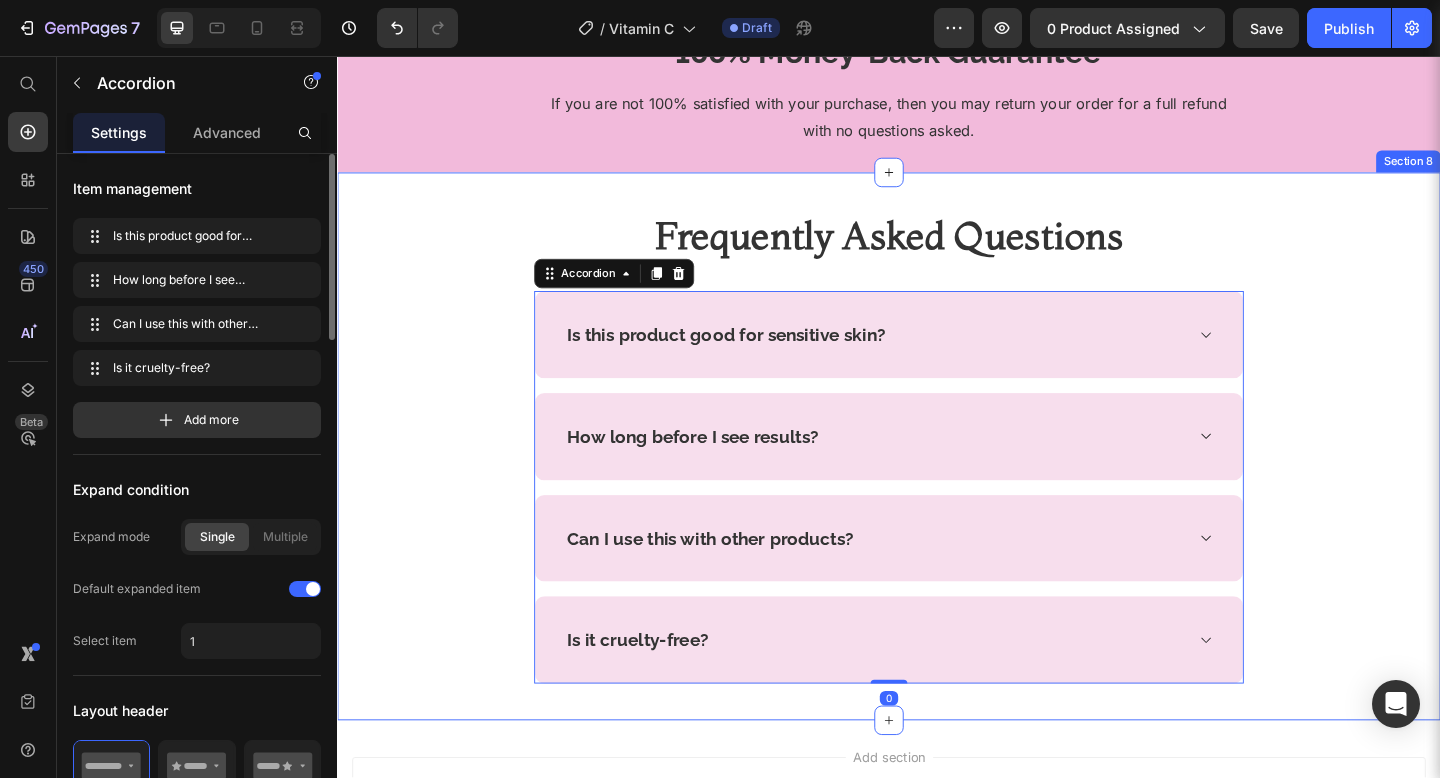 click on "Frequently Asked Questions Heading Row
Is this product good [MEDICAL_DATA]?
How long before I see results?
Can I use this with other products?
Is it cruelty-free? Yes. Always. And proudly made in the [GEOGRAPHIC_DATA]. Text block Row Accordion   0" at bounding box center [937, 481] 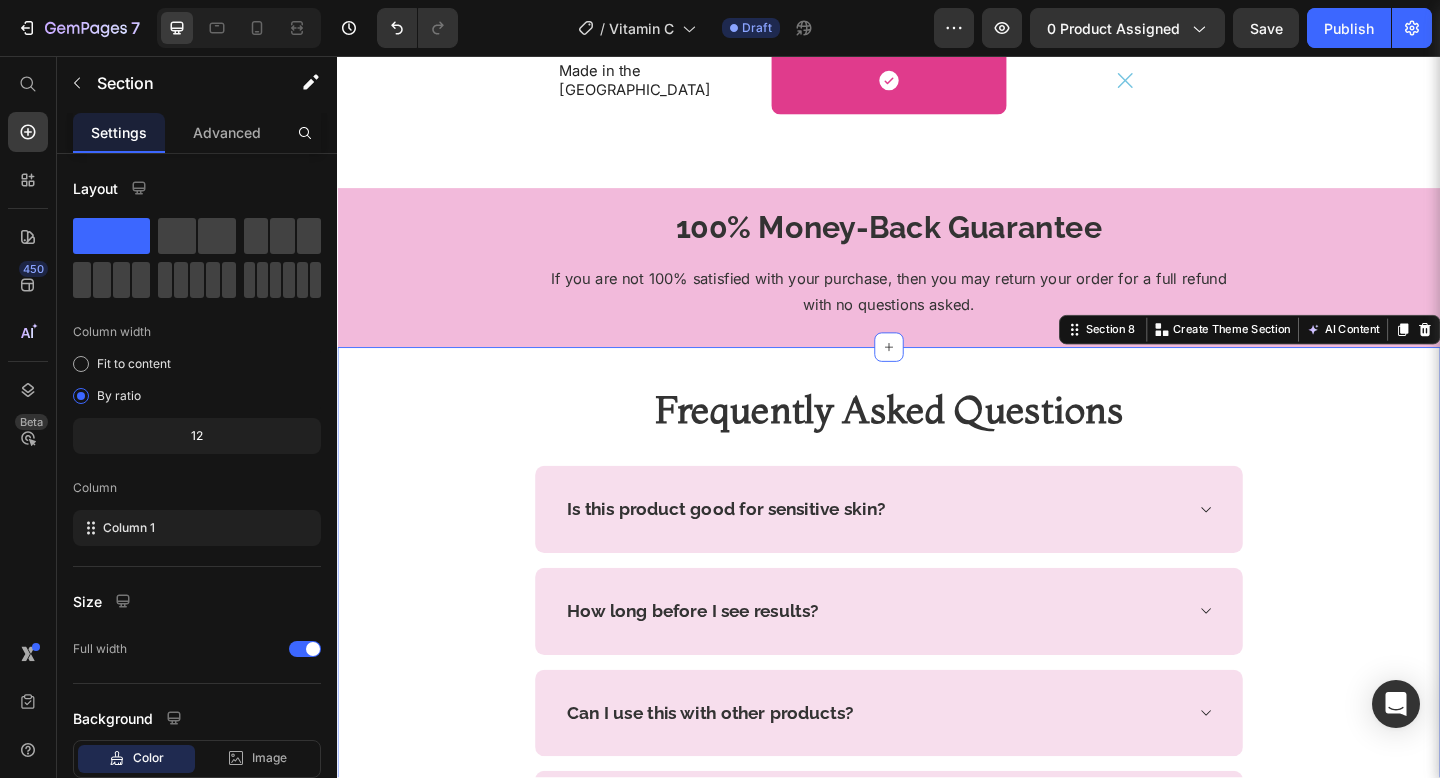 scroll, scrollTop: 5031, scrollLeft: 0, axis: vertical 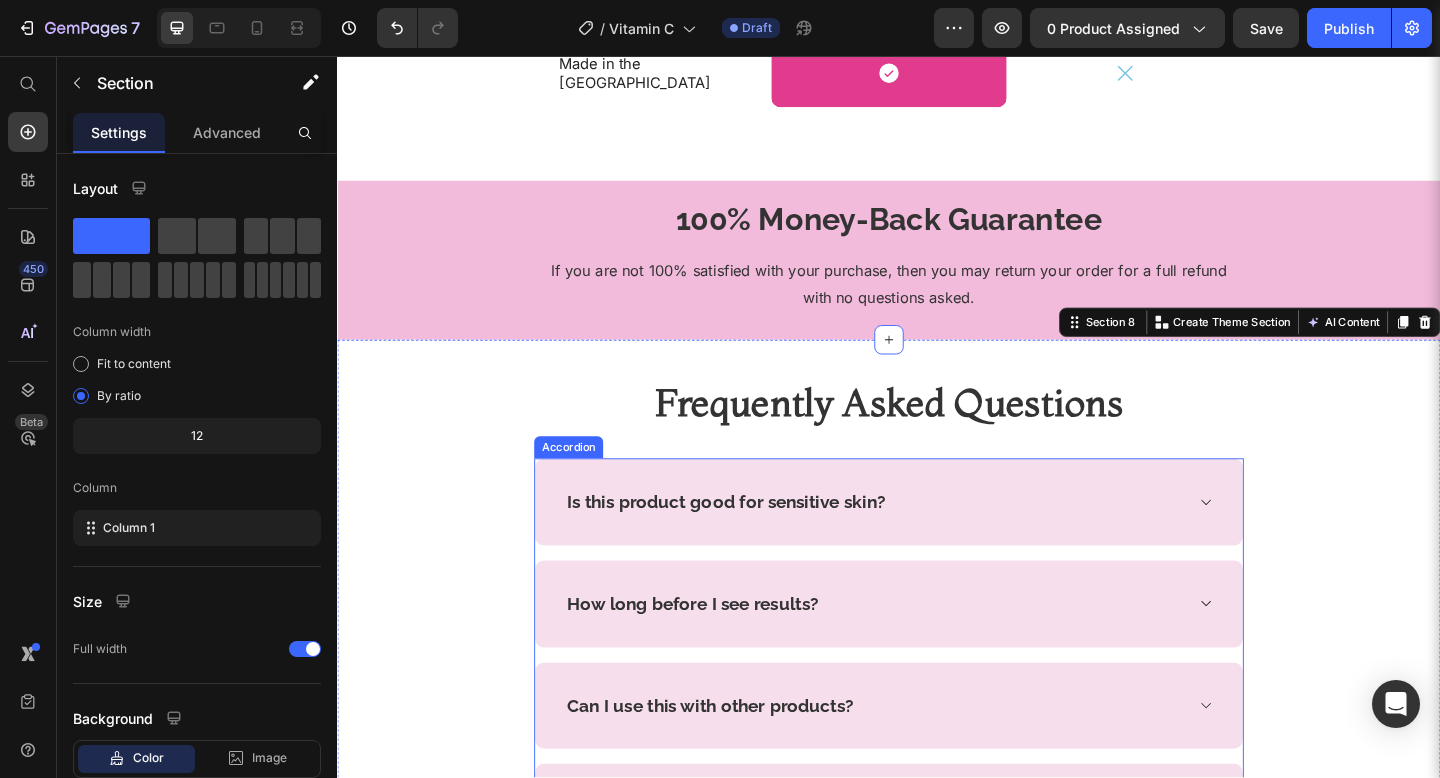 click on "Is this product good for sensitive skin?" at bounding box center (937, 541) 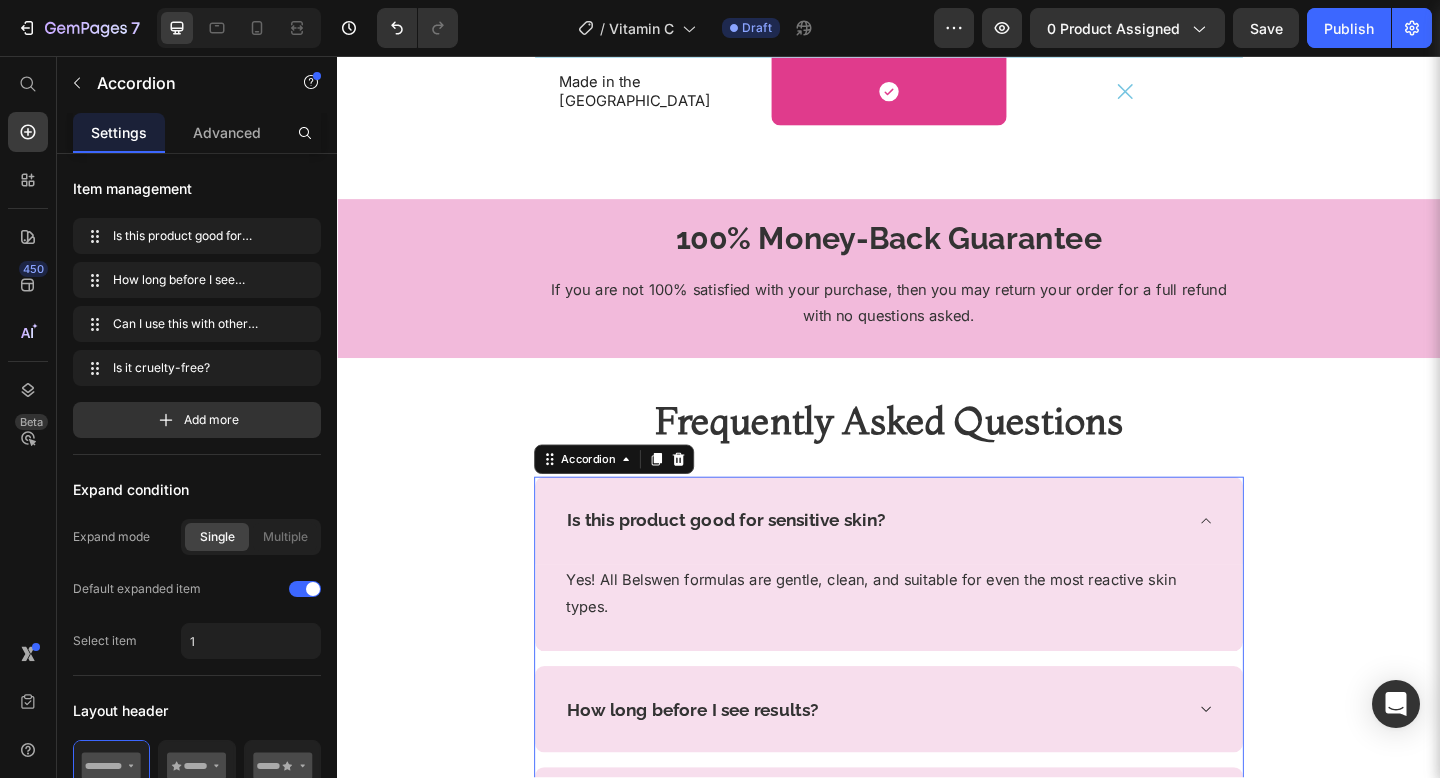 scroll, scrollTop: 5003, scrollLeft: 0, axis: vertical 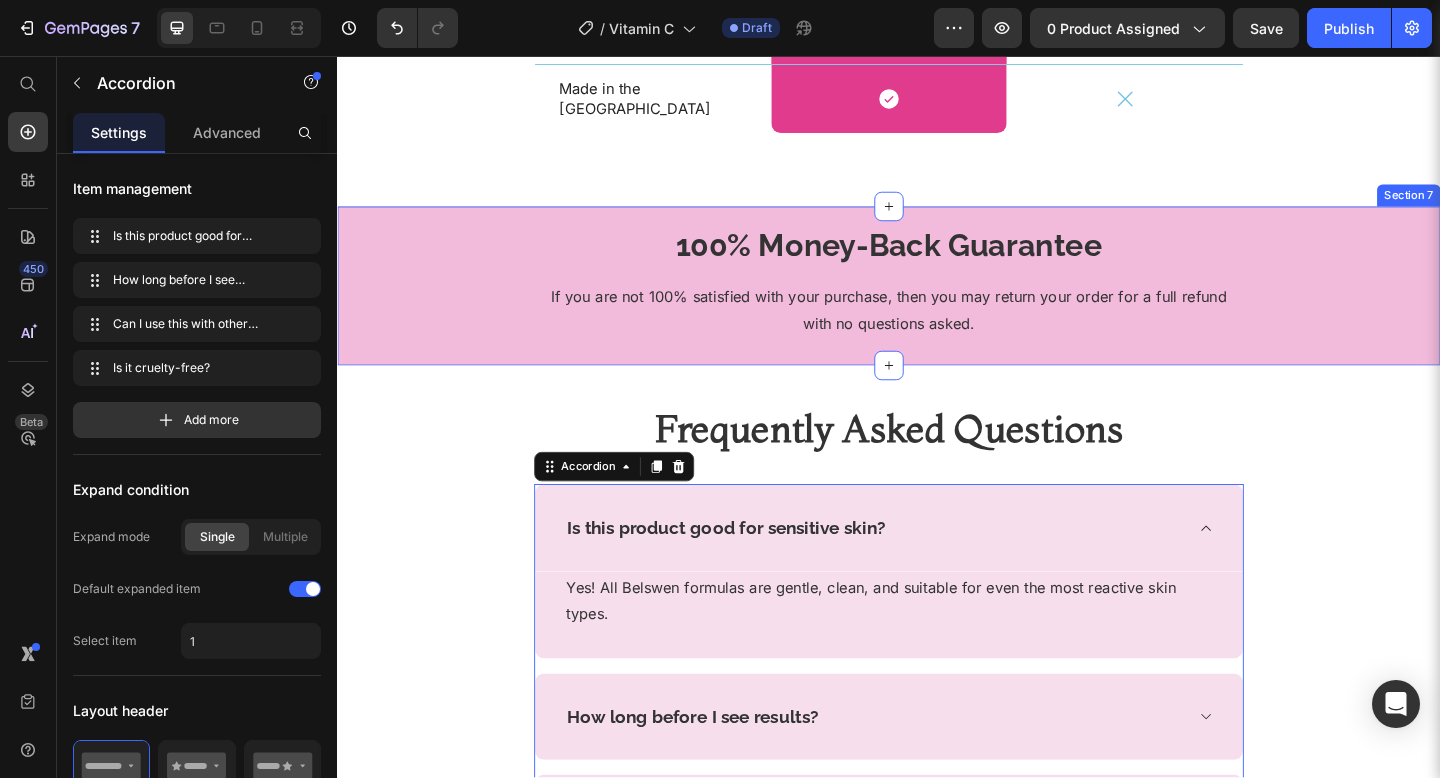 click on "100% Money-Back Guarantee Heading If you are not 100% satisfied with your purchase, then you may return your order for a full refund with no questions asked. Text block Row Section 7" at bounding box center [937, 307] 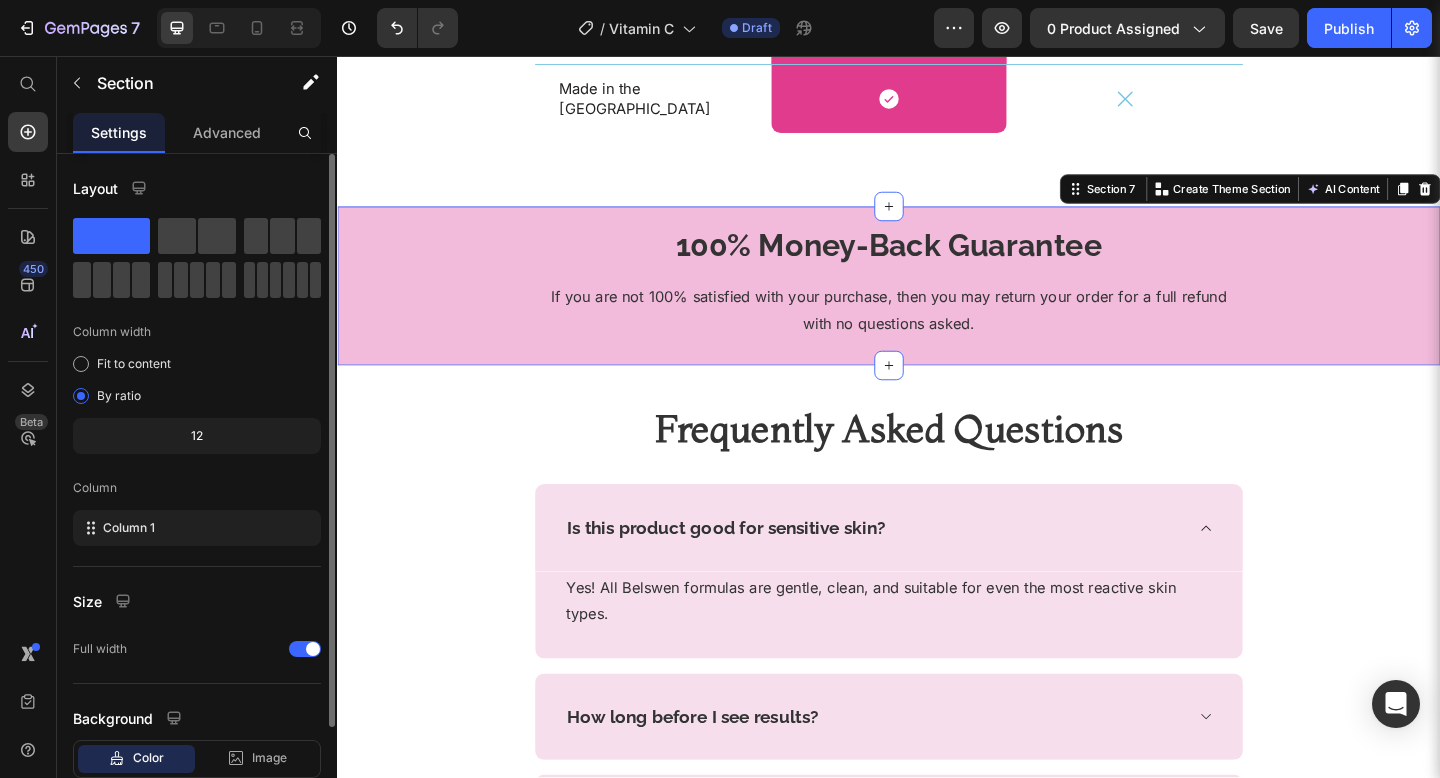 scroll, scrollTop: 127, scrollLeft: 0, axis: vertical 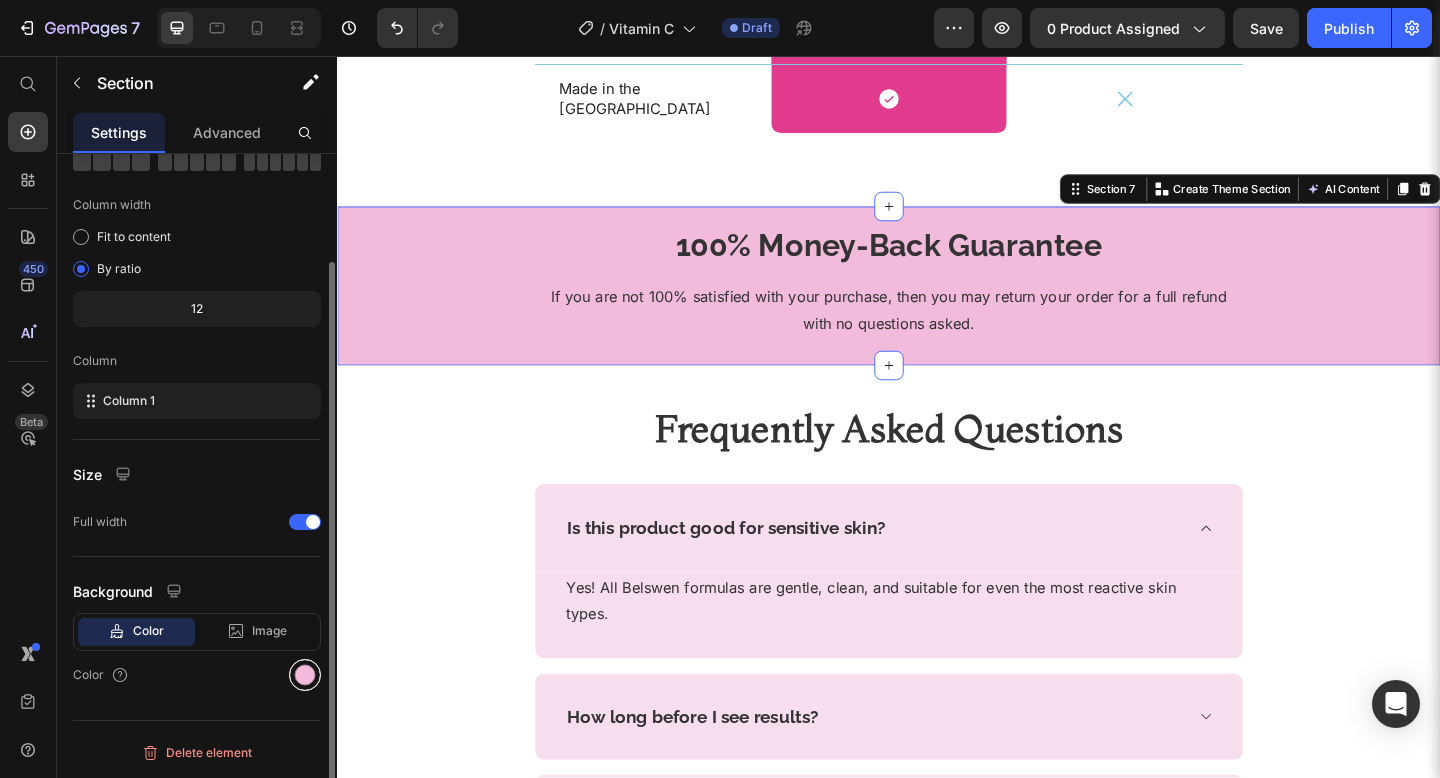 click at bounding box center (305, 675) 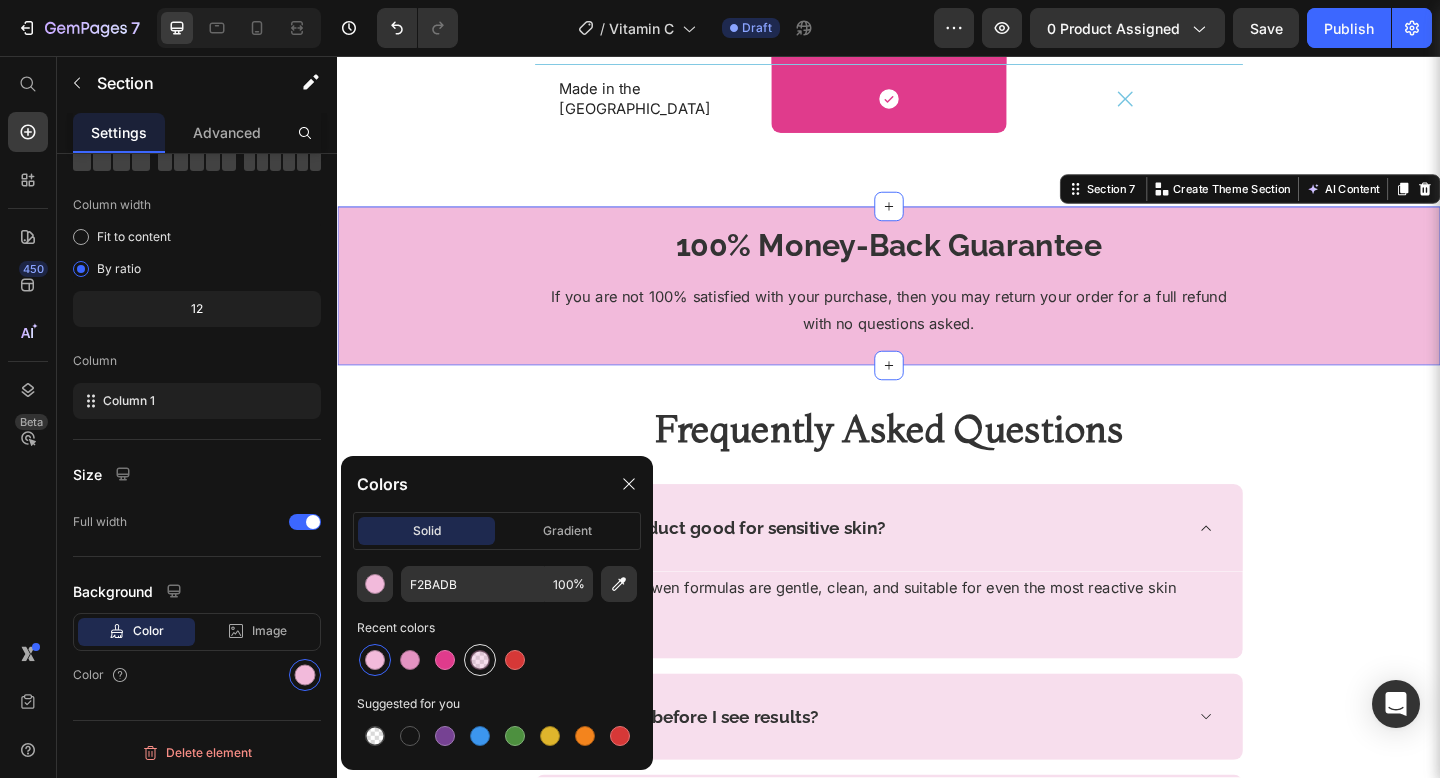 click at bounding box center (480, 660) 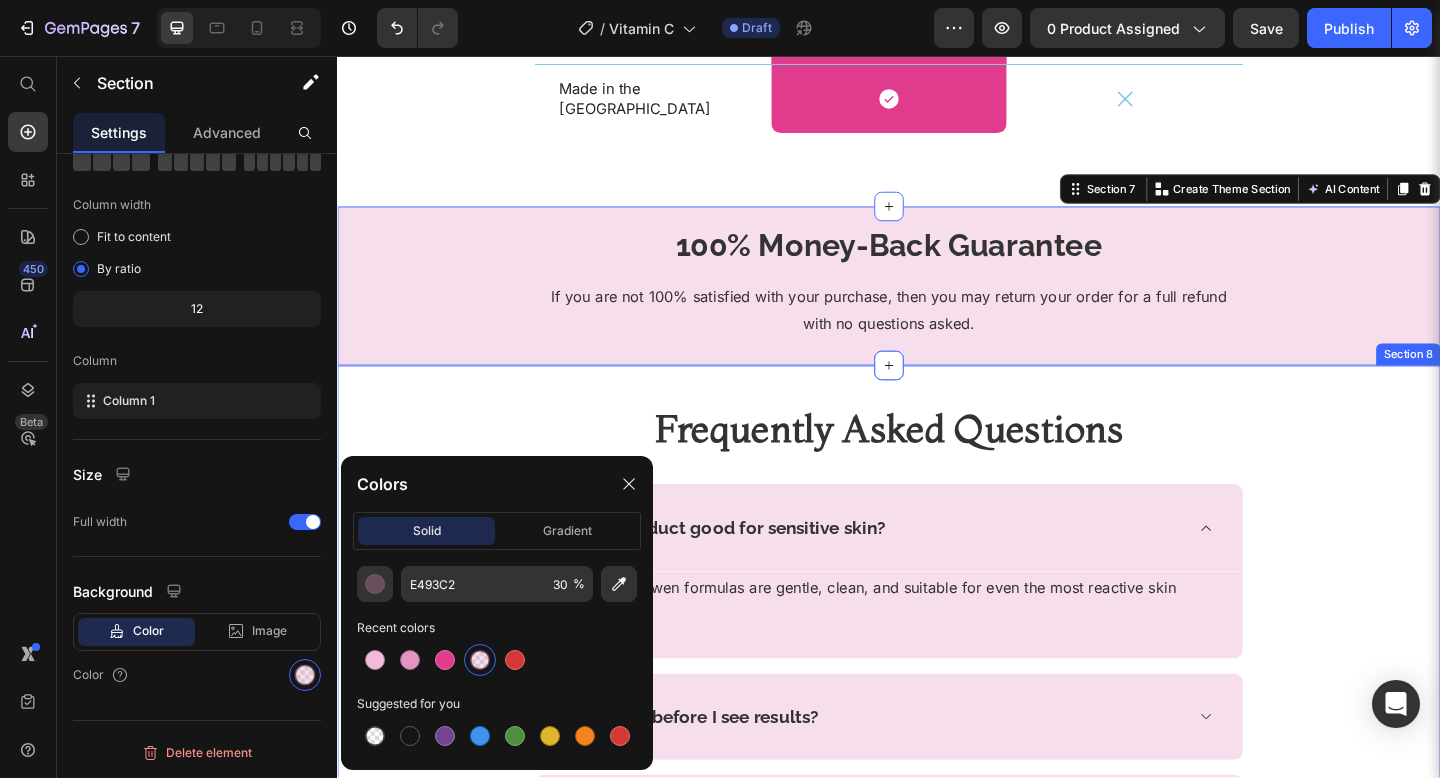 click on "Frequently Asked Questions Heading Row
Is this product good [MEDICAL_DATA]? Yes! All Belswen formulas are gentle, clean, and suitable for even the most reactive skin types. Text block Row
How long before I see results?
Can I use this with other products?
Is it cruelty-free? Accordion Section 8" at bounding box center [937, 738] 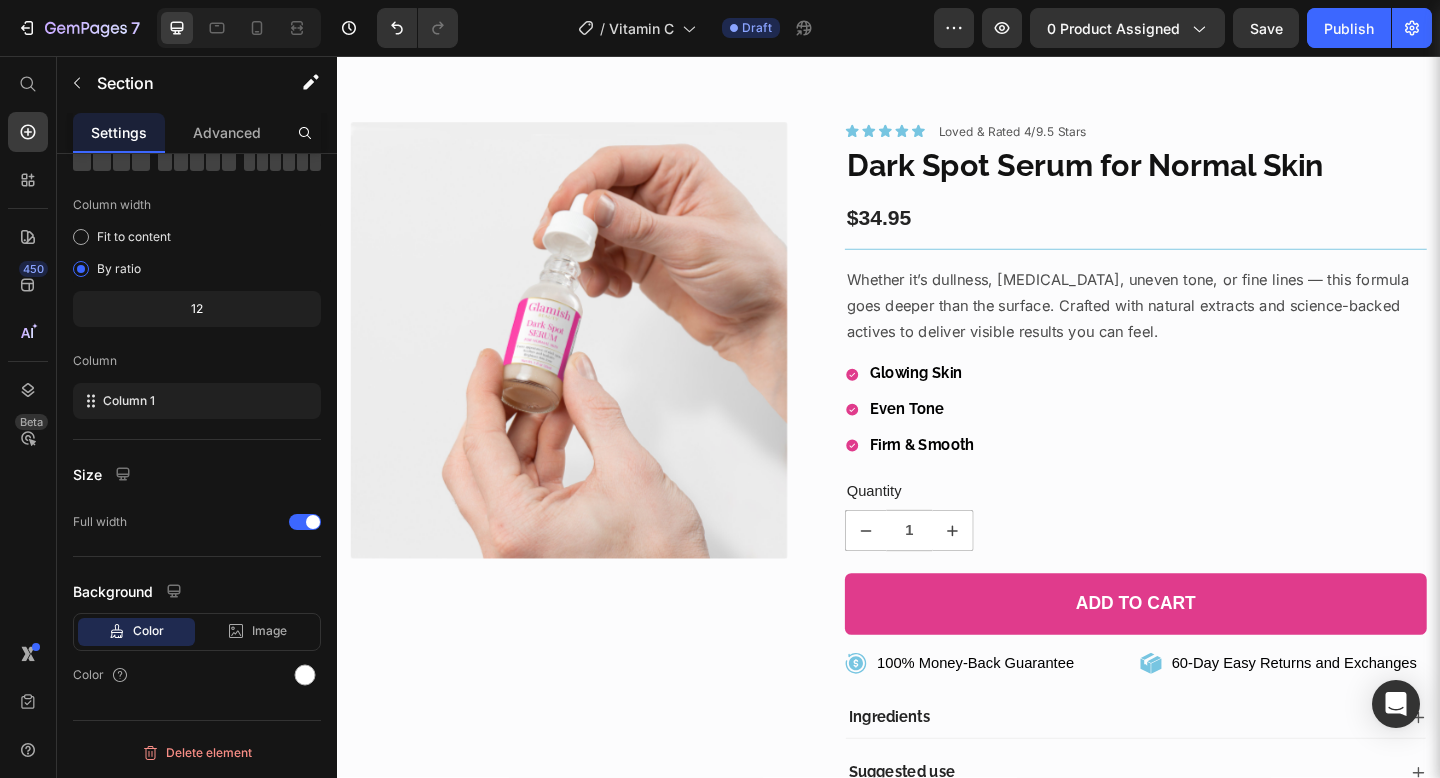 scroll, scrollTop: 0, scrollLeft: 0, axis: both 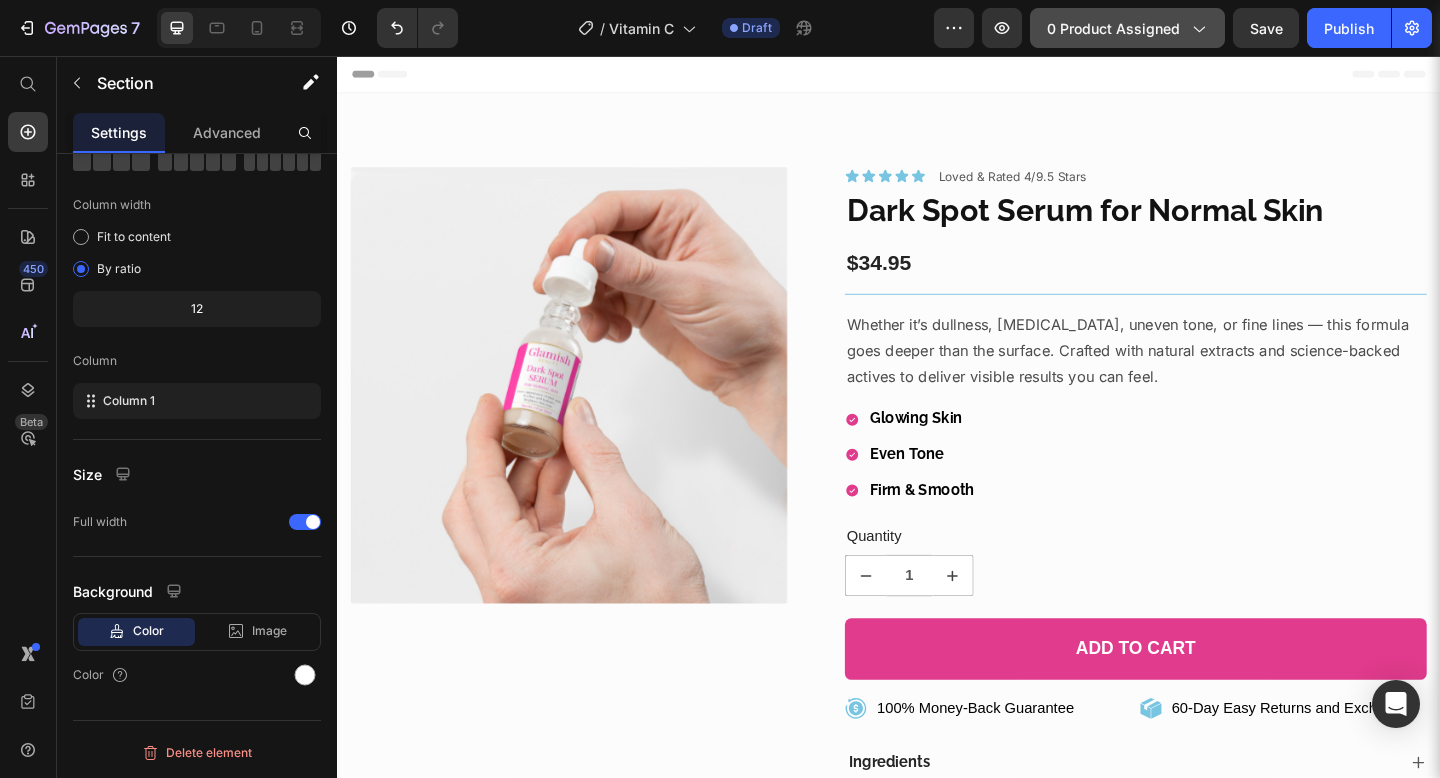 click on "0 product assigned" at bounding box center (1127, 28) 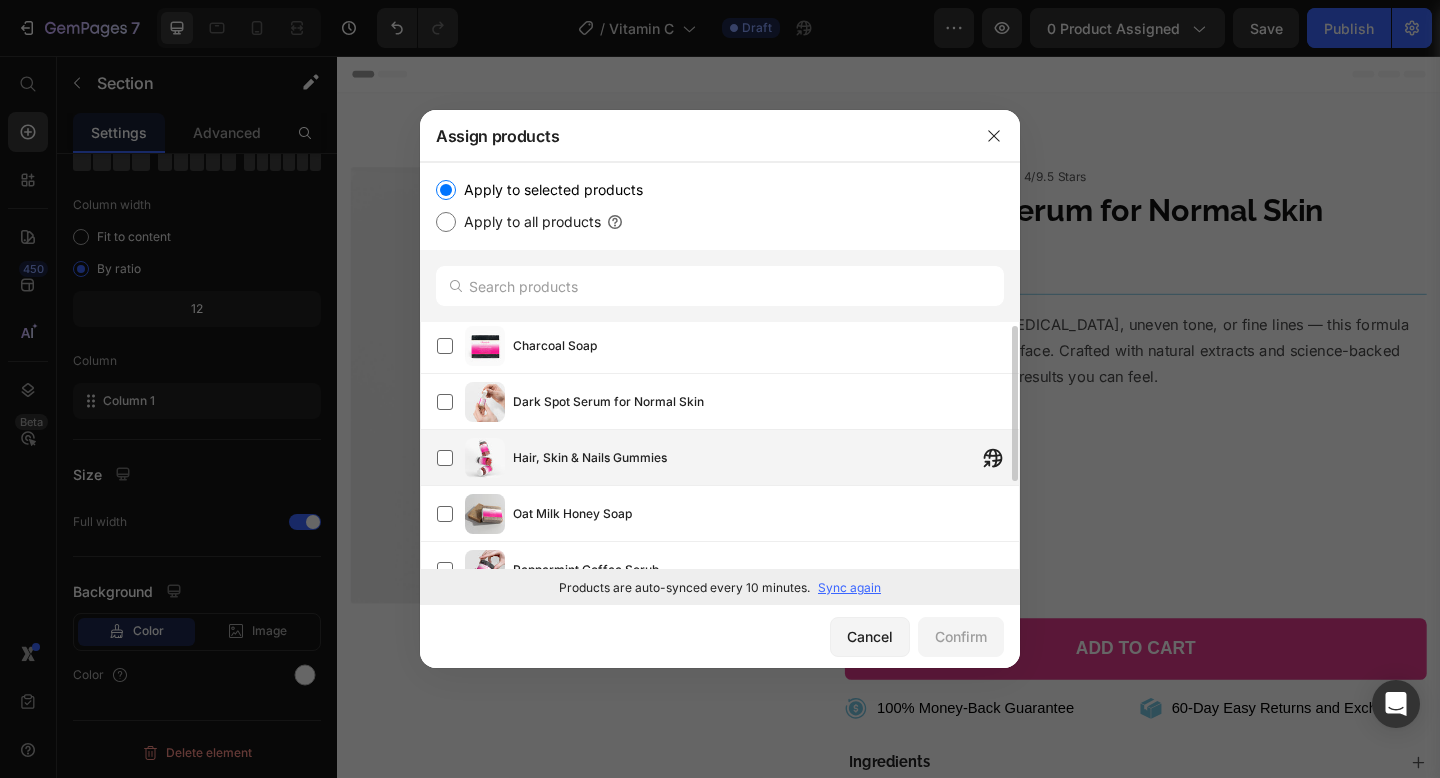 scroll, scrollTop: 0, scrollLeft: 0, axis: both 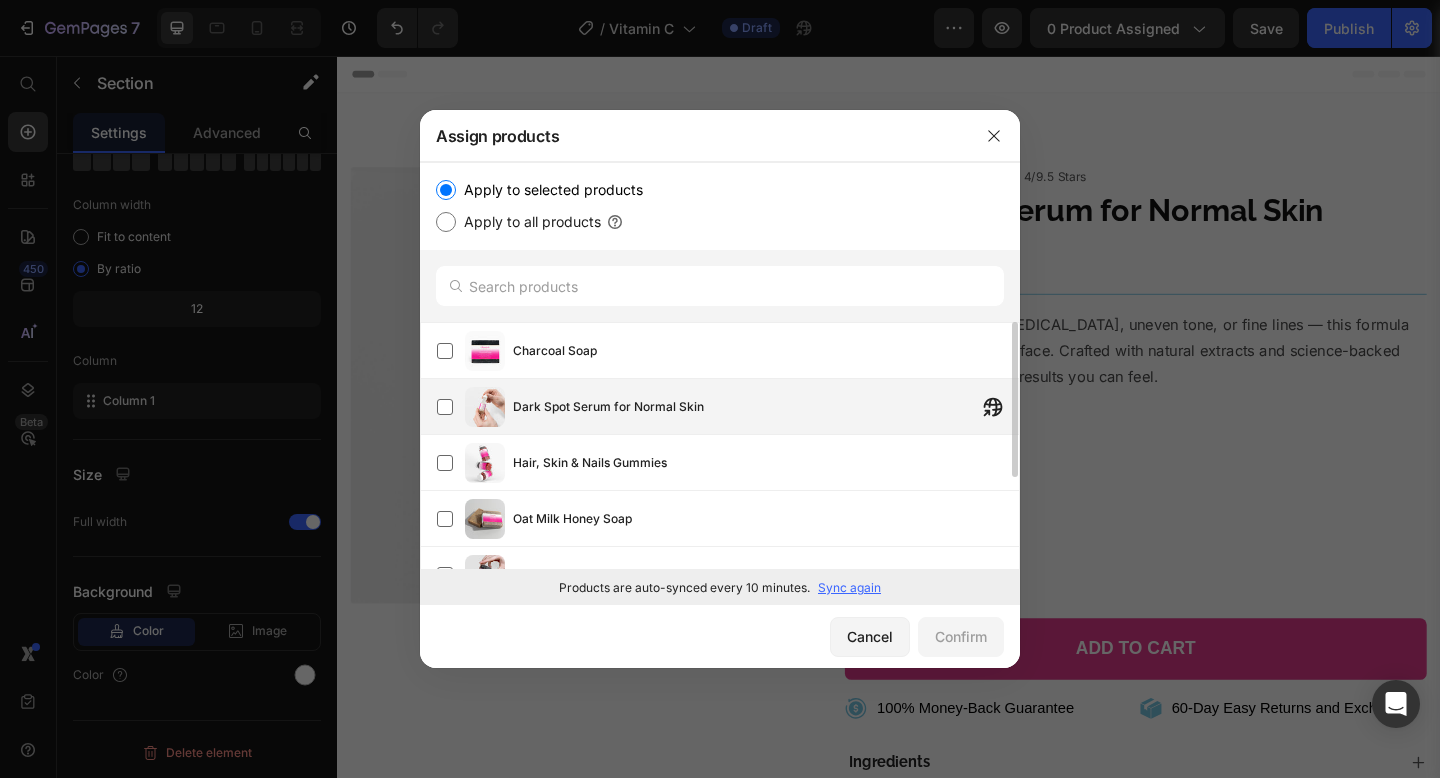 click on "Dark Spot Serum for Normal Skin" 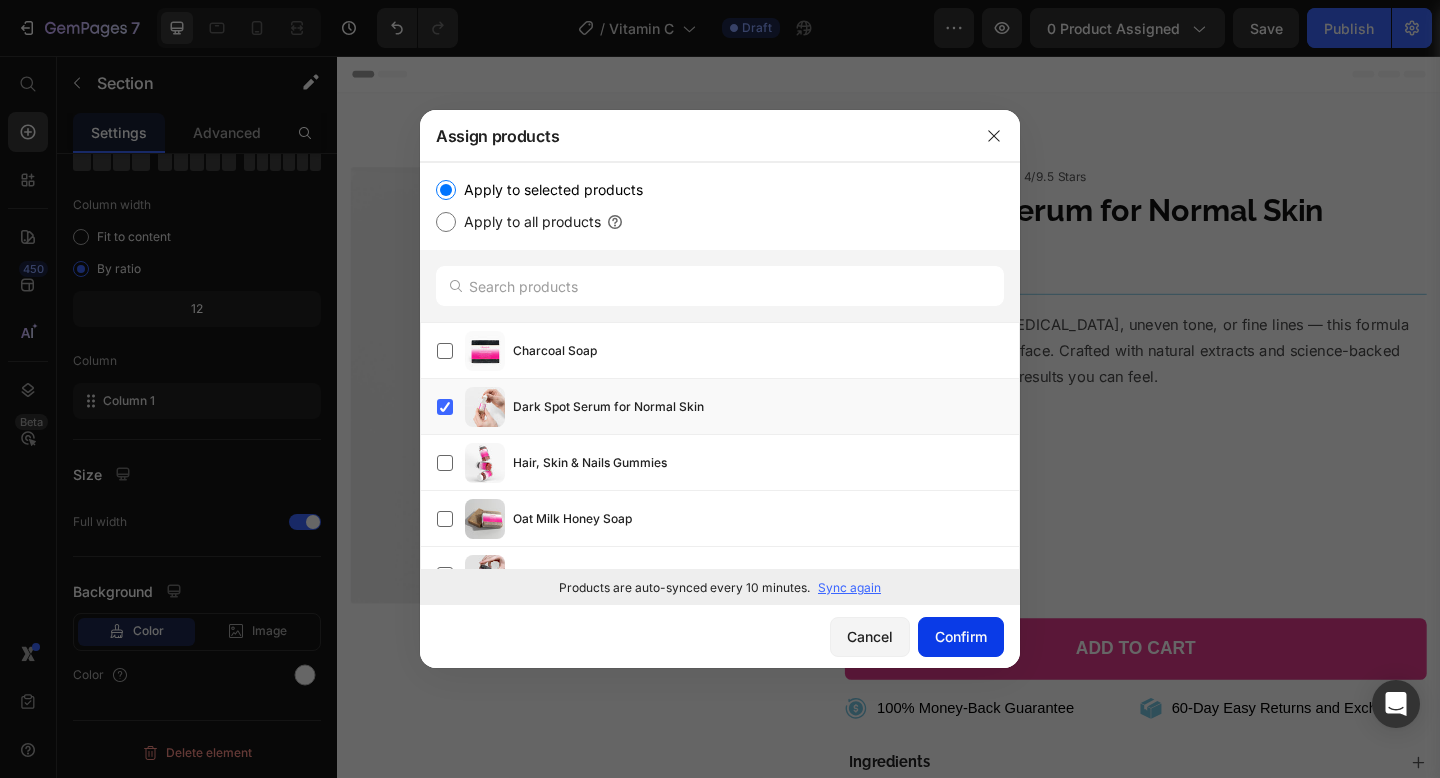click on "Confirm" 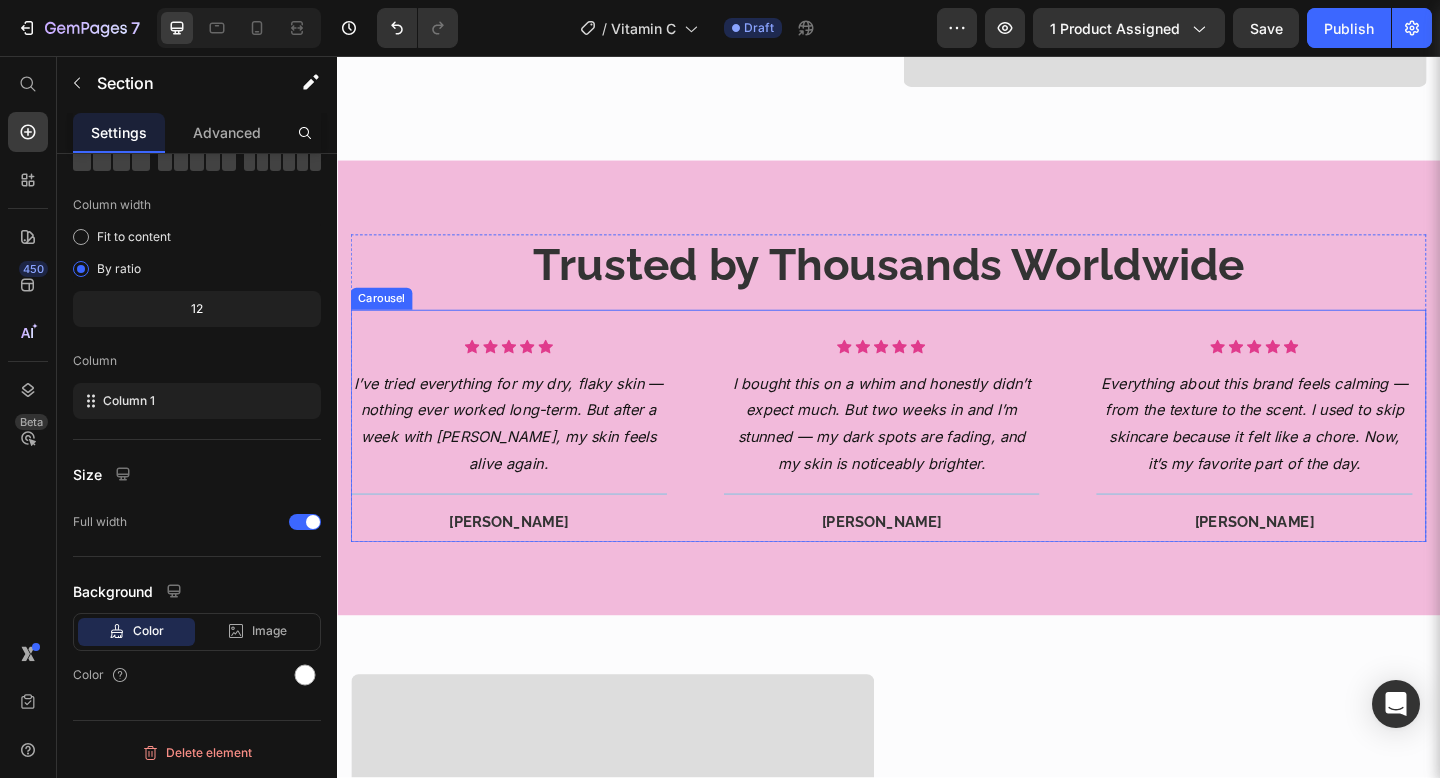 scroll, scrollTop: 2235, scrollLeft: 0, axis: vertical 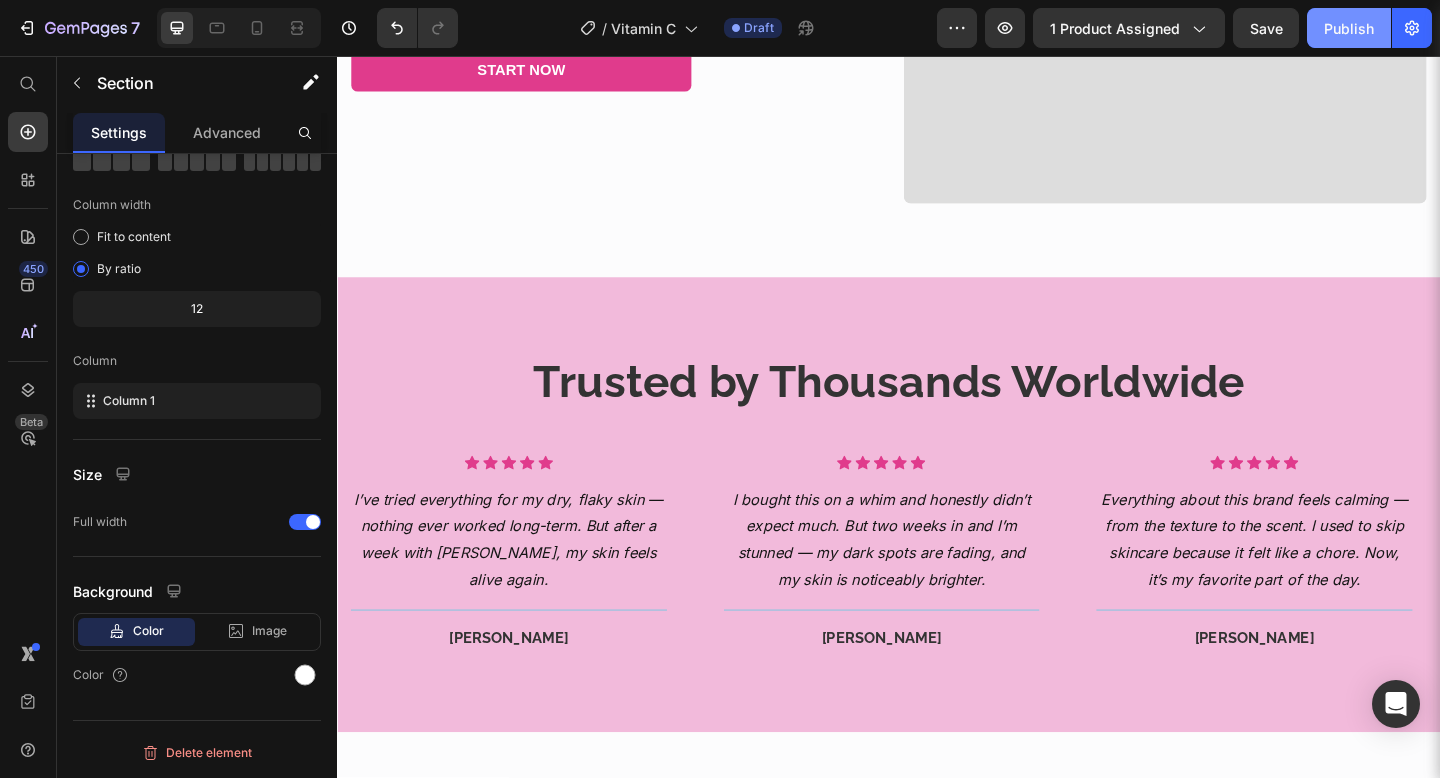 click on "Publish" at bounding box center (1349, 28) 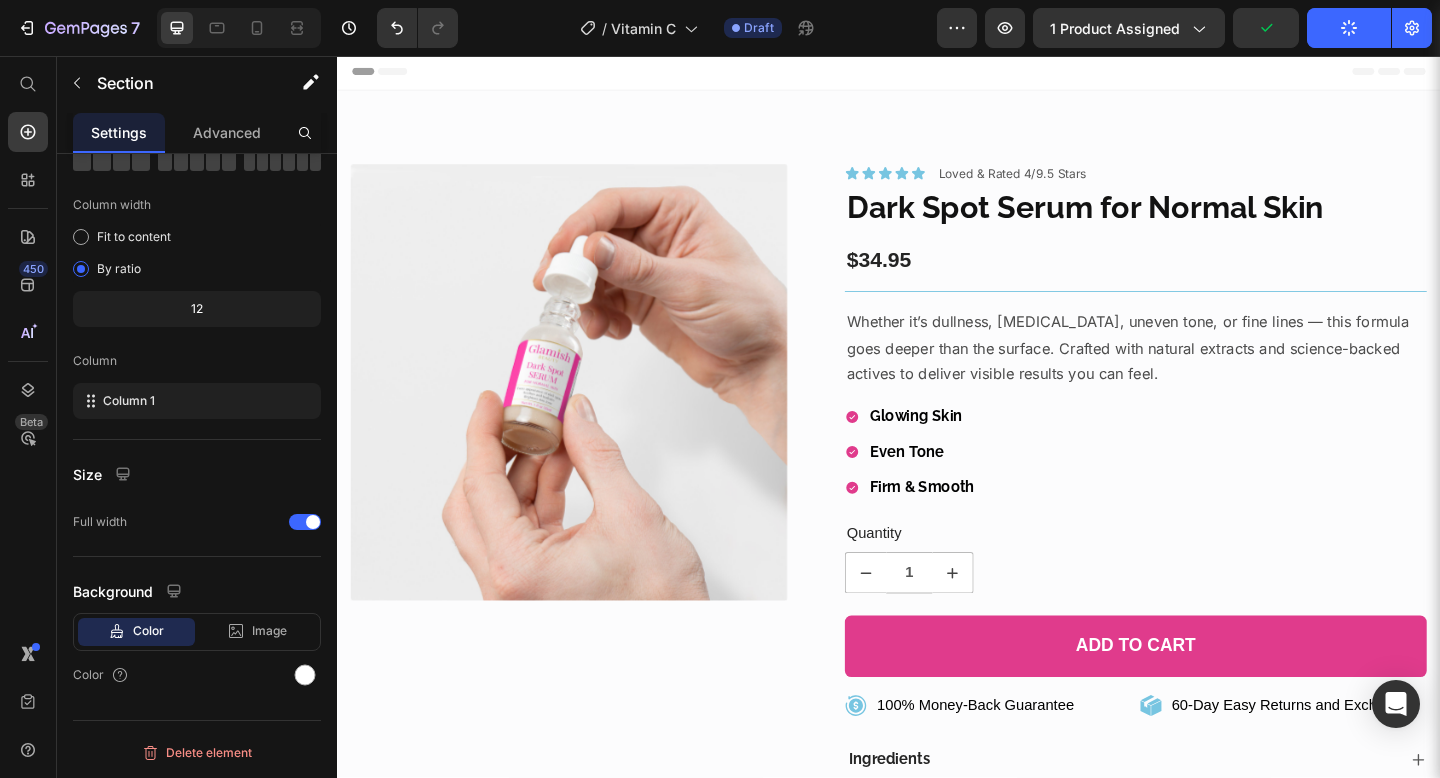 scroll, scrollTop: 0, scrollLeft: 0, axis: both 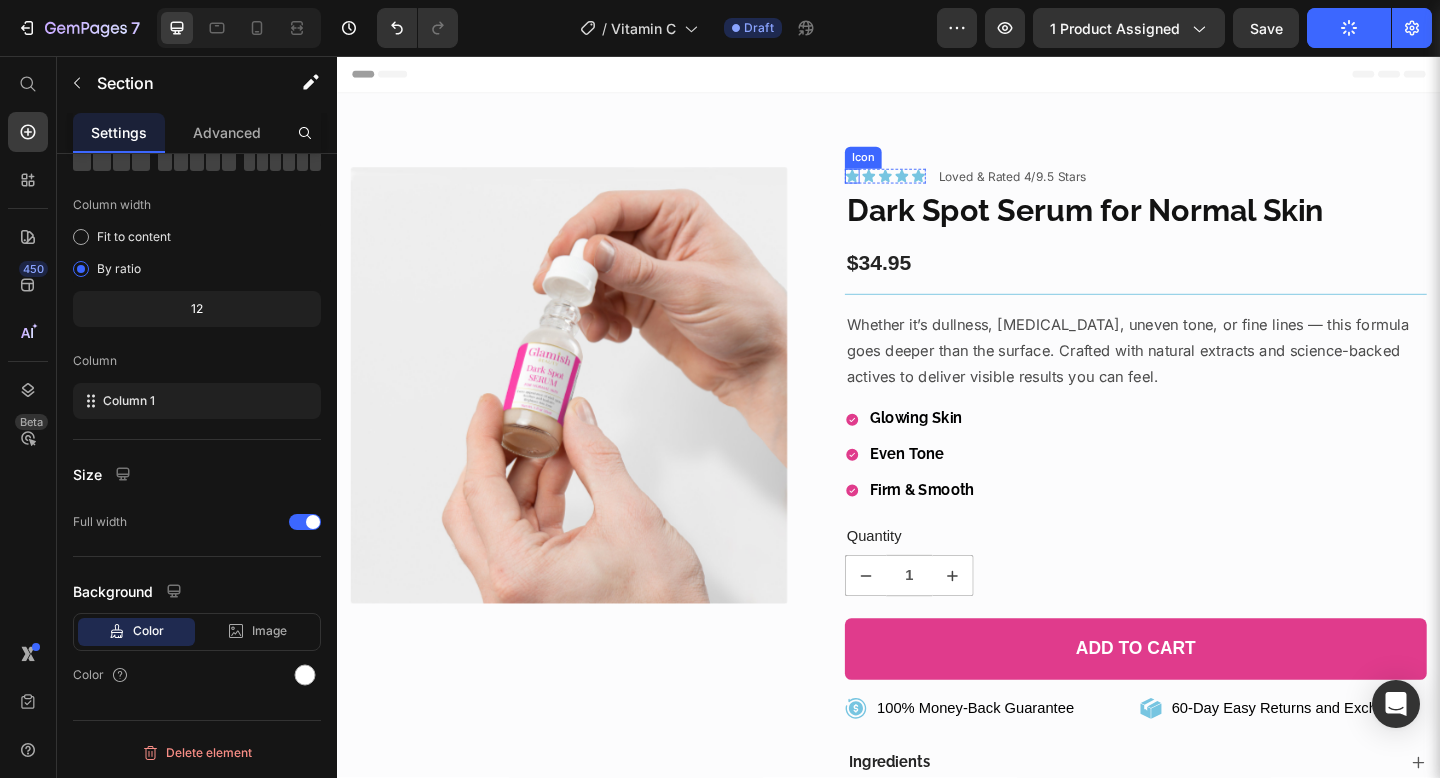 click 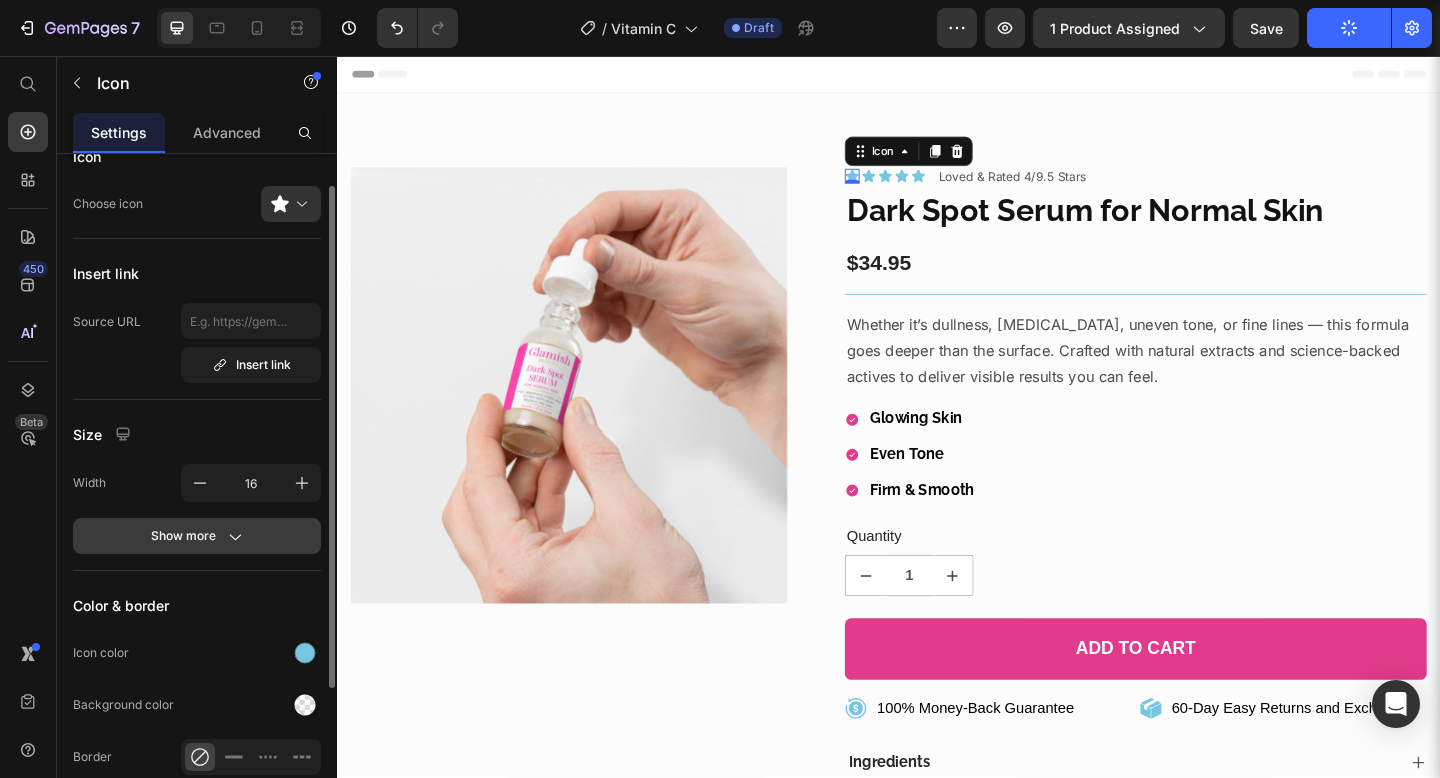 scroll, scrollTop: 52, scrollLeft: 0, axis: vertical 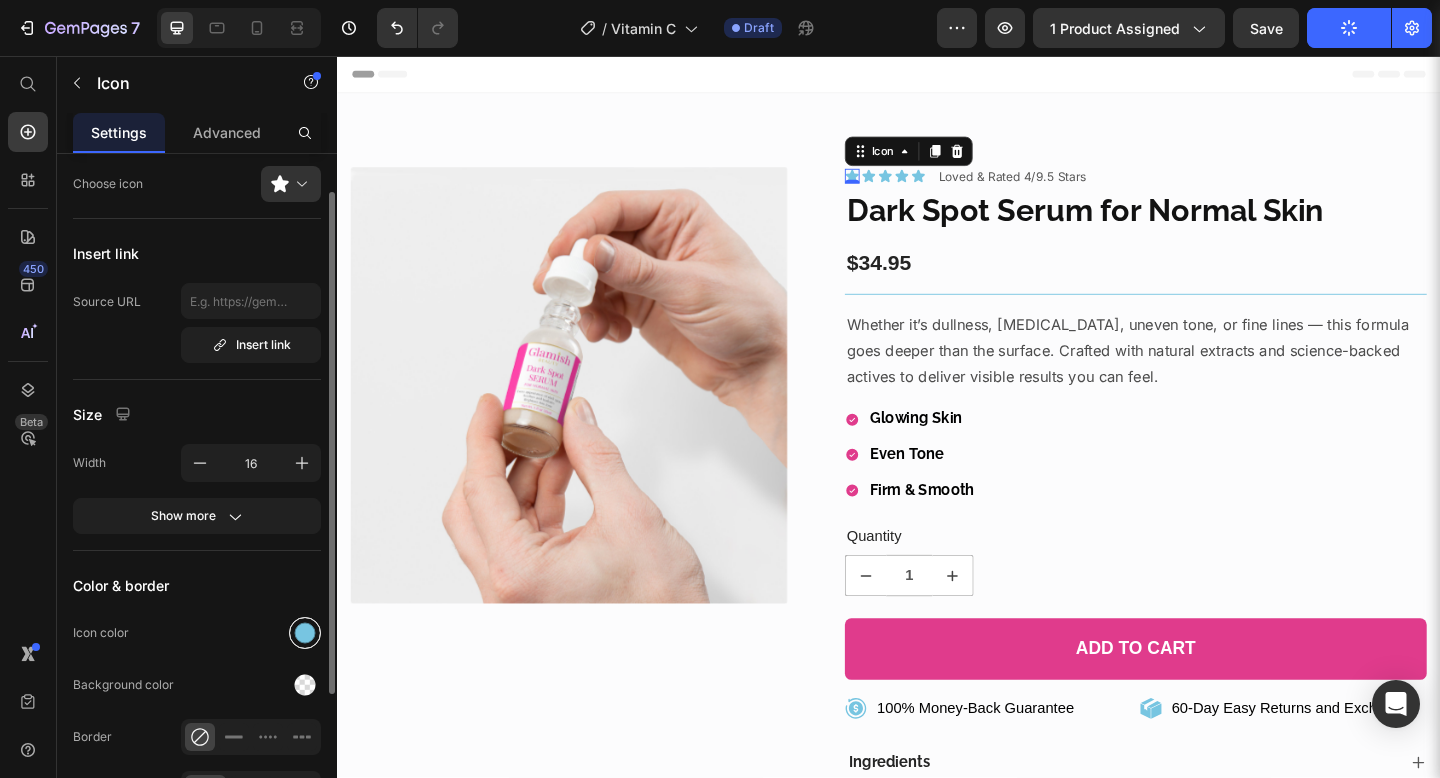 click at bounding box center (305, 633) 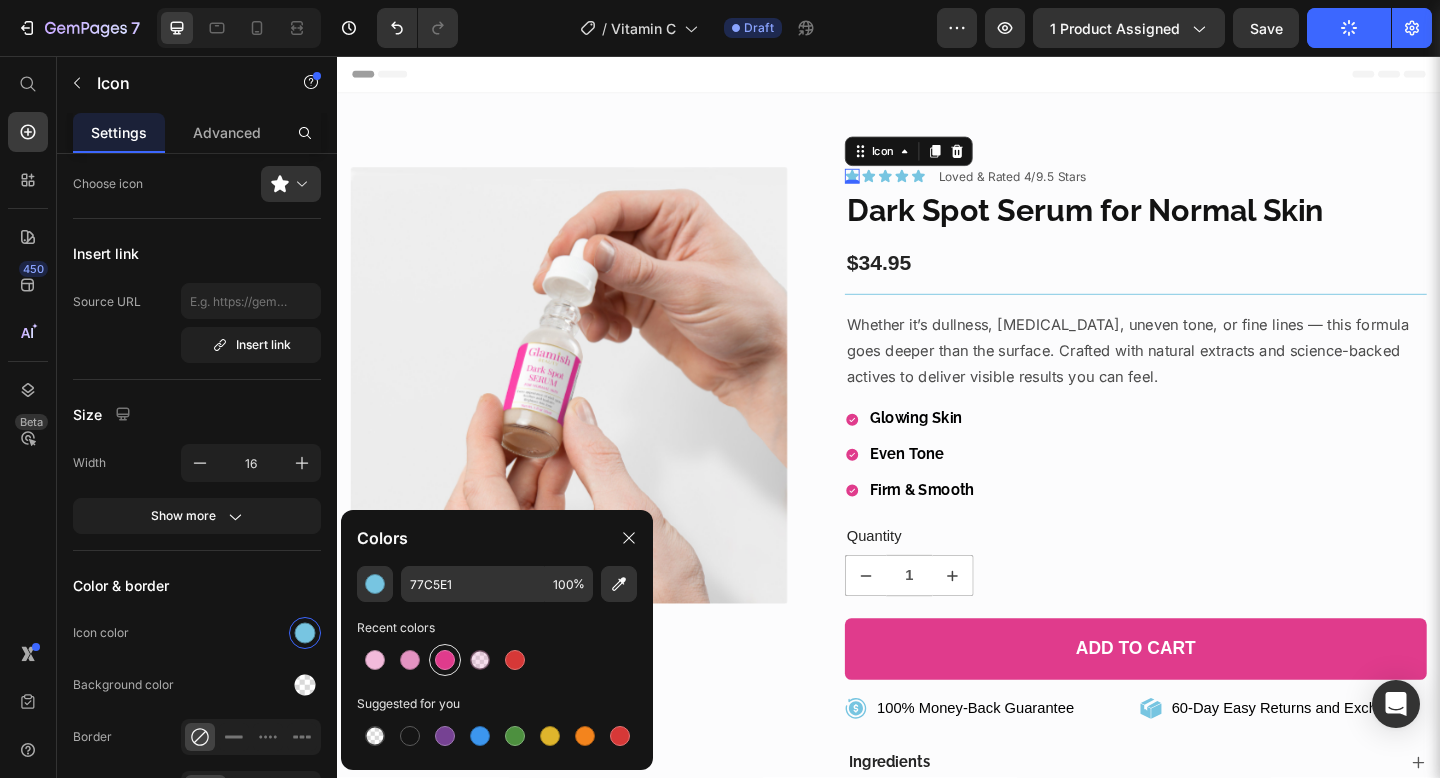 click at bounding box center (445, 660) 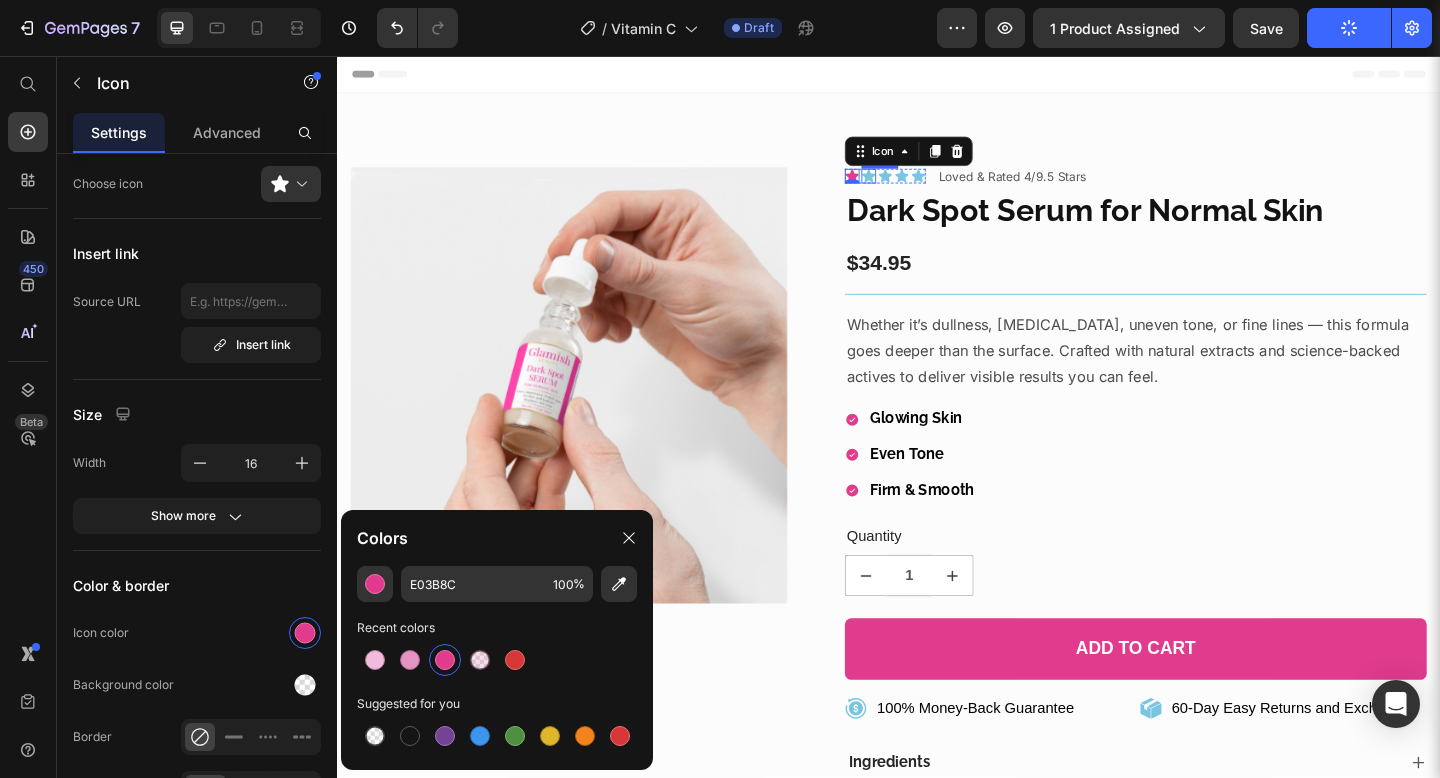 click 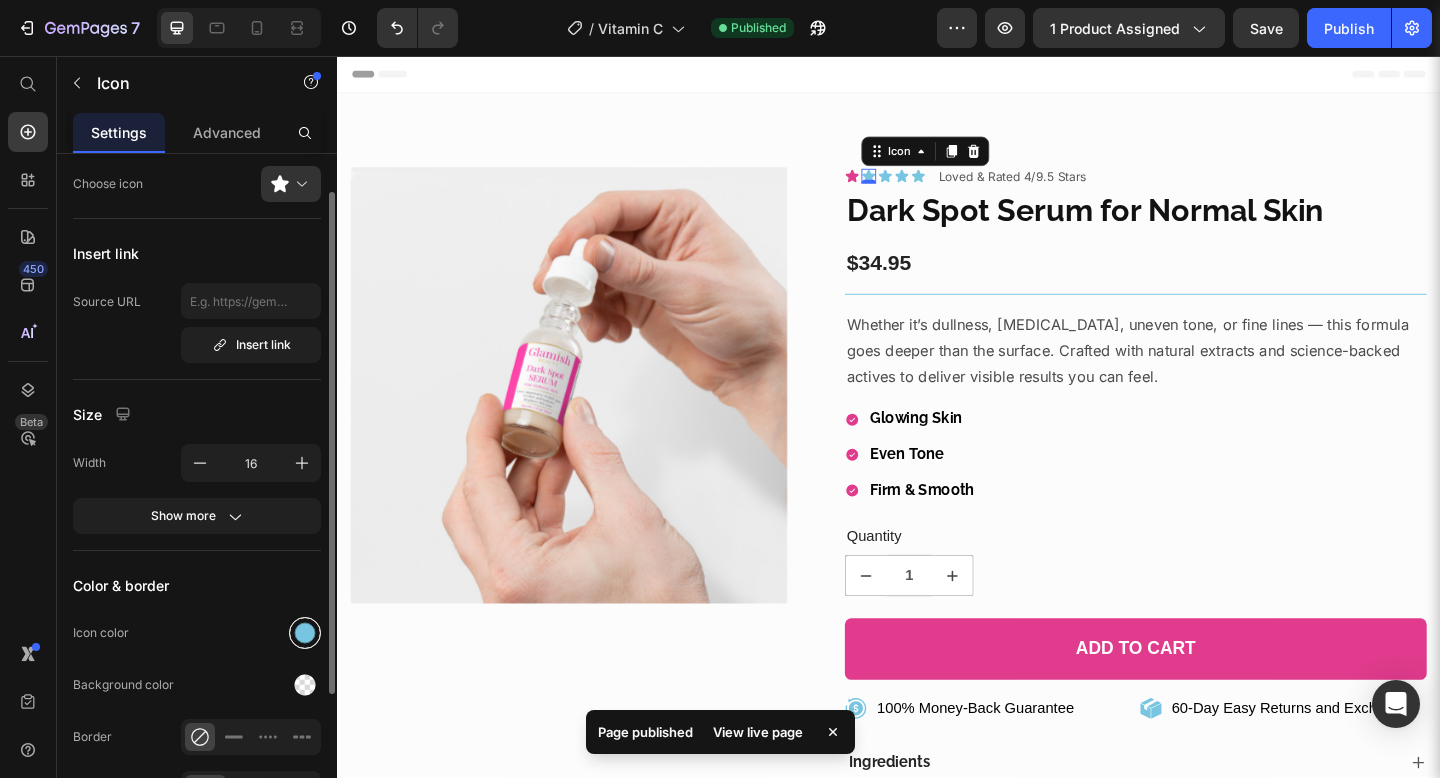 click at bounding box center [305, 633] 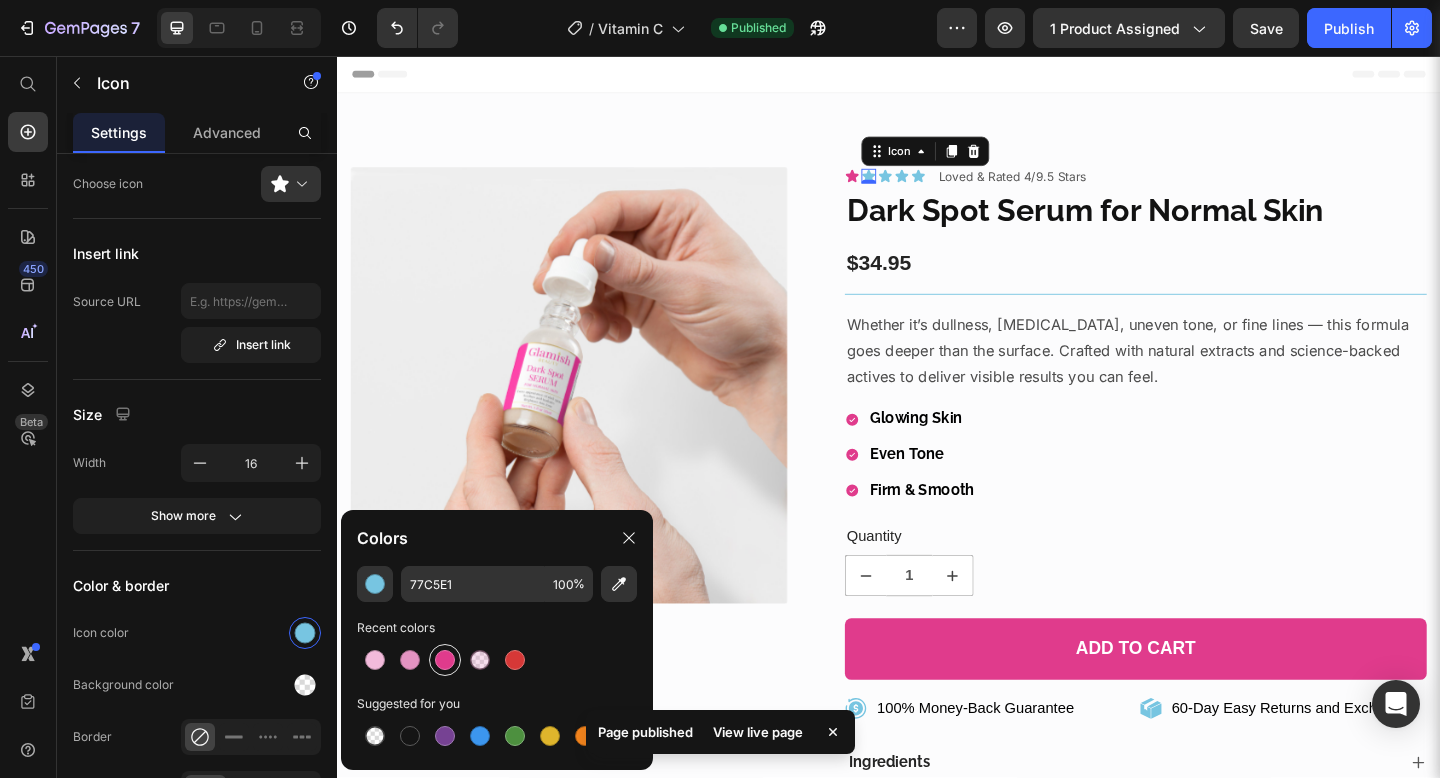 click at bounding box center (445, 660) 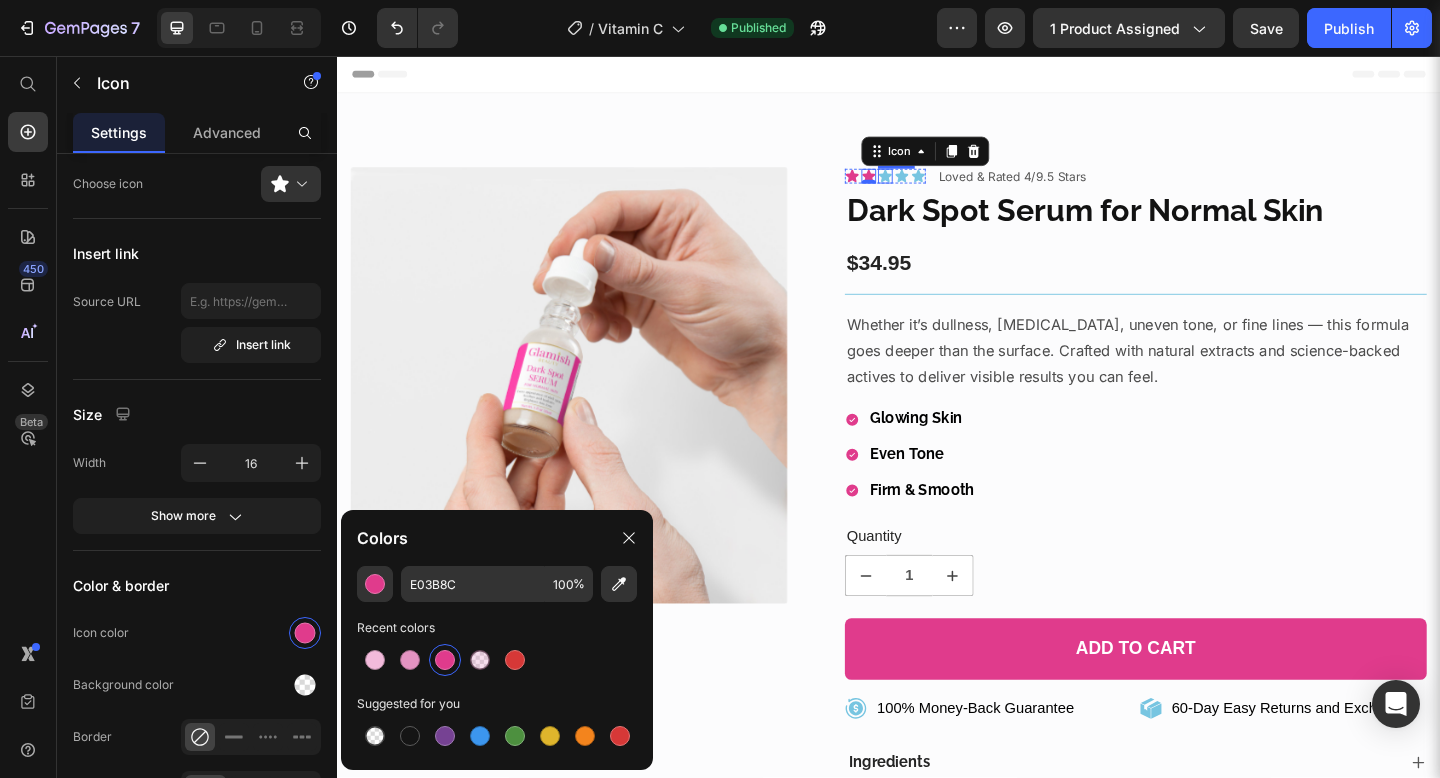 click 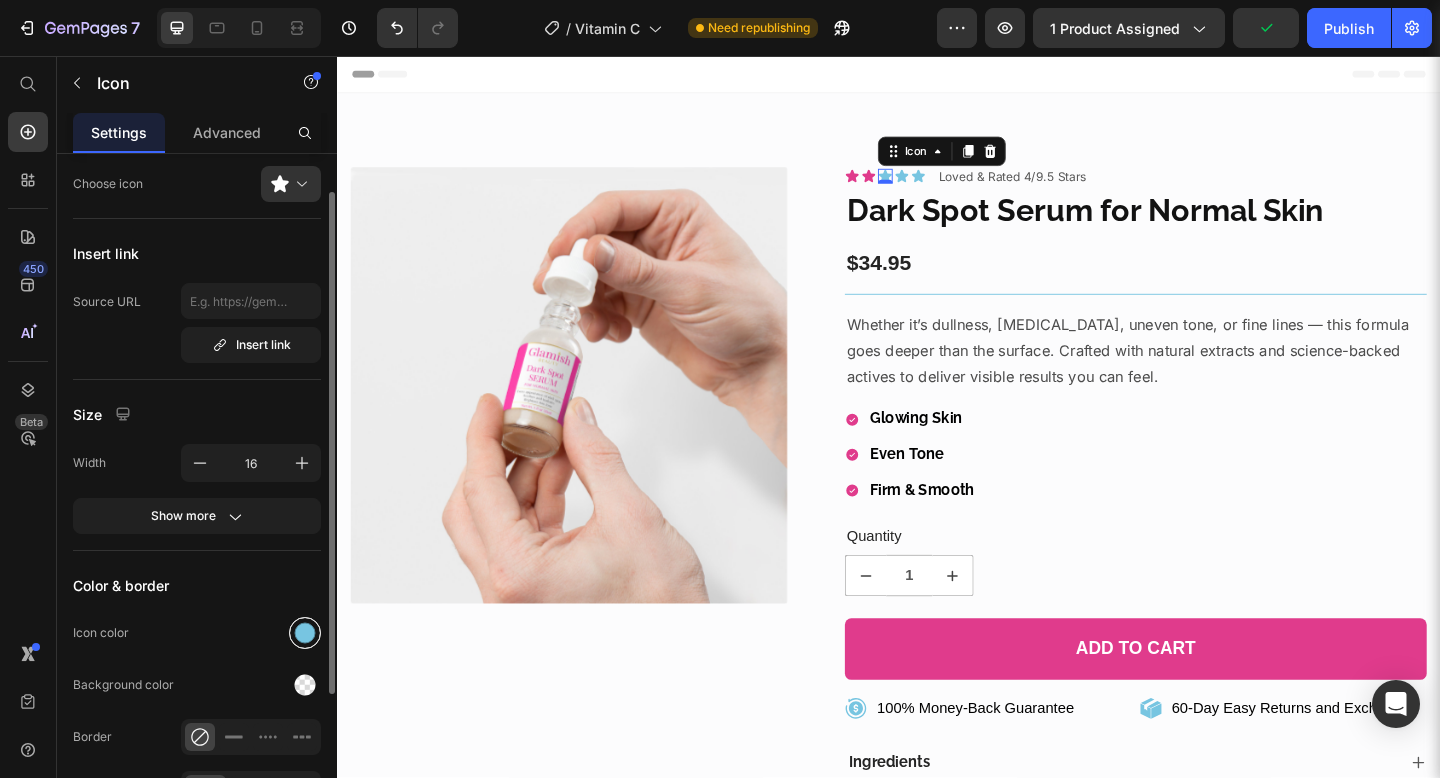 click at bounding box center (305, 633) 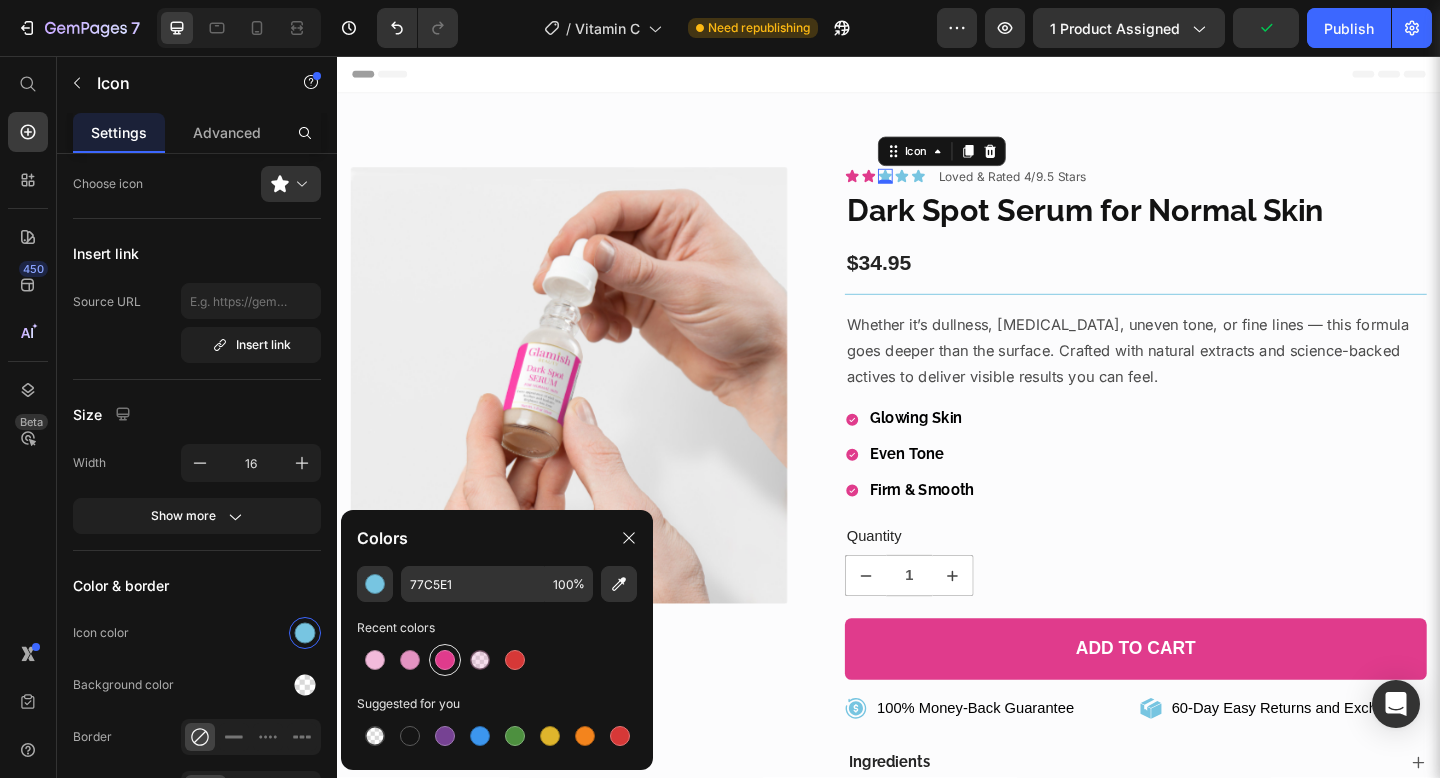 click at bounding box center (445, 660) 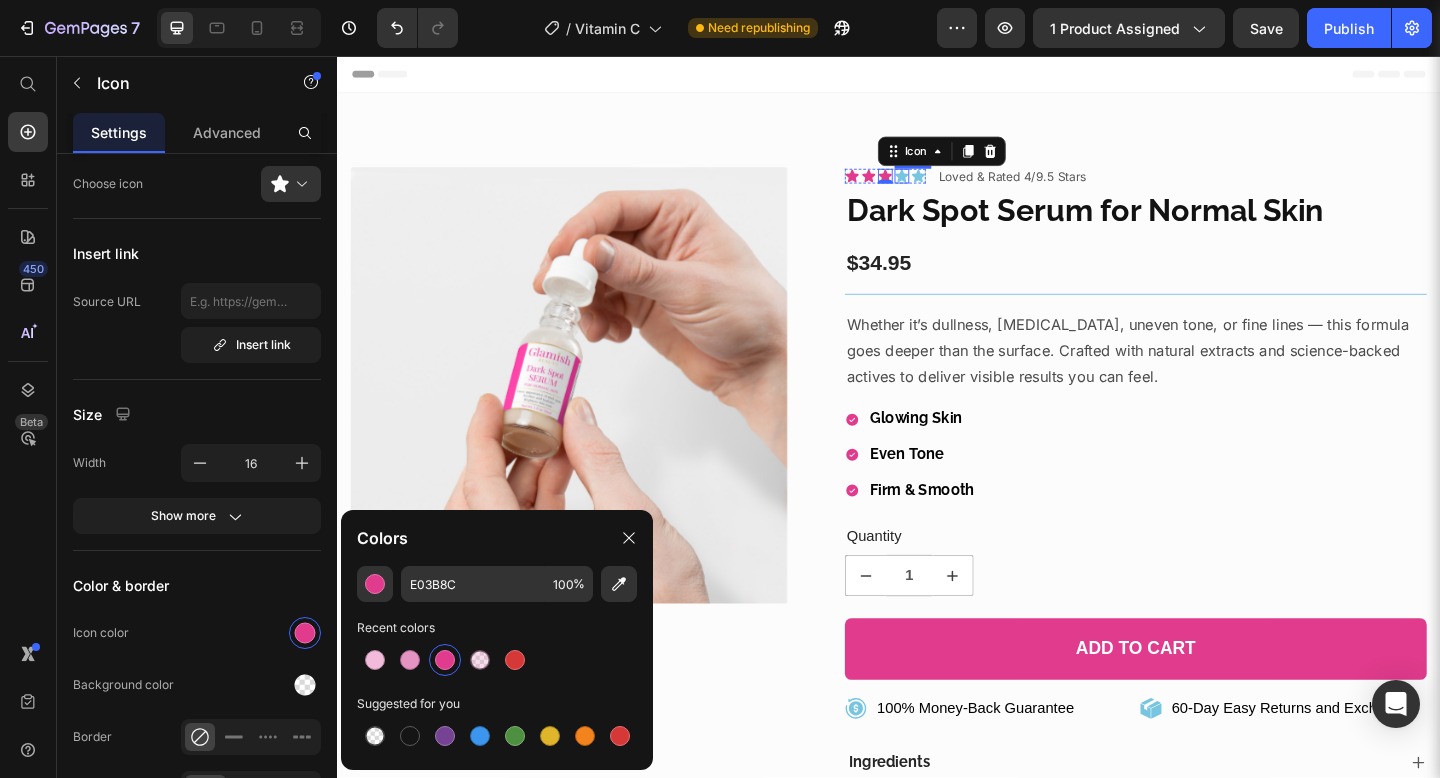 click 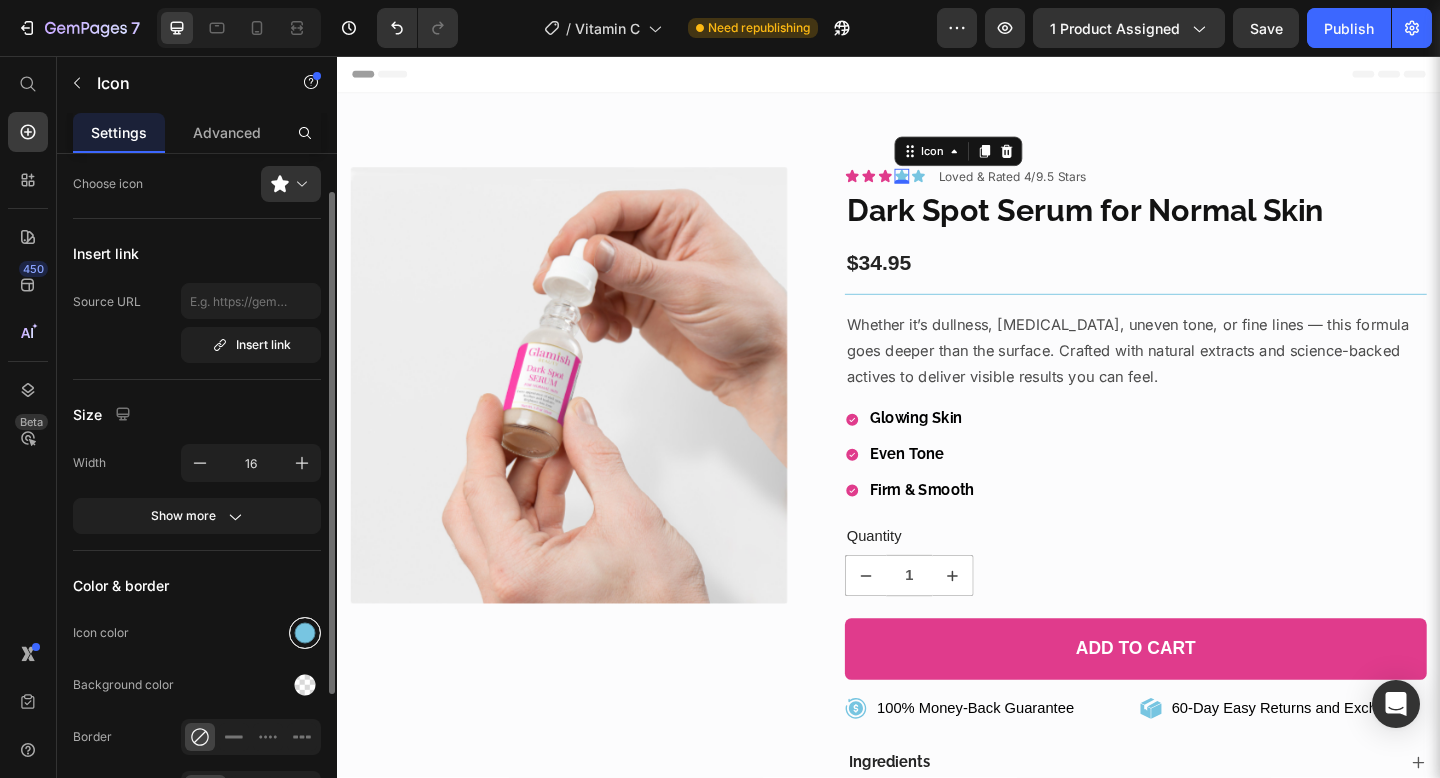 click at bounding box center (305, 633) 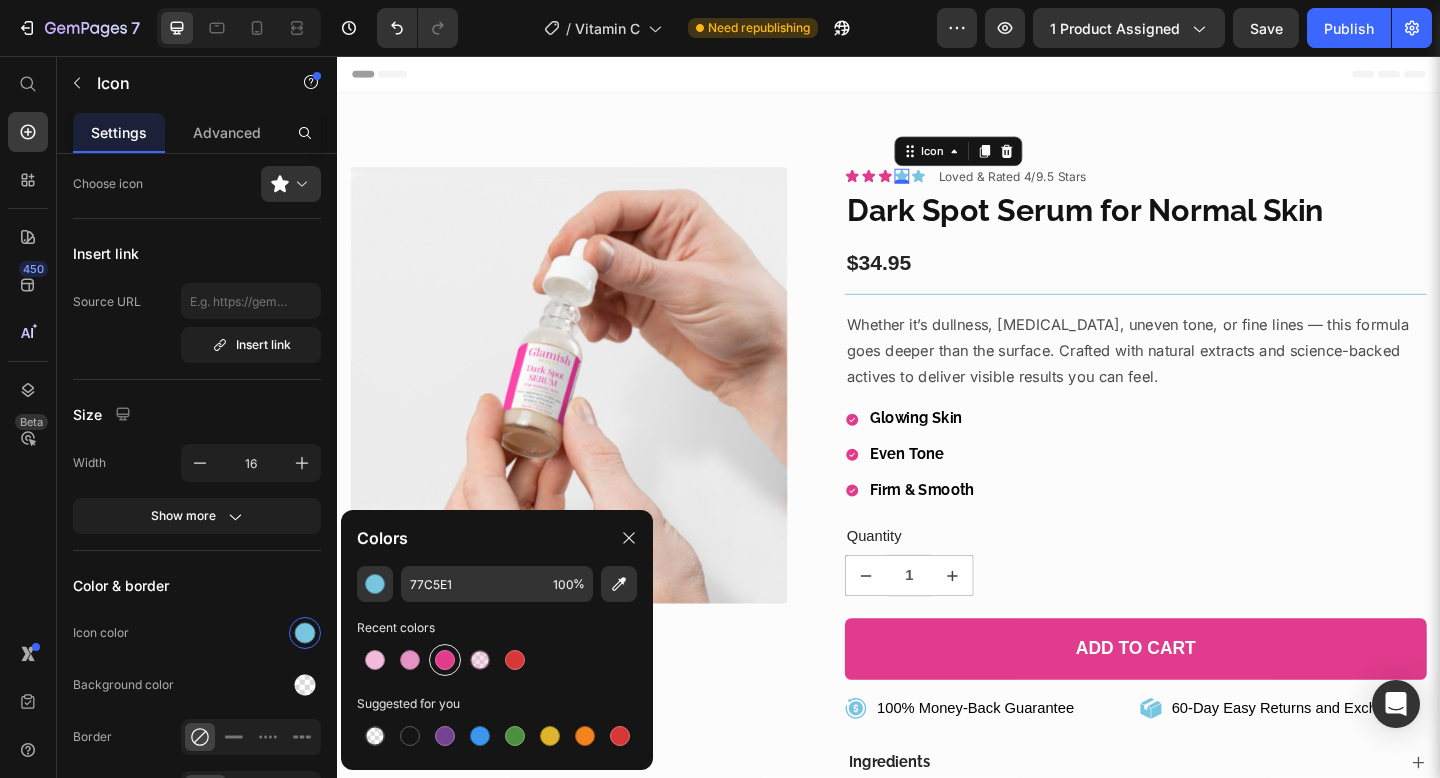 click at bounding box center [445, 660] 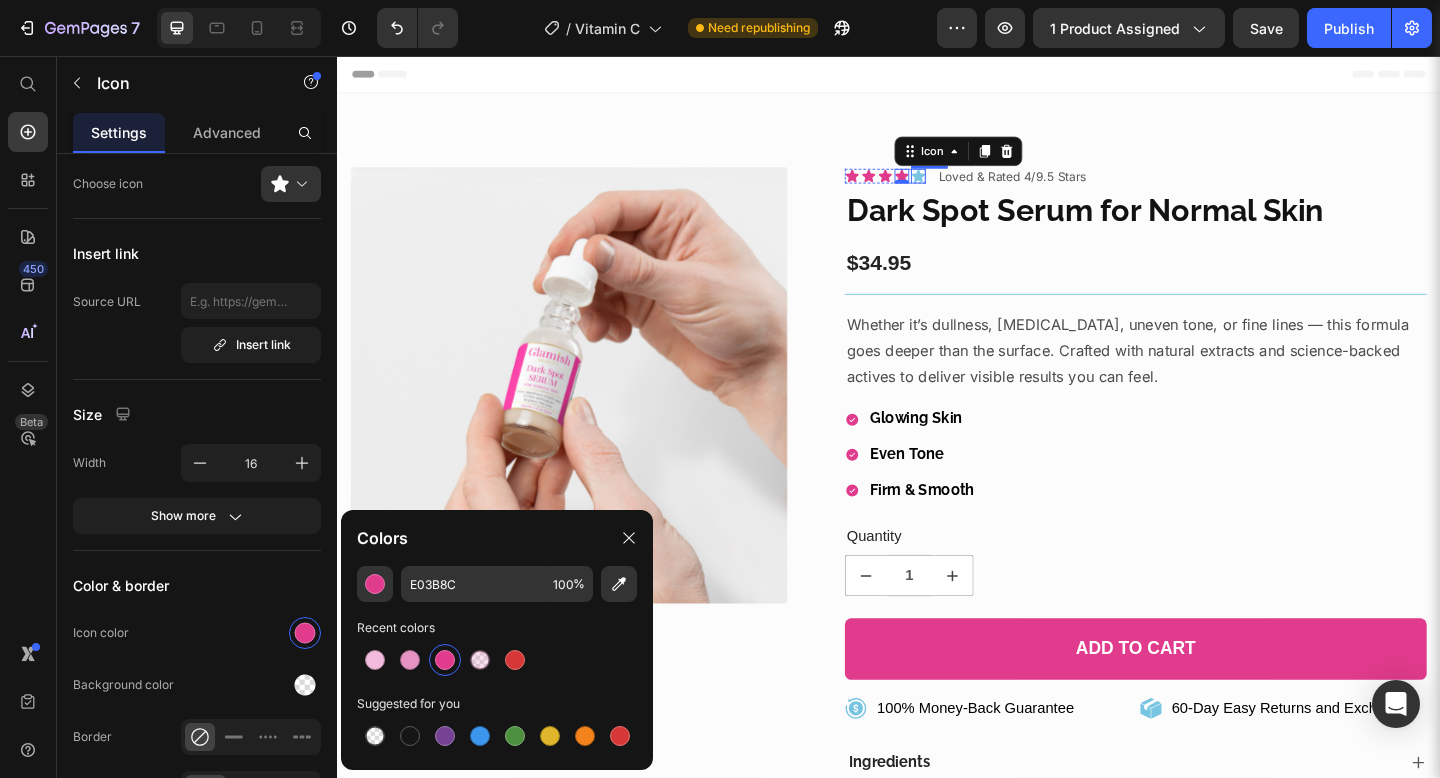 click 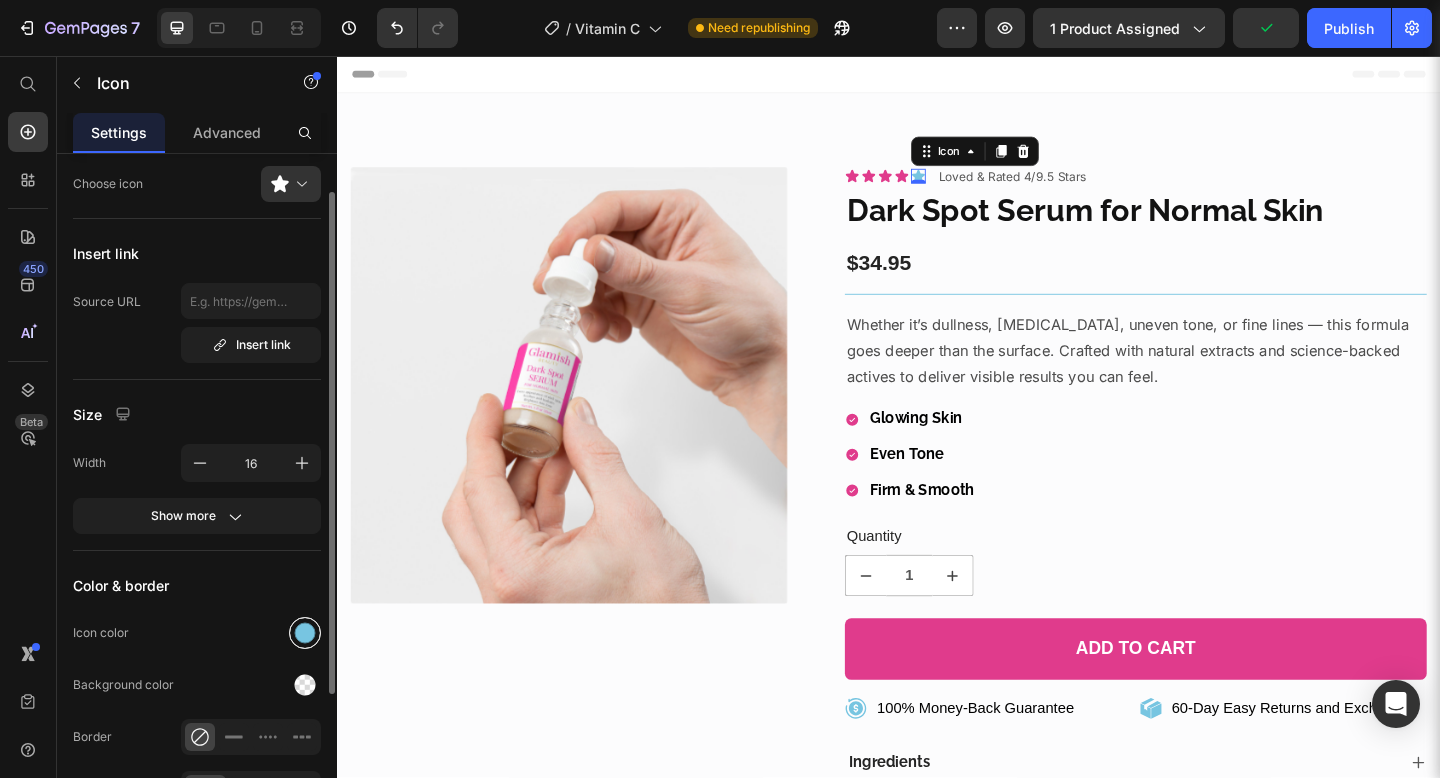 click at bounding box center (305, 633) 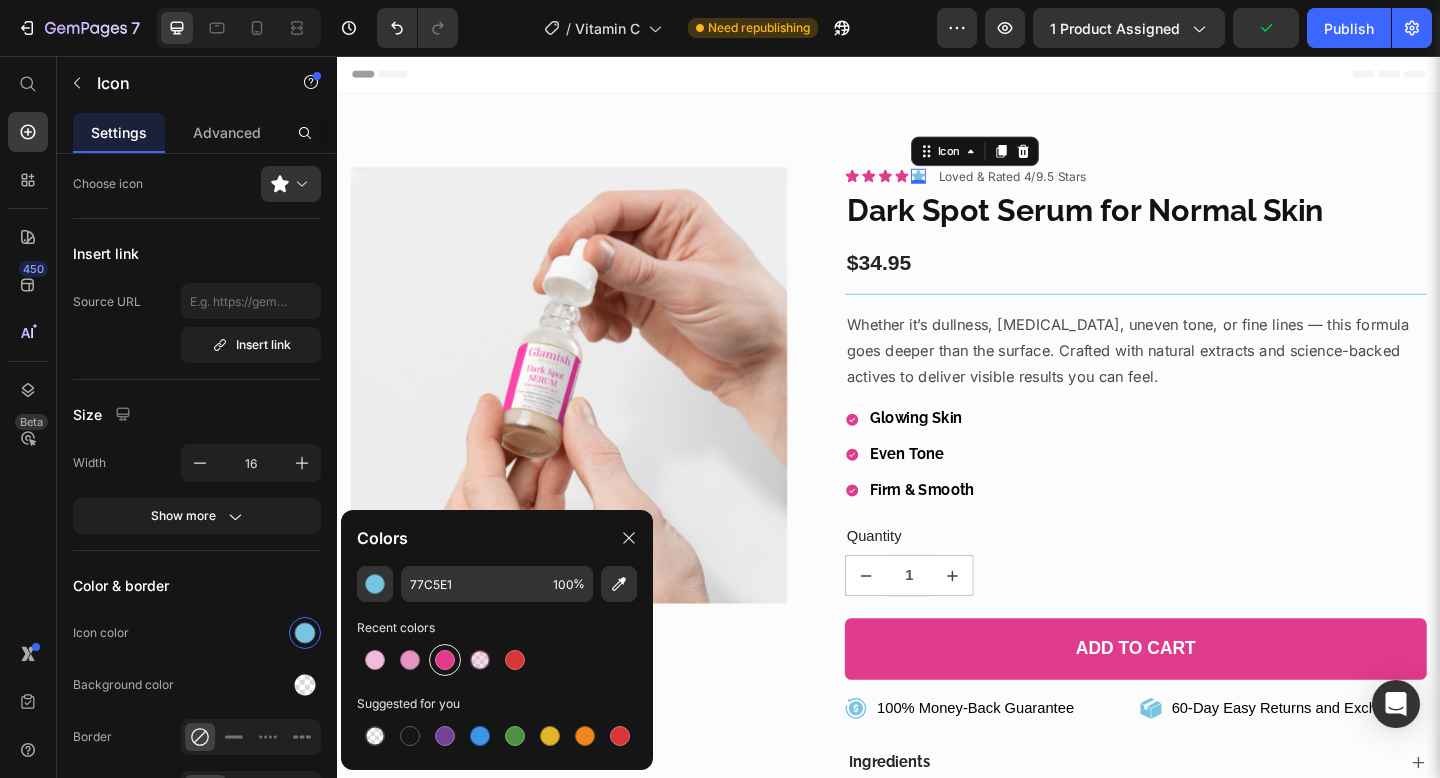 click at bounding box center (445, 660) 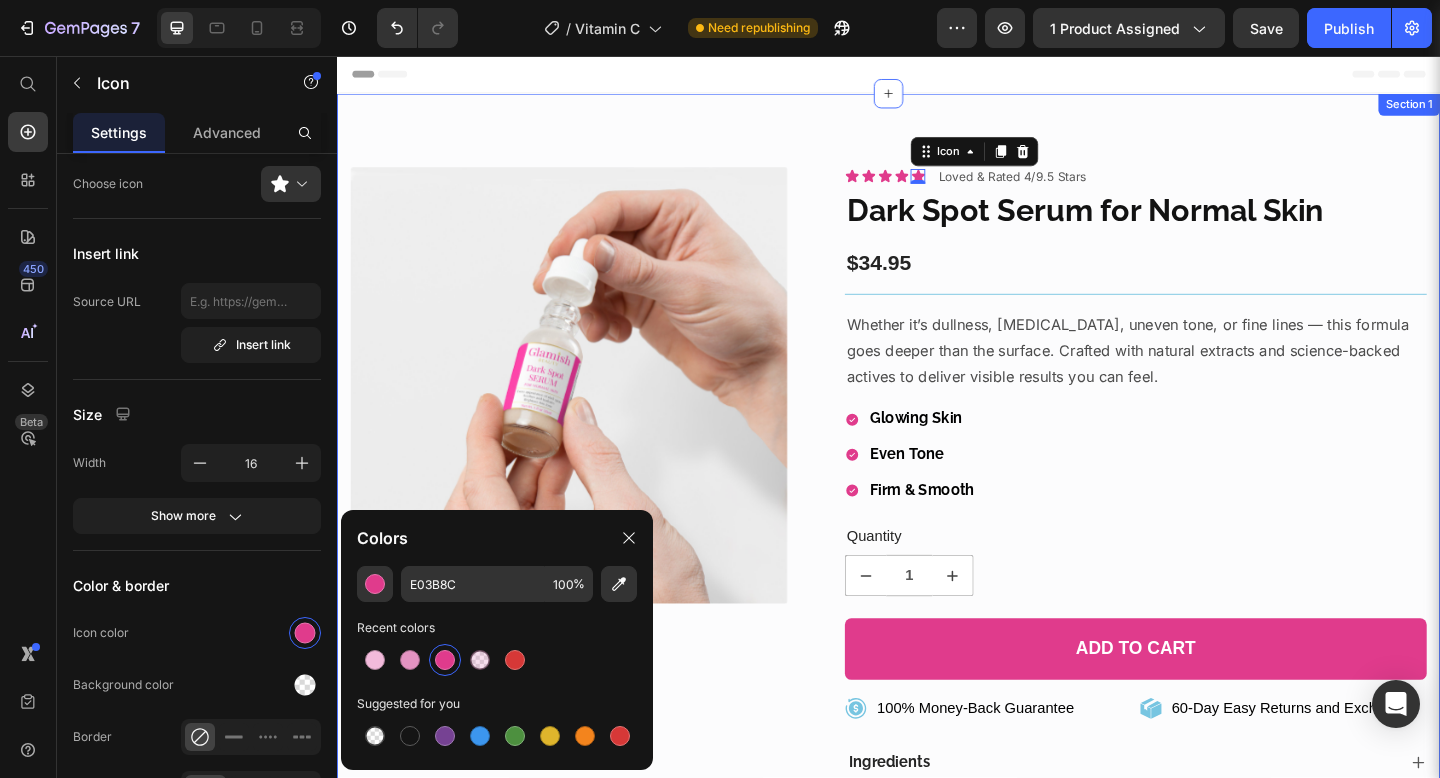click on "Product Images Icon Icon Icon Icon Icon   0 Icon List Loved & Rated 4/9.5 Stars  Text Block Row Dark Spot Serum for Normal Skin Product Title $34.95 Product Price                Title Line Whether it’s dullness, [MEDICAL_DATA], uneven tone, or fine lines — this formula goes deeper than the surface. Crafted with natural extracts and science-backed actives to deliver visible results you can feel. Text Block Glowing Skin Even Tone Firm & Smooth Item List Quantity Text Block 1 Product Quantity 1 Product Quantity Add to cart Add to Cart Row
100% Money-Back Guarantee Item List
60-Day Easy Returns Item List Row
100% Money-Back Guarantee Item List
60-Day Easy Returns and Exchanges Item List Row
Ingredients
Suggested use
Shipping & Return Accordion Row Product Section 1" at bounding box center (937, 572) 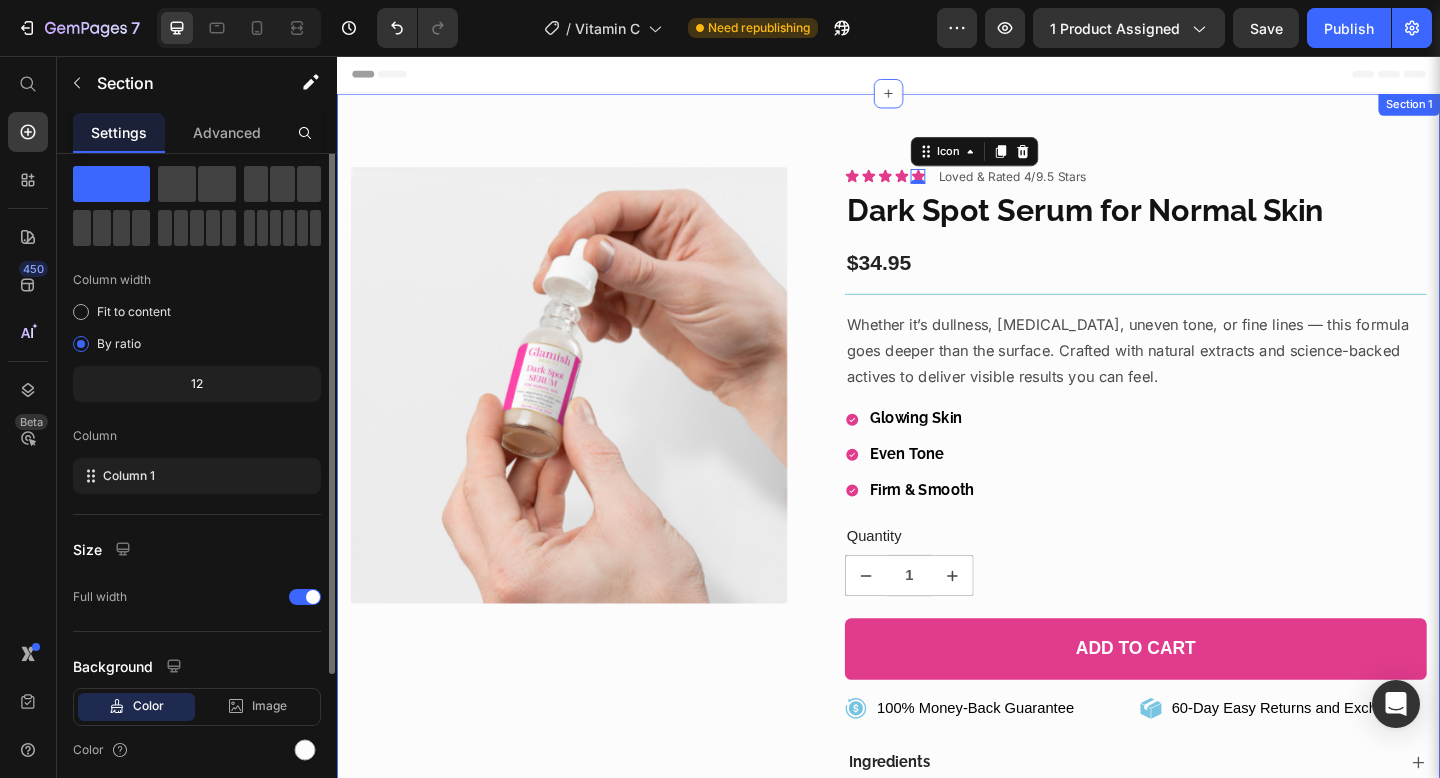 scroll, scrollTop: 0, scrollLeft: 0, axis: both 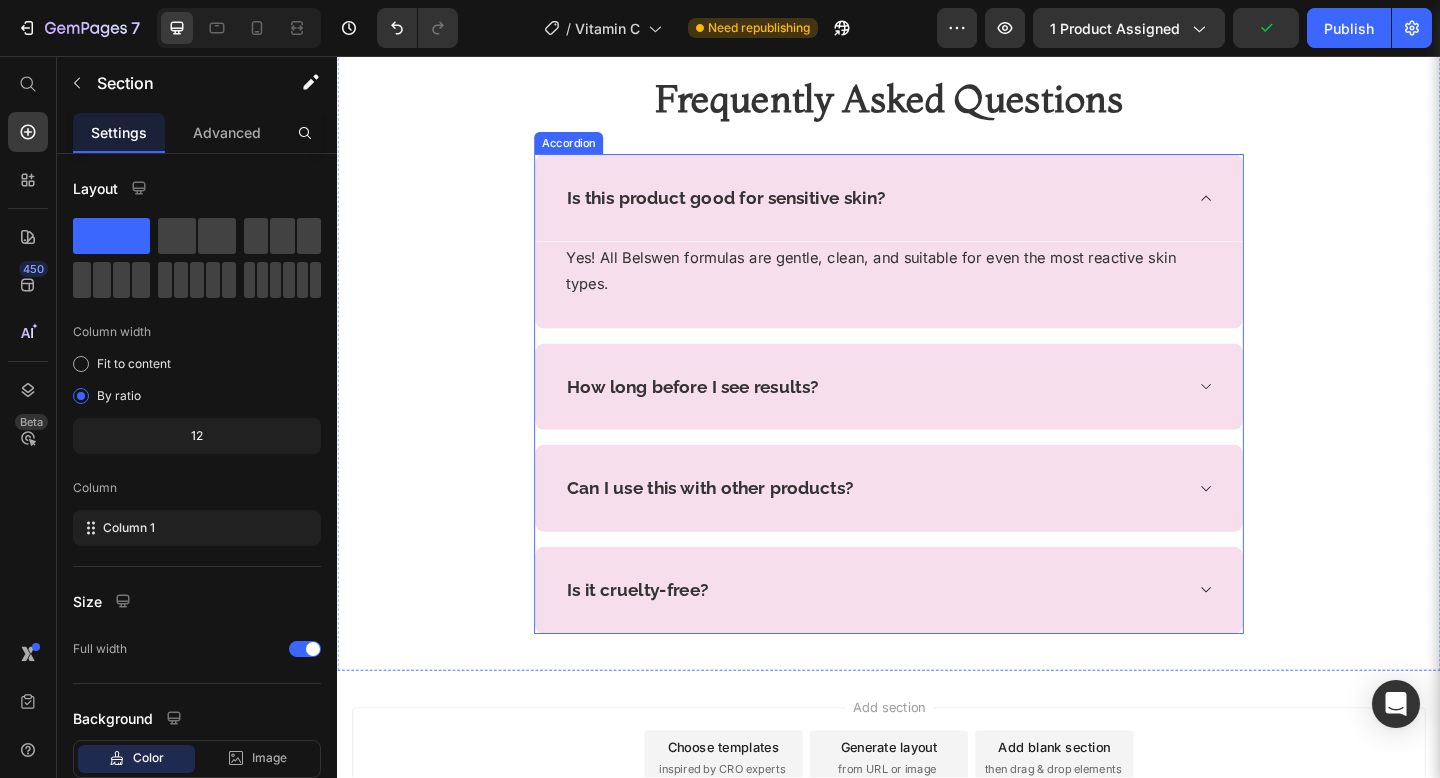 click 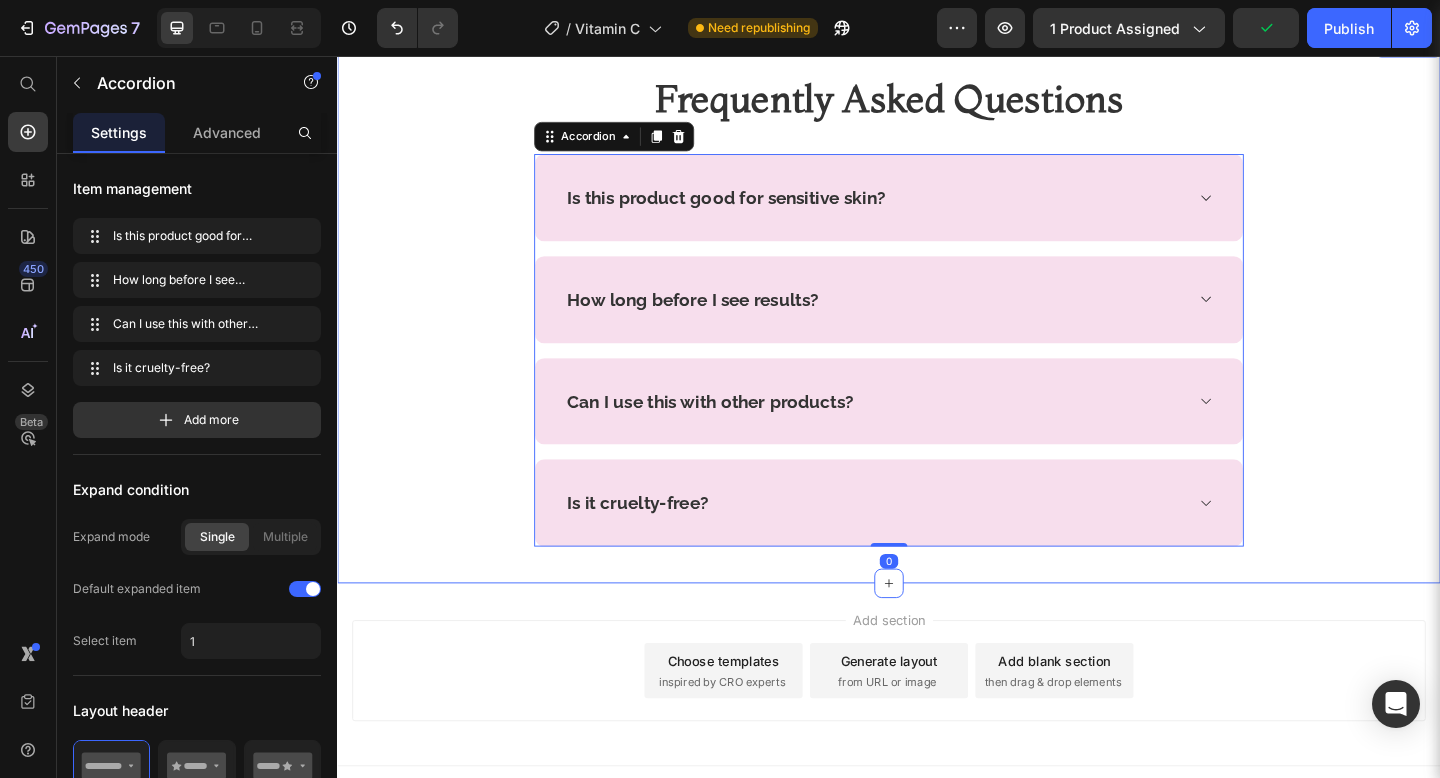 click on "Frequently Asked Questions Heading Row
Is this product good [MEDICAL_DATA]?
How long before I see results?
Can I use this with other products?
Is it cruelty-free? Accordion   0" at bounding box center (937, 332) 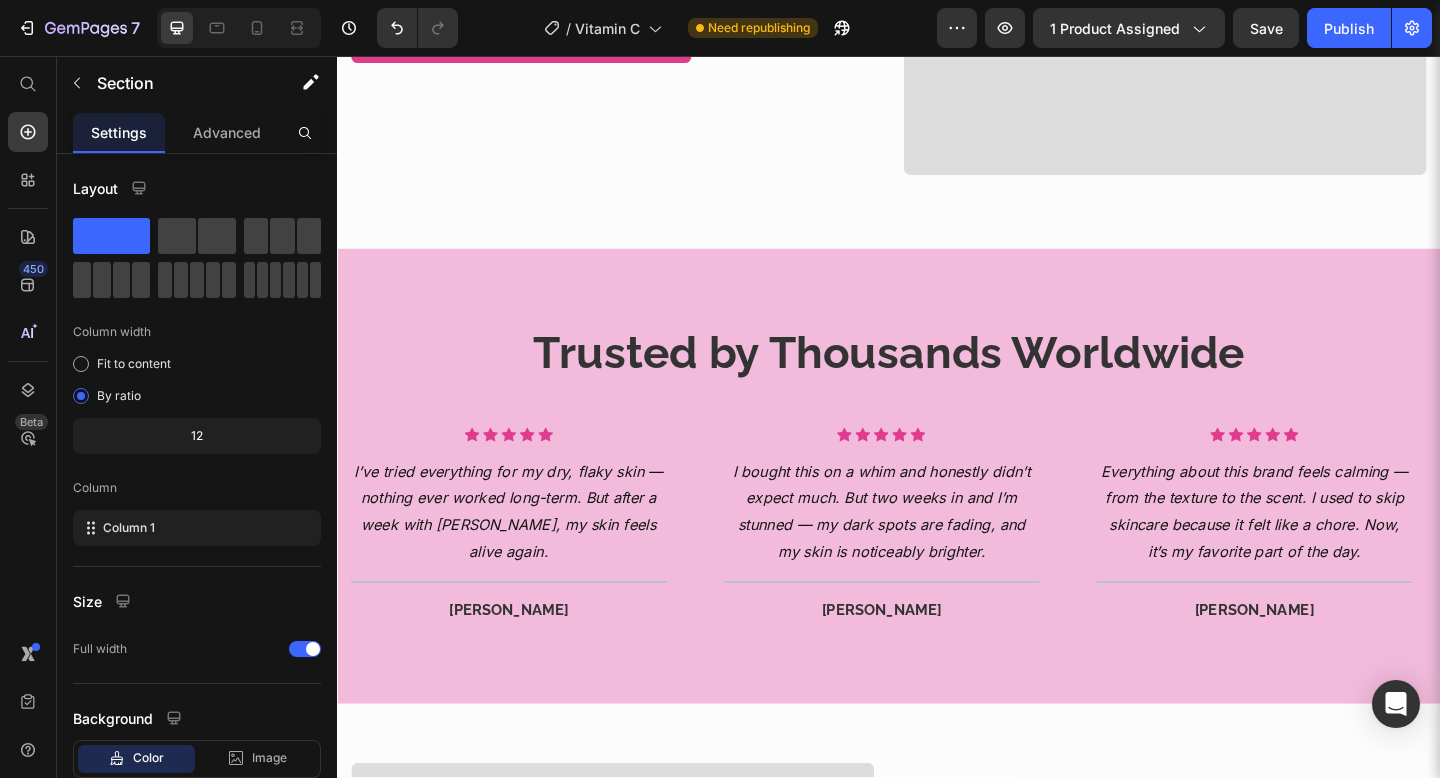 scroll, scrollTop: 2261, scrollLeft: 0, axis: vertical 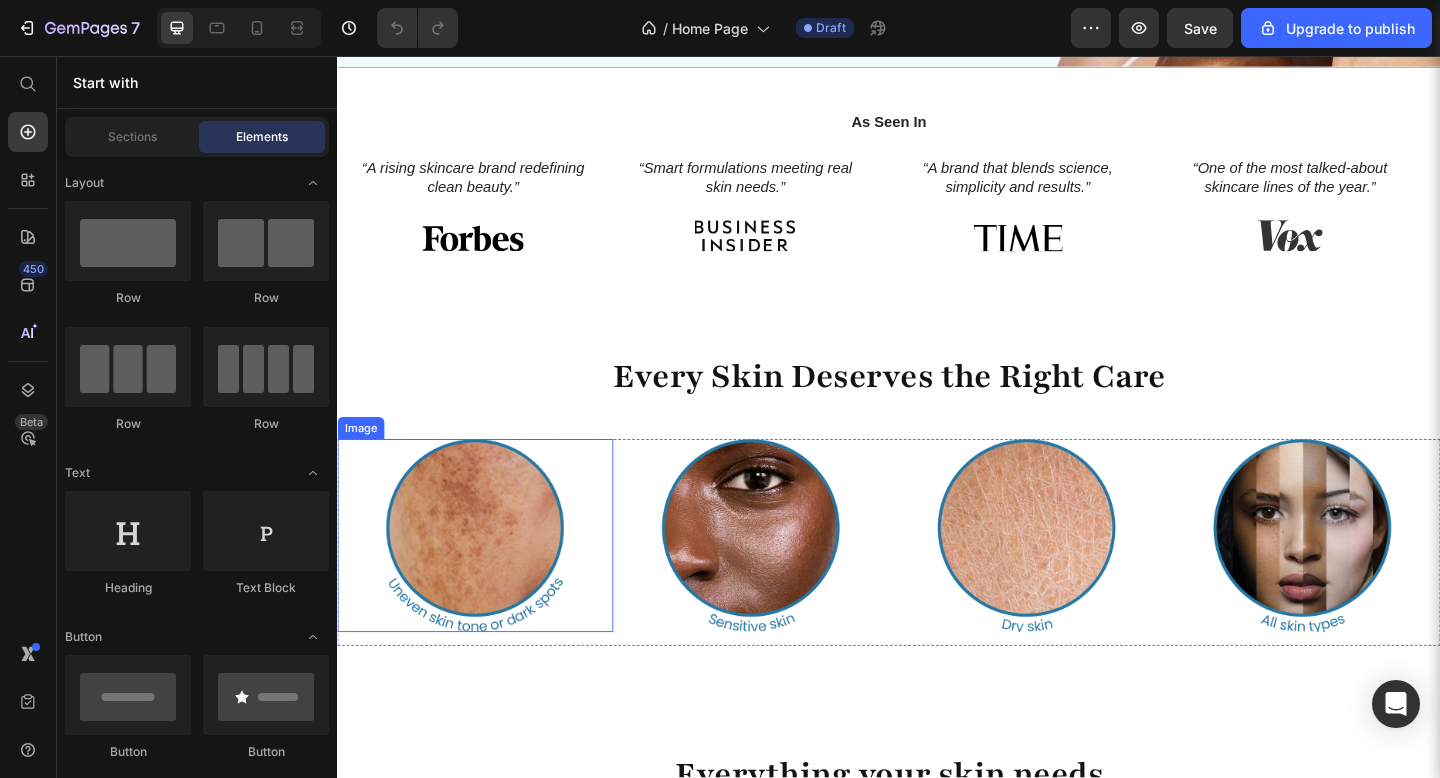 click at bounding box center (487, 578) 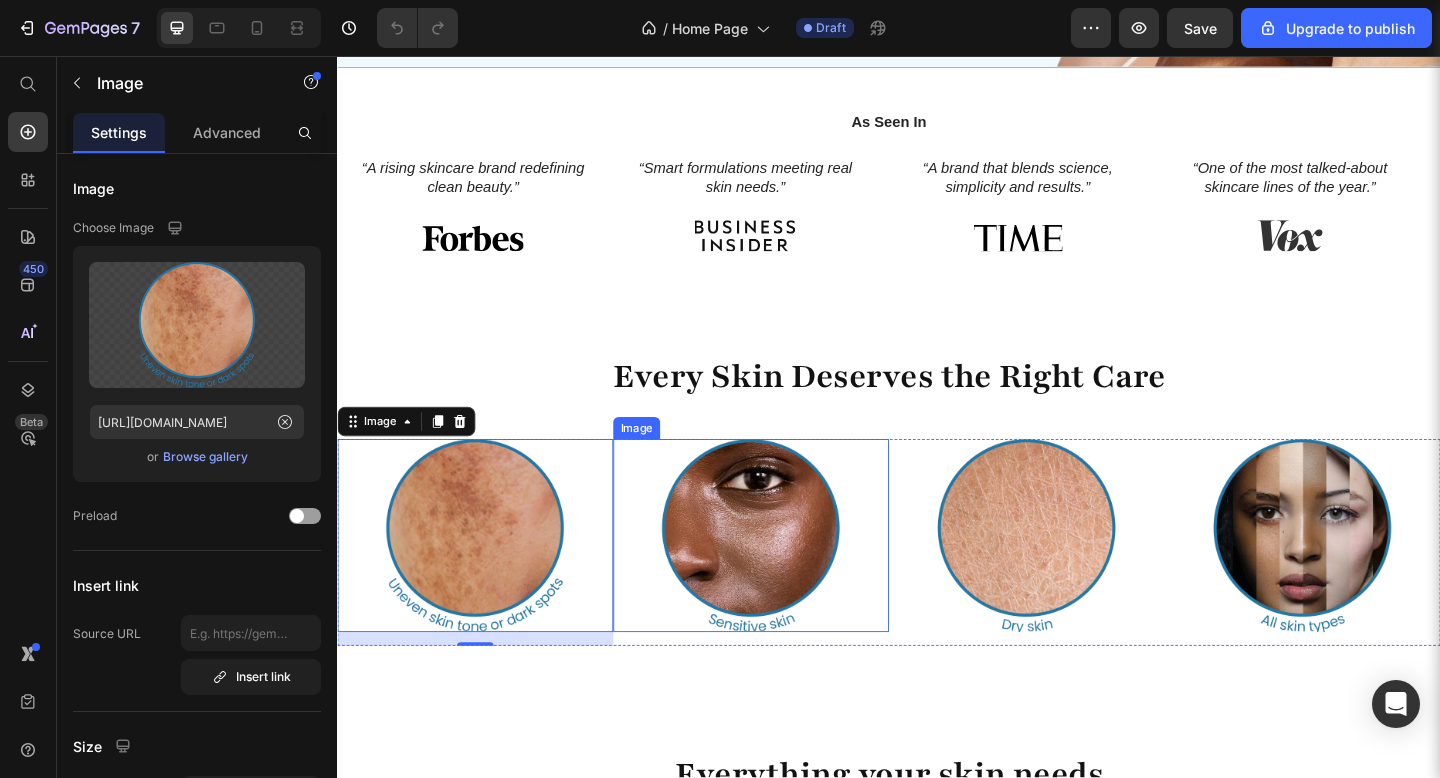click at bounding box center [787, 578] 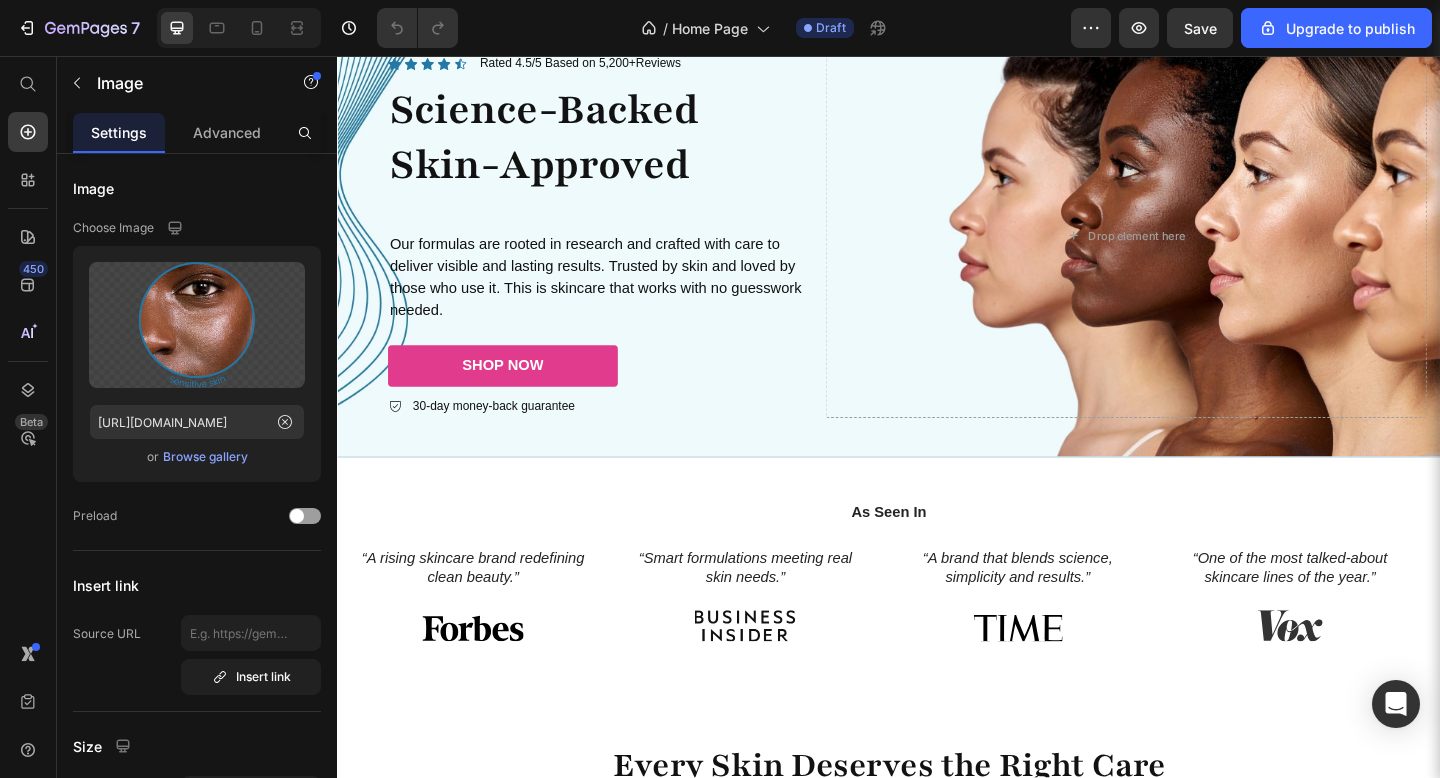 scroll, scrollTop: 0, scrollLeft: 0, axis: both 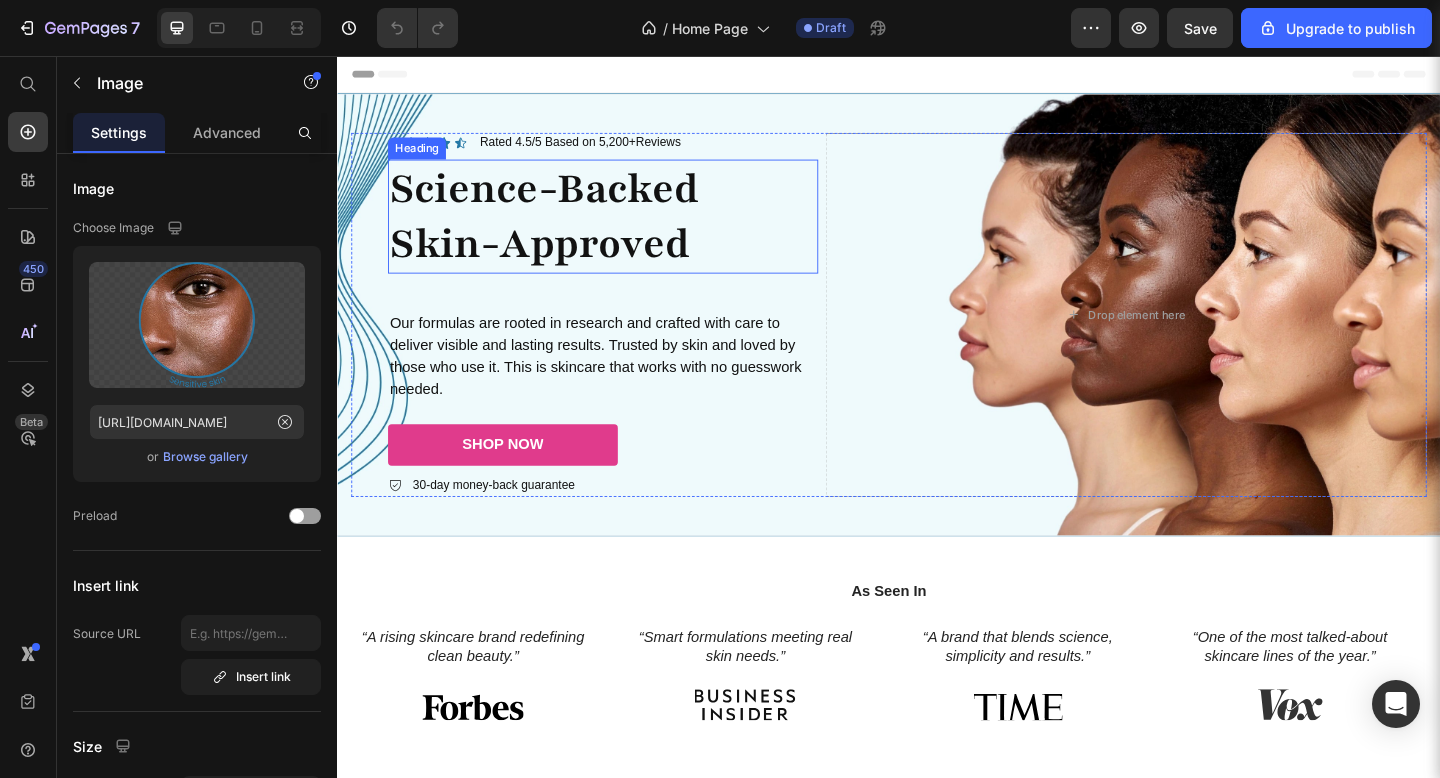 click on "Science-Backed  Skin-Approved" at bounding box center [626, 231] 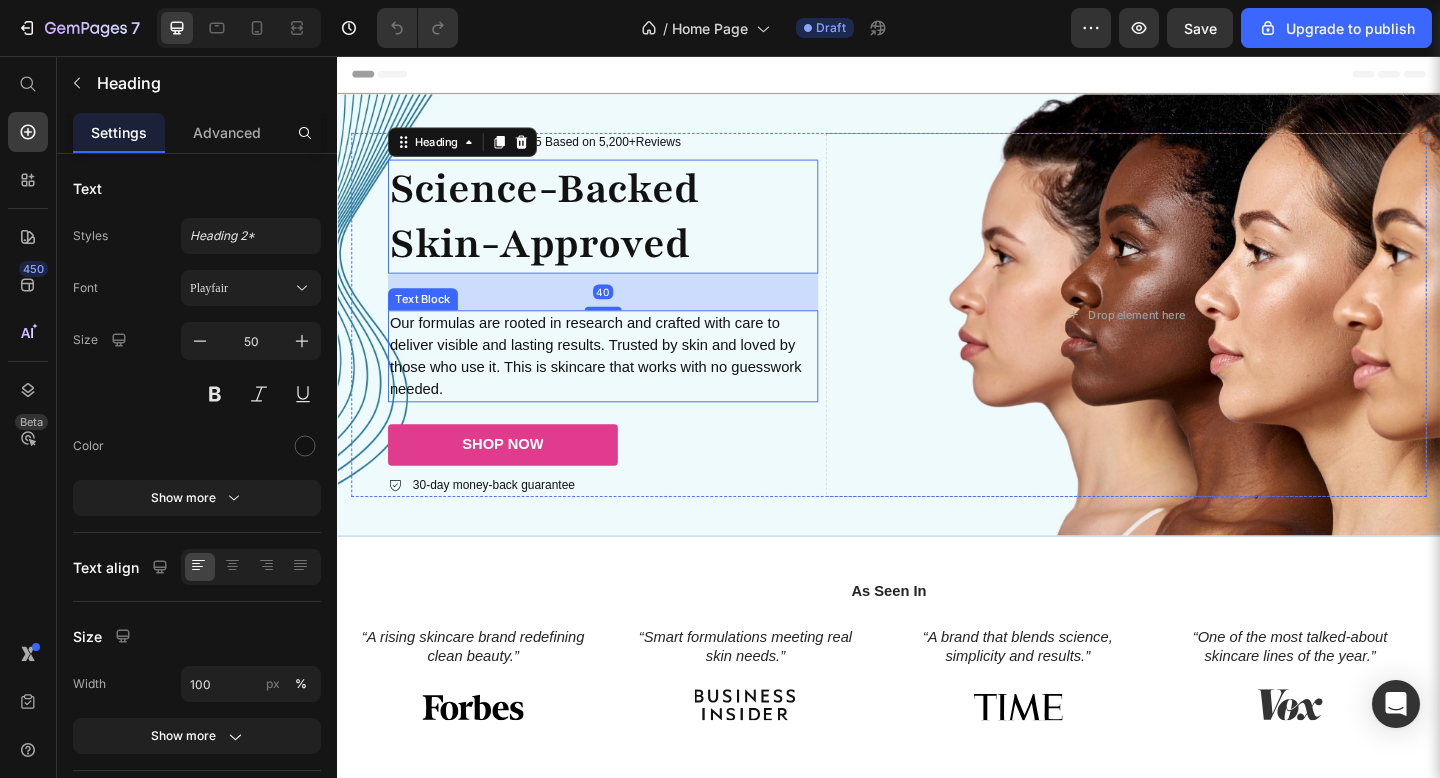 click on "Our formulas are rooted in research and crafted with care to deliver visible and lasting results. Trusted by skin and loved by those who use it. This is skincare that works with no guesswork needed." at bounding box center [626, 383] 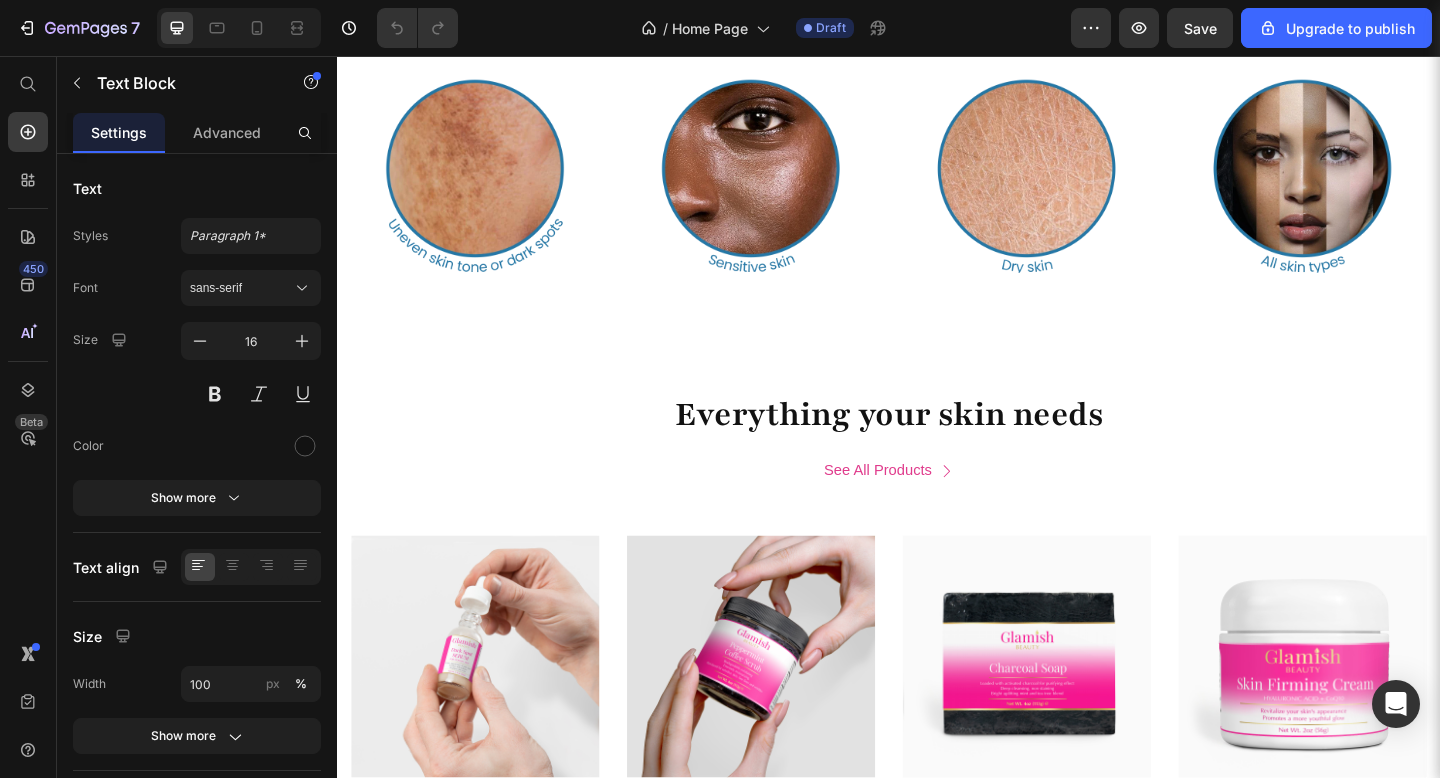 scroll, scrollTop: 903, scrollLeft: 0, axis: vertical 